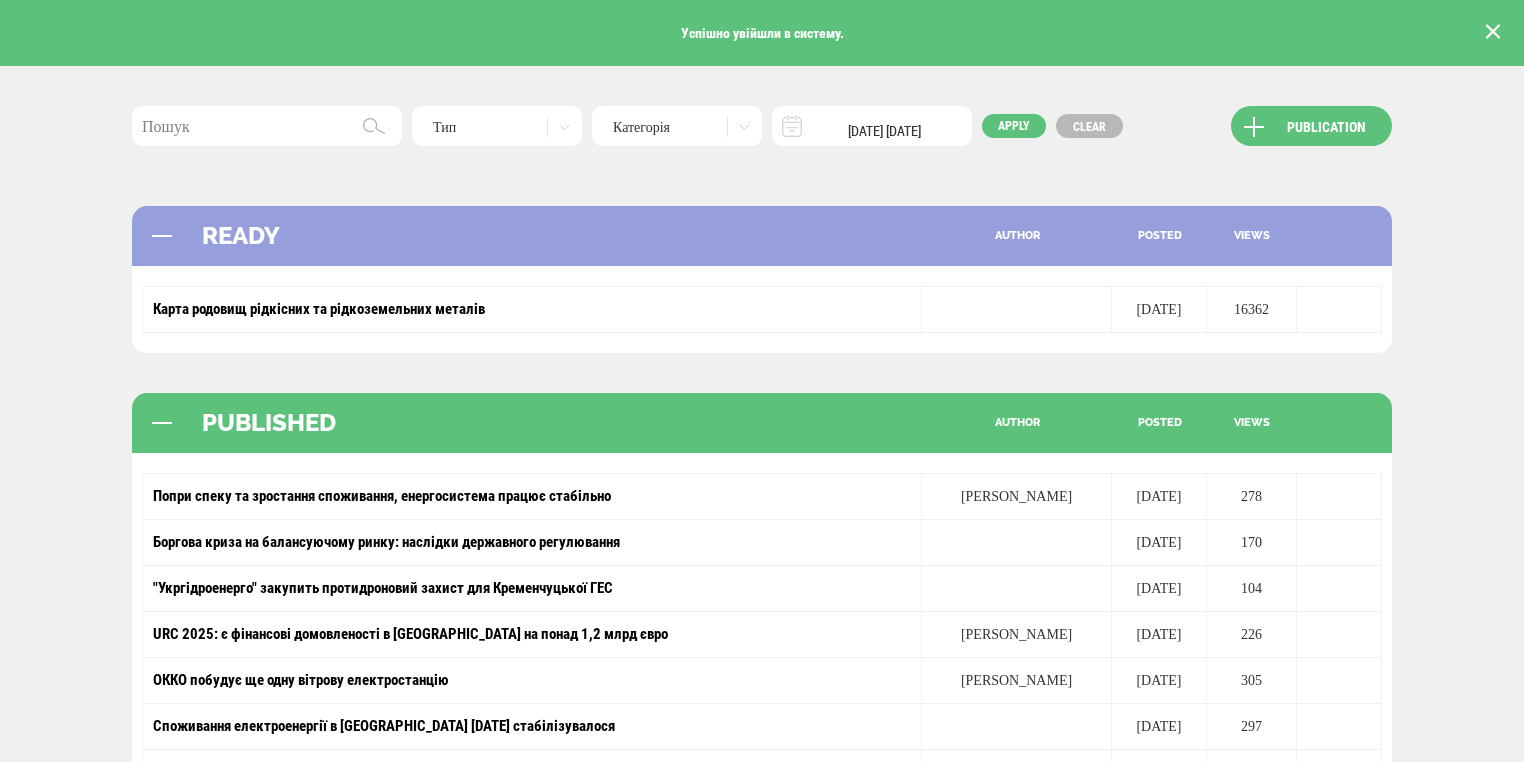 scroll, scrollTop: 160, scrollLeft: 0, axis: vertical 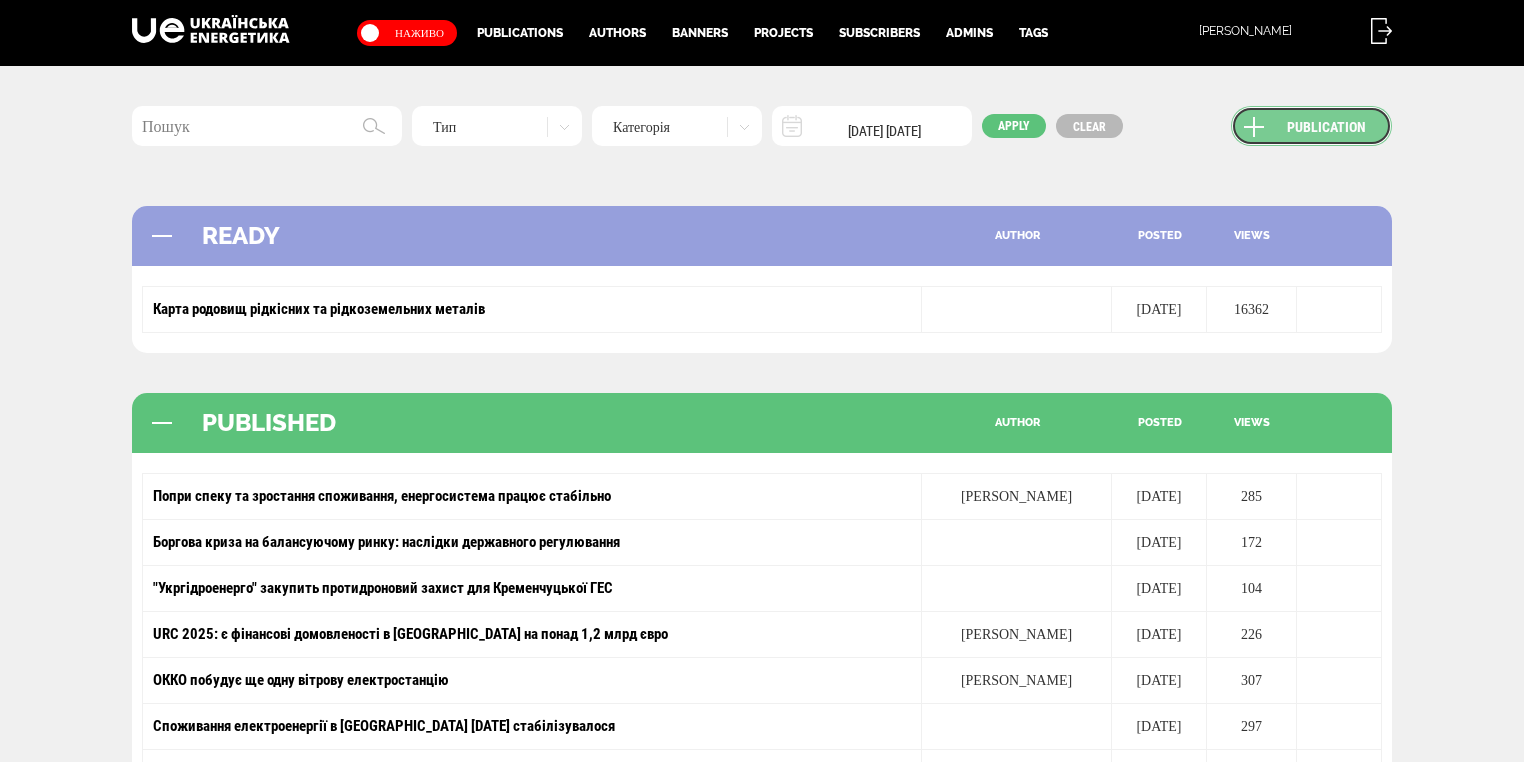 click on "Publication" at bounding box center [1311, 126] 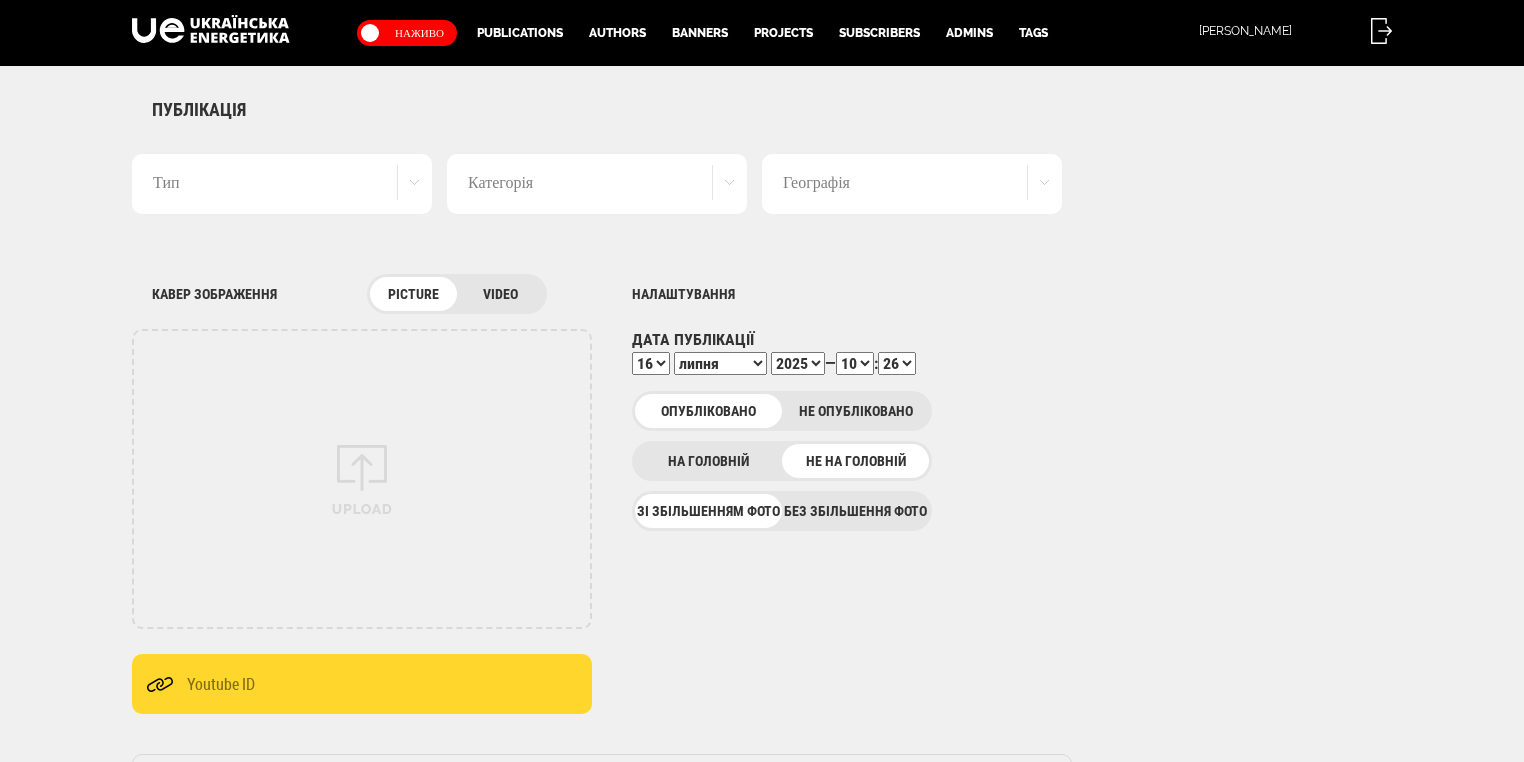 scroll, scrollTop: 0, scrollLeft: 0, axis: both 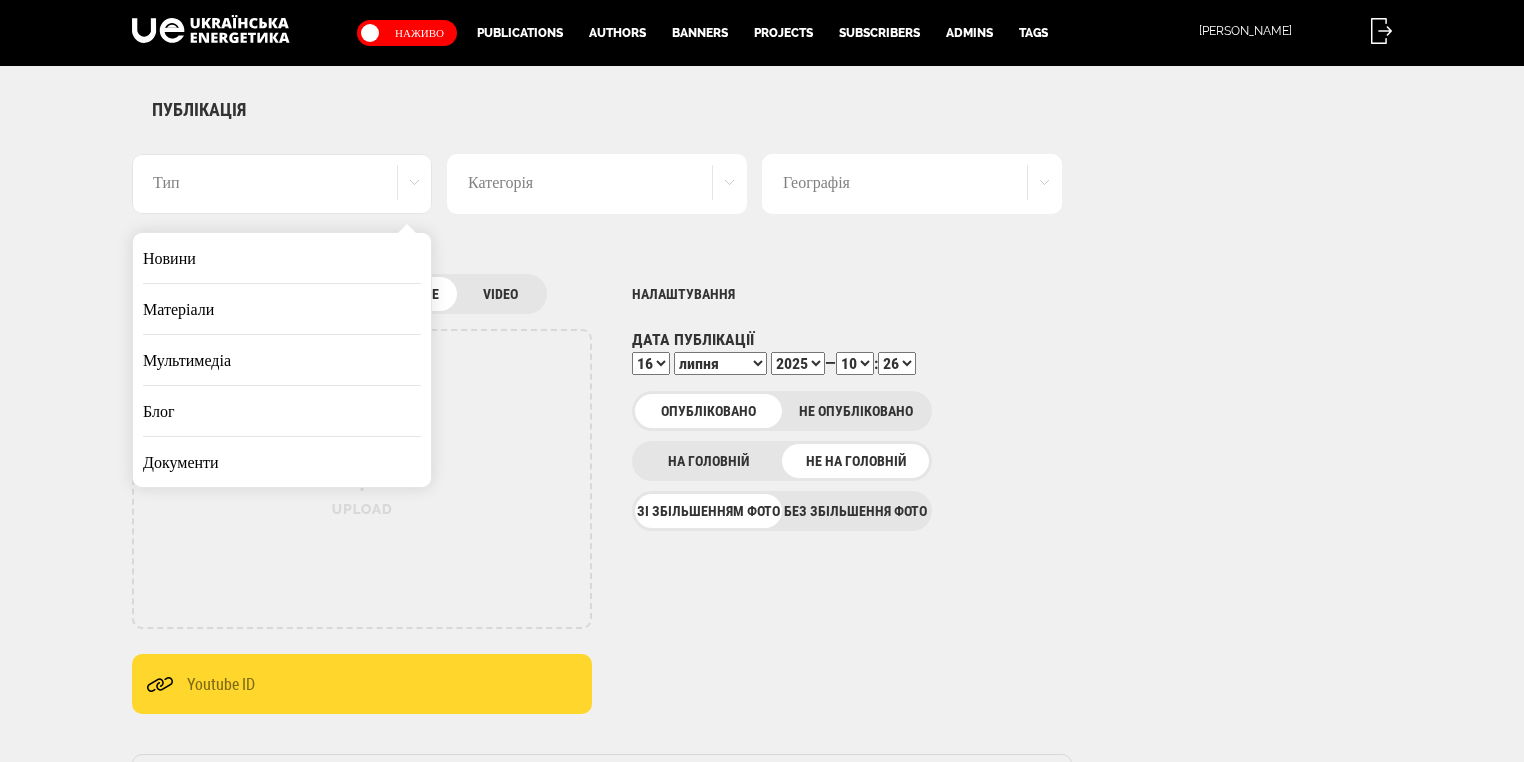 click on "Новини" at bounding box center (282, 258) 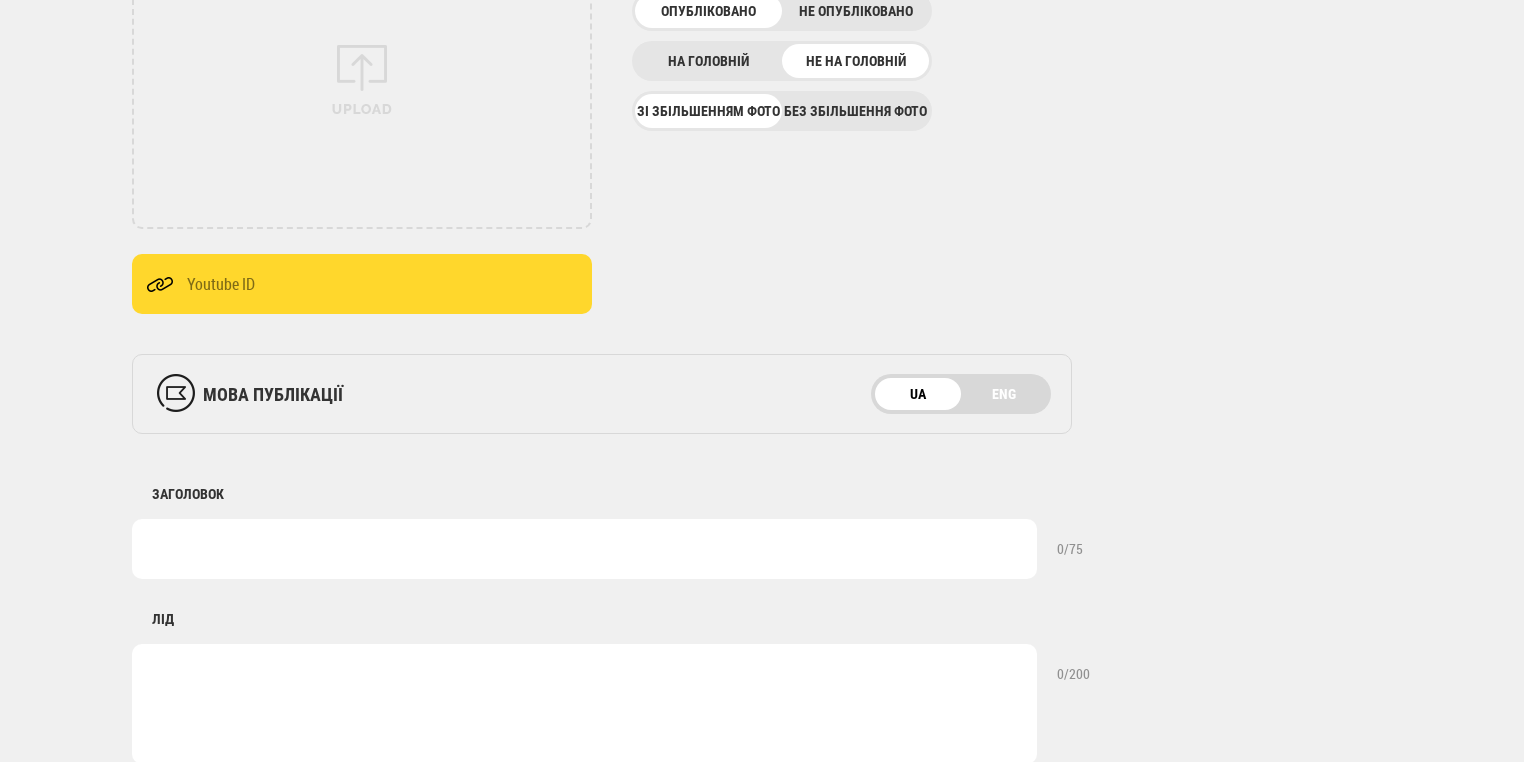 scroll, scrollTop: 640, scrollLeft: 0, axis: vertical 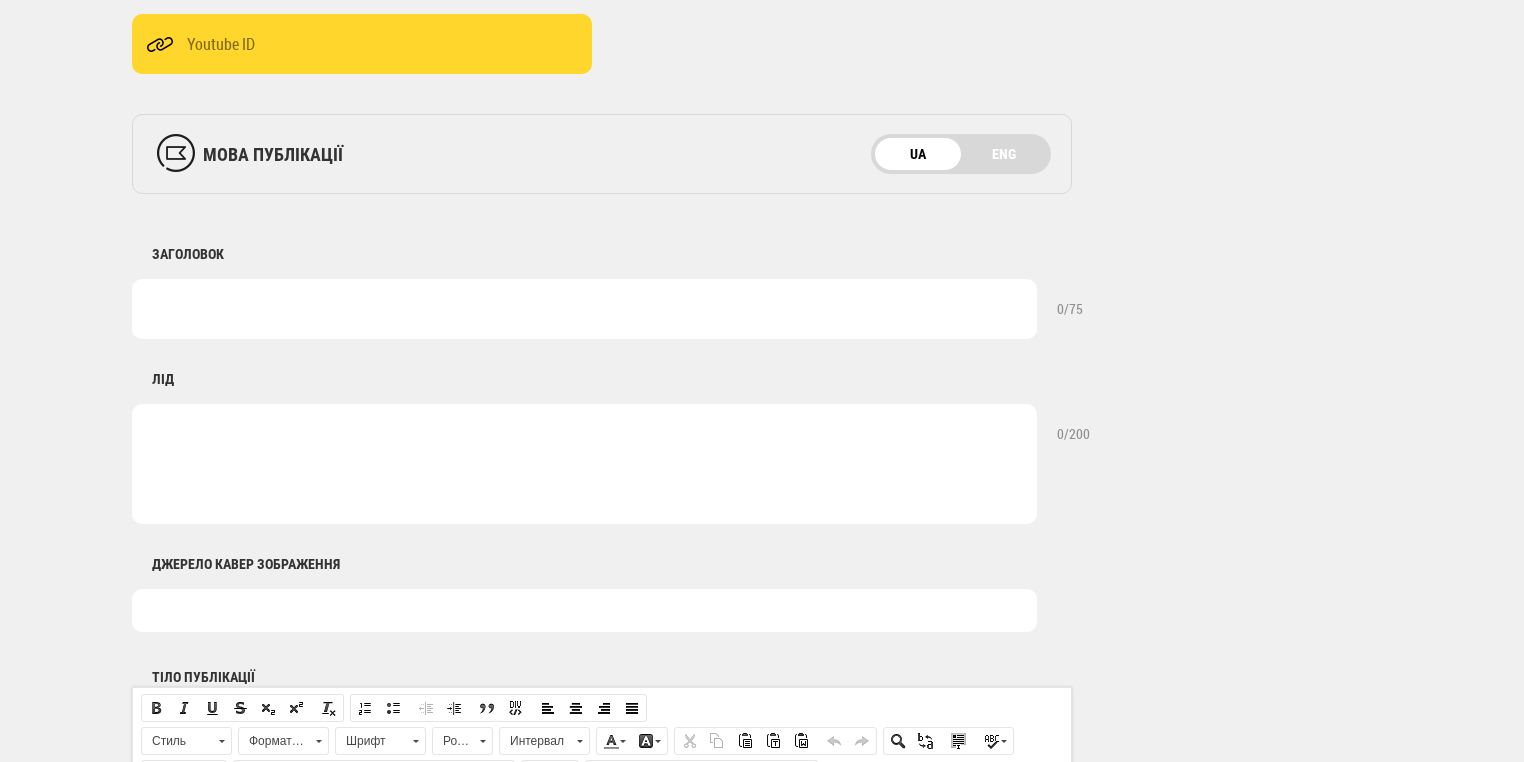 click at bounding box center [584, 309] 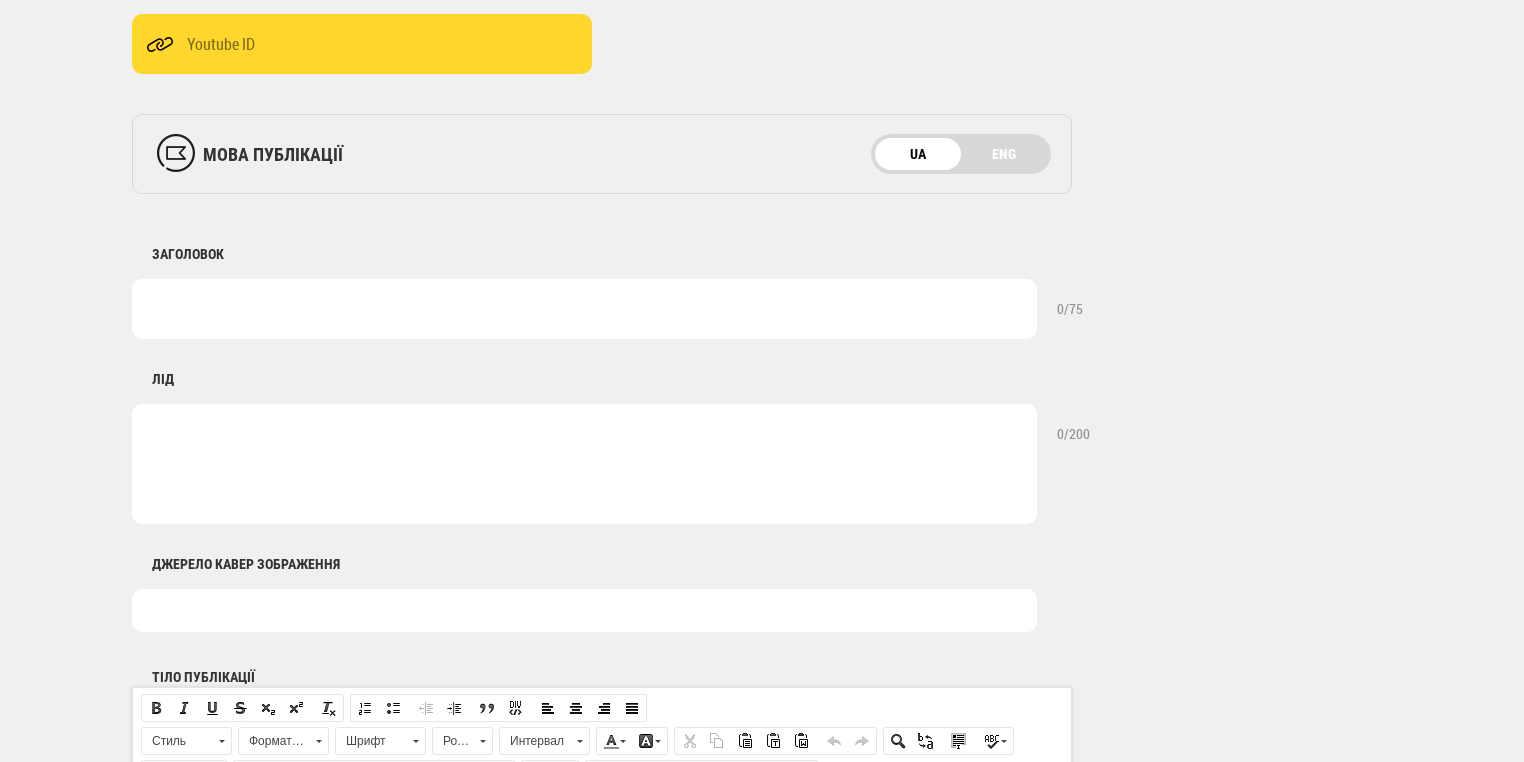 paste on "Енергоатом у повному обсязі виконує планове завдання з виробництва електрое" 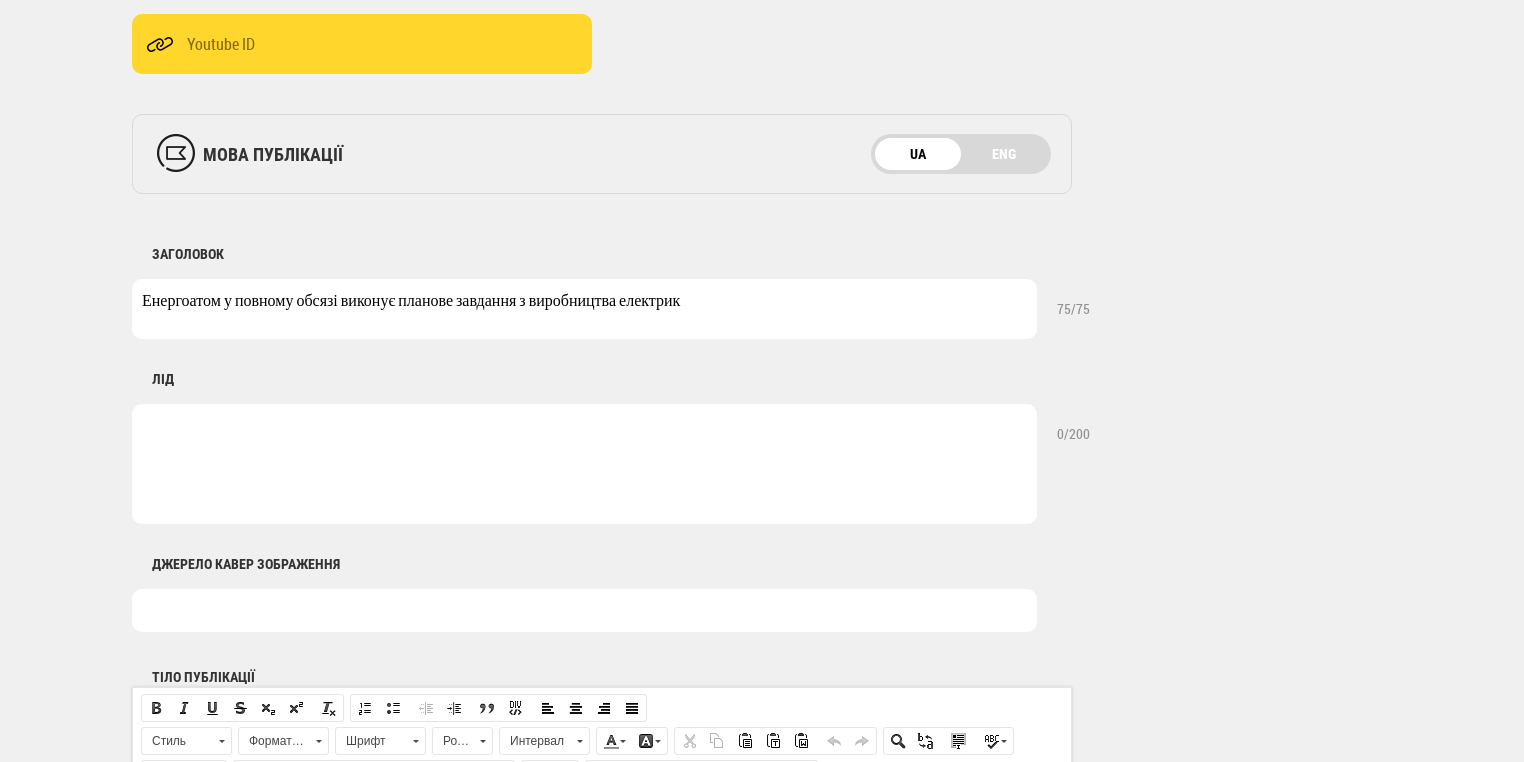 drag, startPoint x: 226, startPoint y: 303, endPoint x: 339, endPoint y: 299, distance: 113.07078 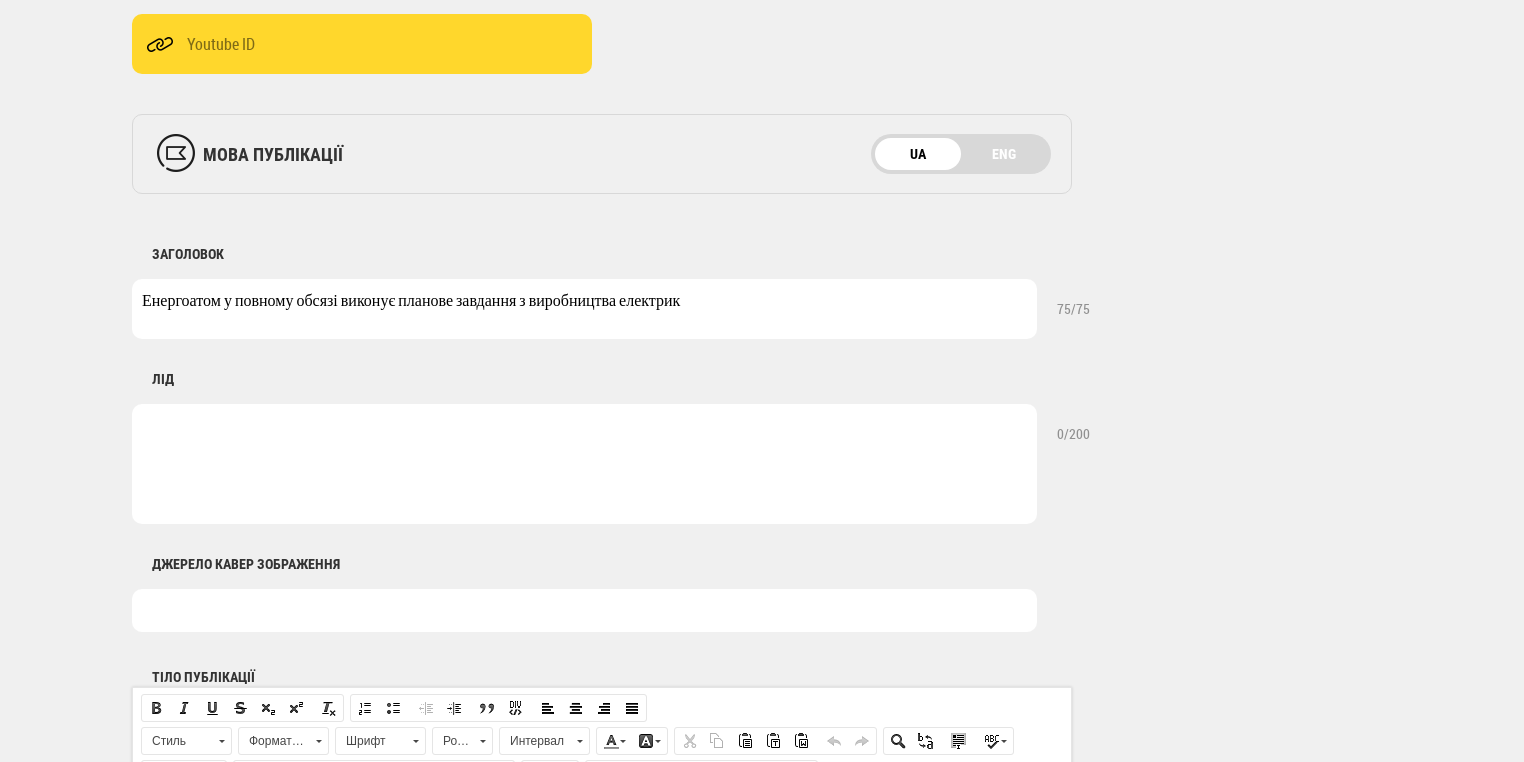 click on "Енергоатом у повному обсязі виконує планове завдання з виробництва електрик" at bounding box center [584, 309] 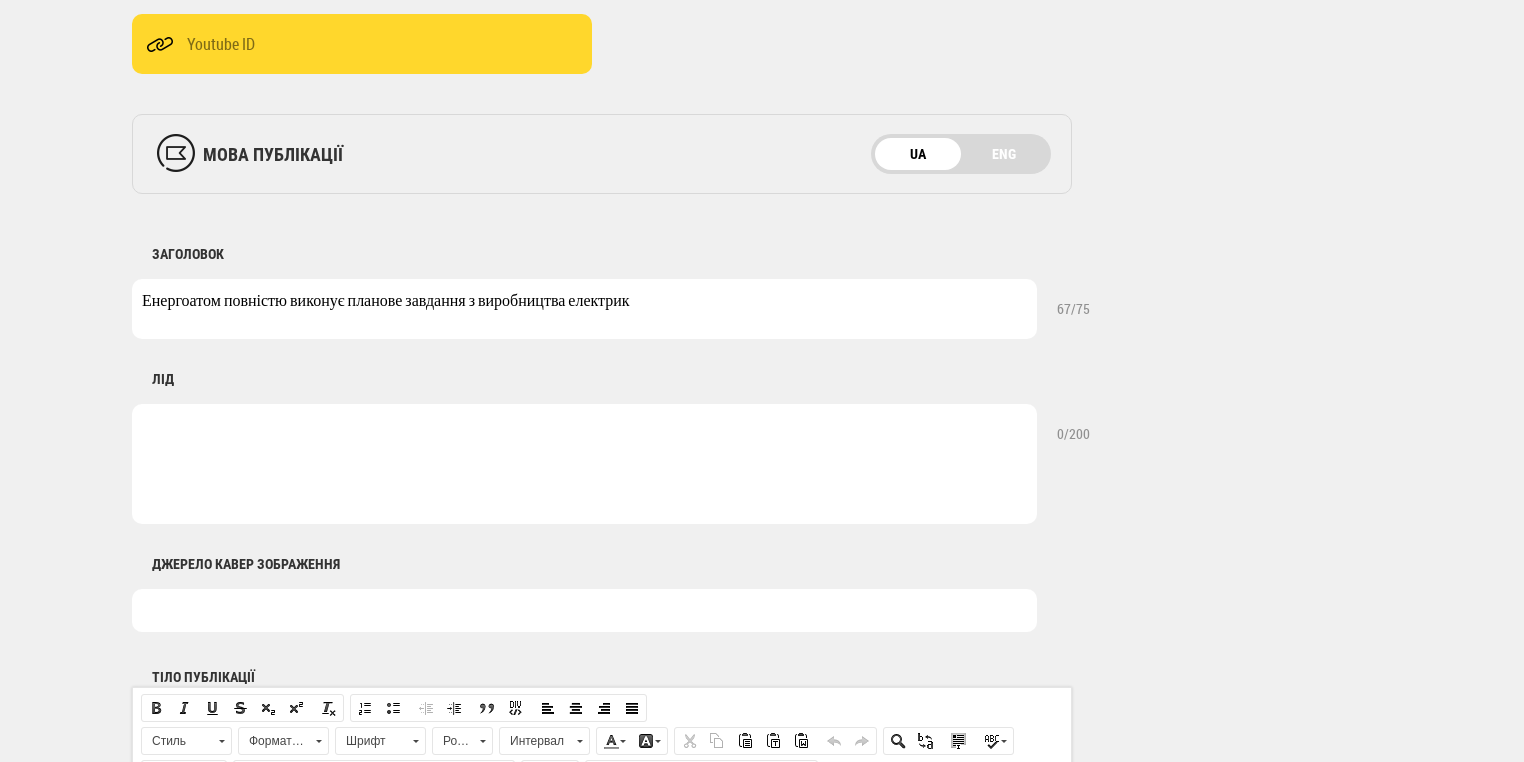 click on "Енергоатом повністю виконує планове завдання з виробництва електрик" at bounding box center [584, 309] 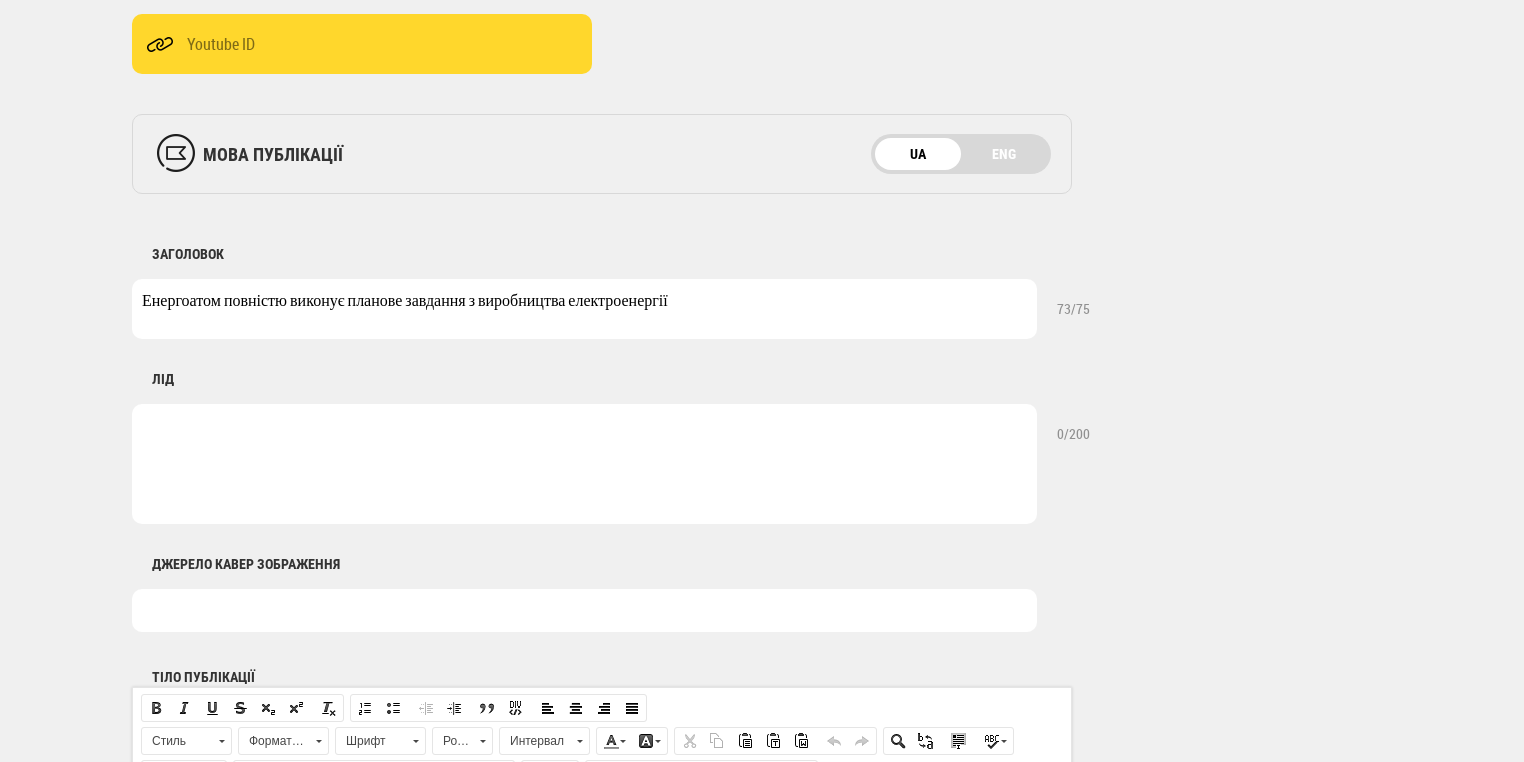 type on "Енергоатом повністю виконує планове завдання з виробництва електроенергії" 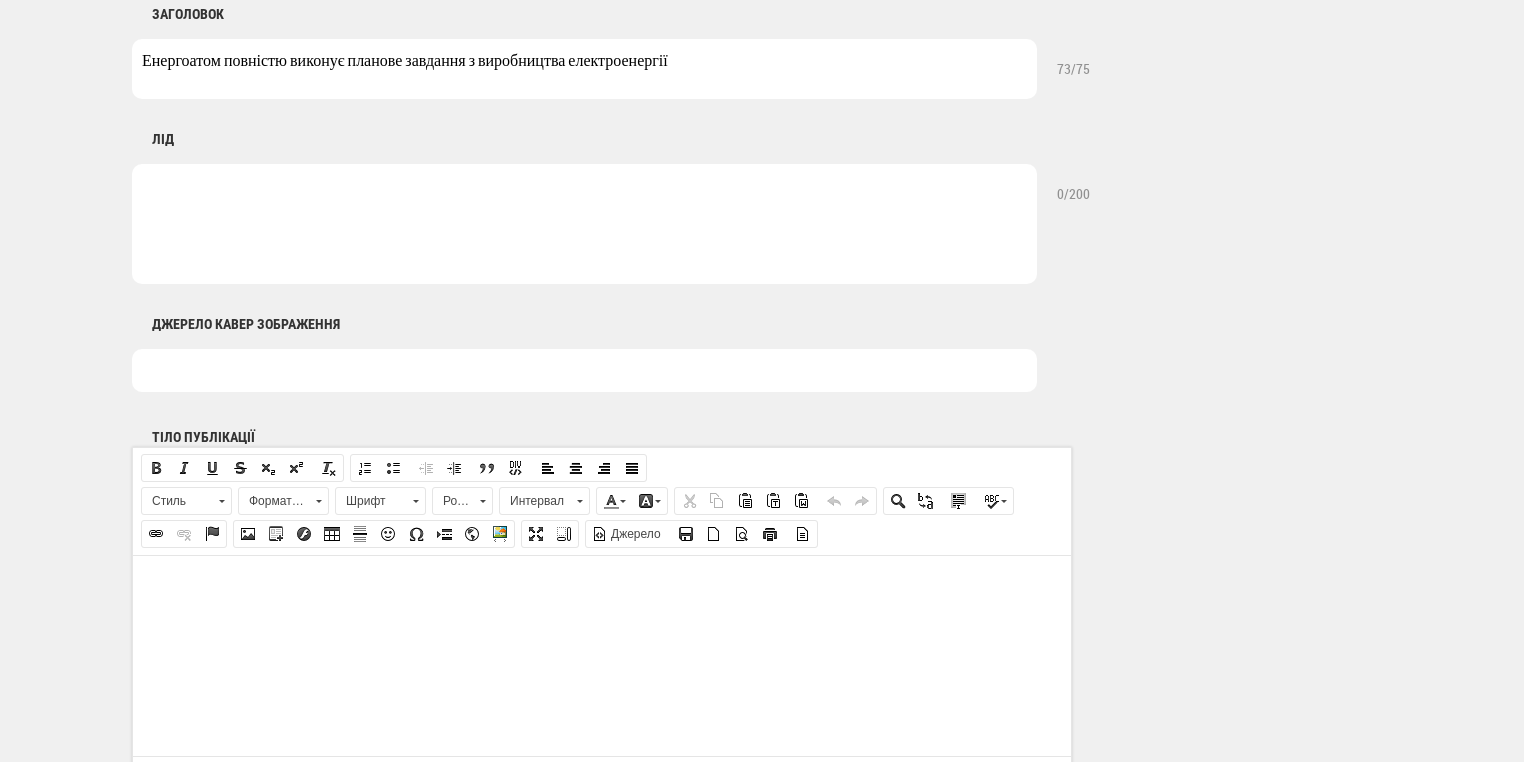 scroll, scrollTop: 1040, scrollLeft: 0, axis: vertical 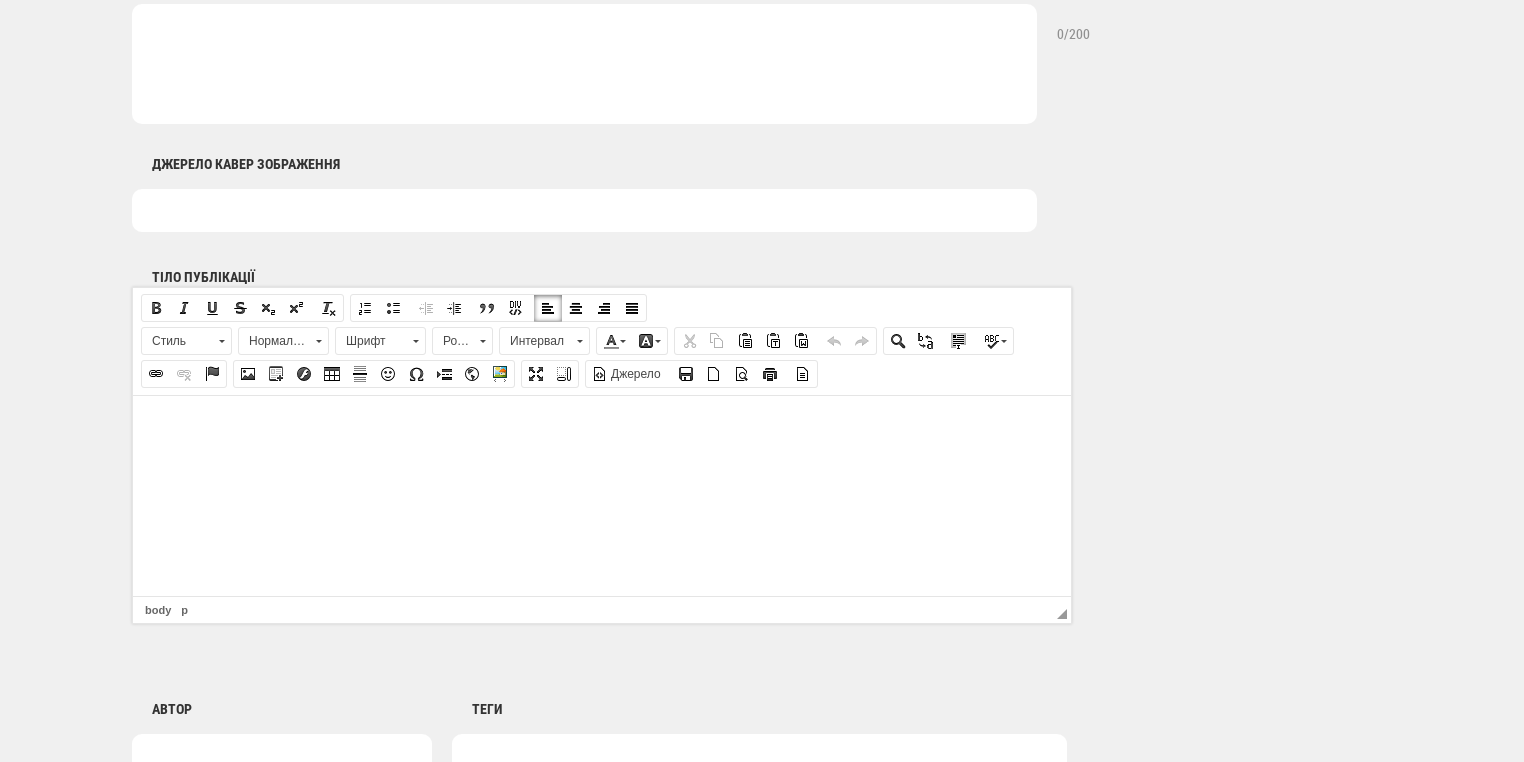 click at bounding box center (602, 425) 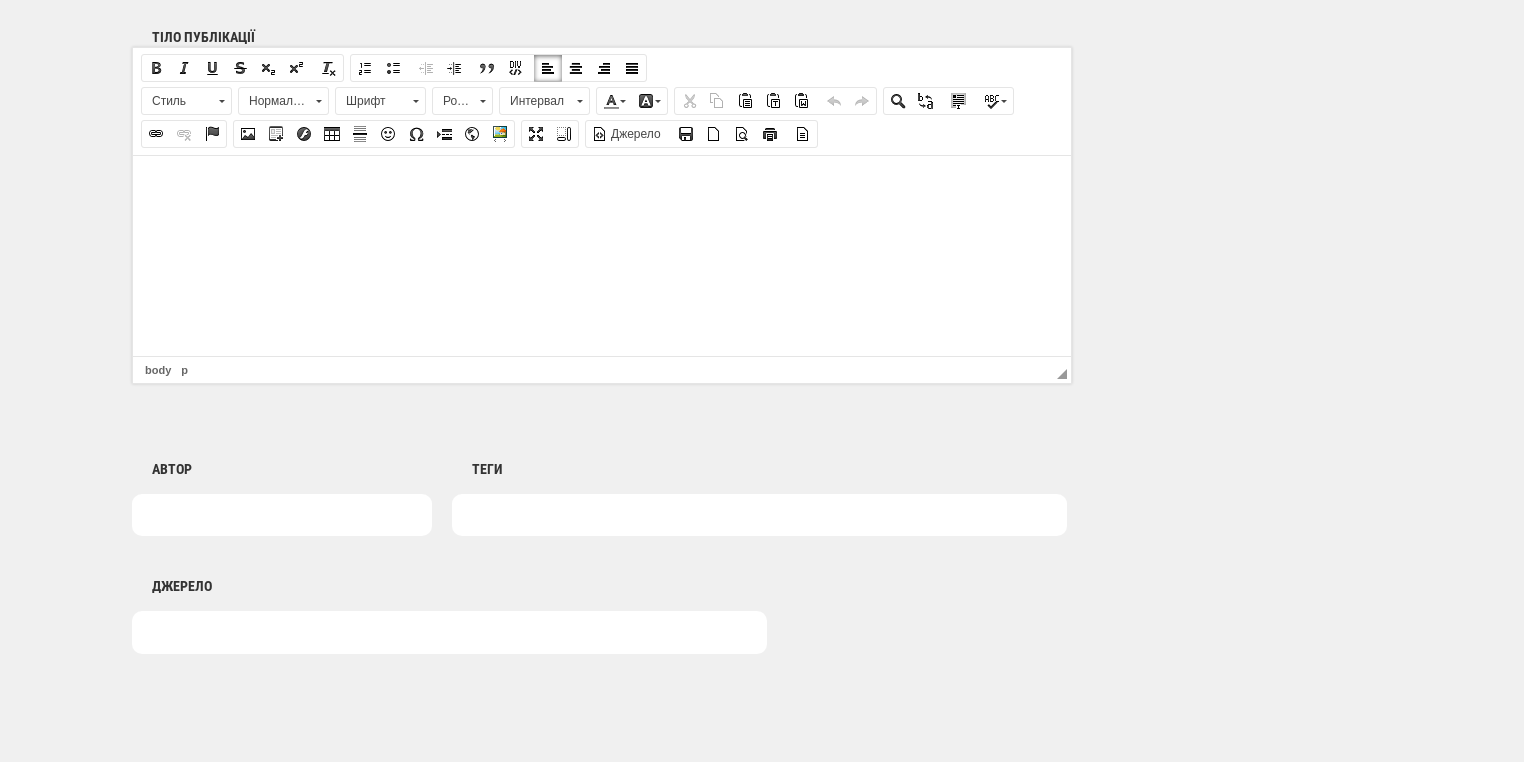 scroll, scrollTop: 1360, scrollLeft: 0, axis: vertical 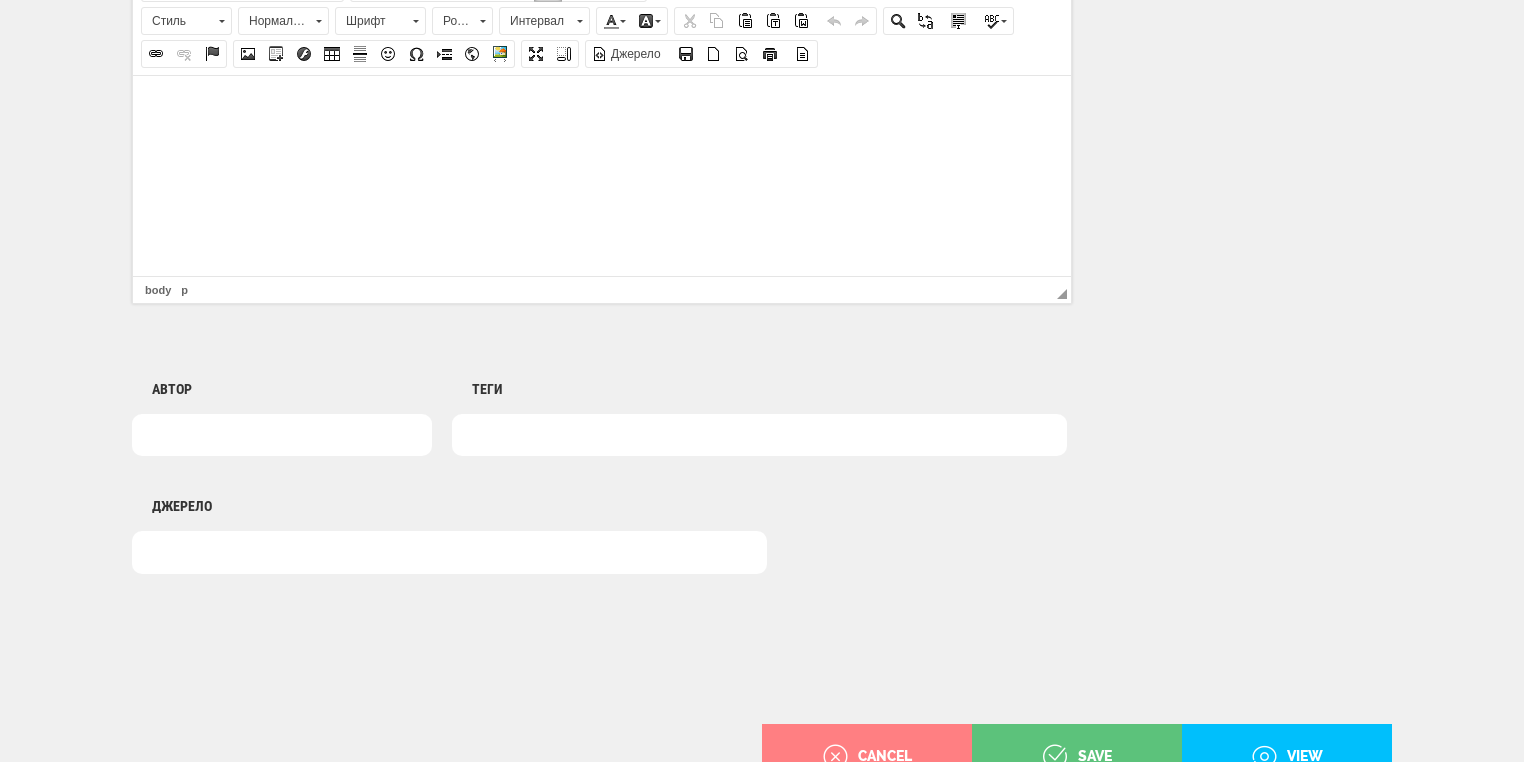 click at bounding box center (282, 435) 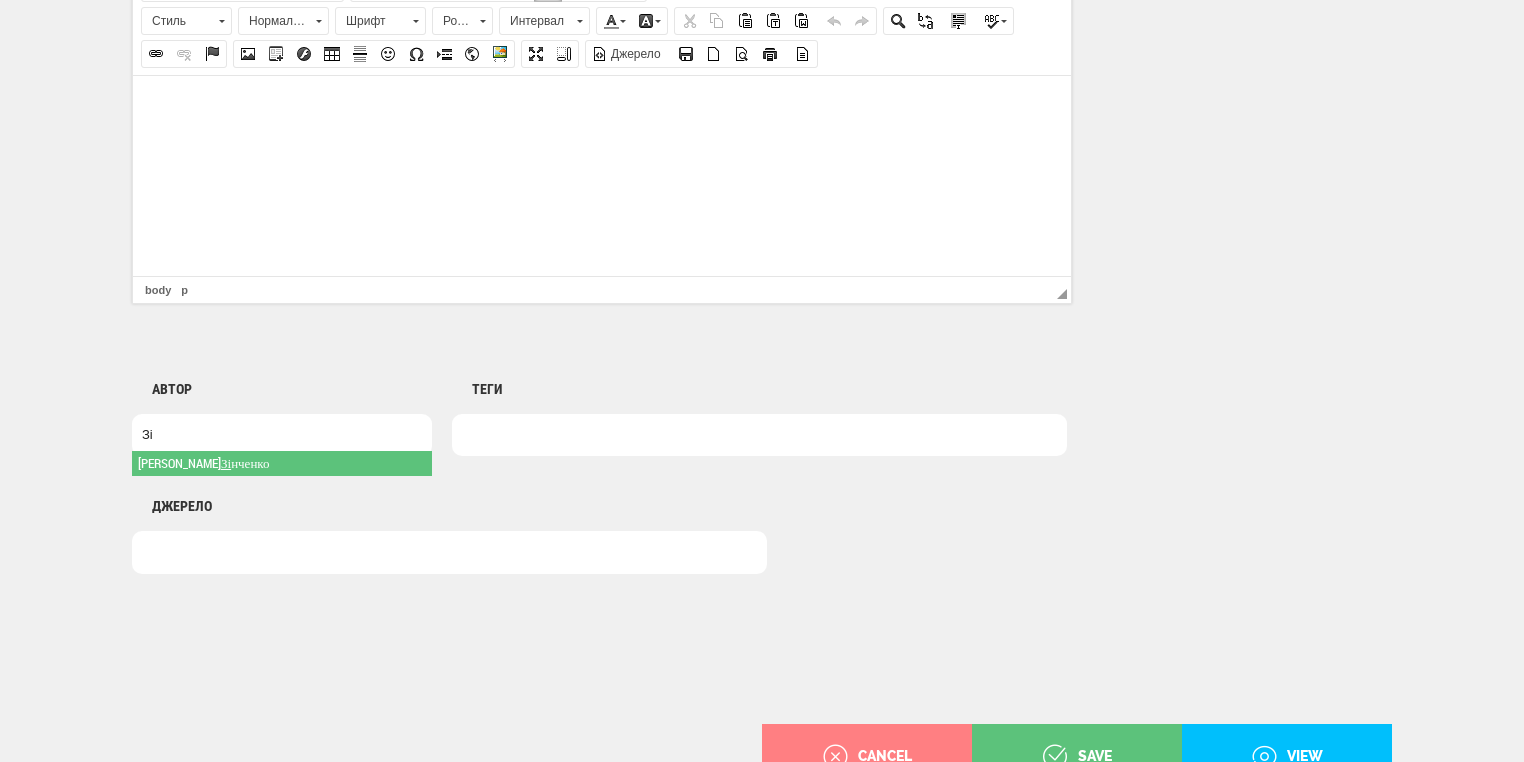 type on "Зі" 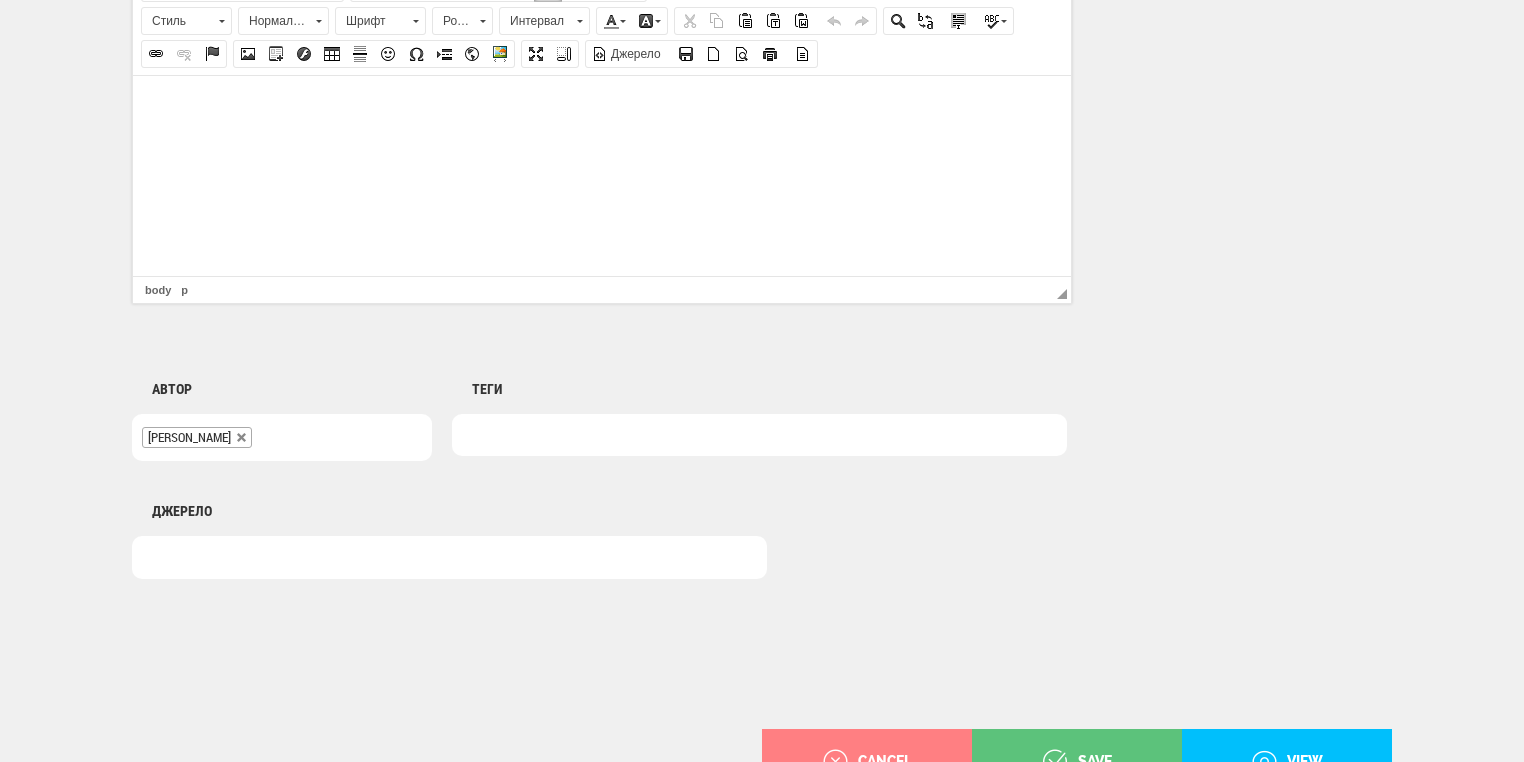 click at bounding box center (759, 435) 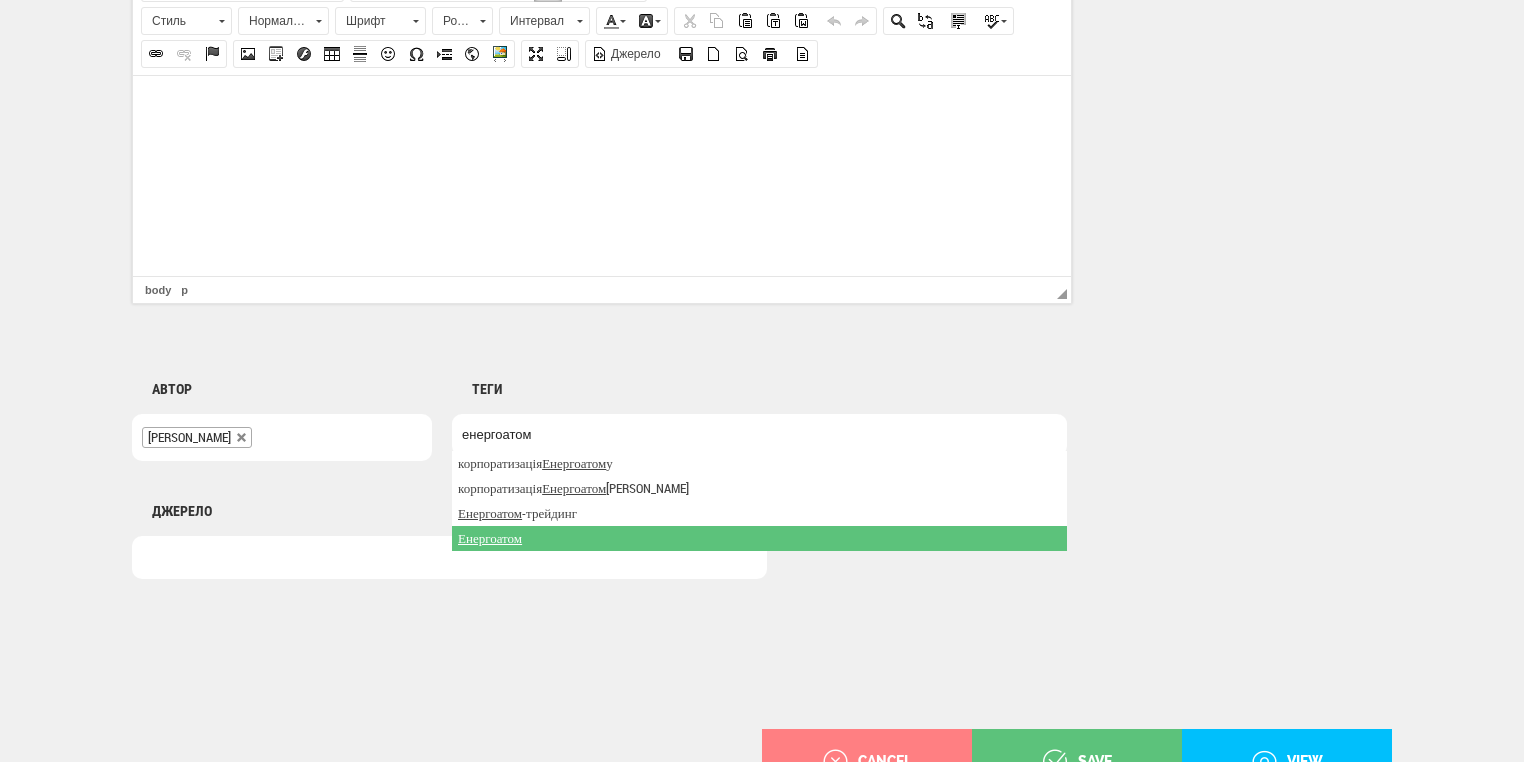 type on "енергоатом" 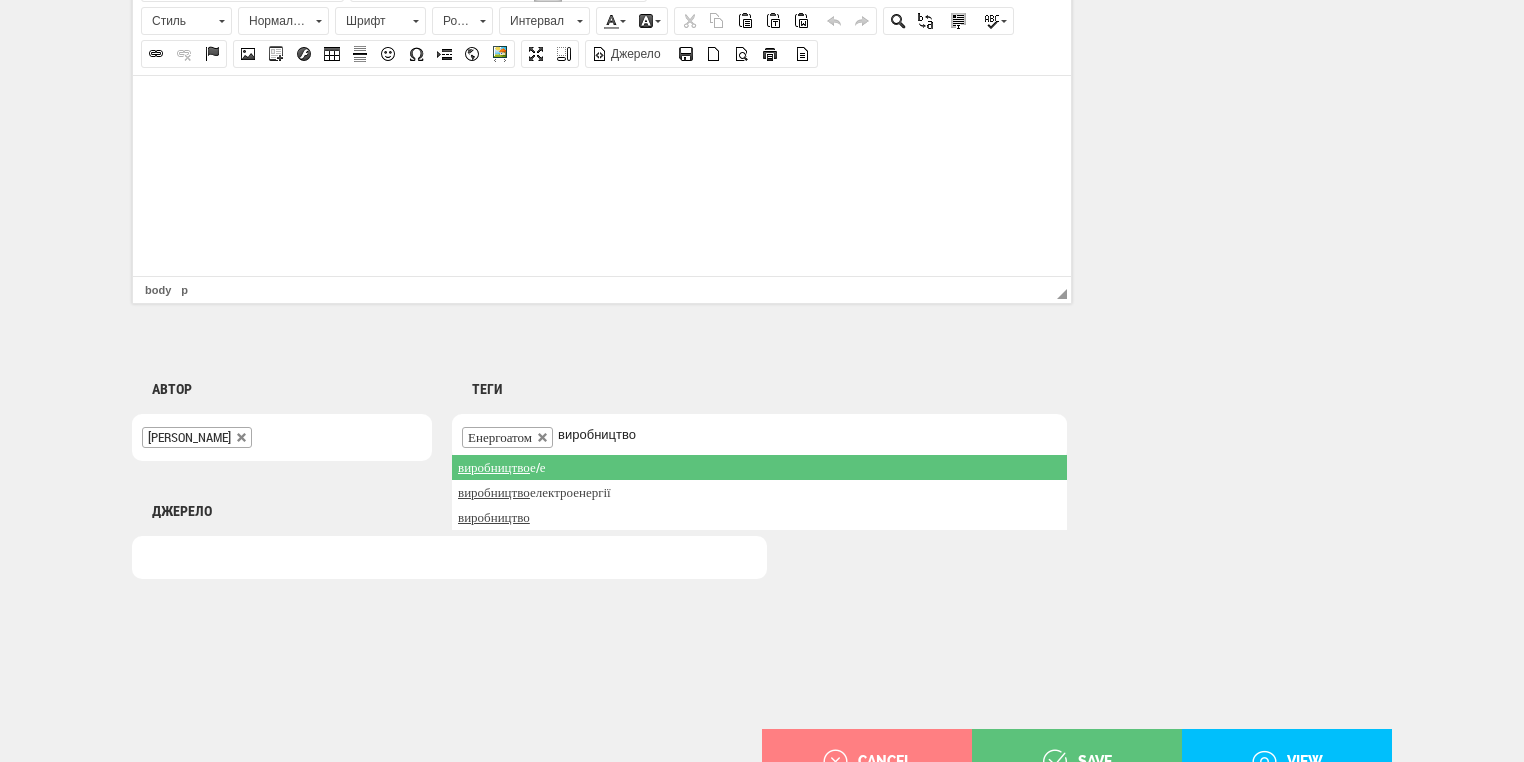 type on "виробництво" 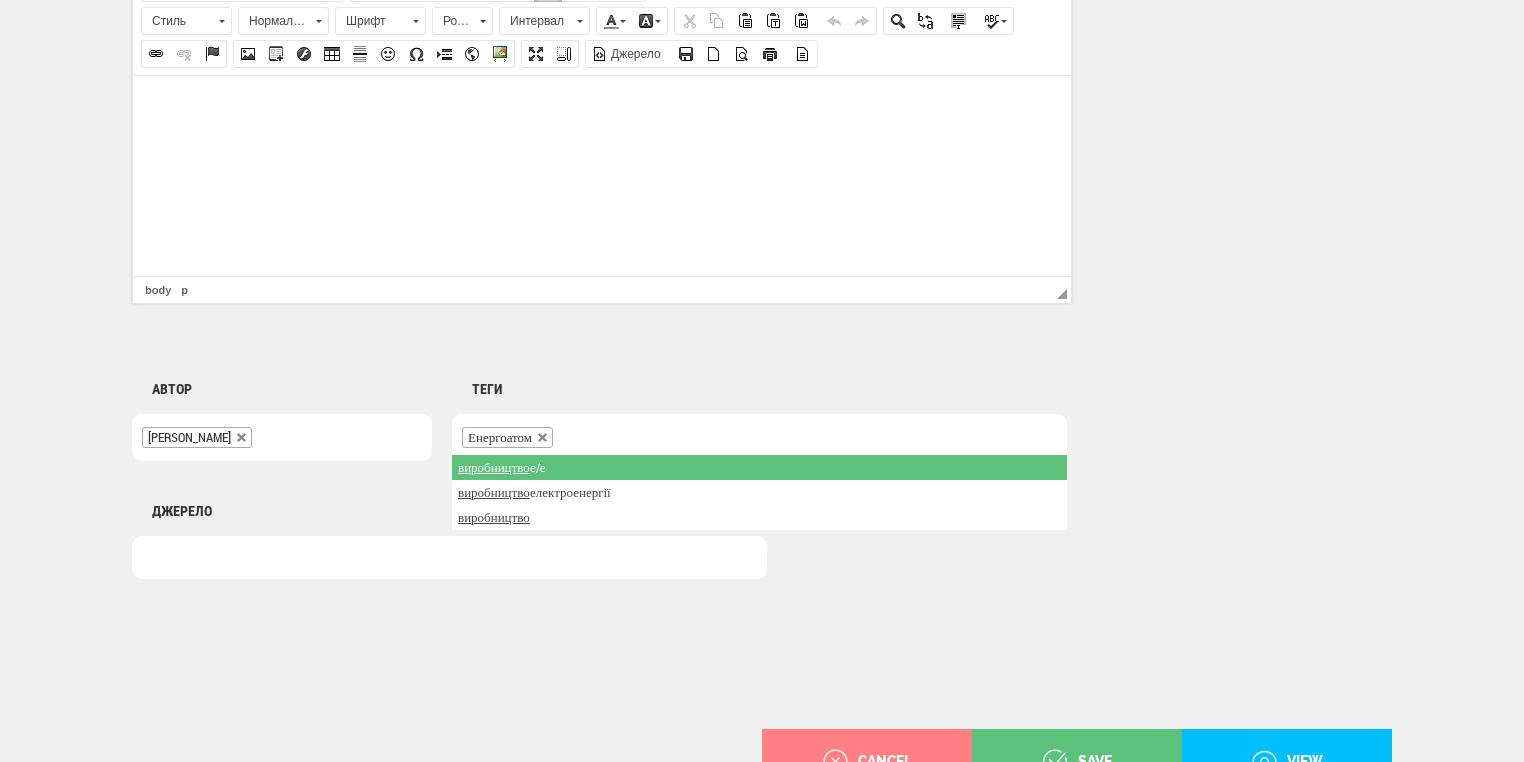 click on "Енергоатом" at bounding box center (759, 437) 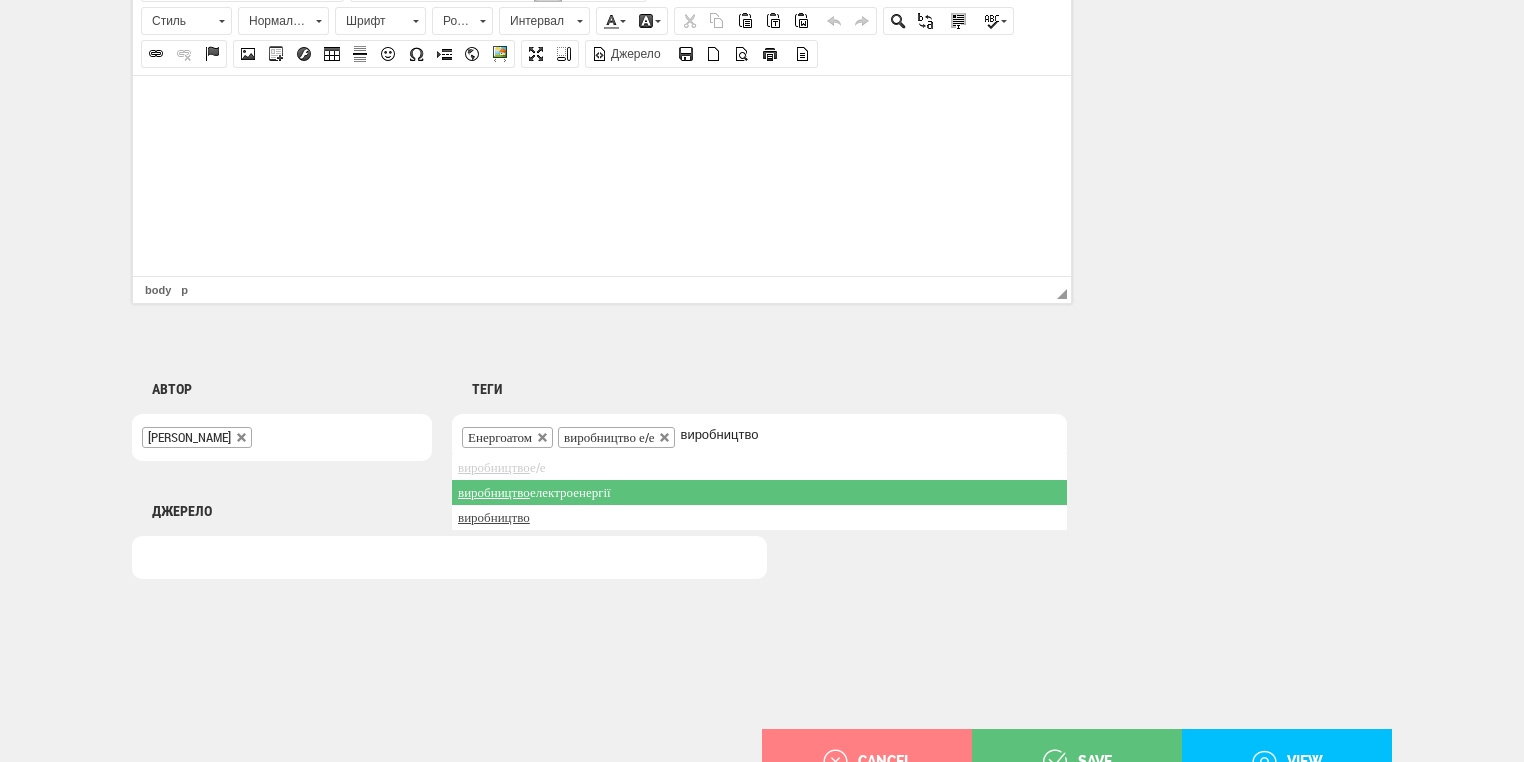 type on "виробництво" 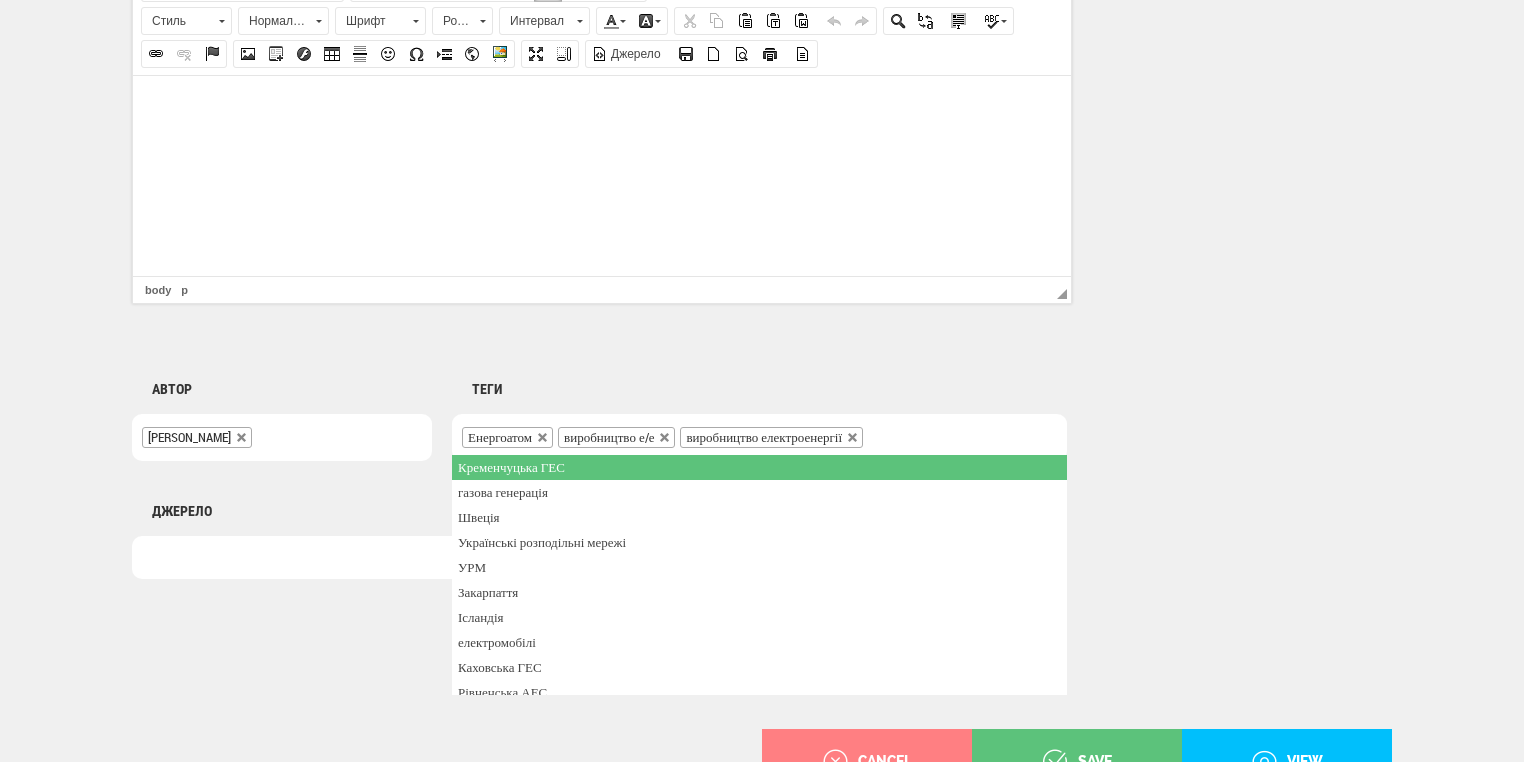scroll, scrollTop: 1120, scrollLeft: 0, axis: vertical 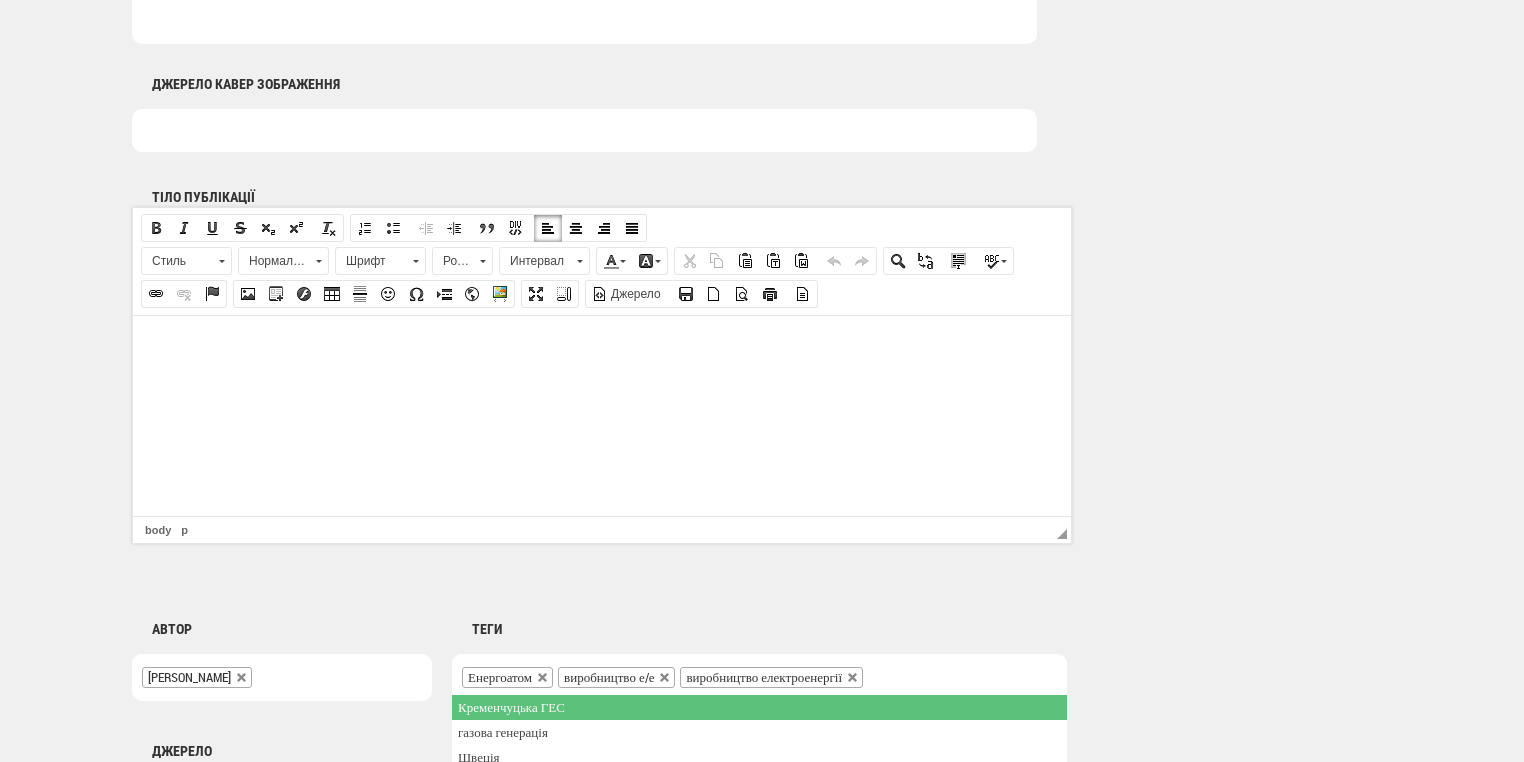 click at bounding box center [602, 345] 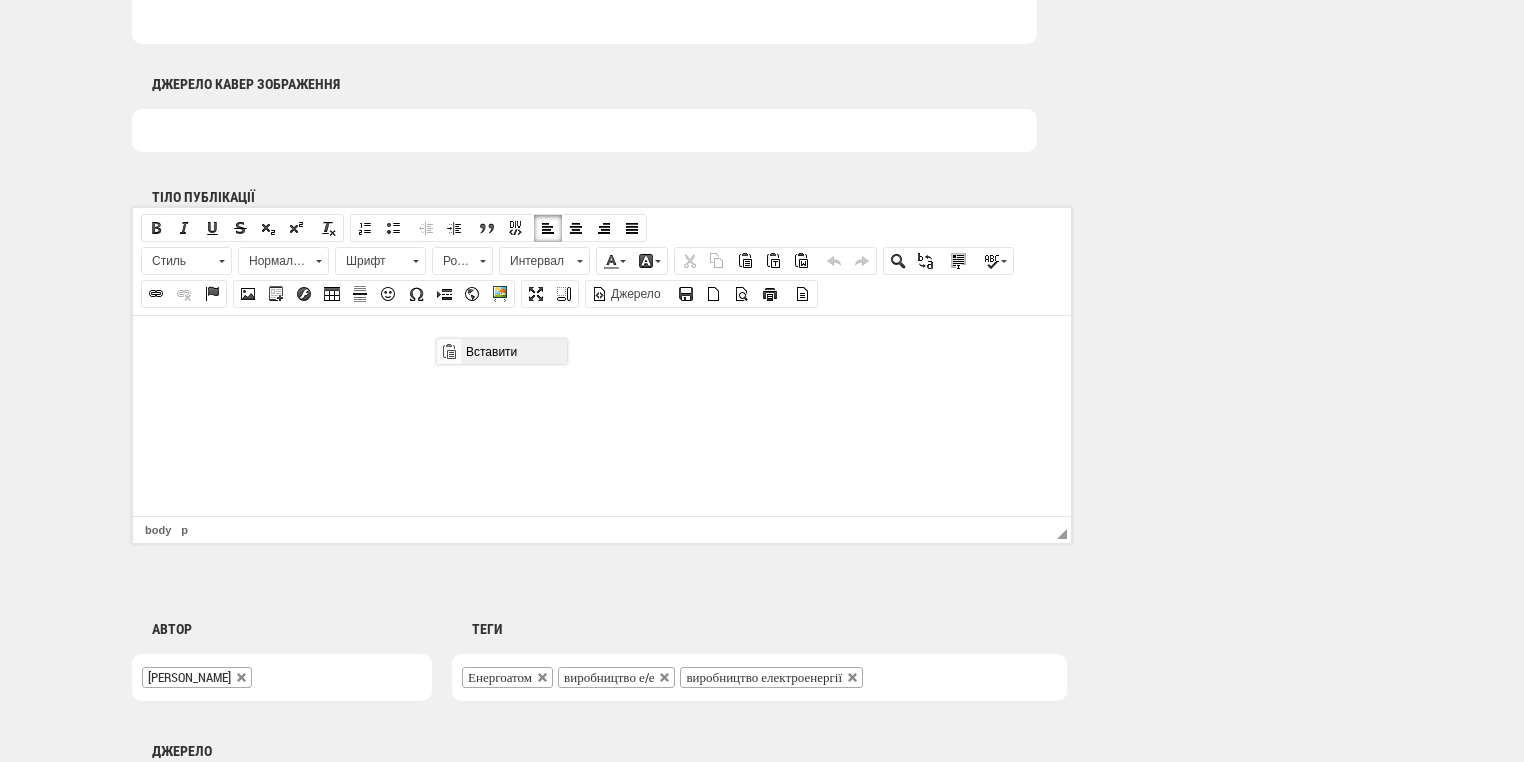 scroll, scrollTop: 0, scrollLeft: 0, axis: both 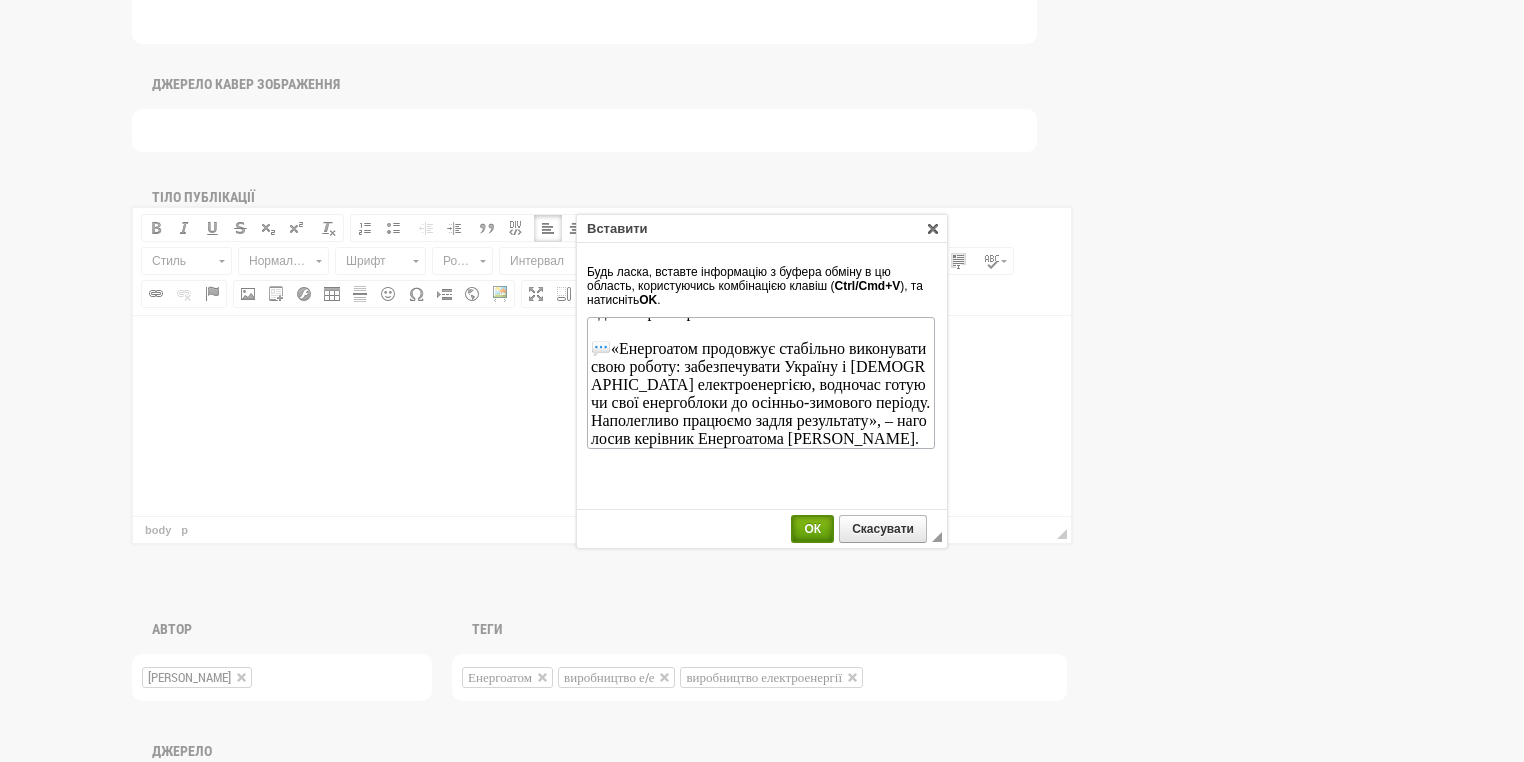 click on "ОК" at bounding box center [812, 529] 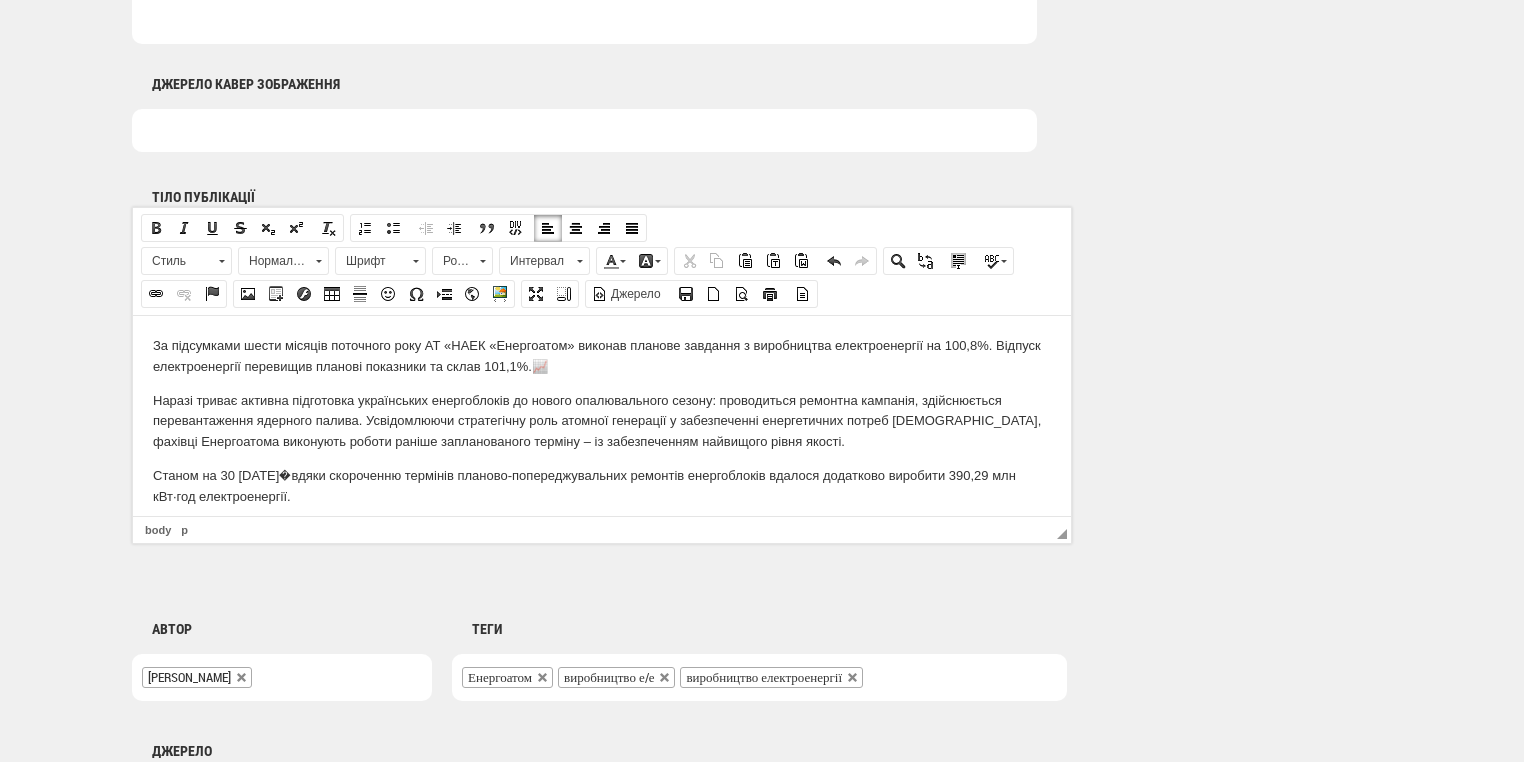 scroll, scrollTop: 0, scrollLeft: 0, axis: both 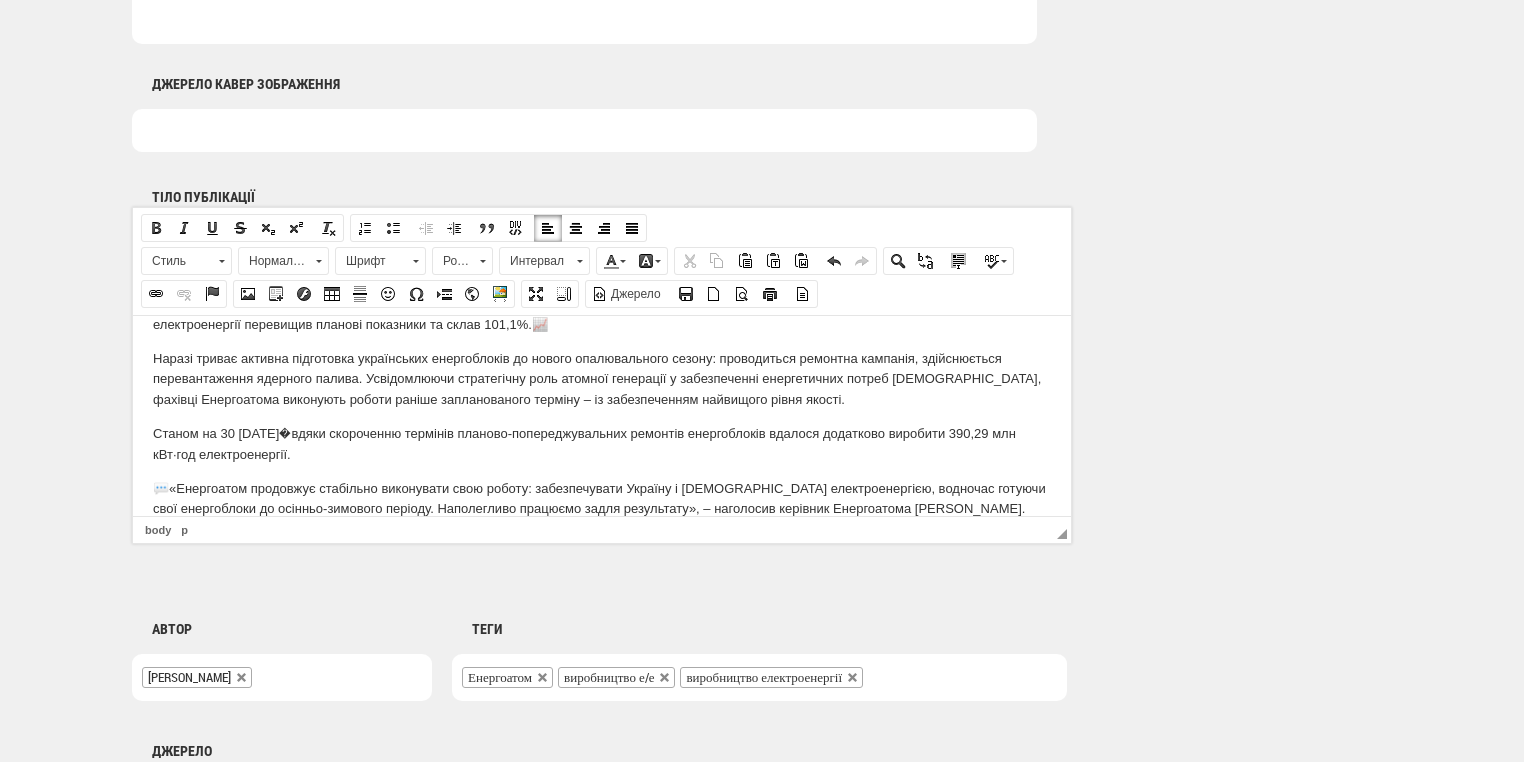 click on "💬«Енергоатом продовжує стабільно виконувати свою роботу: забезпечувати Україну і українців електроенергією, водночас готуючи свої енергоблоки до осінньо-зимового періоду. Наполегливо працюємо задля результату», – наголосив керівник Енергоатома Петро Котін." at bounding box center [602, 499] 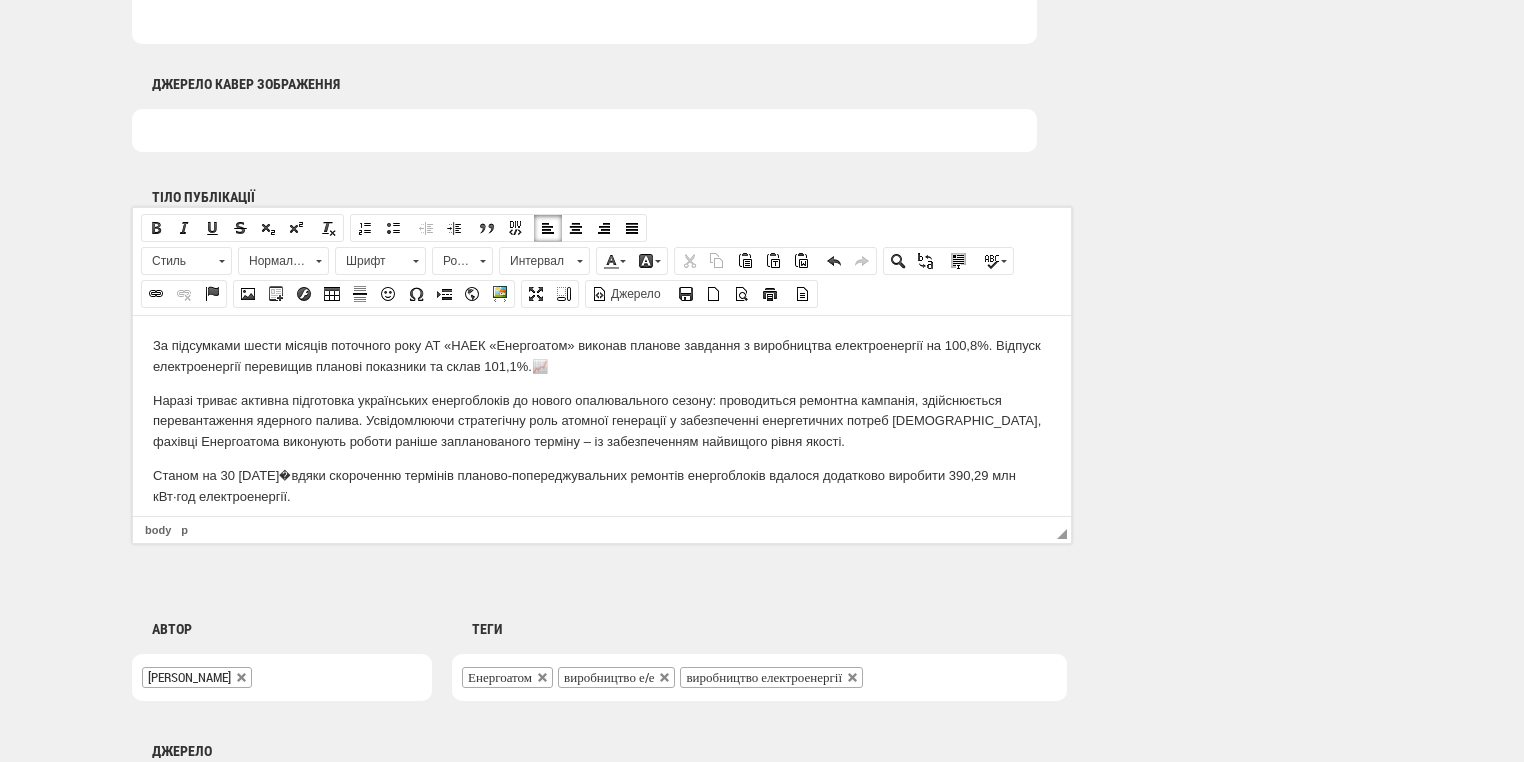 scroll, scrollTop: 960, scrollLeft: 0, axis: vertical 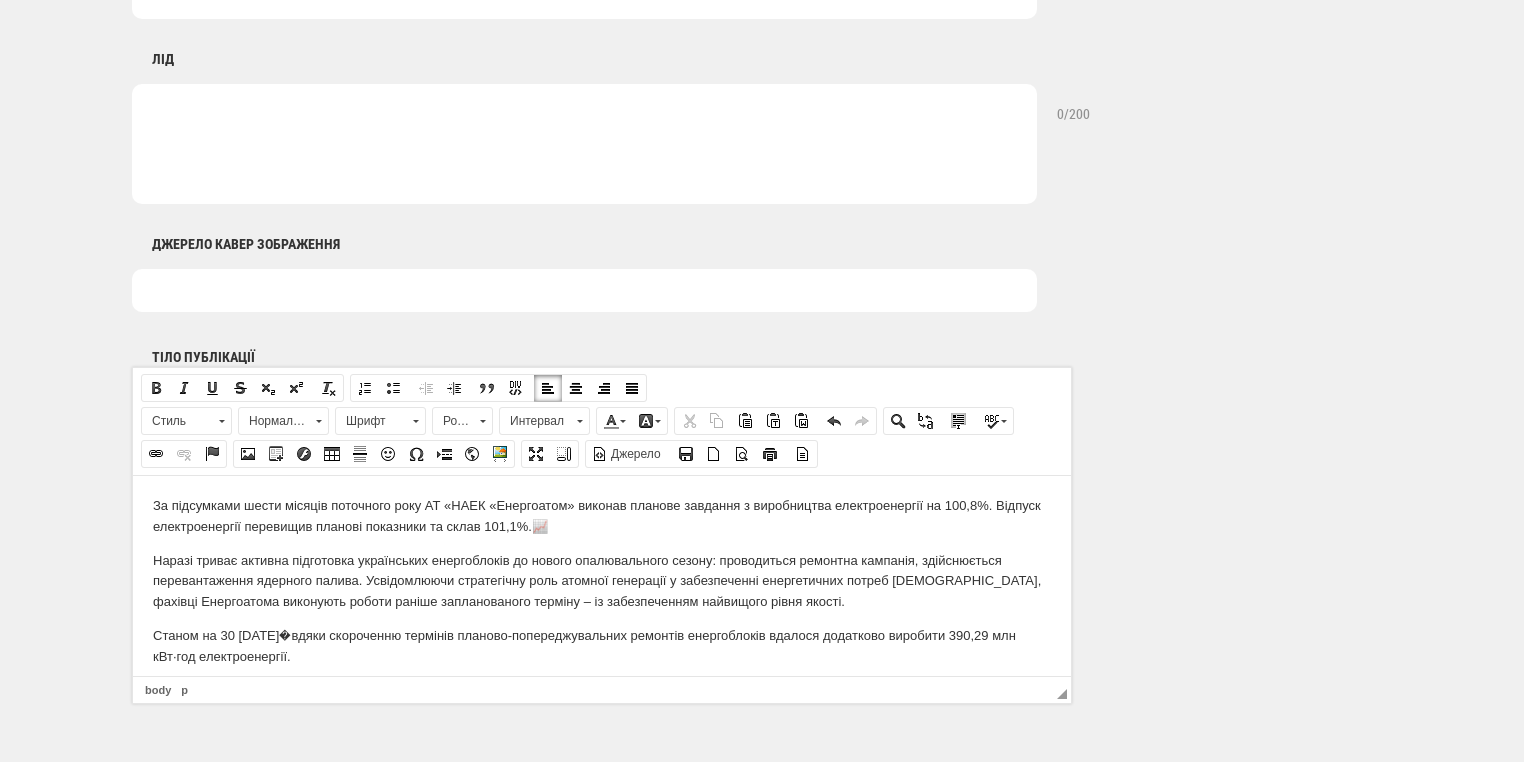 click on "За підсумками шести місяців поточного року АТ «НАЕК «Енергоатом» виконав планове завдання з виробництва електроенергії на 100,8%. Відпуск електроенергії перевищив планові показники та склав 101,1%.📈" at bounding box center [602, 516] 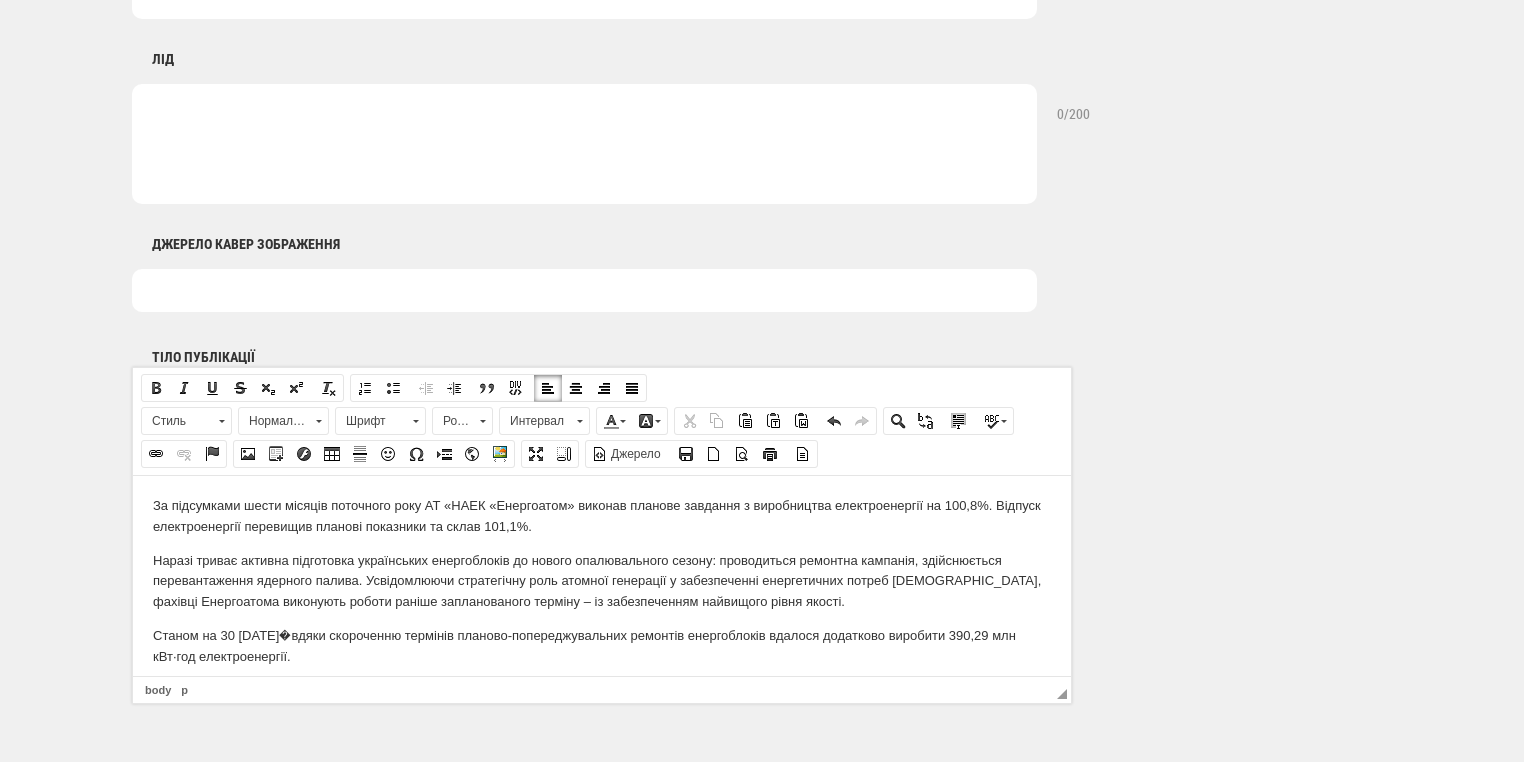click on "За підсумками шести місяців поточного року АТ «НАЕК «Енергоатом» виконав планове завдання з виробництва електроенергії на 100,8%. Відпуск електроенергії перевищив планові показники та склав 101,1%. Станом на 30 червня завдяки скороченню термінів планово-попереджувальних ремонтів енергоблоків вдалося додатково виробити 390,29 млн кВт∙год електроенергії." at bounding box center (602, 608) 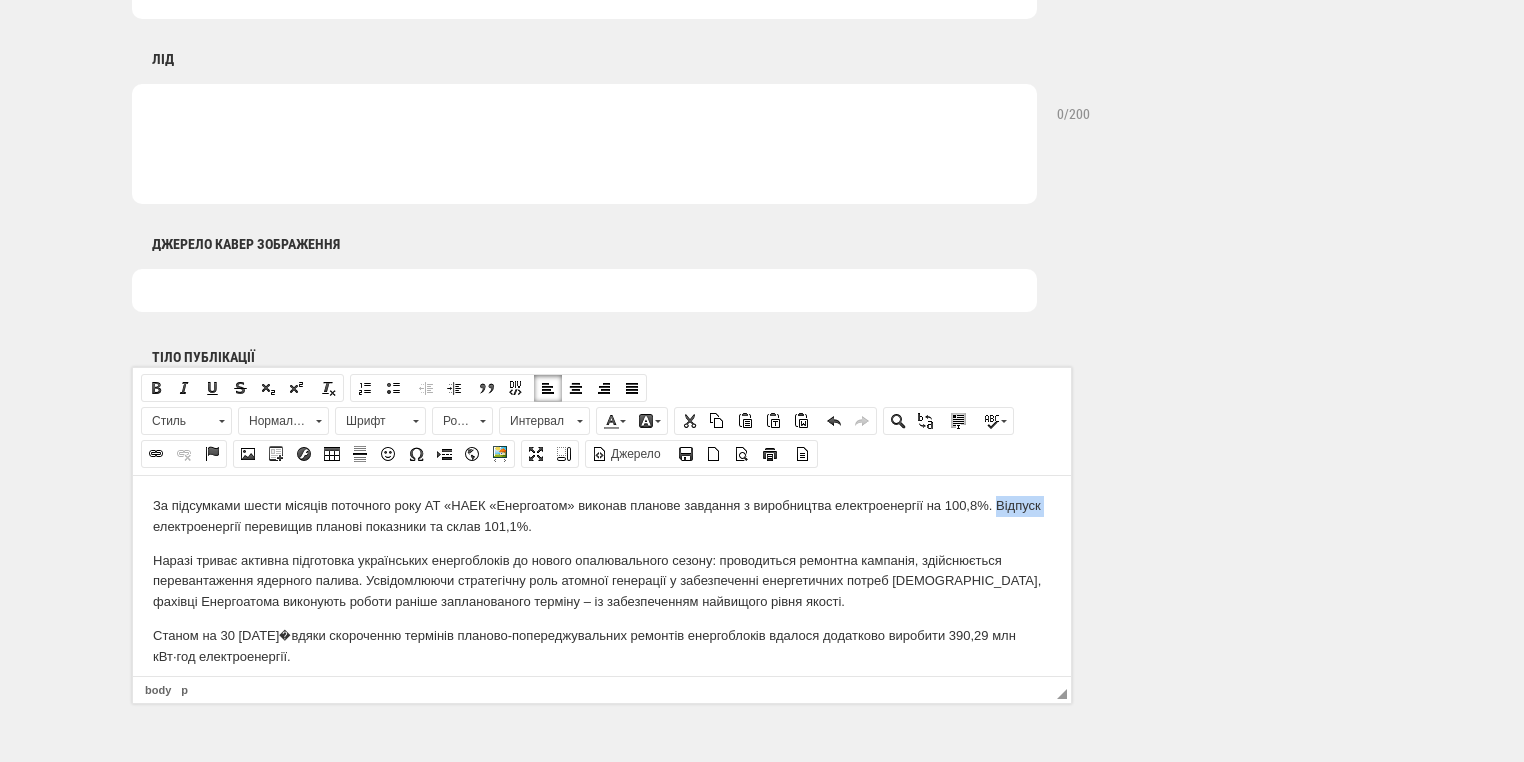 click on "За підсумками шести місяців поточного року АТ «НАЕК «Енергоатом» виконав планове завдання з виробництва електроенергії на 100,8%. Відпуск електроенергії перевищив планові показники та склав 101,1%. Станом на 30 червня завдяки скороченню термінів планово-попереджувальних ремонтів енергоблоків вдалося додатково виробити 390,29 млн кВт∙год електроенергії." at bounding box center [602, 608] 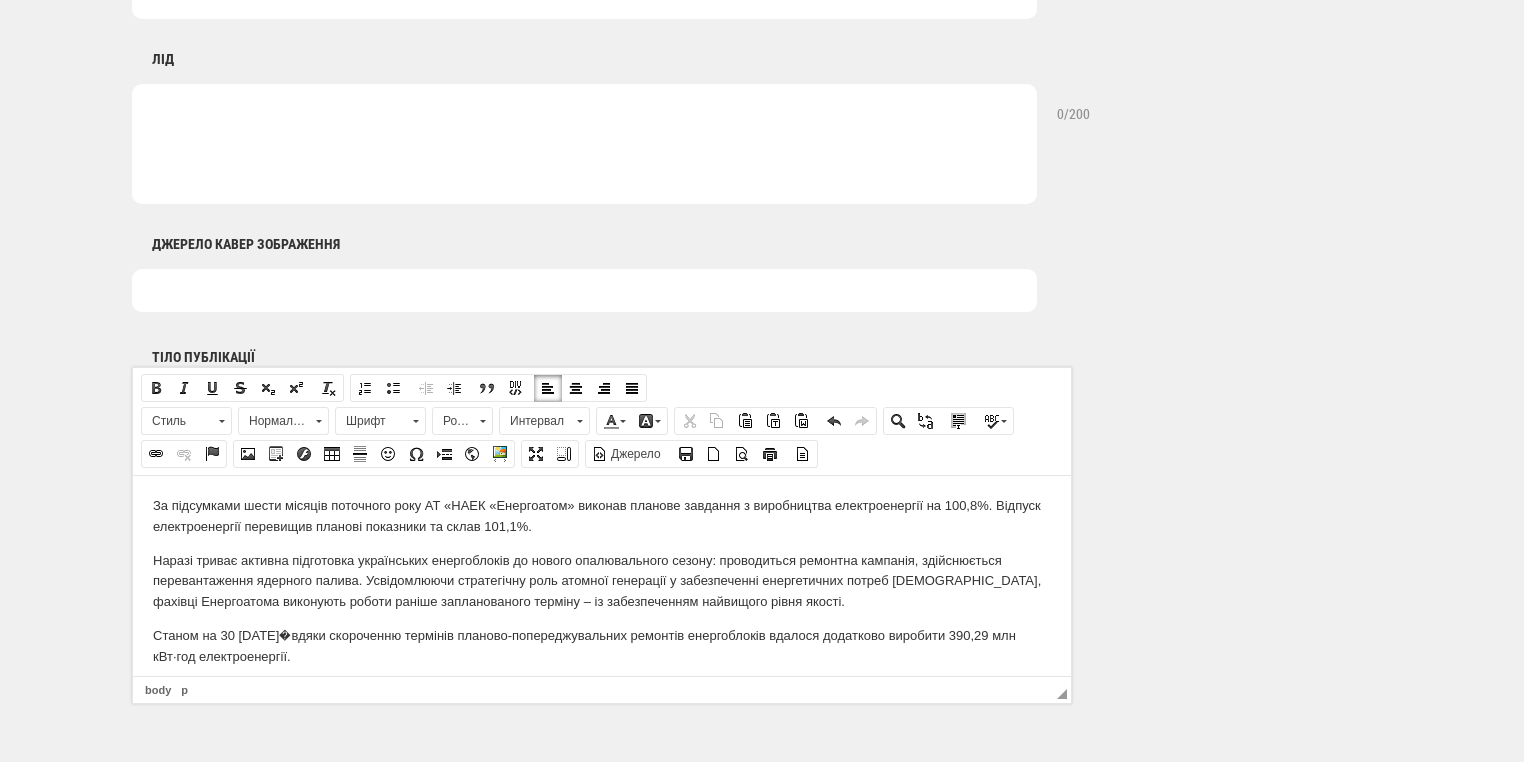 click on "За підсумками шести місяців поточного року АТ «НАЕК «Енергоатом» виконав планове завдання з виробництва електроенергії на 100,8%. Відпуск електроенергії перевищив планові показники та склав 101,1%." at bounding box center [602, 516] 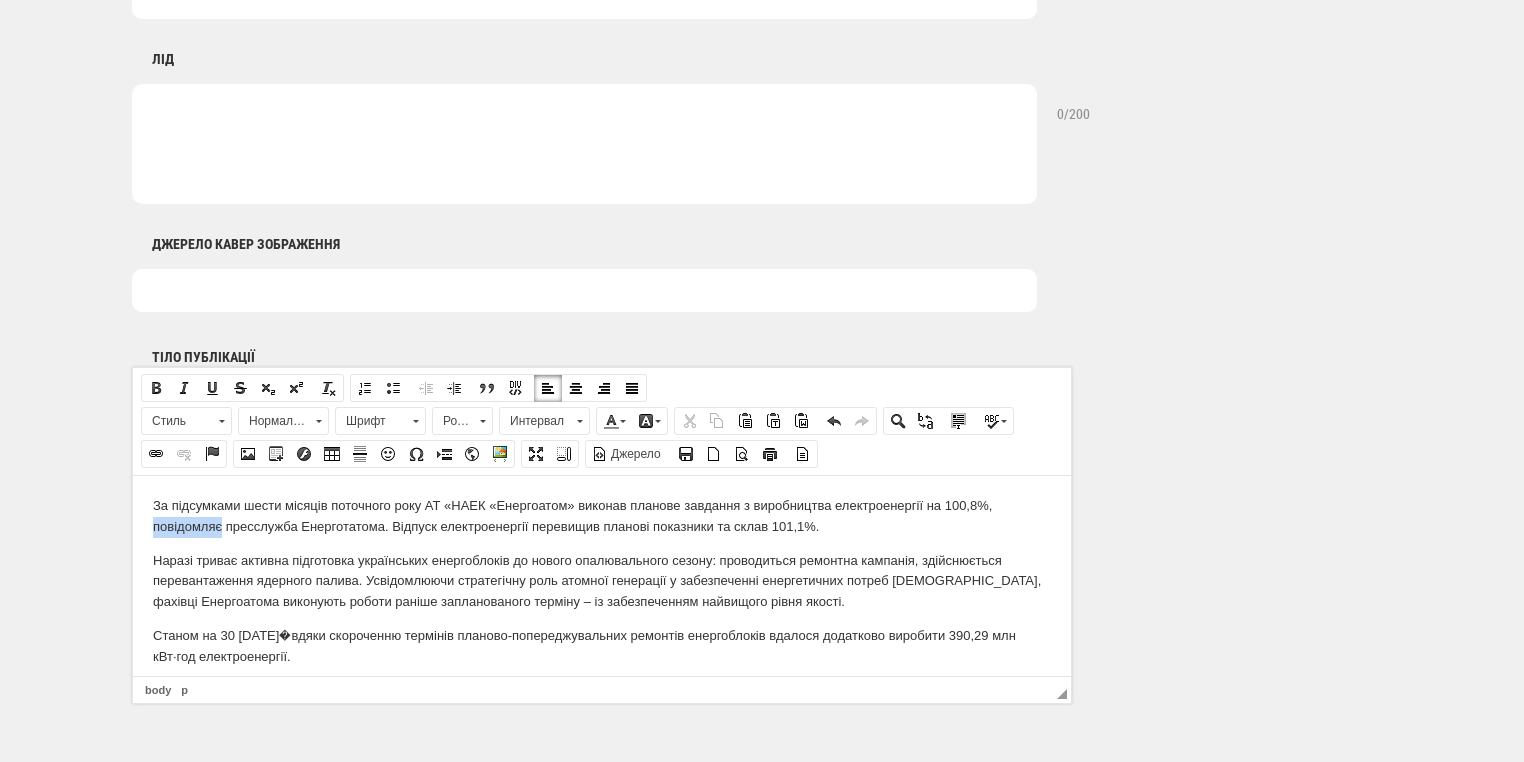 drag, startPoint x: 220, startPoint y: 523, endPoint x: 149, endPoint y: 524, distance: 71.00704 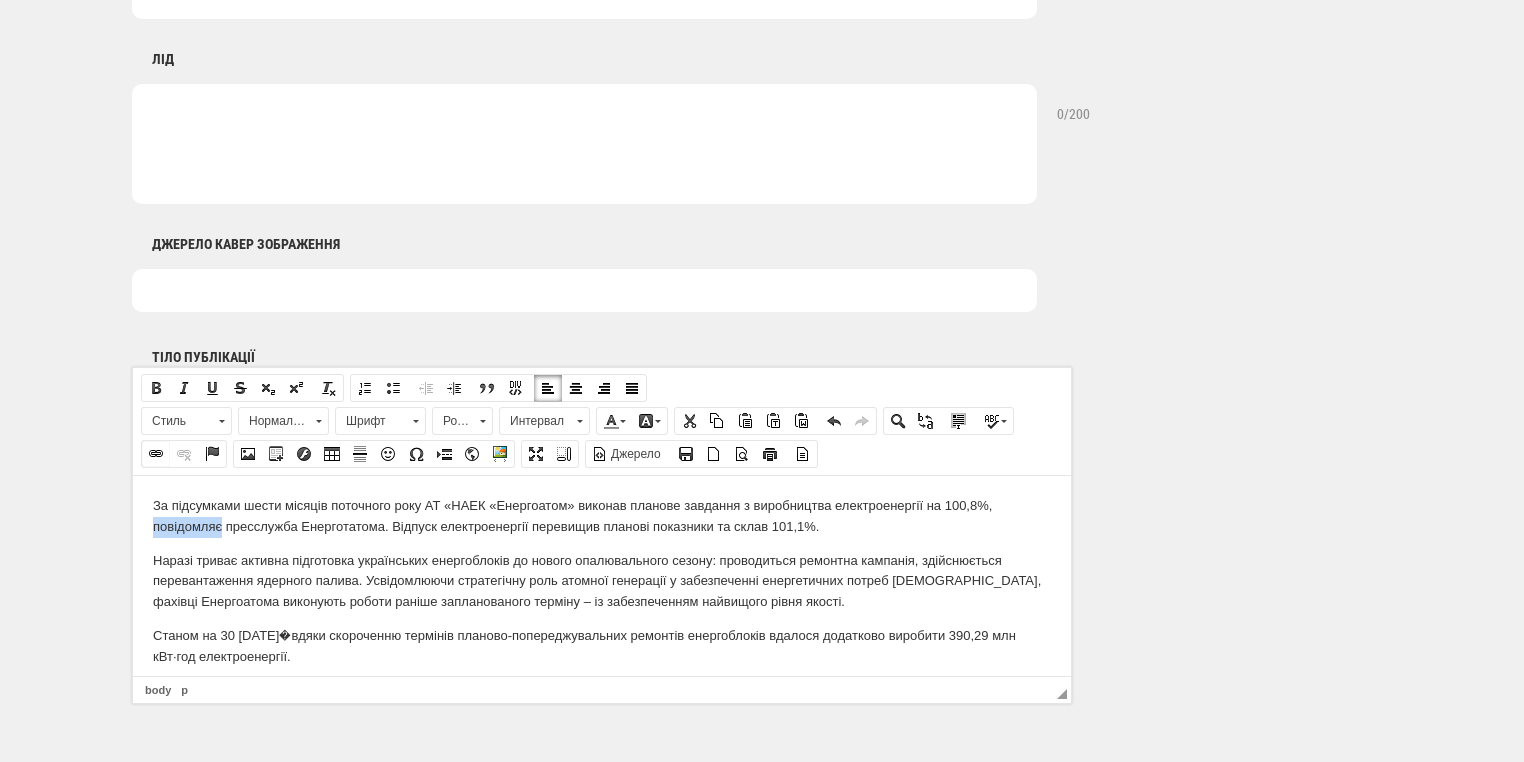 click at bounding box center [156, 454] 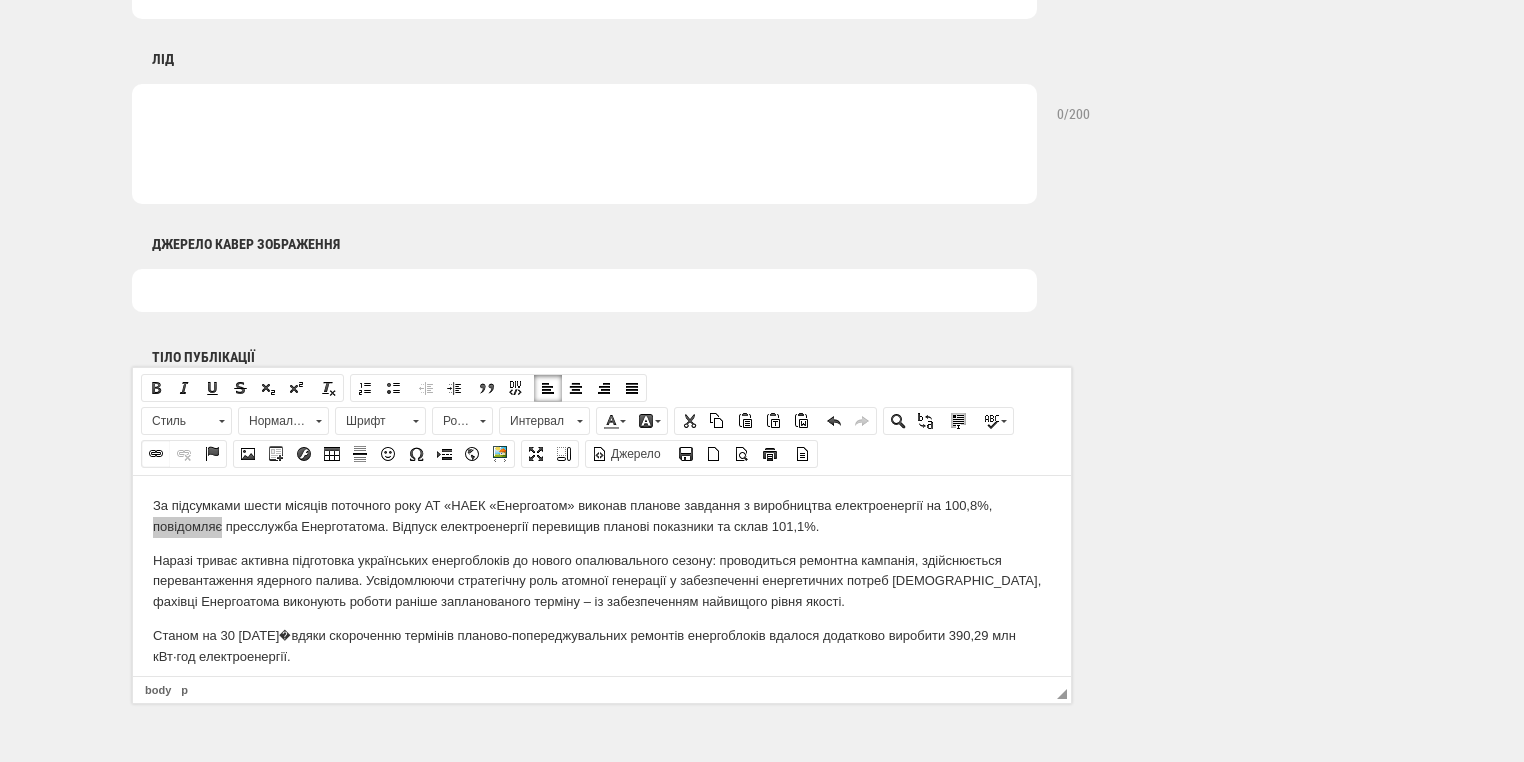 click at bounding box center (0, 0) 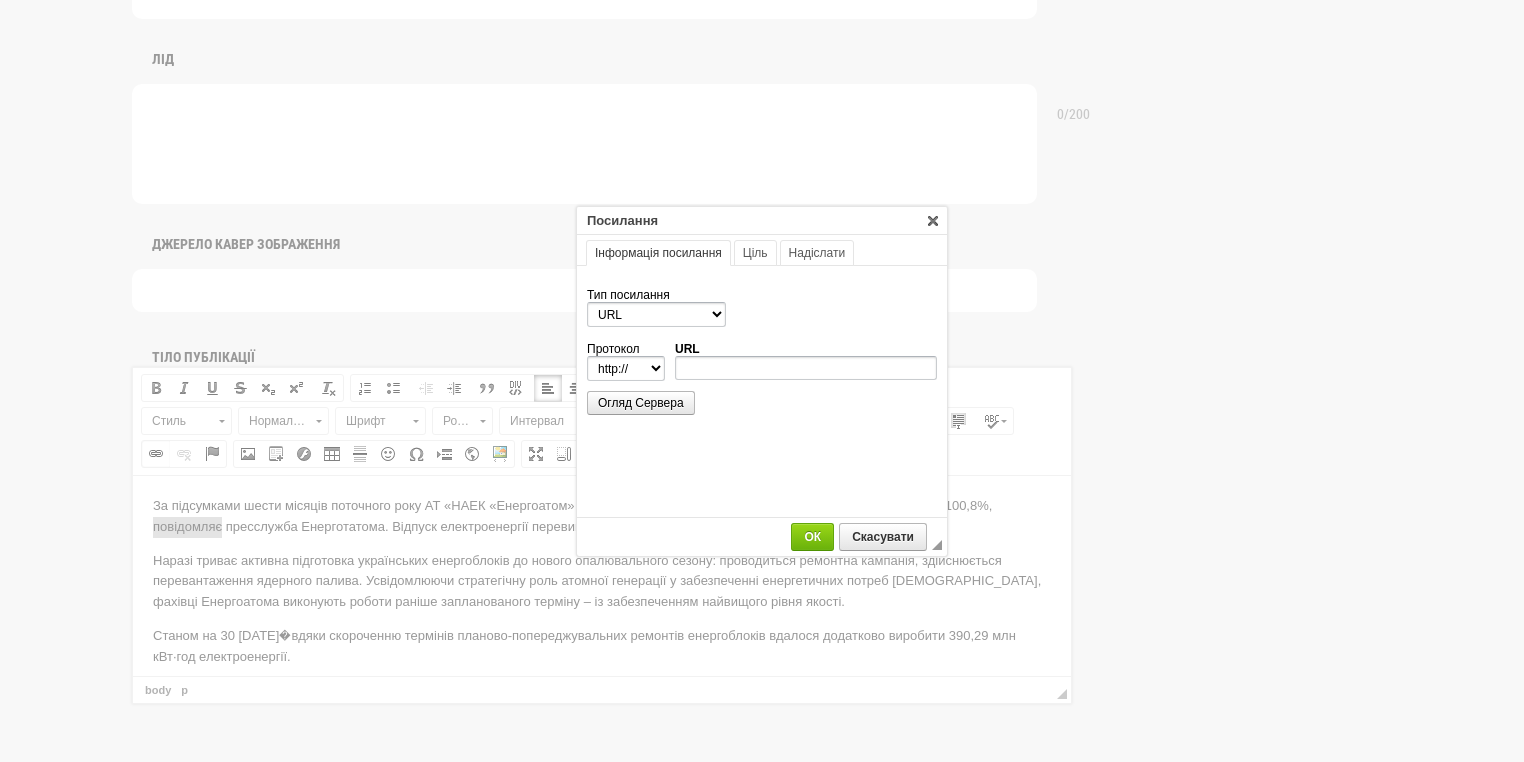 scroll, scrollTop: 0, scrollLeft: 0, axis: both 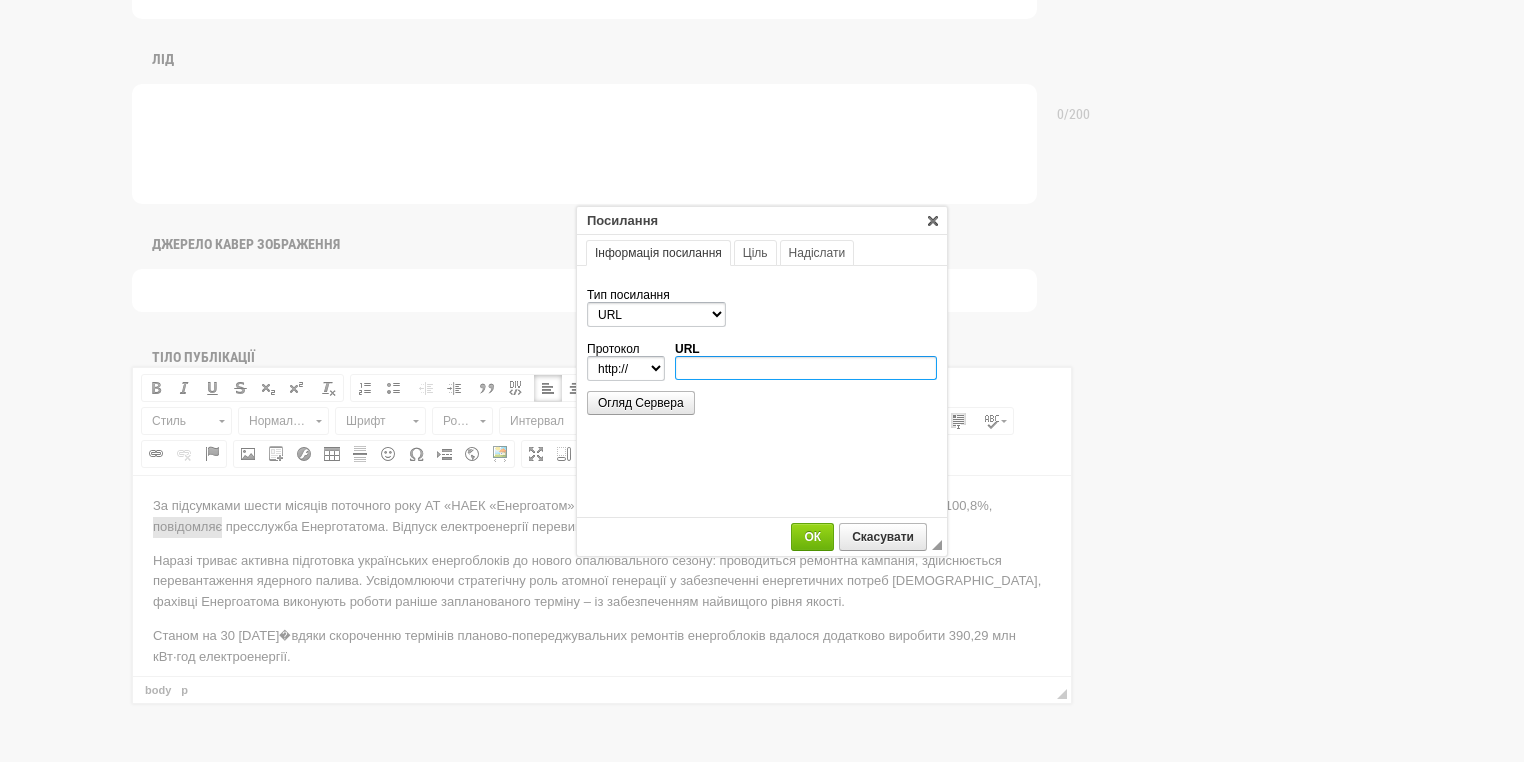 click on "URL" at bounding box center [806, 368] 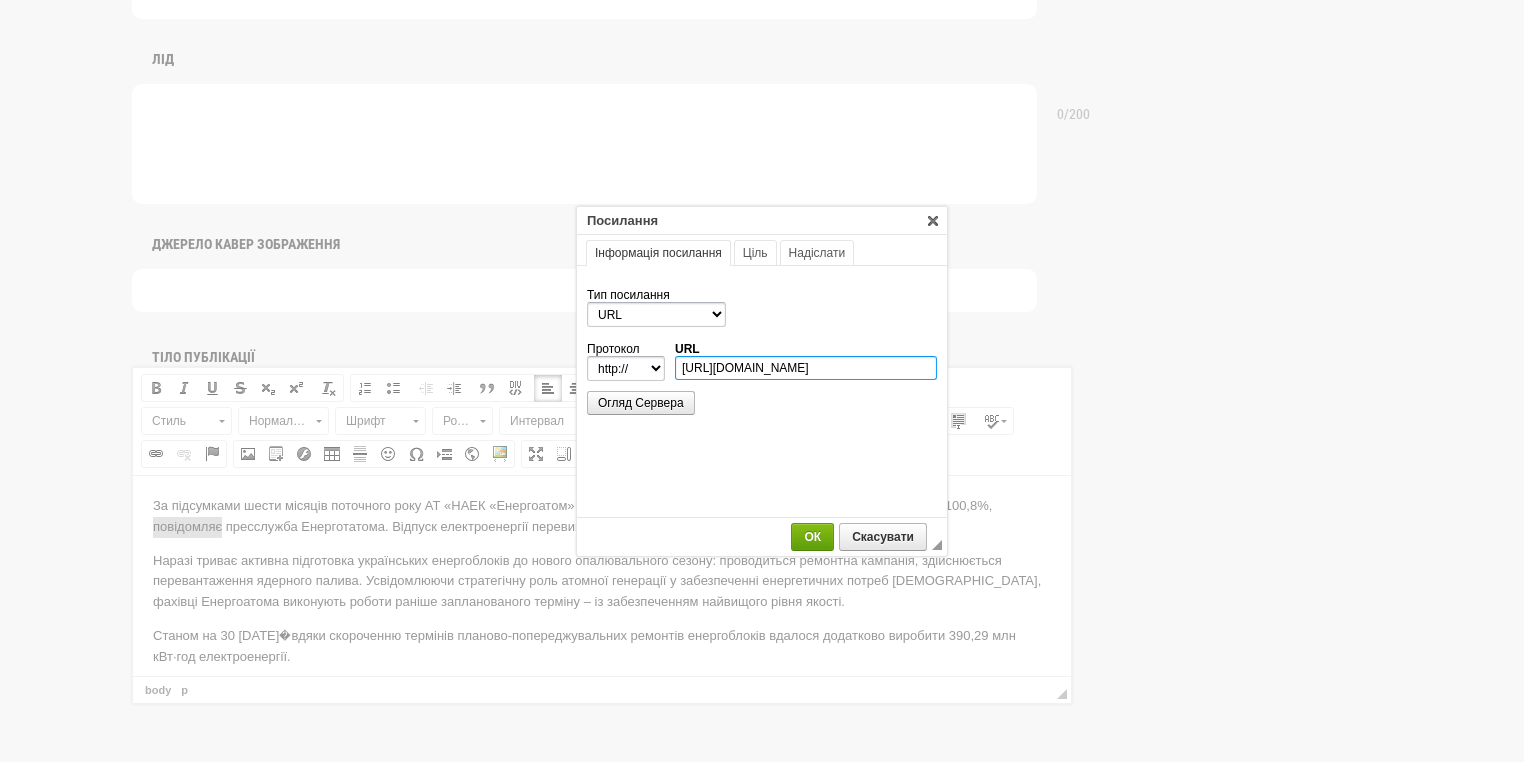 type on "https://t.me/energoatom_ua/22994" 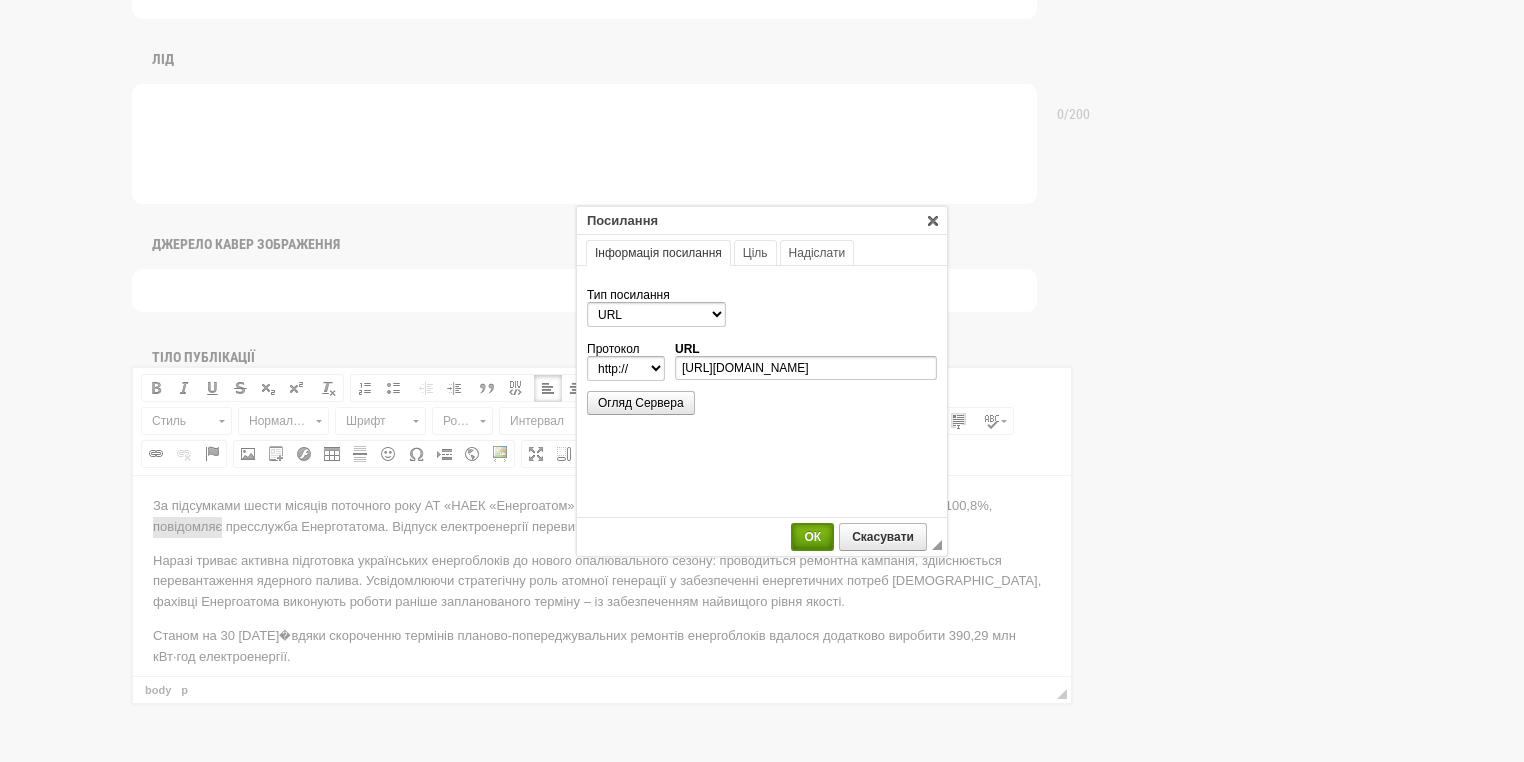 select on "https://" 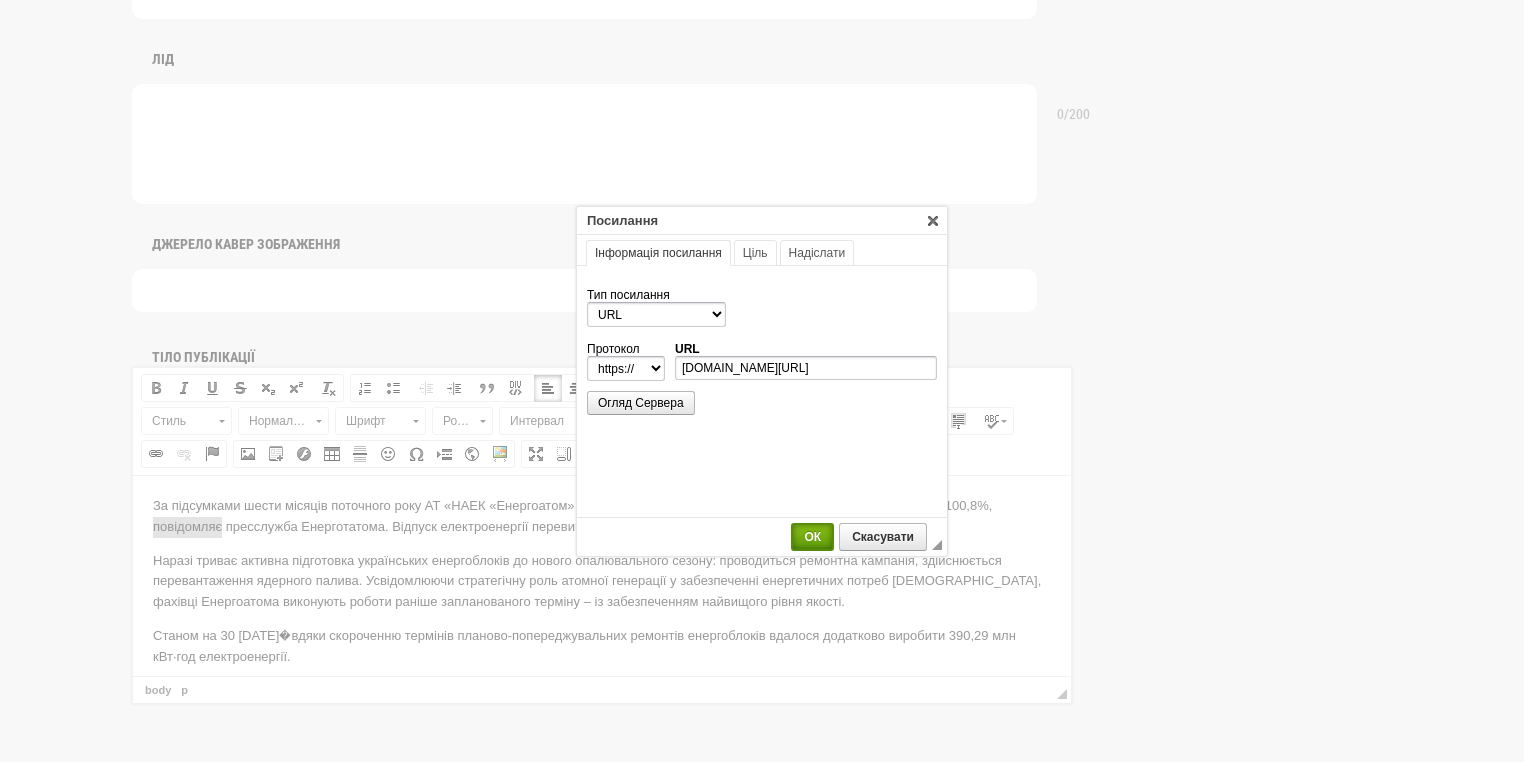 click on "ОК" at bounding box center [812, 537] 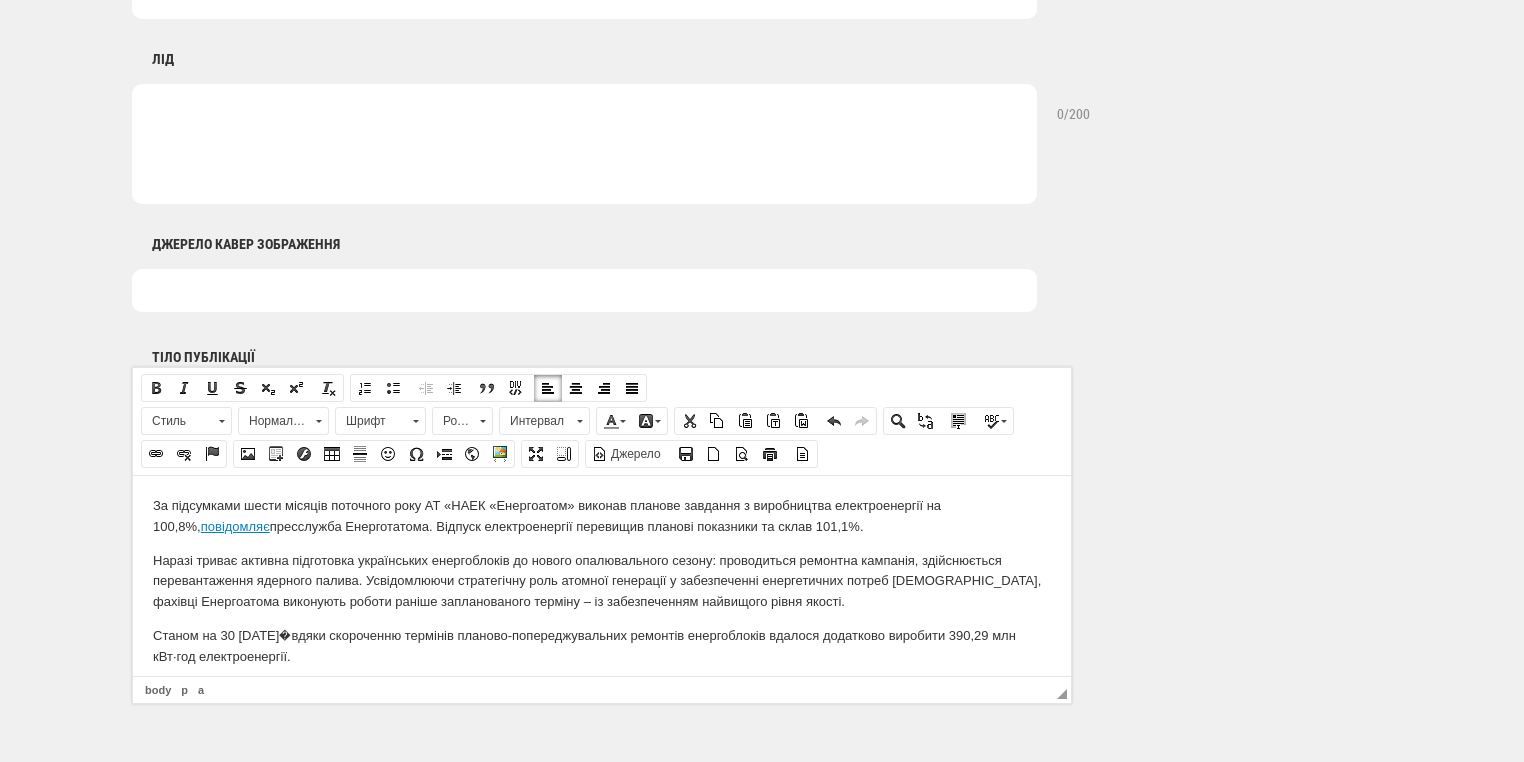 click on "Наразі триває активна підготовка українських енергоблоків до нового опалювального сезону: проводиться ремонтна кампанія, здійснюється перевантаження ядерного палива. Усвідомлюючи стратегічну роль атомної генерації у забезпеченні енергетичних потреб українців, фахівці Енергоатома виконують роботи раніше запланованого терміну – із забезпеченням найвищого рівня якості." at bounding box center [602, 581] 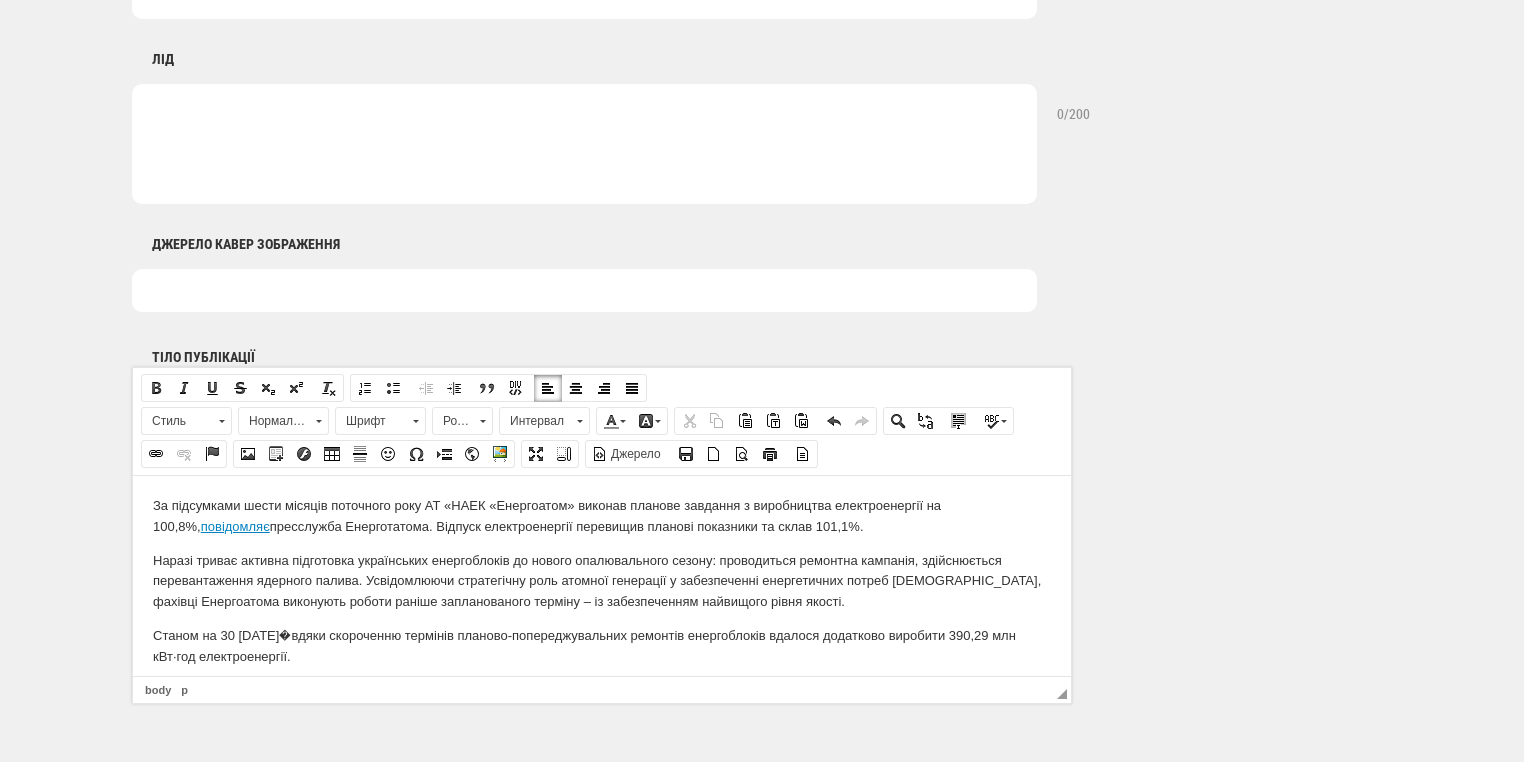 click on "повідомляє" at bounding box center [235, 525] 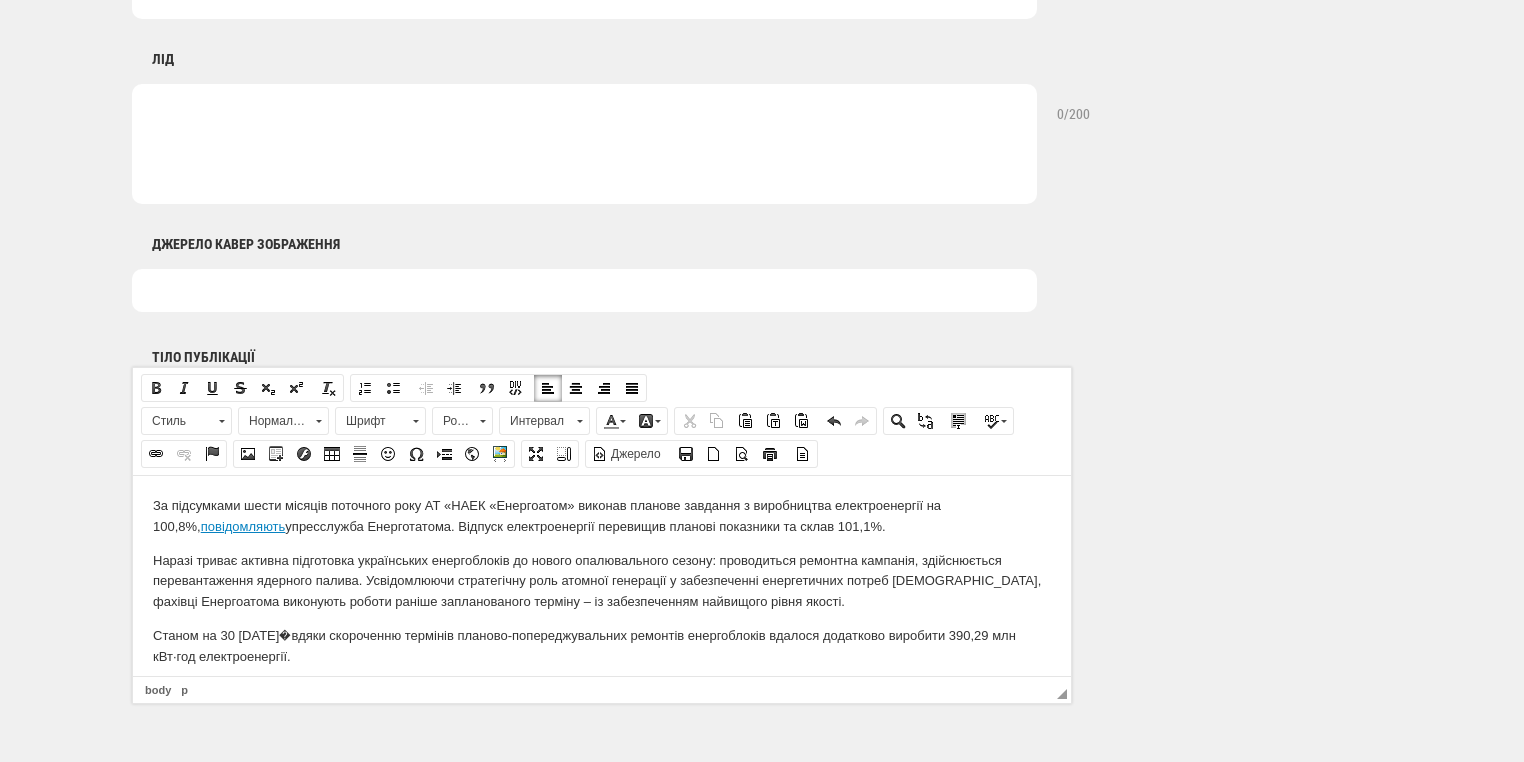 click on "За підсумками шести місяців поточного року АТ «НАЕК «Енергоатом» виконав планове завдання з виробництва електроенергії на 100,8%,  повідомляють  у  пресслужба Енерготатома. Відпуск електроенергії перевищив планові показники та склав 101,1%." at bounding box center [602, 516] 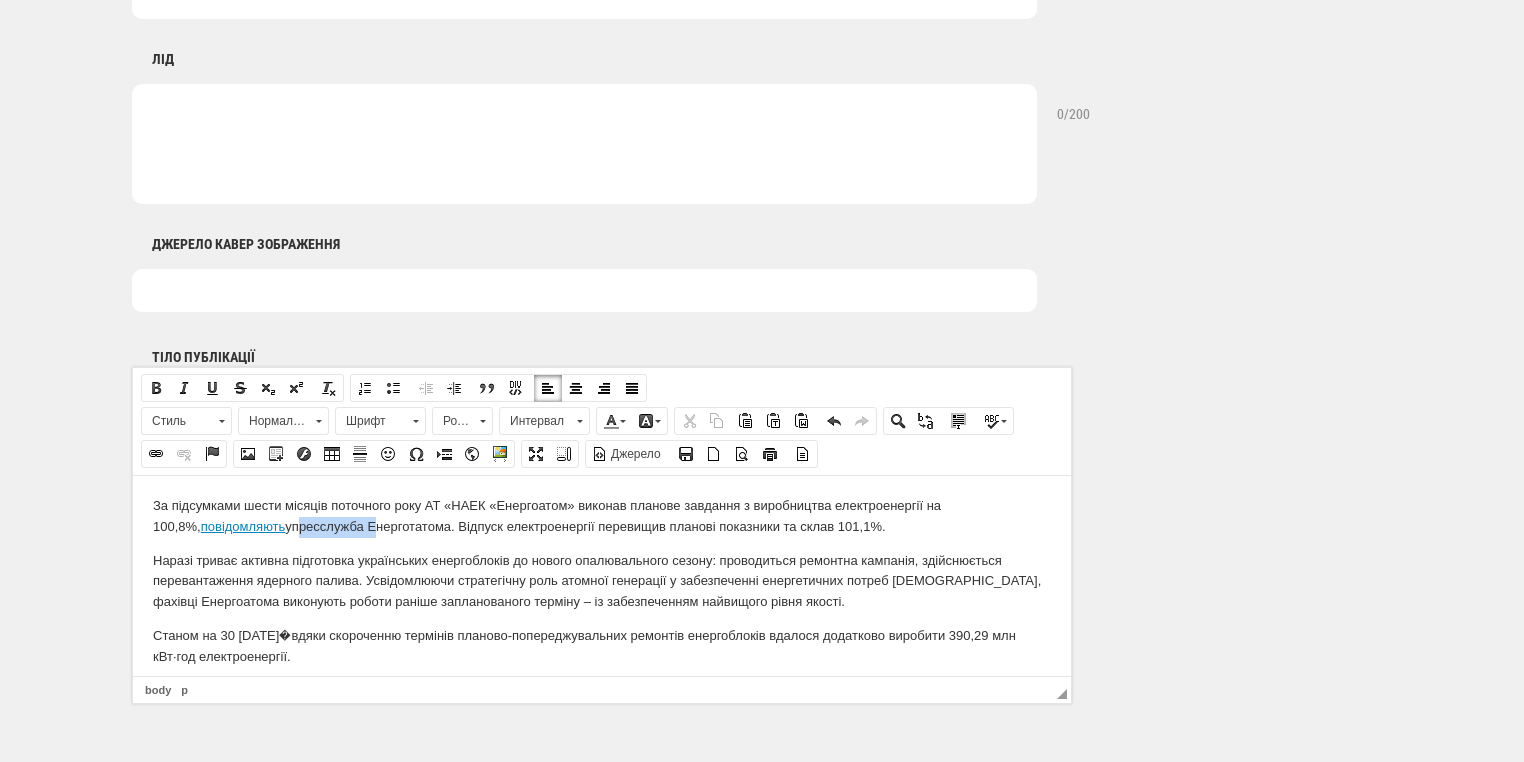 click on "За підсумками шести місяців поточного року АТ «НАЕК «Енергоатом» виконав планове завдання з виробництва електроенергії на 100,8%,  повідомляють  у  пресслужба Енерготатома. Відпуск електроенергії перевищив планові показники та склав 101,1%." at bounding box center (602, 516) 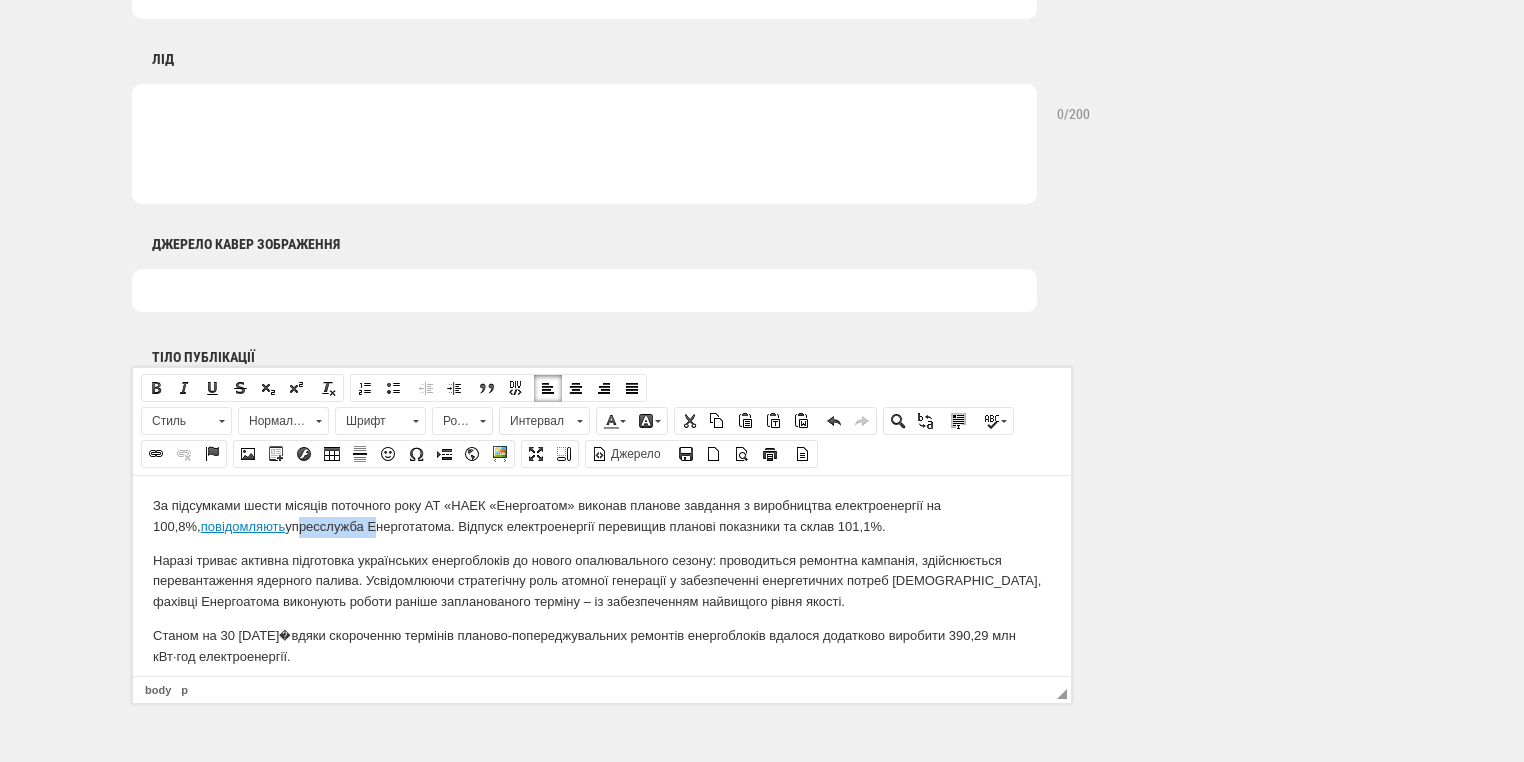 click on "За підсумками шести місяців поточного року АТ «НАЕК «Енергоатом» виконав планове завдання з виробництва електроенергії на 100,8%,  повідомляють  у  пресслужба Енерготатома. Відпуск електроенергії перевищив планові показники та склав 101,1%." at bounding box center [602, 516] 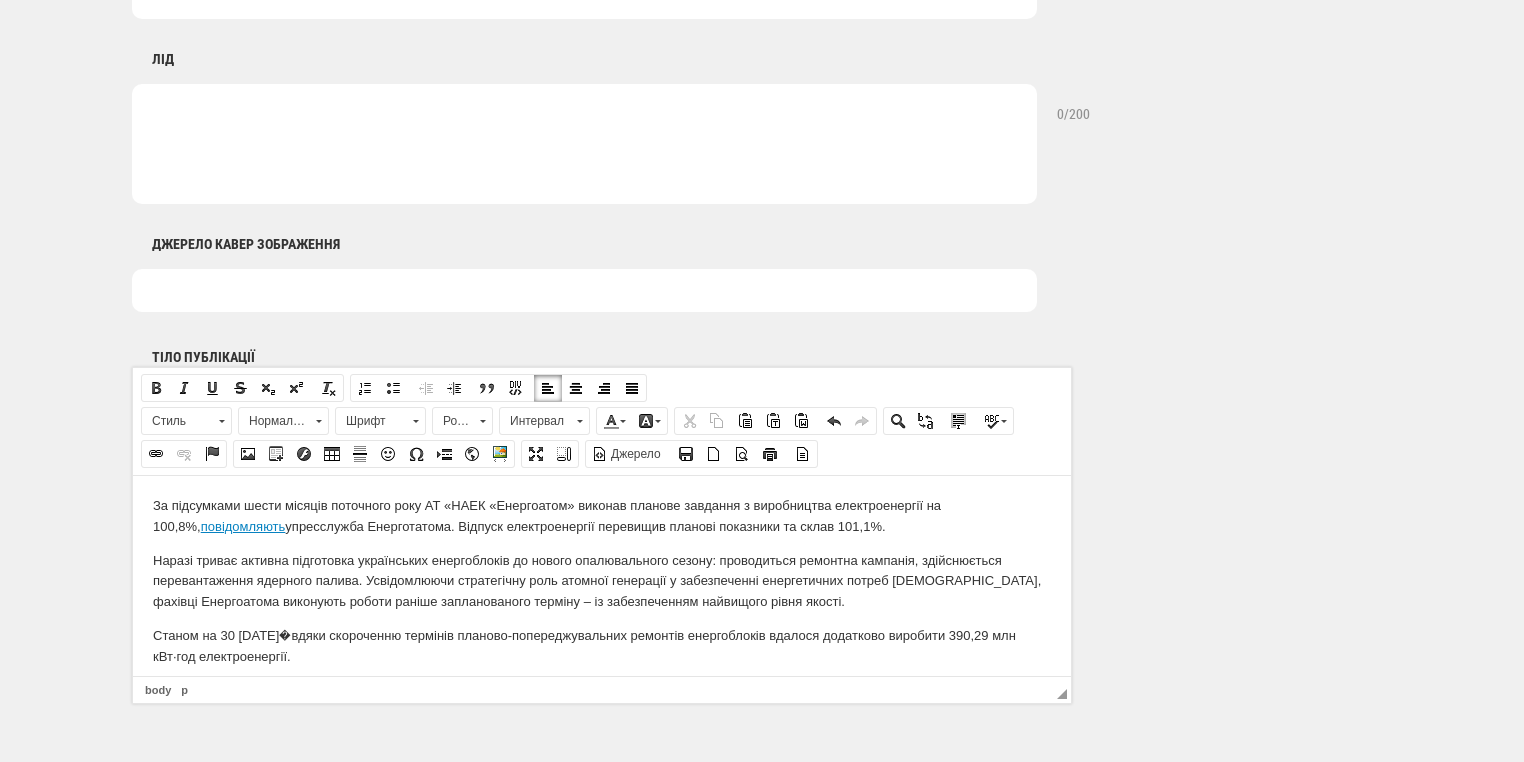 click on "За підсумками шести місяців поточного року АТ «НАЕК «Енергоатом» виконав планове завдання з виробництва електроенергії на 100,8%,  повідомляють  у  пресслужба Енерготатома. Відпуск електроенергії перевищив планові показники та склав 101,1%." at bounding box center [602, 516] 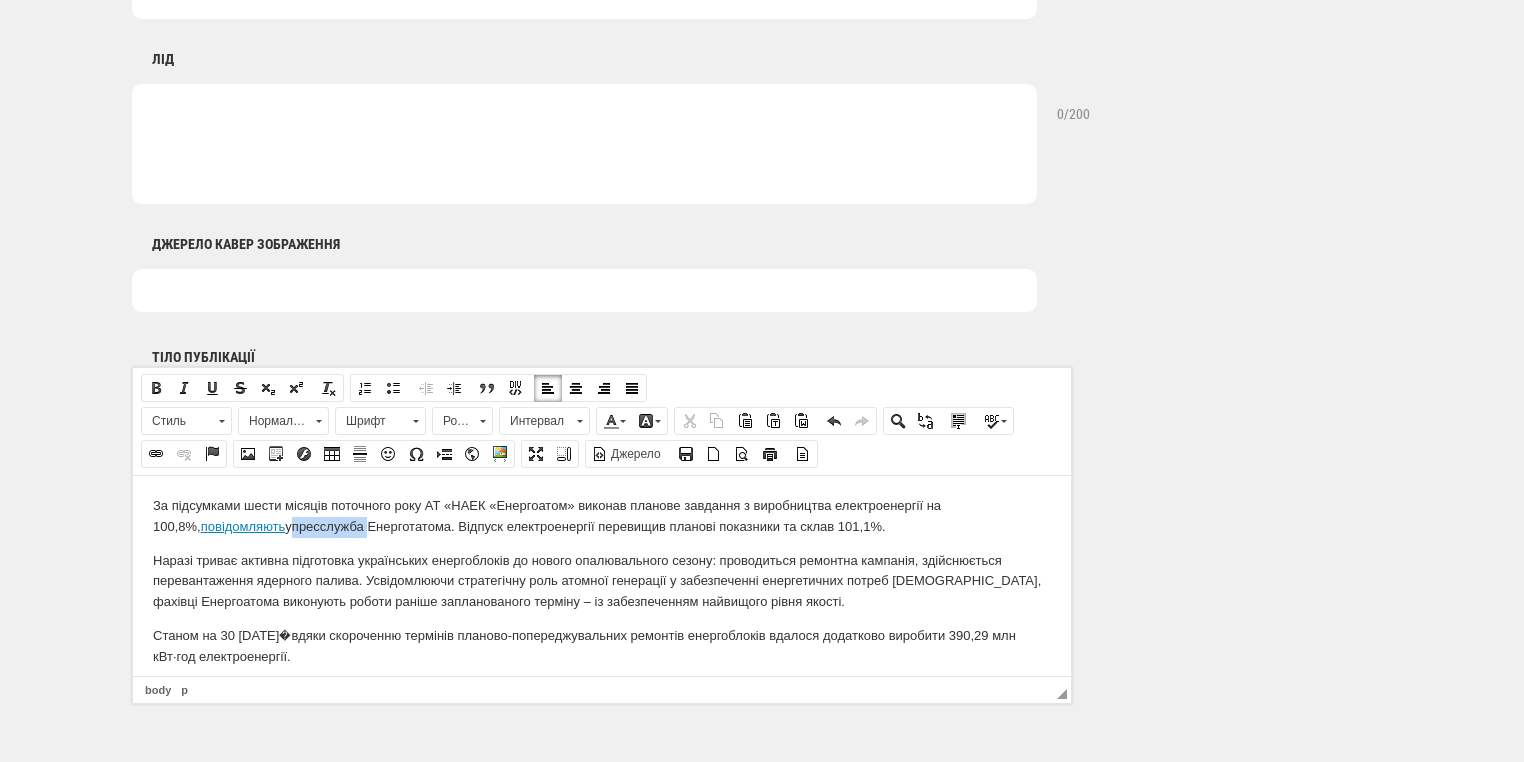 drag, startPoint x: 241, startPoint y: 524, endPoint x: 307, endPoint y: 524, distance: 66 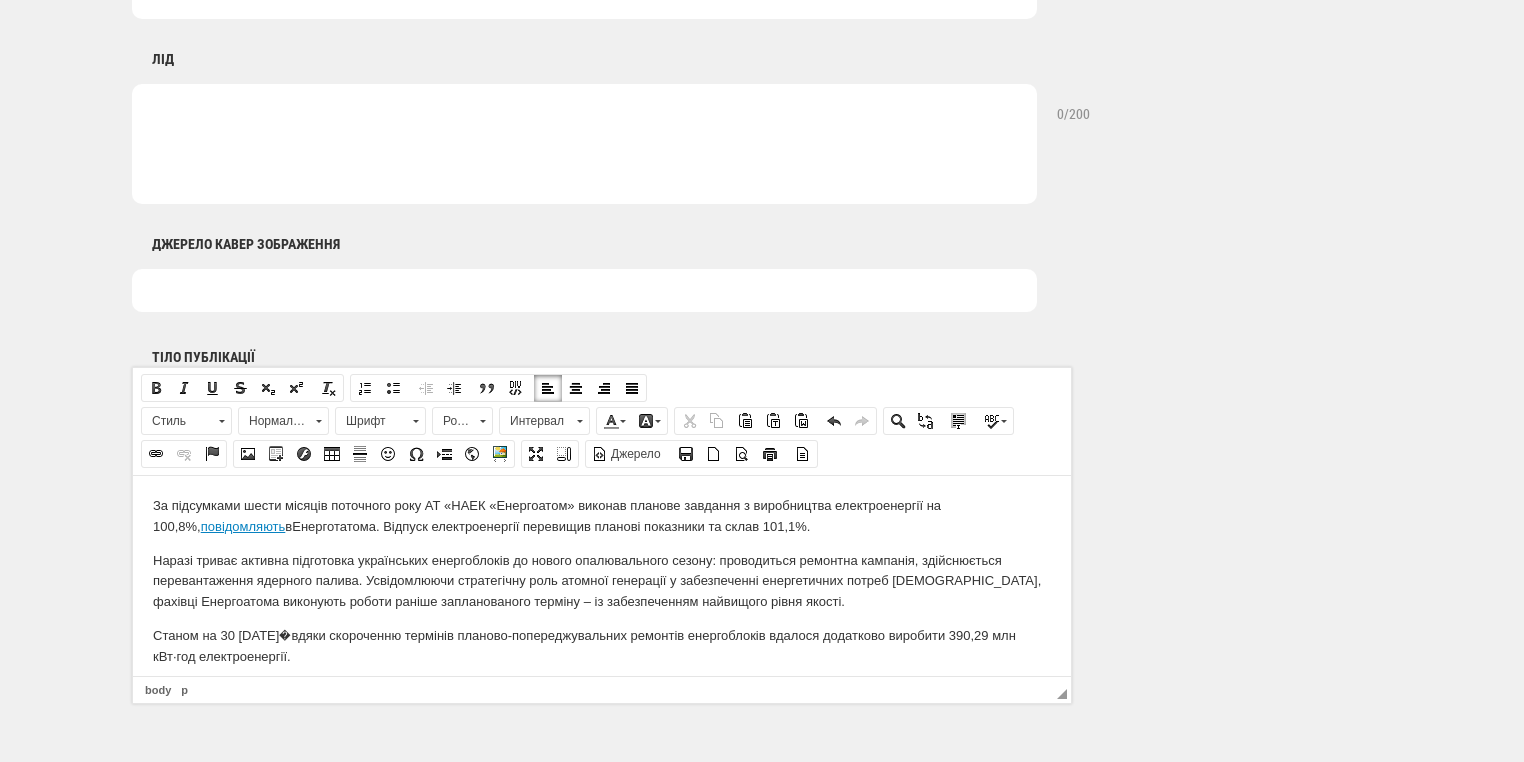 click on "За підсумками шести місяців поточного року АТ «НАЕК «Енергоатом» виконав планове завдання з виробництва електроенергії на 100,8%,  повідомляють  в  Енерготатома. Відпуск електроенергії перевищив планові показники та склав 101,1%." at bounding box center [602, 516] 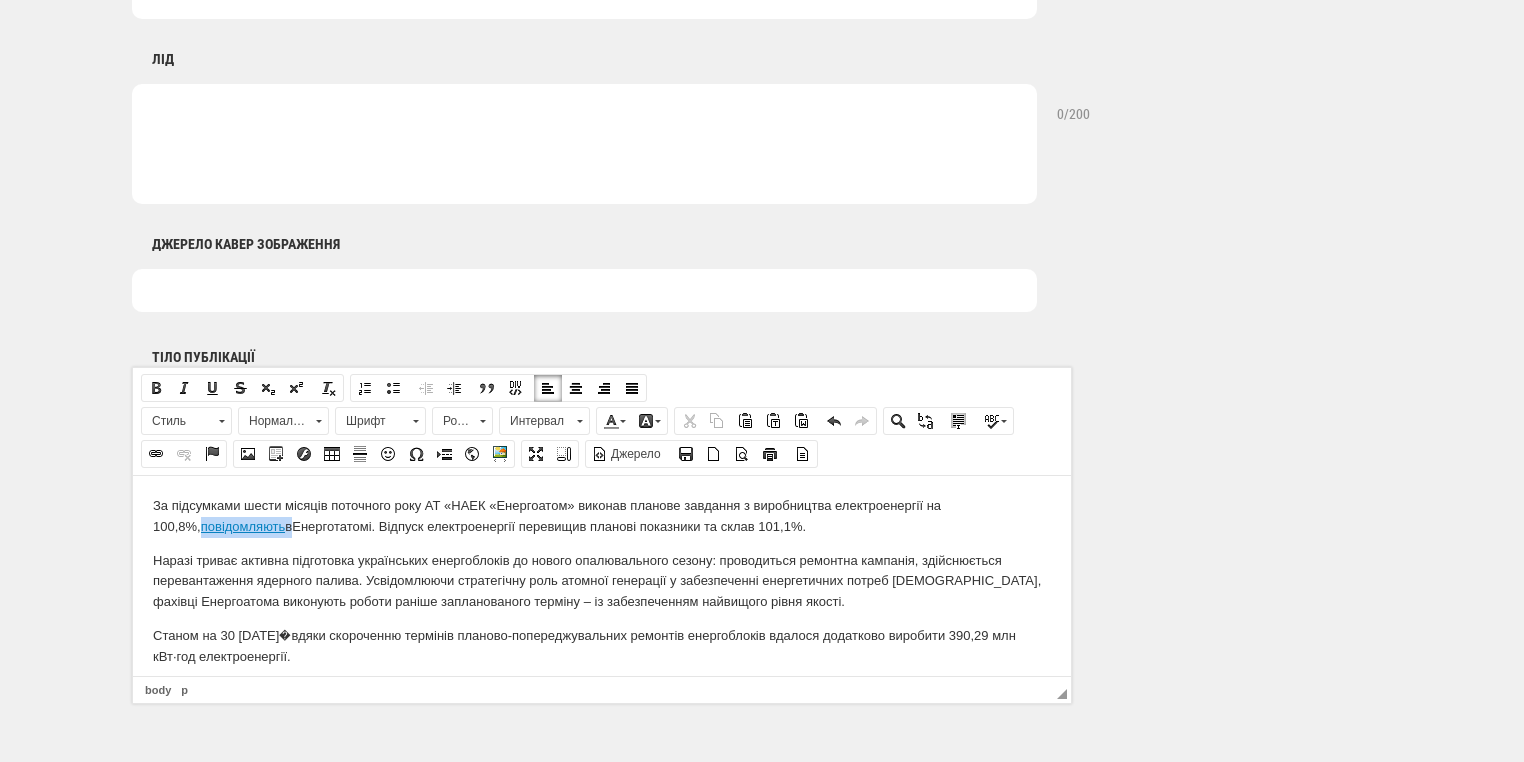 drag, startPoint x: 147, startPoint y: 527, endPoint x: 244, endPoint y: 532, distance: 97.128784 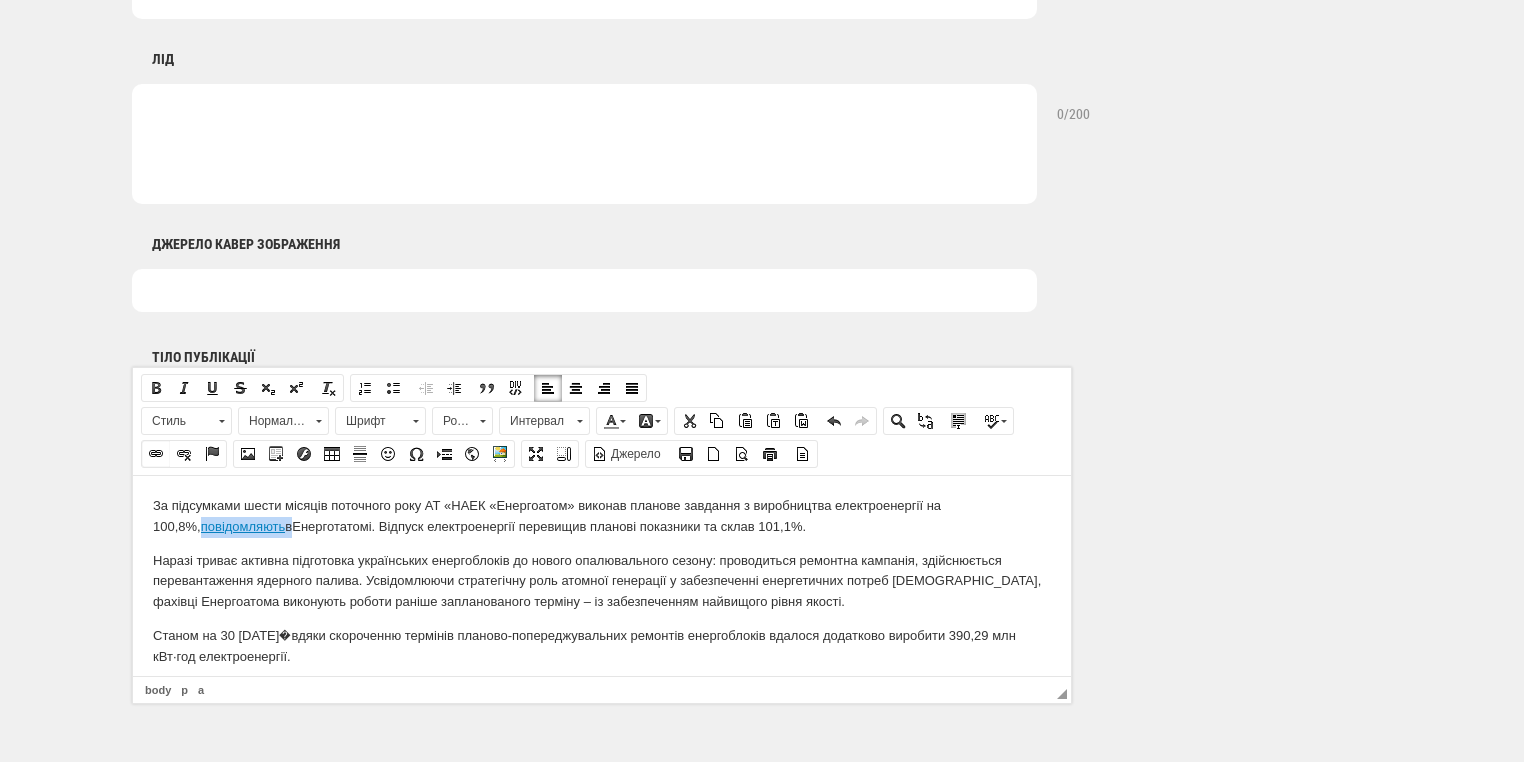 click at bounding box center [156, 454] 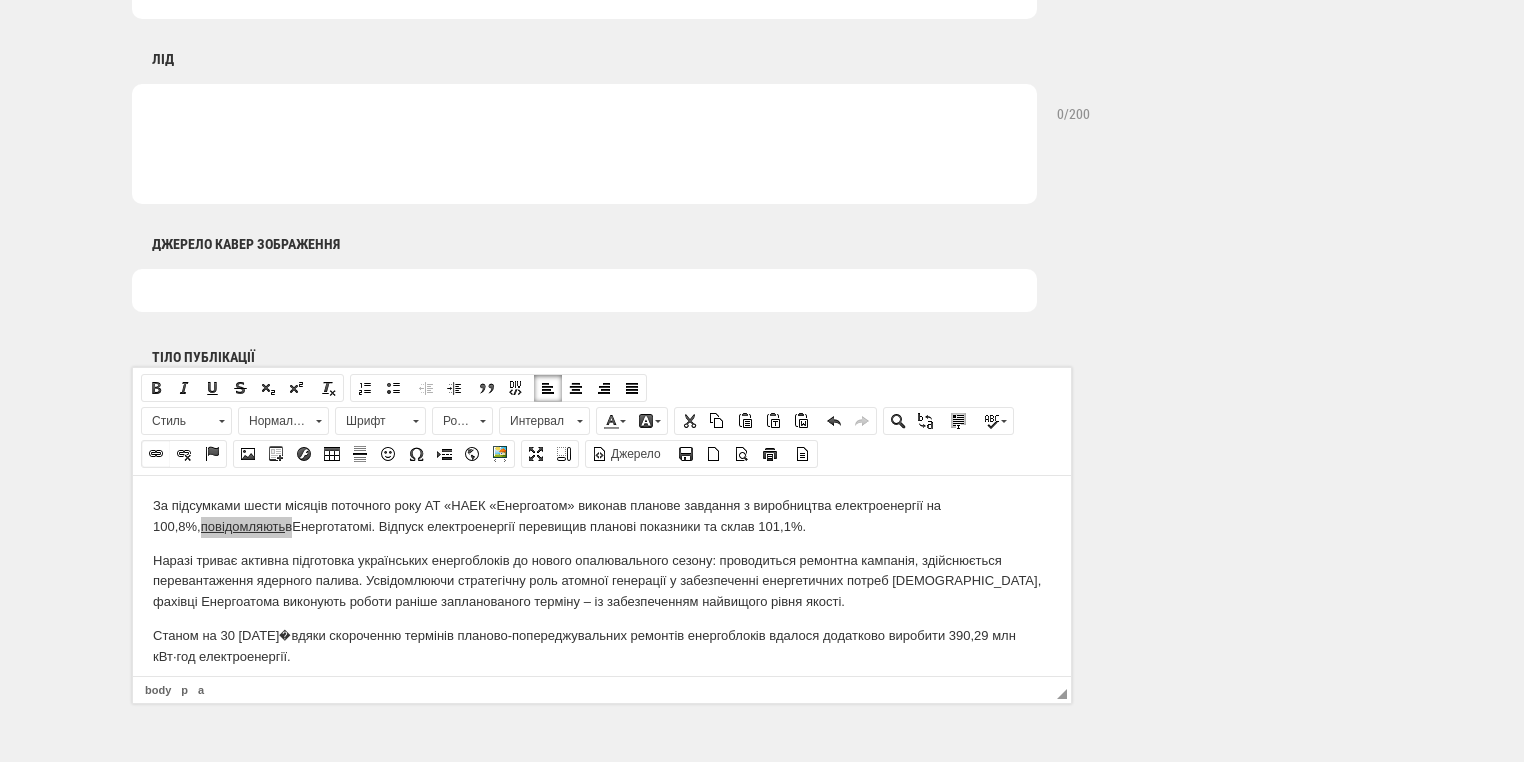 select on "http://" 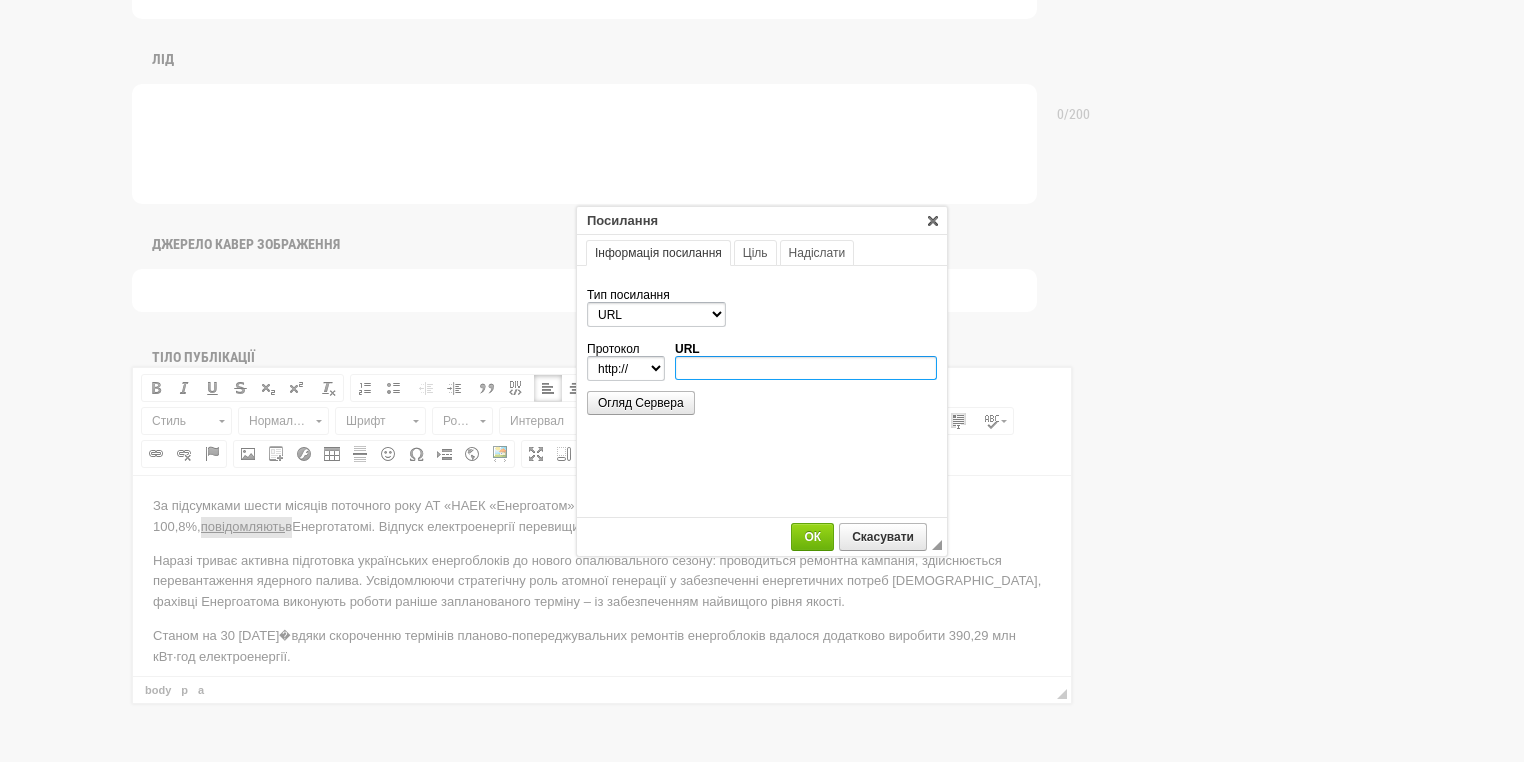 click on "URL" at bounding box center [806, 368] 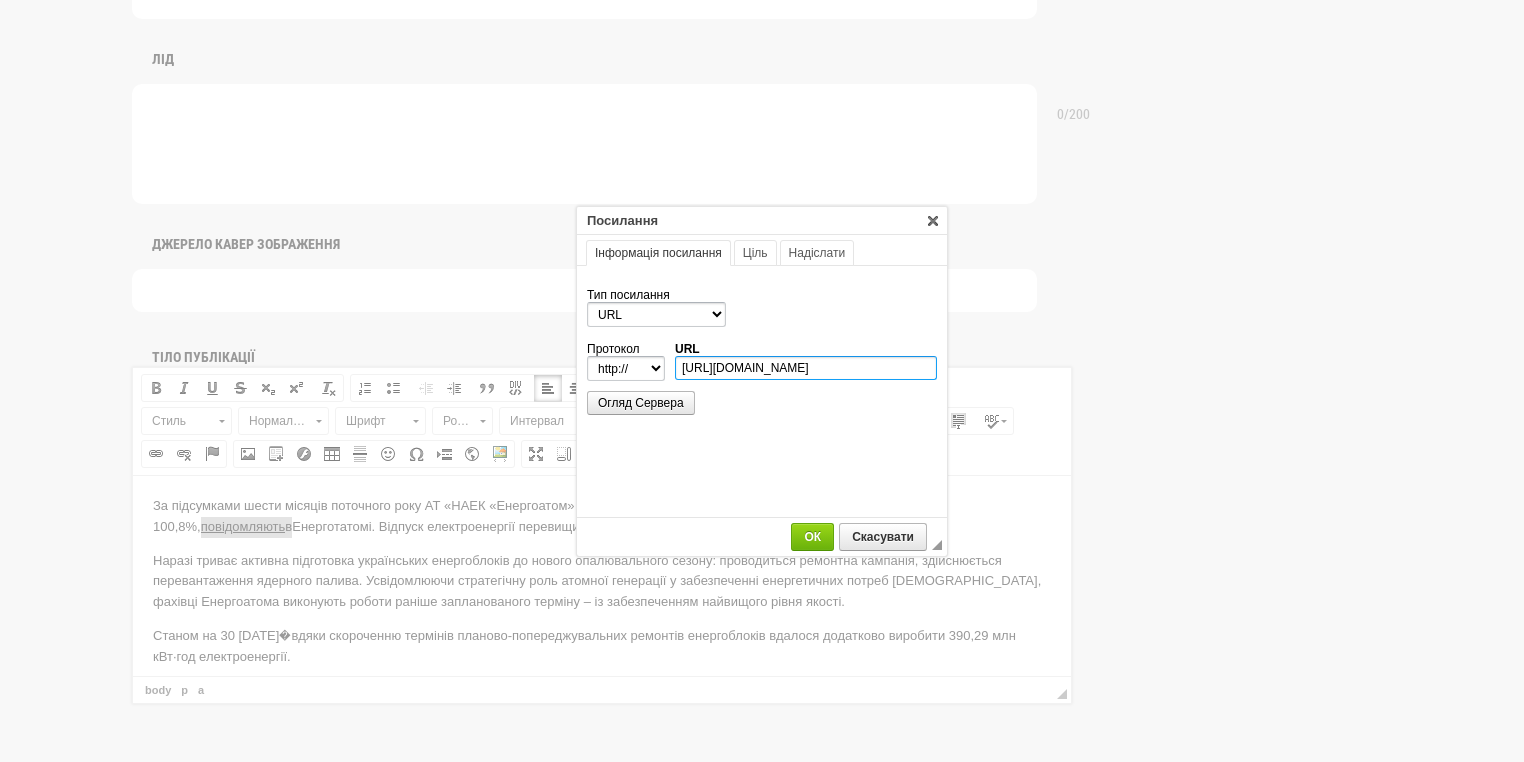 scroll, scrollTop: 0, scrollLeft: 404, axis: horizontal 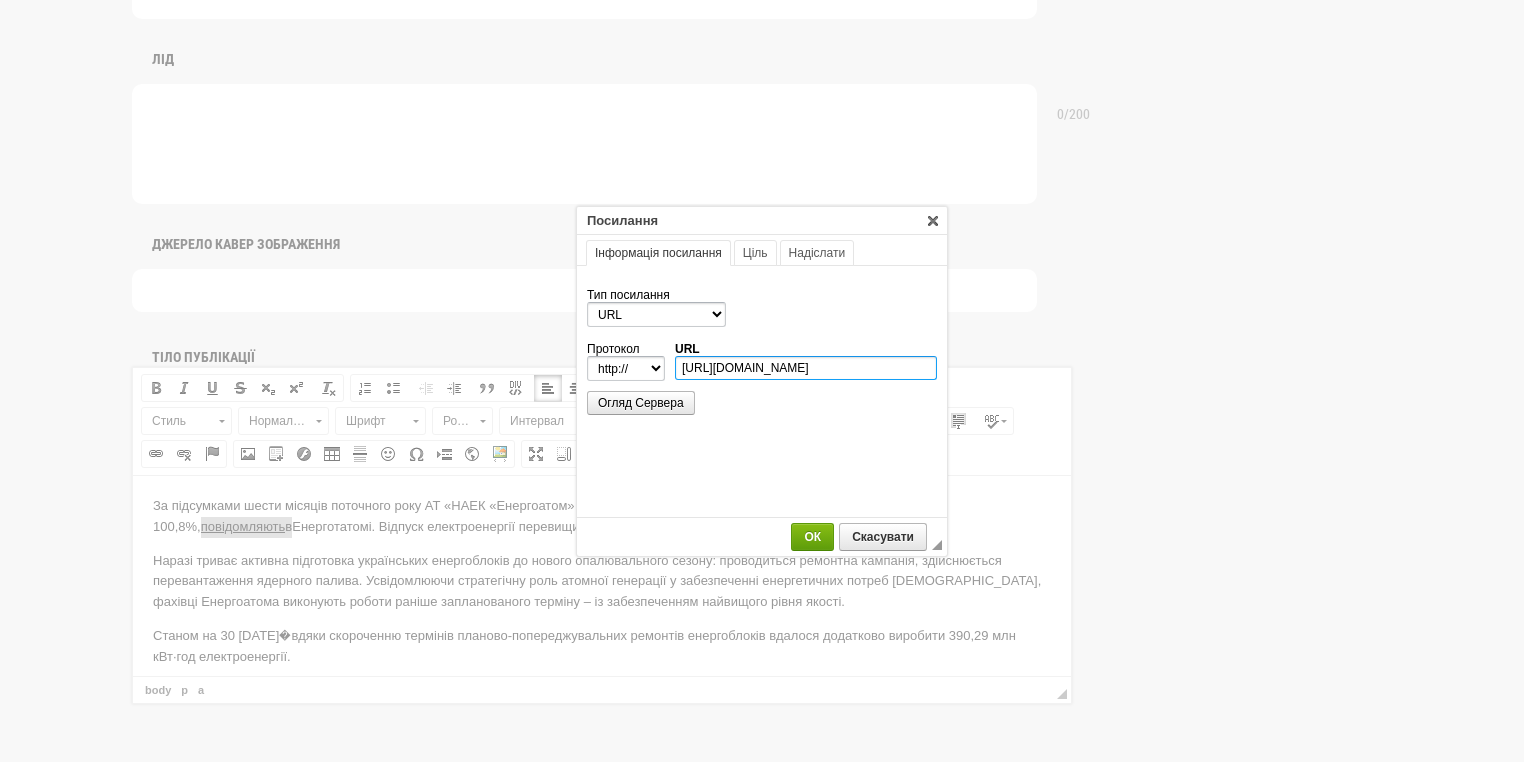 type on "https://energoatom.com.ua/news/energoatom-u-povnomu-obsiazi-vikonuje-planove-zavdannia-z-virobnictva-elektroenergiyi" 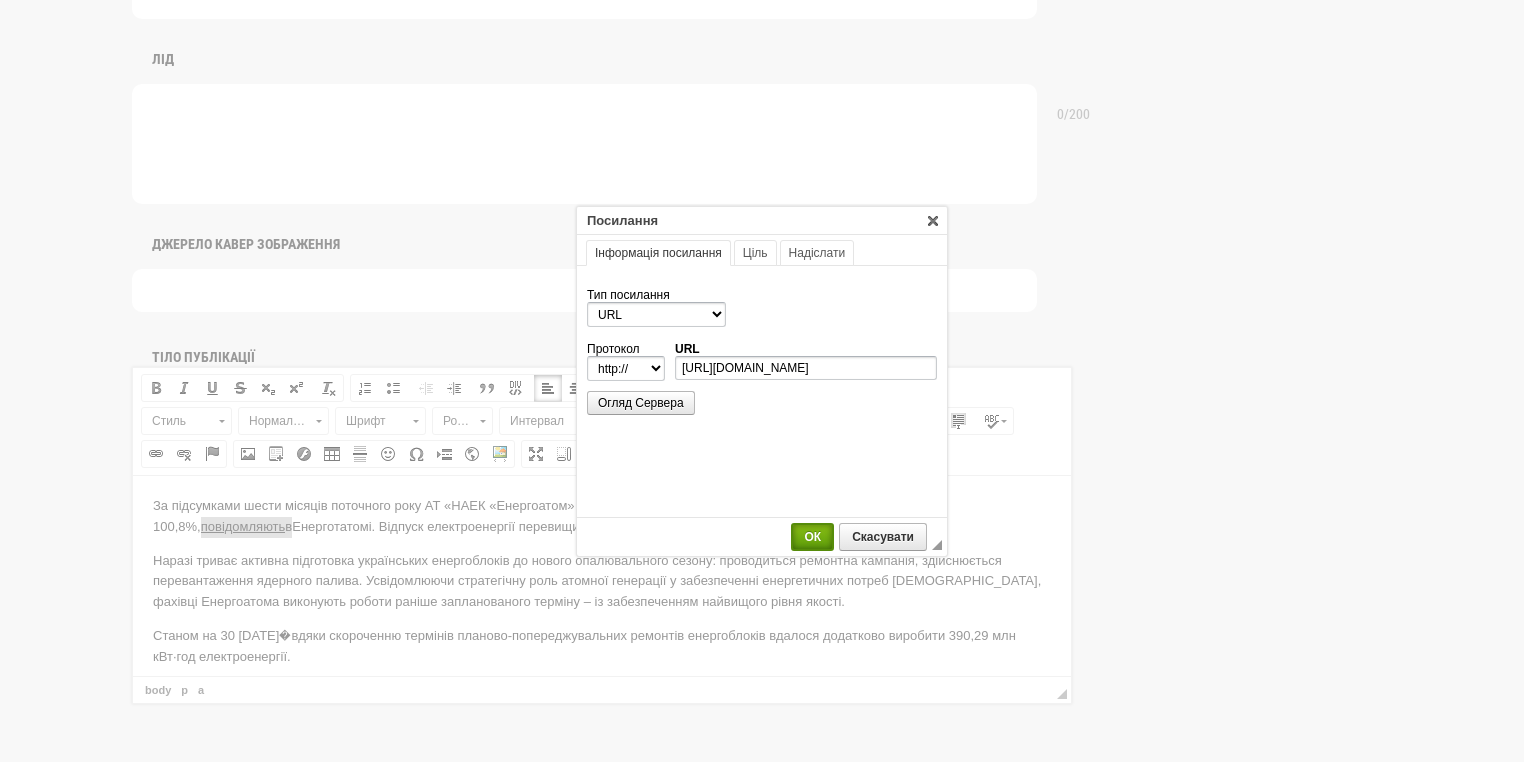 select on "https://" 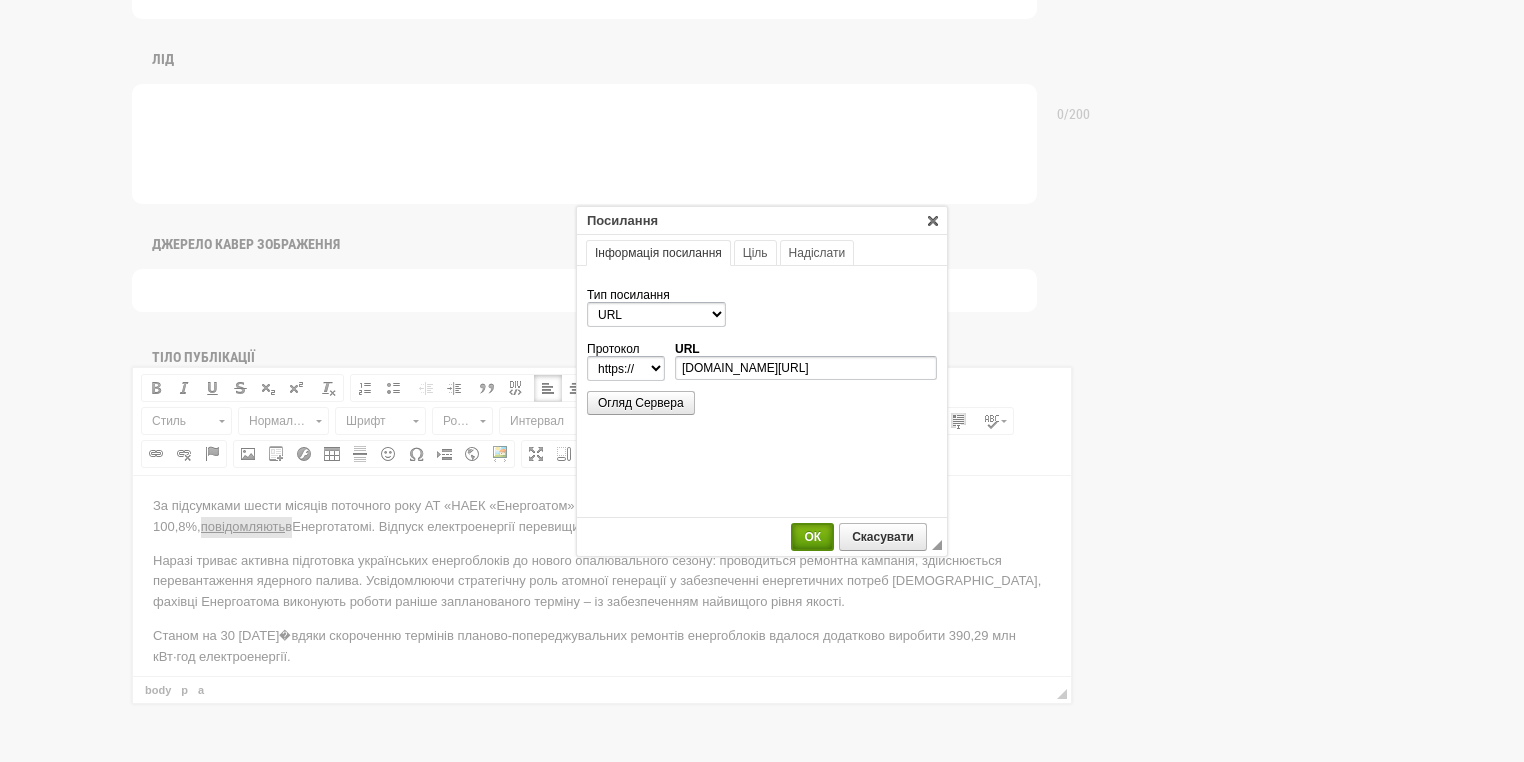 scroll, scrollTop: 0, scrollLeft: 0, axis: both 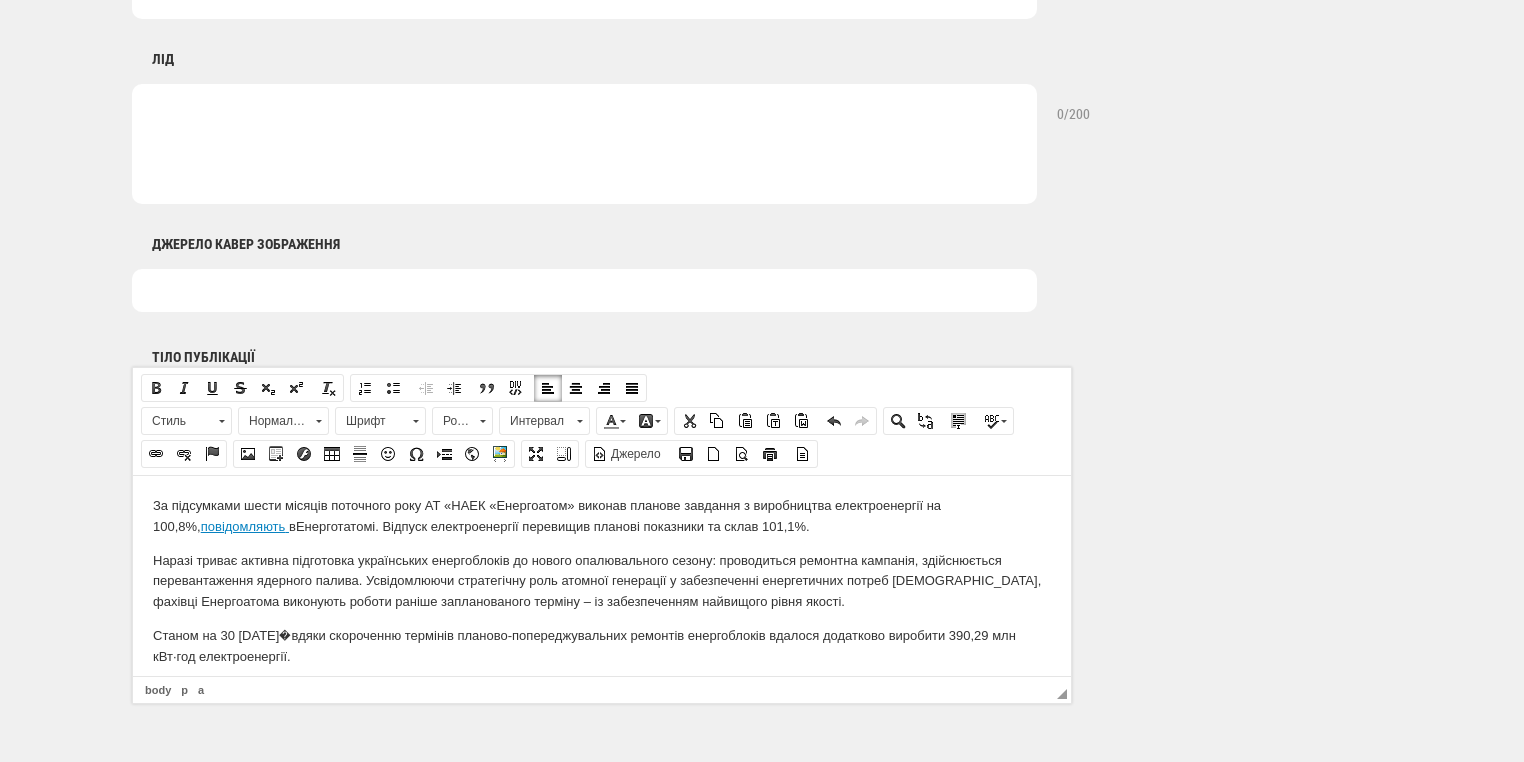 click on "Наразі триває активна підготовка українських енергоблоків до нового опалювального сезону: проводиться ремонтна кампанія, здійснюється перевантаження ядерного палива. Усвідомлюючи стратегічну роль атомної генерації у забезпеченні енергетичних потреб українців, фахівці Енергоатома виконують роботи раніше запланованого терміну – із забезпеченням найвищого рівня якості." at bounding box center (602, 581) 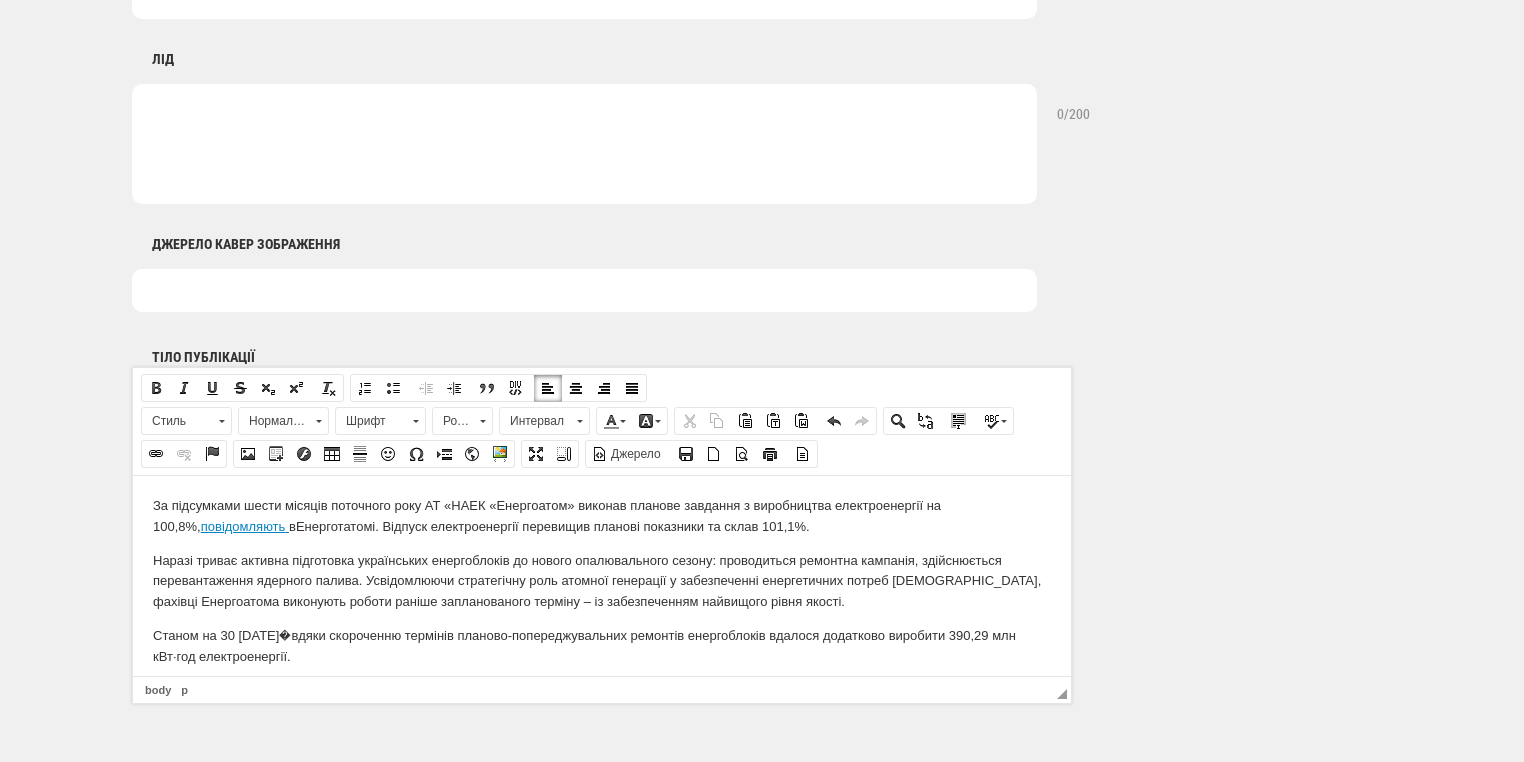 click on "За підсумками шести місяців поточного року АТ «НАЕК «Енергоатом» виконав планове завдання з виробництва електроенергії на 100,8%,  повідомляють   в  Енерготатомі . Відпуск електроенергії перевищив планові показники та склав 101,1%." at bounding box center [602, 516] 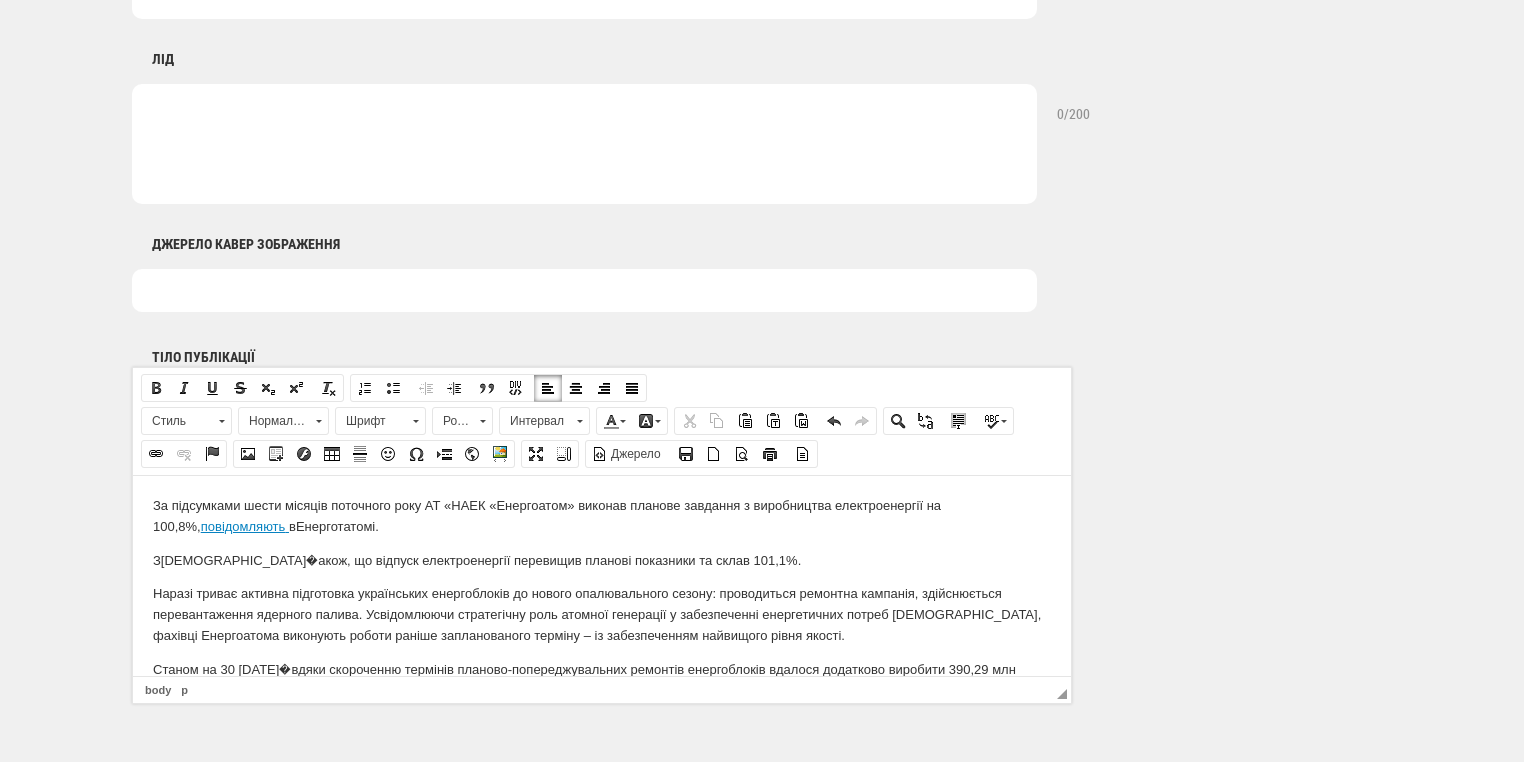 click on "Наразі триває активна підготовка українських енергоблоків до нового опалювального сезону: проводиться ремонтна кампанія, здійснюється перевантаження ядерного палива. Усвідомлюючи стратегічну роль атомної генерації у забезпеченні енергетичних потреб українців, фахівці Енергоатома виконують роботи раніше запланованого терміну – із забезпеченням найвищого рівня якості." at bounding box center [602, 614] 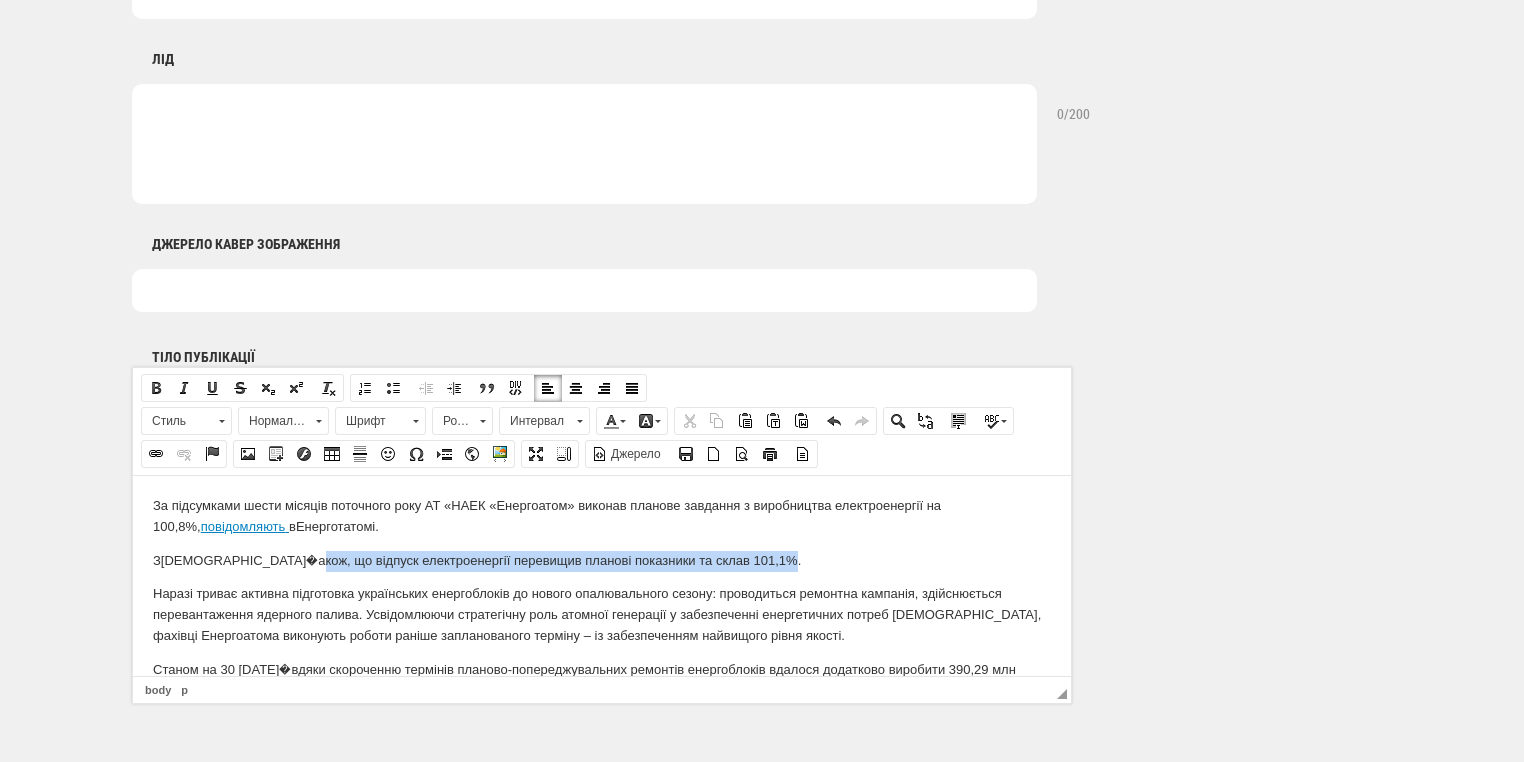 drag, startPoint x: 289, startPoint y: 553, endPoint x: 681, endPoint y: 559, distance: 392.04593 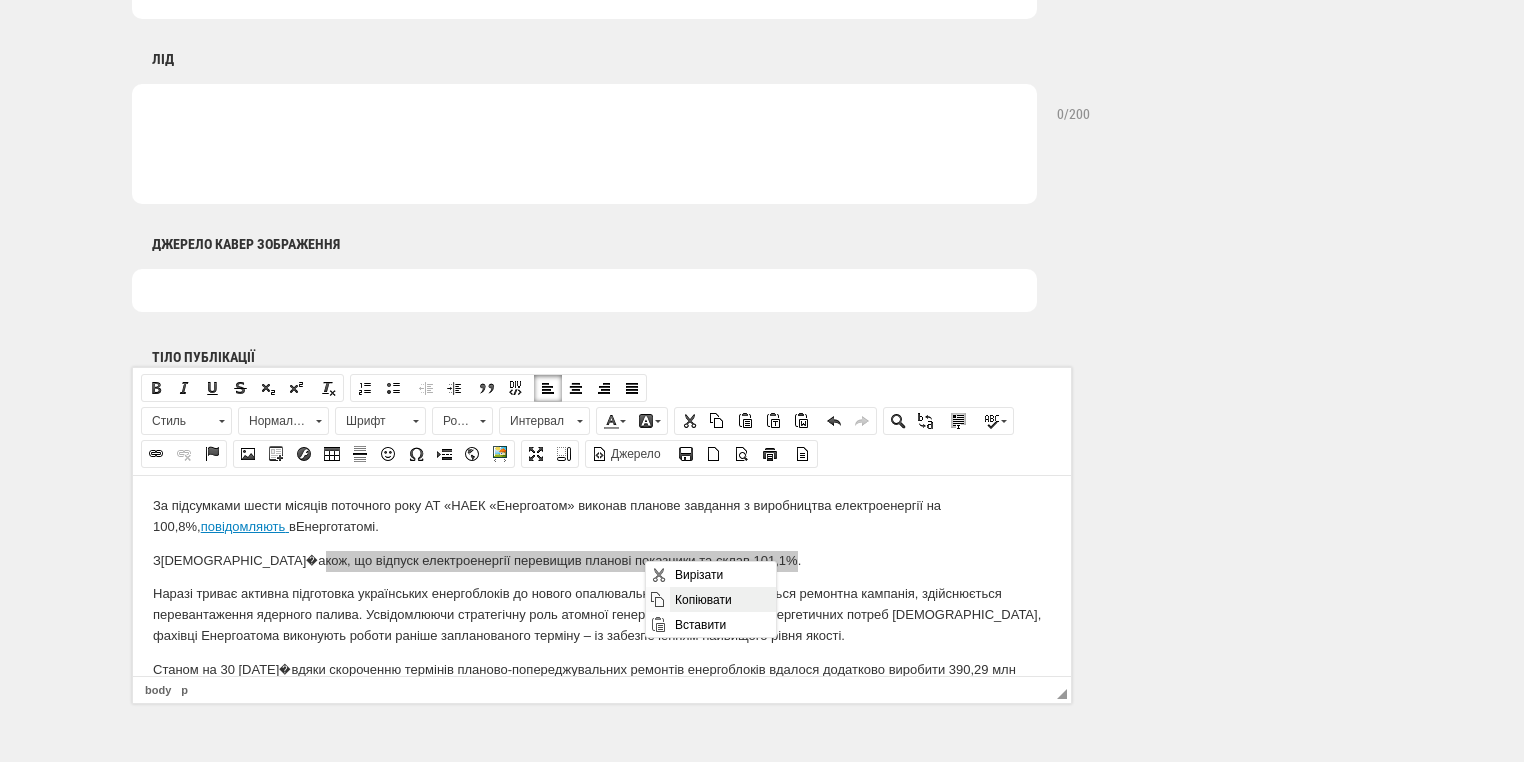 click on "Копіювати" at bounding box center [722, 599] 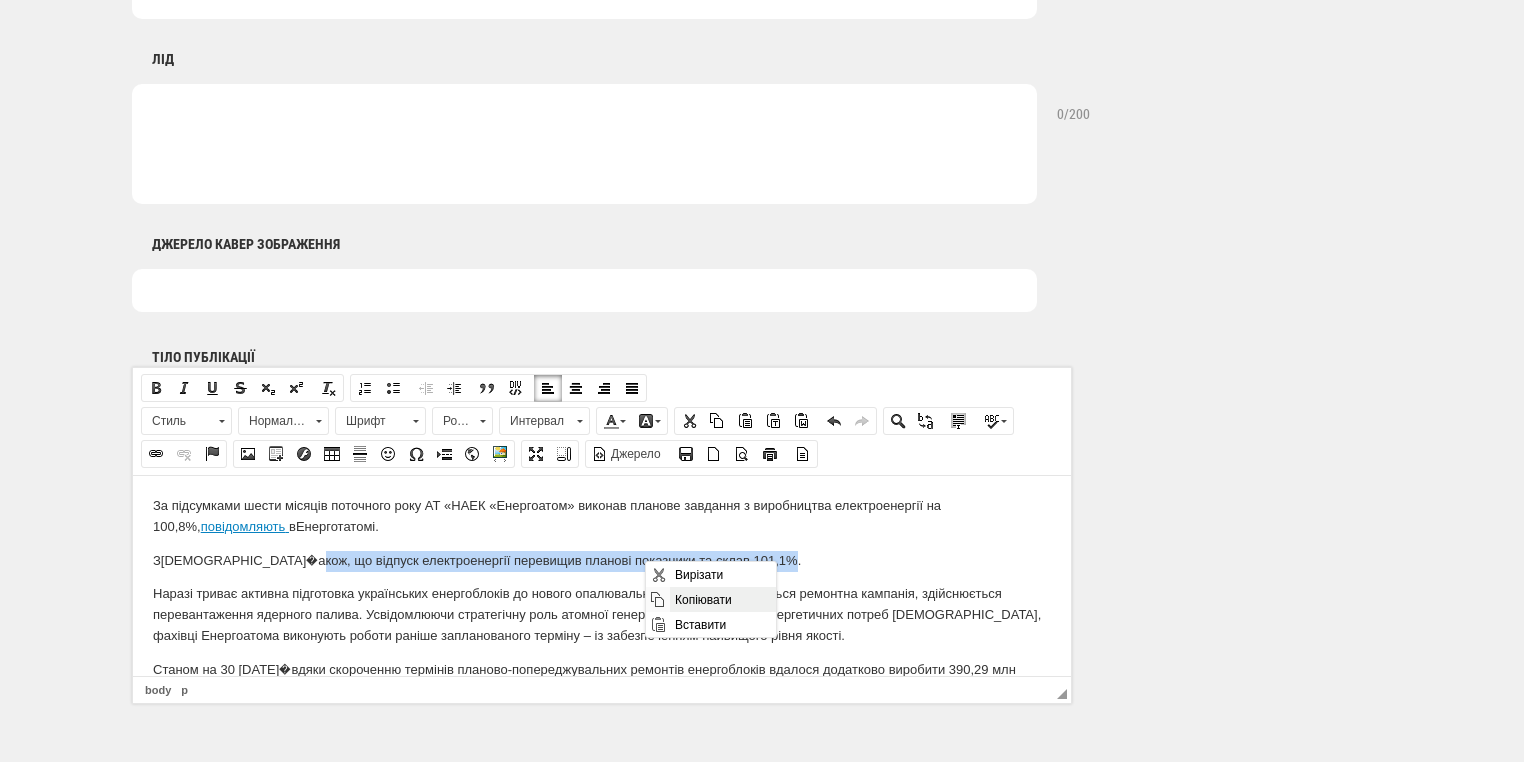 copy on "в ідпуск електроенергії перевищив планові показники та склав 101,1%" 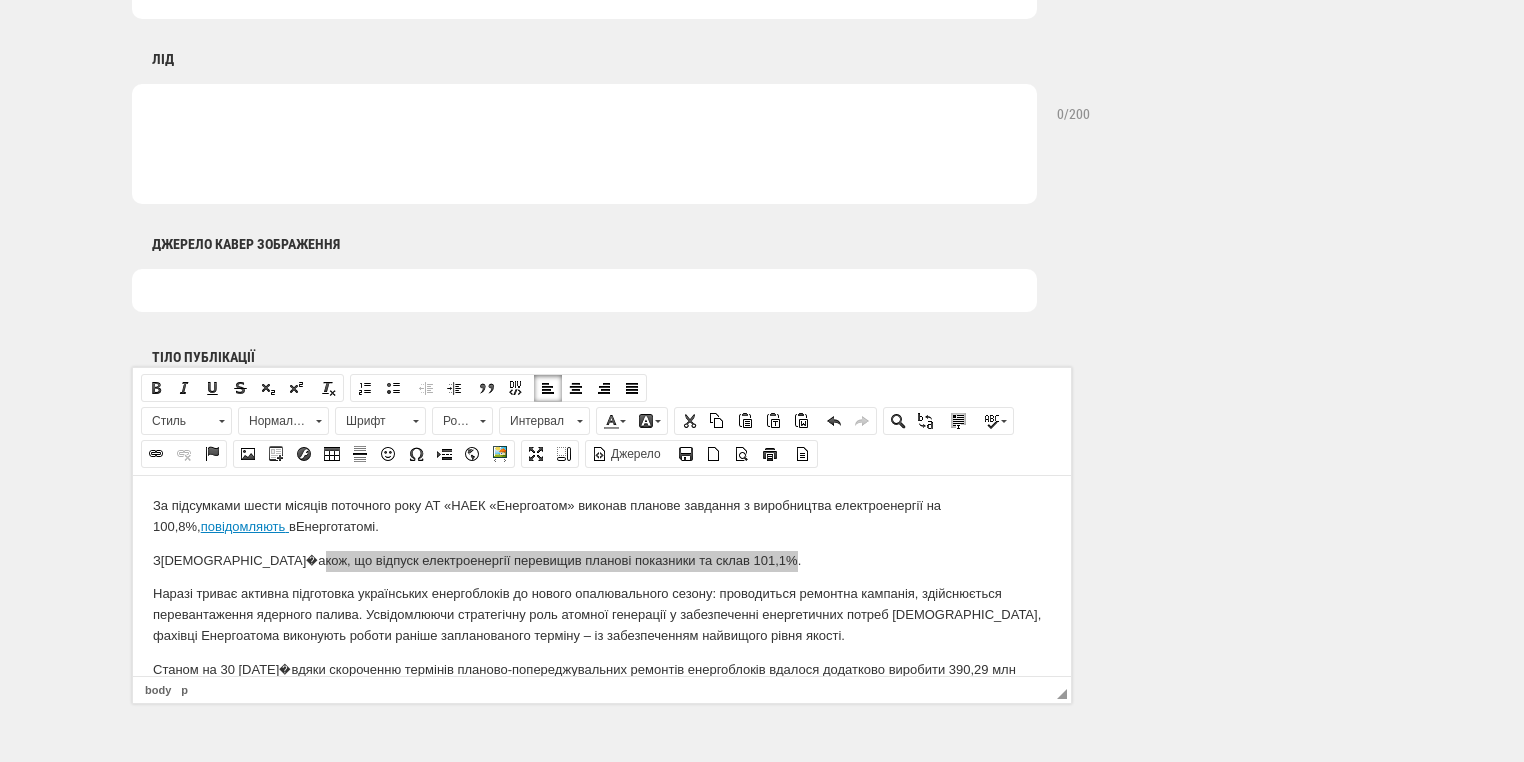 click at bounding box center [584, 144] 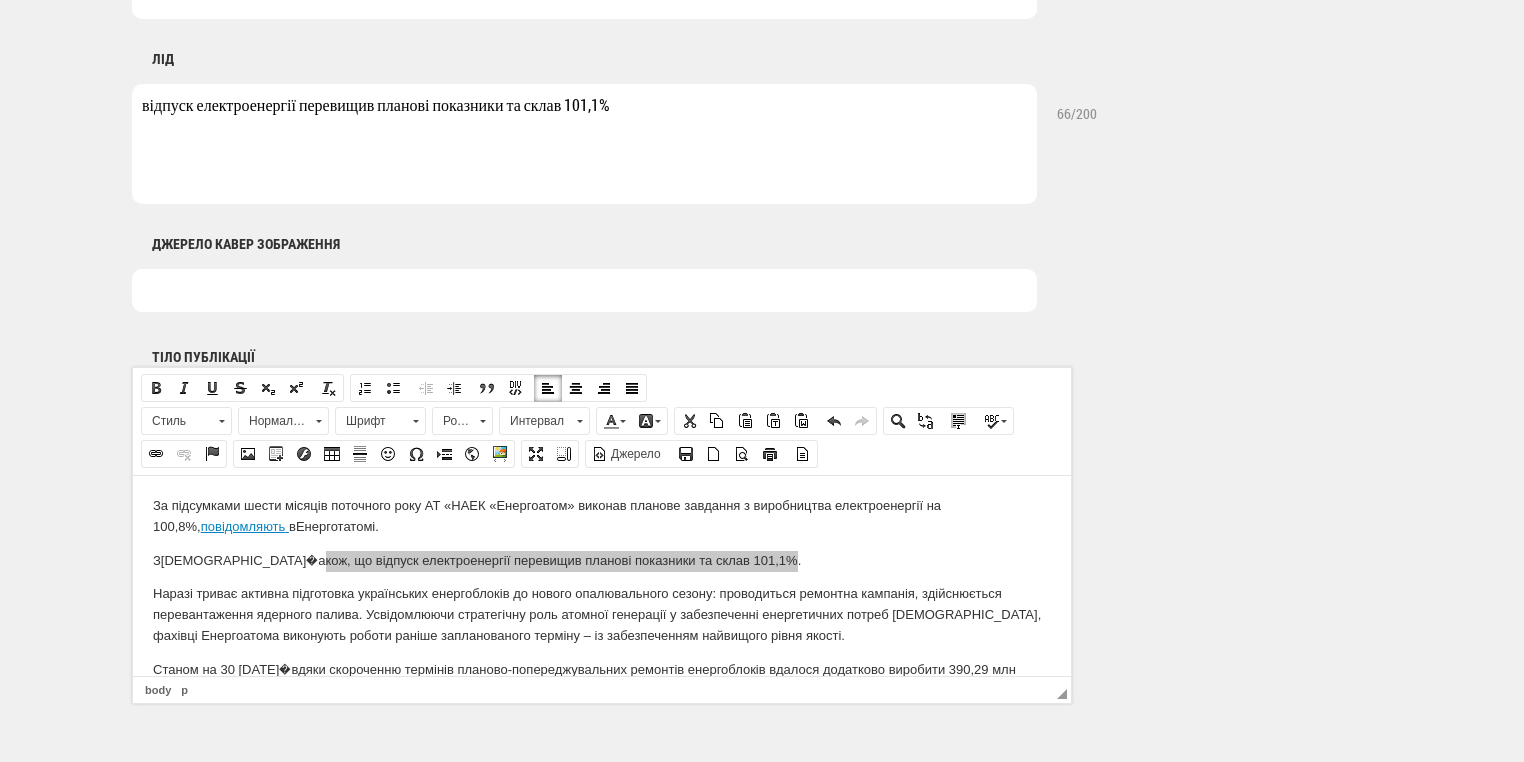 click on "відпуск електроенергії перевищив планові показники та склав 101,1%" at bounding box center [584, 144] 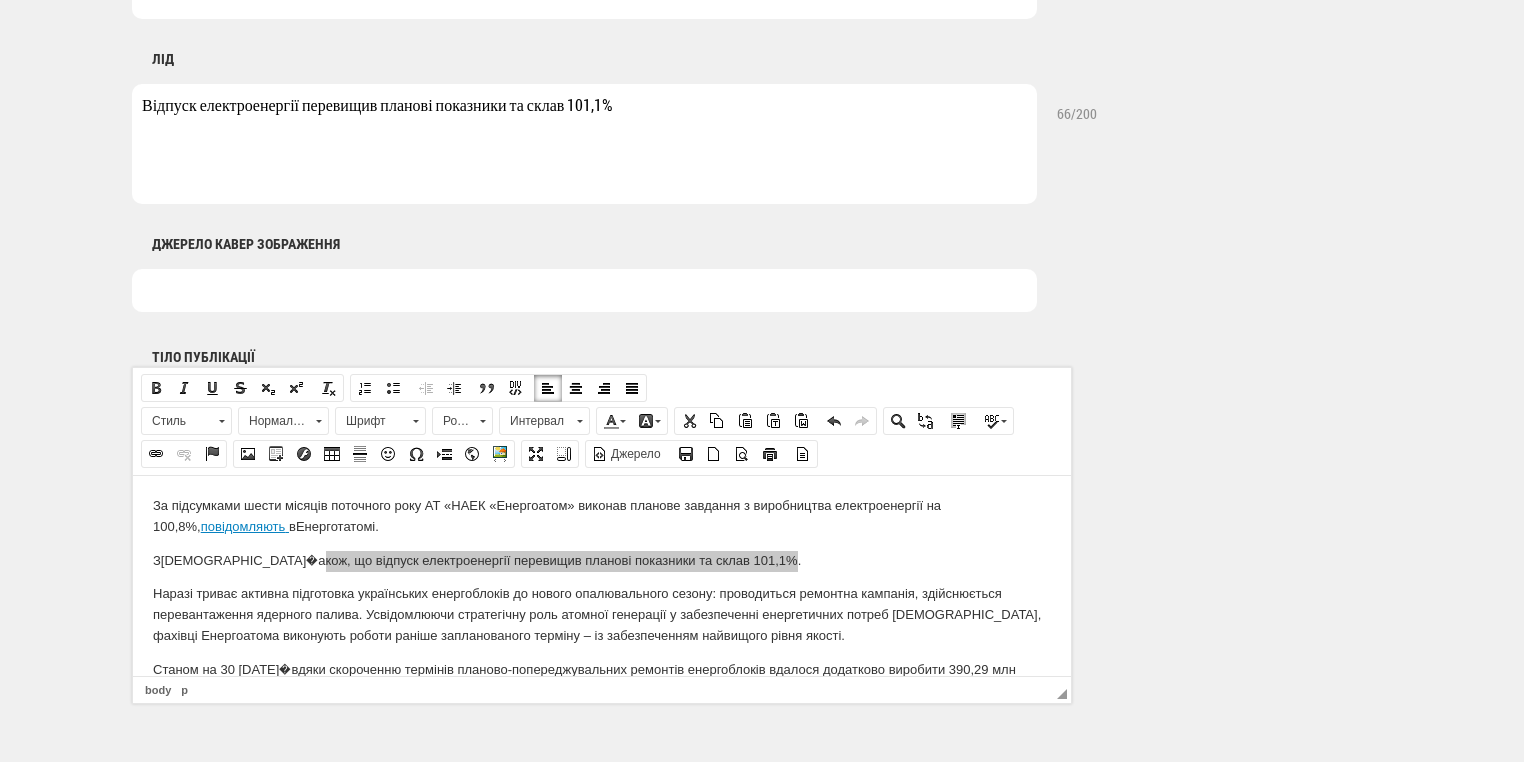 scroll, scrollTop: 1120, scrollLeft: 0, axis: vertical 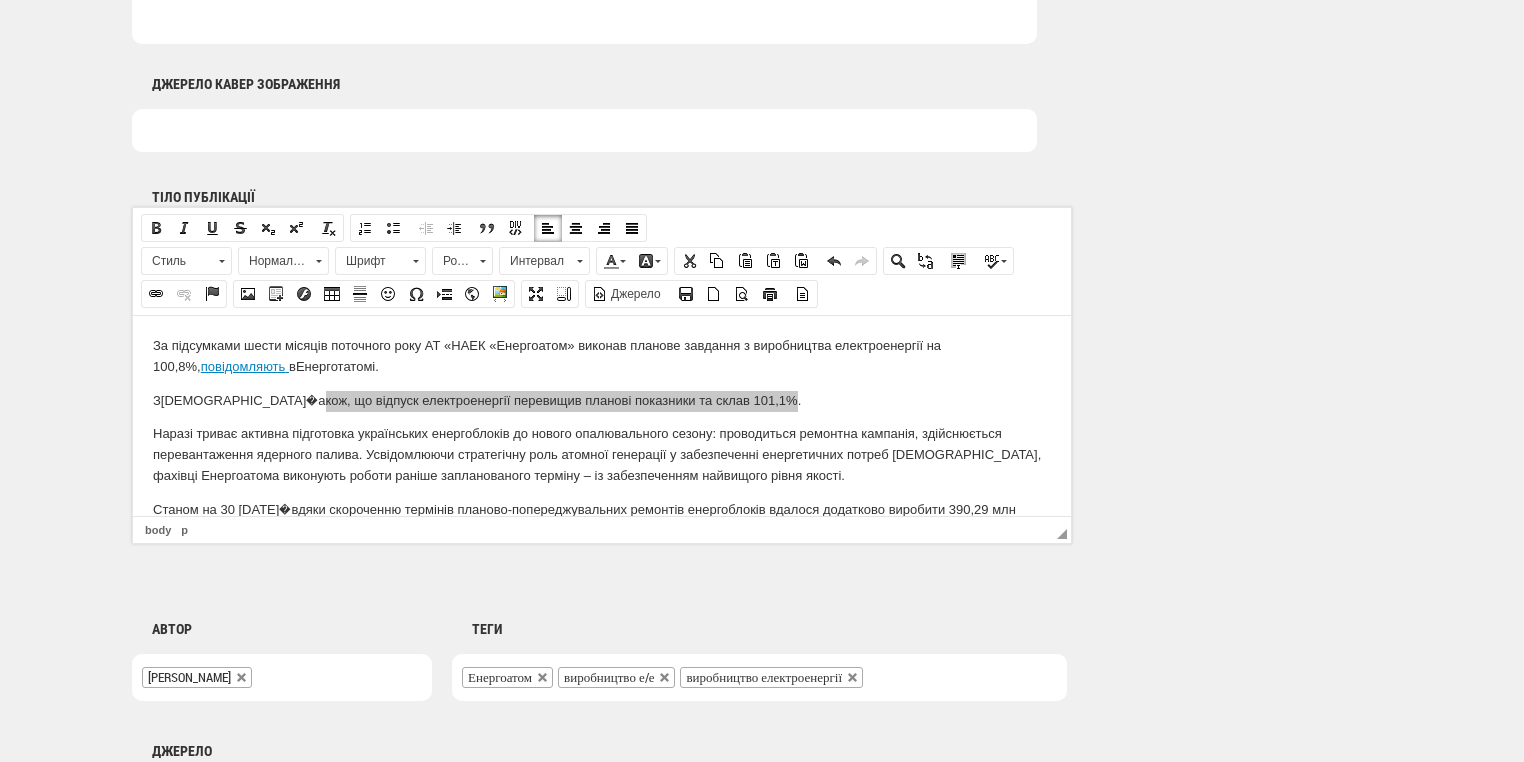 type on "Відпуск електроенергії перевищив планові показники та склав 101,1%" 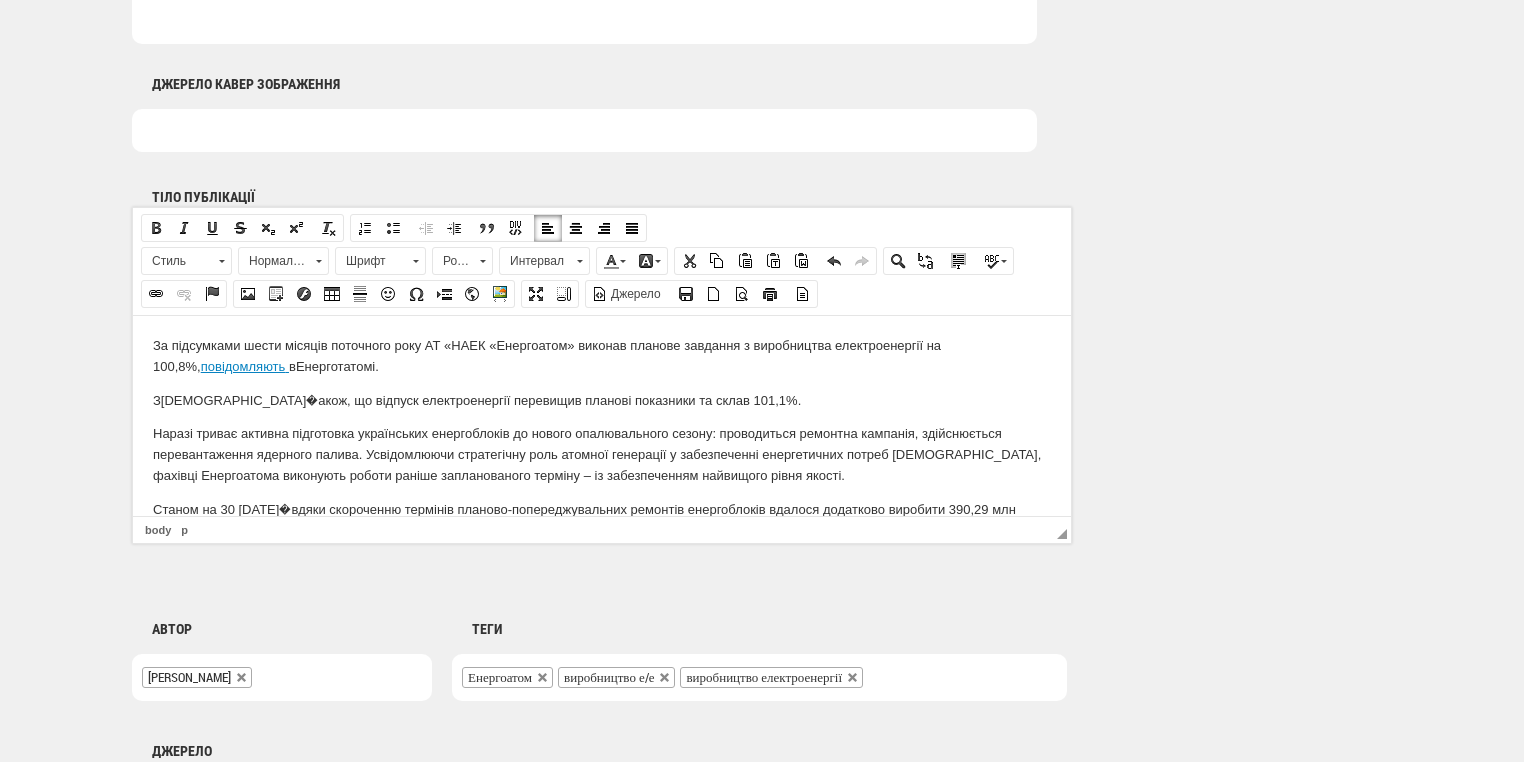 click on "За підсумками шести місяців поточного року АТ «НАЕК «Енергоатом» виконав планове завдання з виробництва електроенергії на 100,8%,  повідомляють   в  Енерготатомі .  Зазначають також, що в ідпуск електроенергії перевищив планові показники та склав 101,1%. Станом на 30 червня завдяки скороченню термінів планово-попереджувальних ремонтів енергоблоків вдалося додатково виробити 390,29 млн кВт∙год електроенергії." at bounding box center [602, 465] 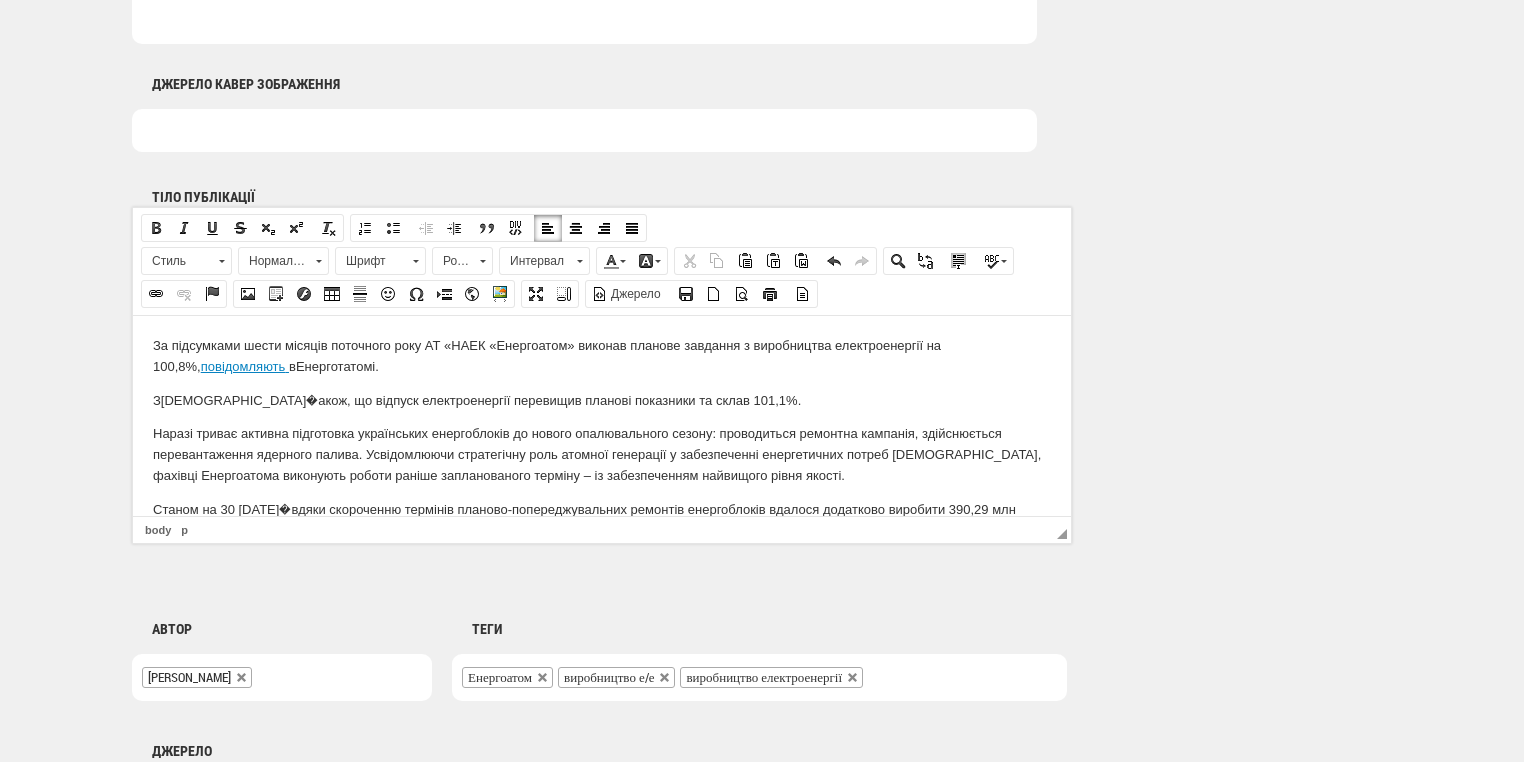 click on "Наразі триває активна підготовка українських енергоблоків до нового опалювального сезону: проводиться ремонтна кампанія, здійснюється перевантаження ядерного палива. Усвідомлюючи стратегічну роль атомної генерації у забезпеченні енергетичних потреб українців, фахівці Енергоатома виконують роботи раніше запланованого терміну – із забезпеченням найвищого рівня якості." at bounding box center [602, 454] 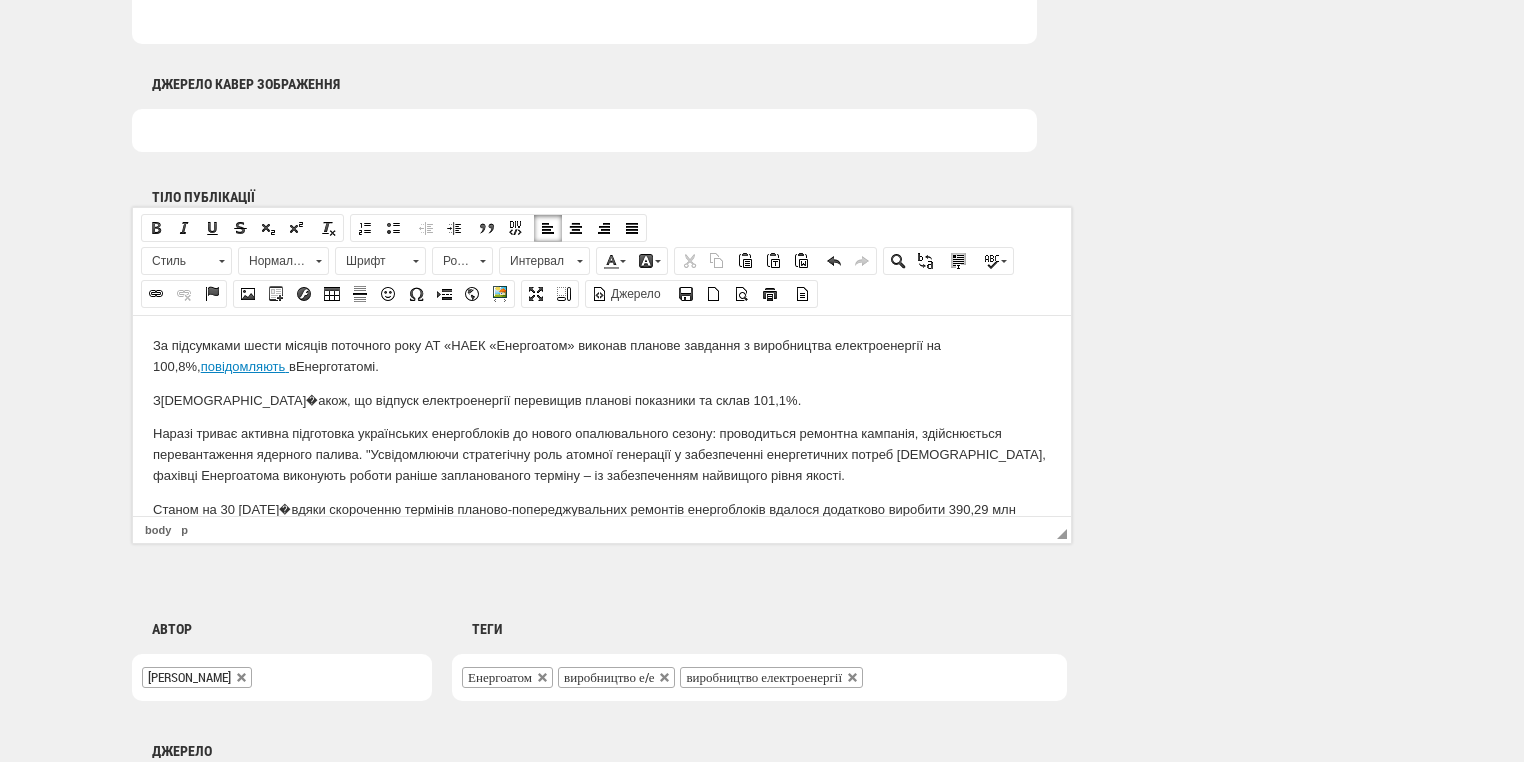 click on "Наразі триває активна підготовка українських енергоблоків до нового опалювального сезону: проводиться ремонтна кампанія, здійснюється перевантаження ядерного палива. "Усвідомлюючи стратегічну роль атомної генерації у забезпеченні енергетичних потреб українців, фахівці Енергоатома виконують роботи раніше запланованого терміну – із забезпеченням найвищого рівня якості." at bounding box center [602, 454] 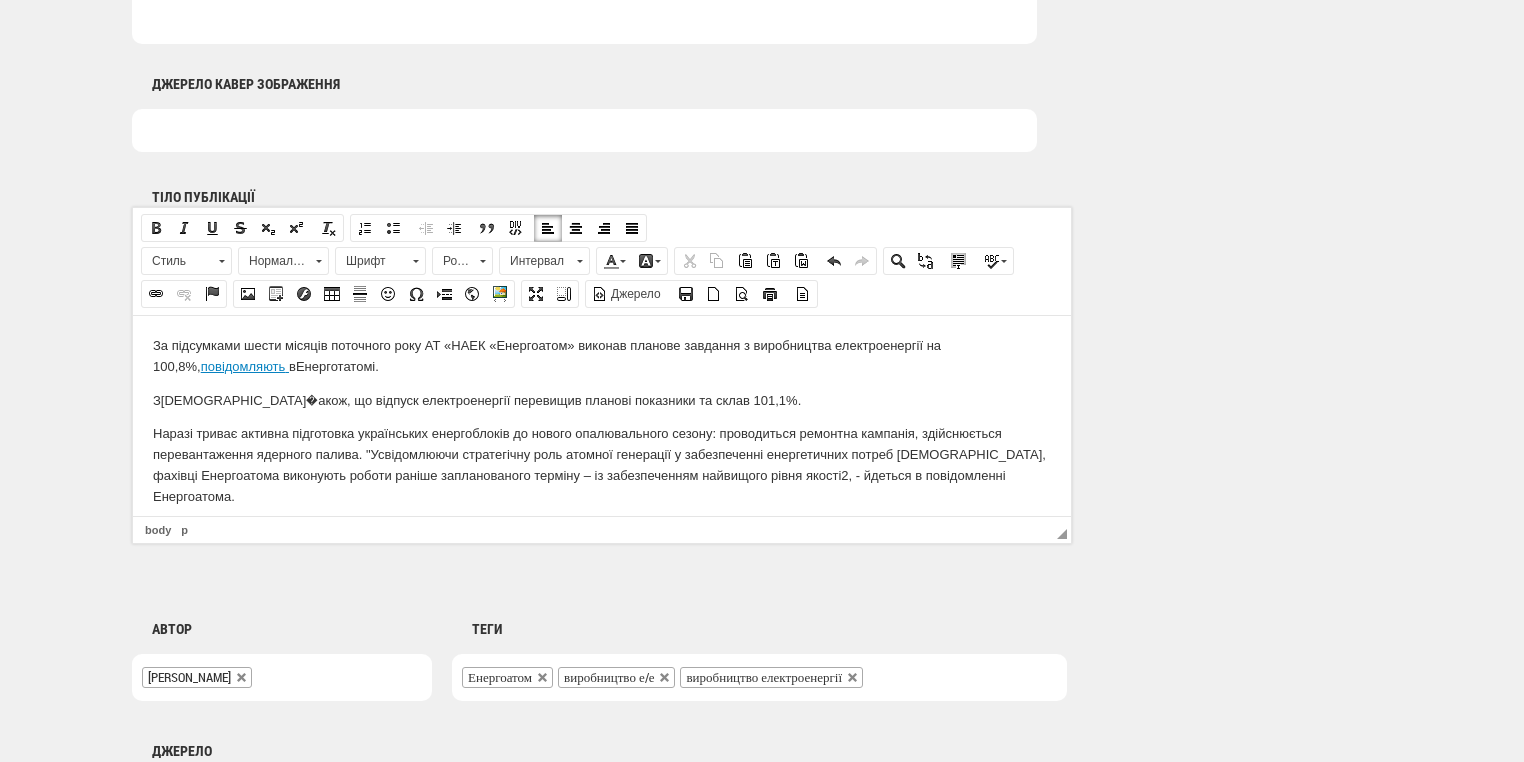 scroll, scrollTop: 80, scrollLeft: 0, axis: vertical 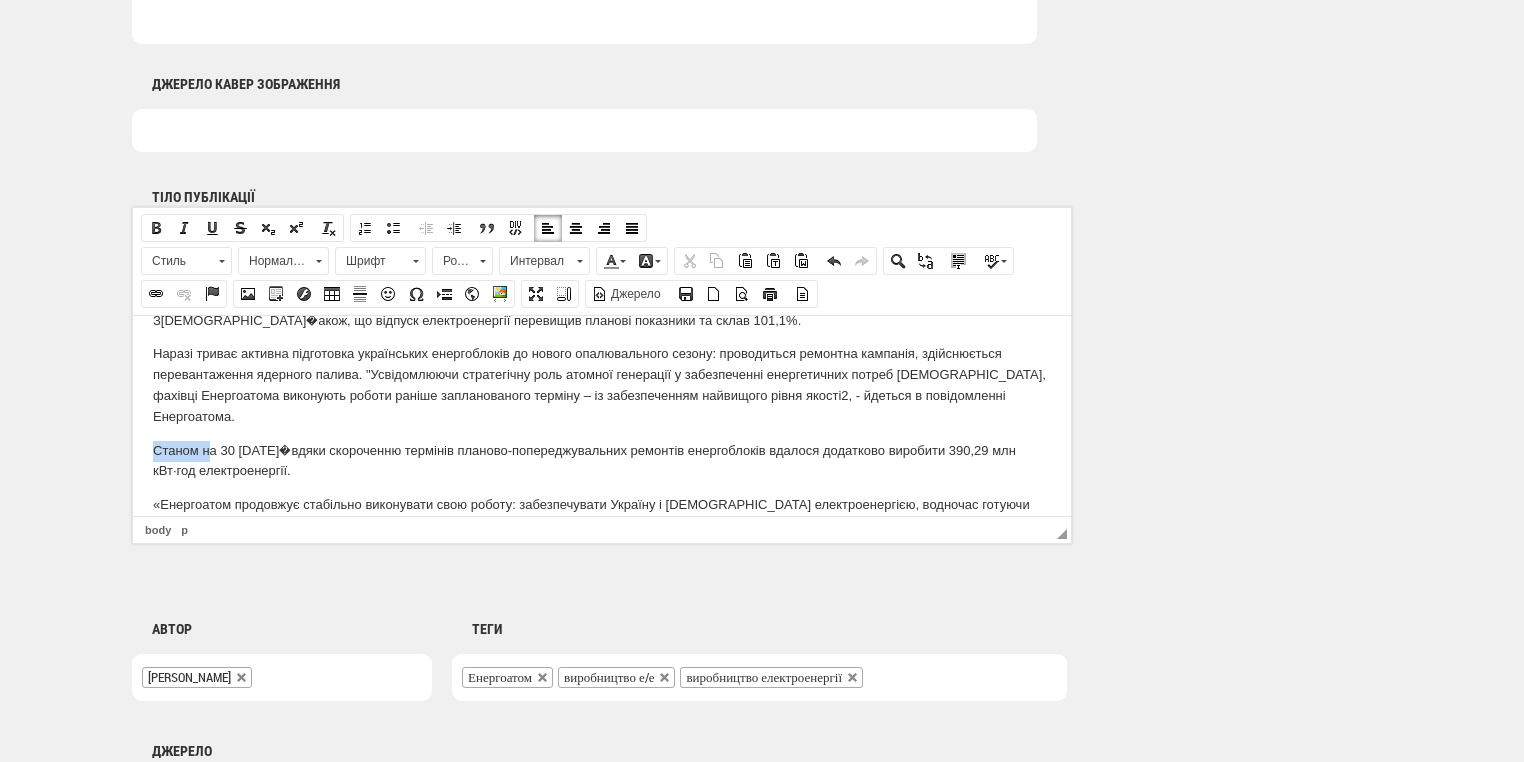 drag, startPoint x: 149, startPoint y: 446, endPoint x: 211, endPoint y: 445, distance: 62.008064 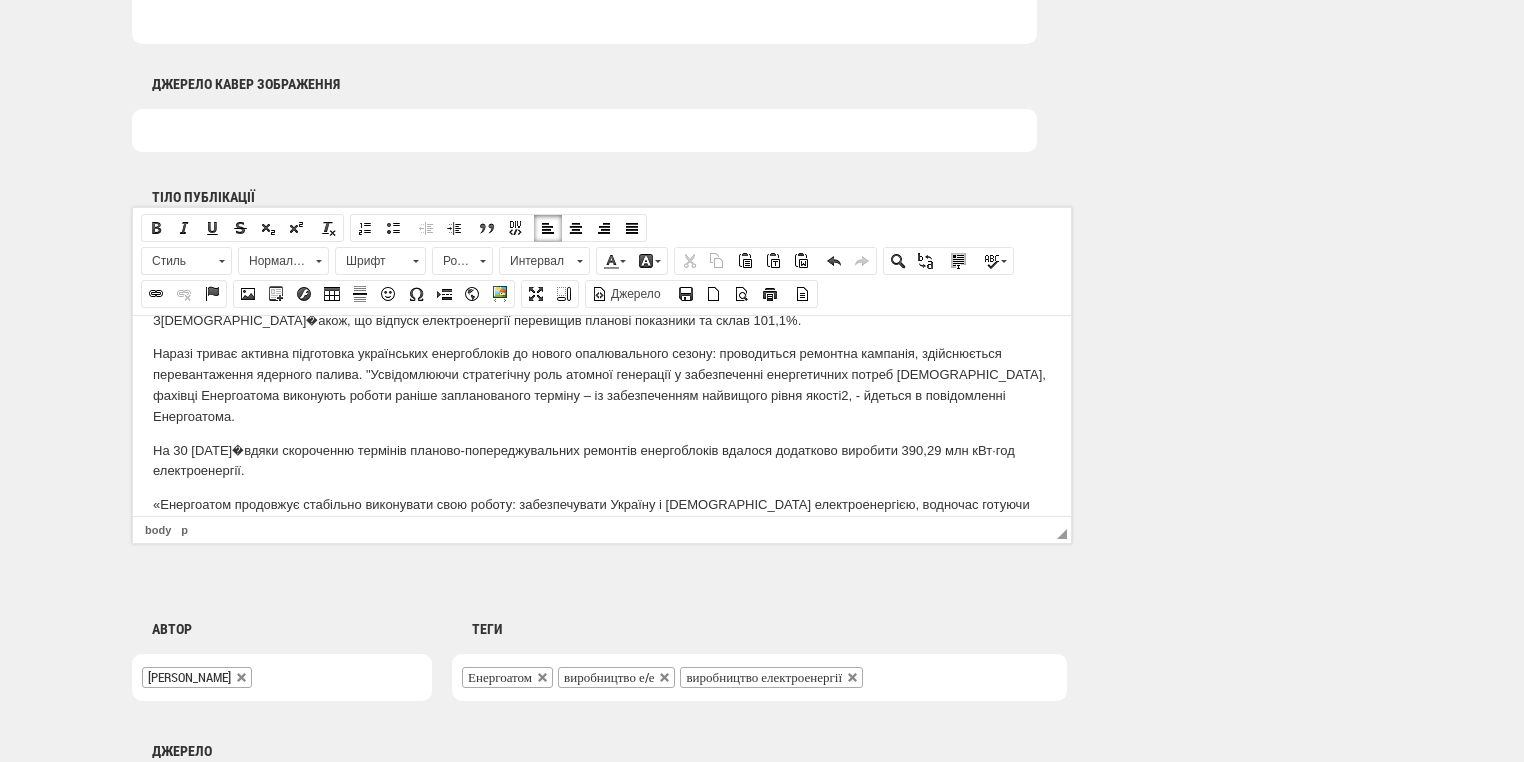 click on "На 30 червня завдяки скороченню термінів планово-попереджувальних ремонтів енергоблоків вдалося додатково виробити 390,29 млн кВт∙год електроенергії." at bounding box center (602, 461) 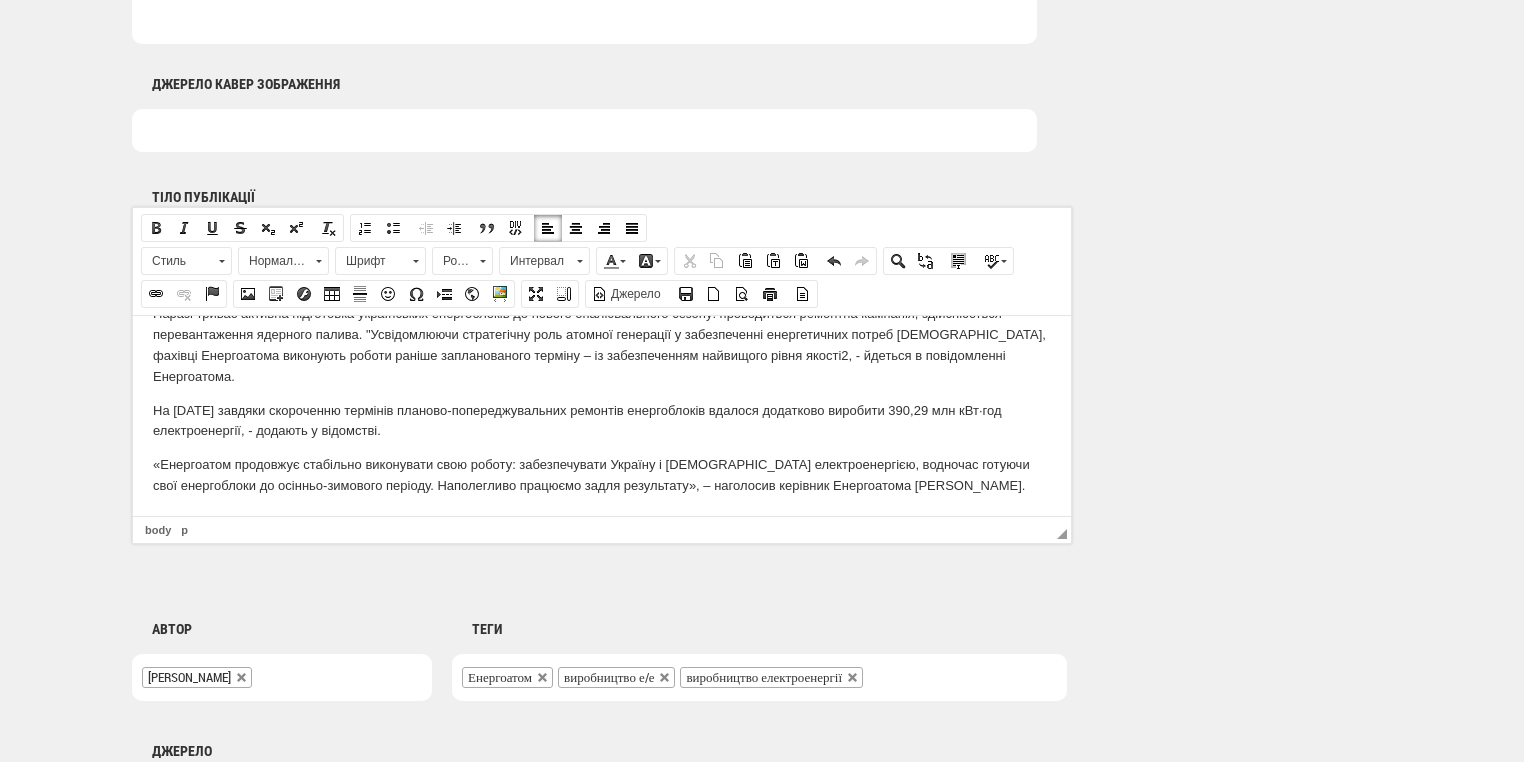 scroll, scrollTop: 1200, scrollLeft: 0, axis: vertical 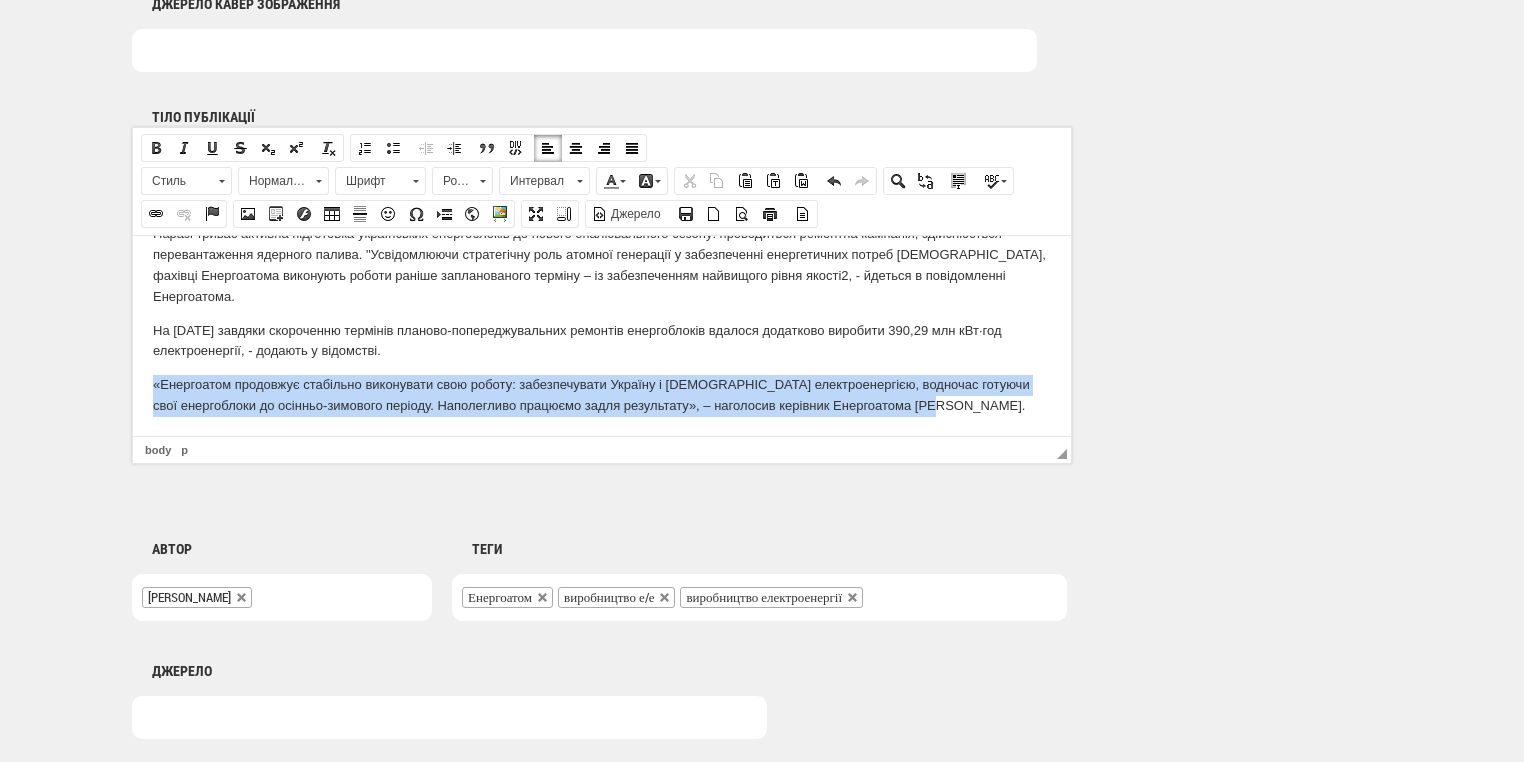 drag, startPoint x: 150, startPoint y: 383, endPoint x: 1019, endPoint y: 408, distance: 869.35956 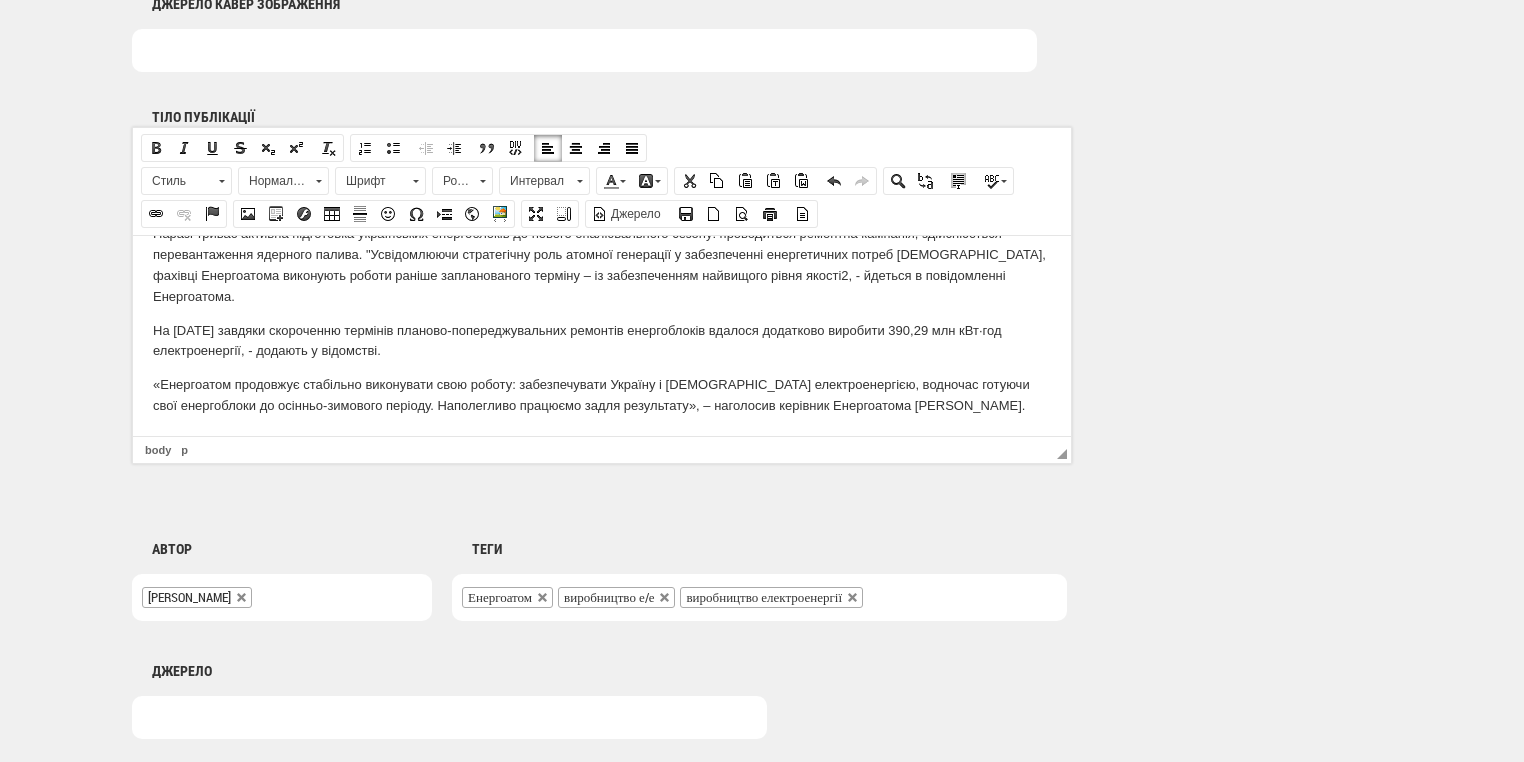 scroll, scrollTop: 100, scrollLeft: 0, axis: vertical 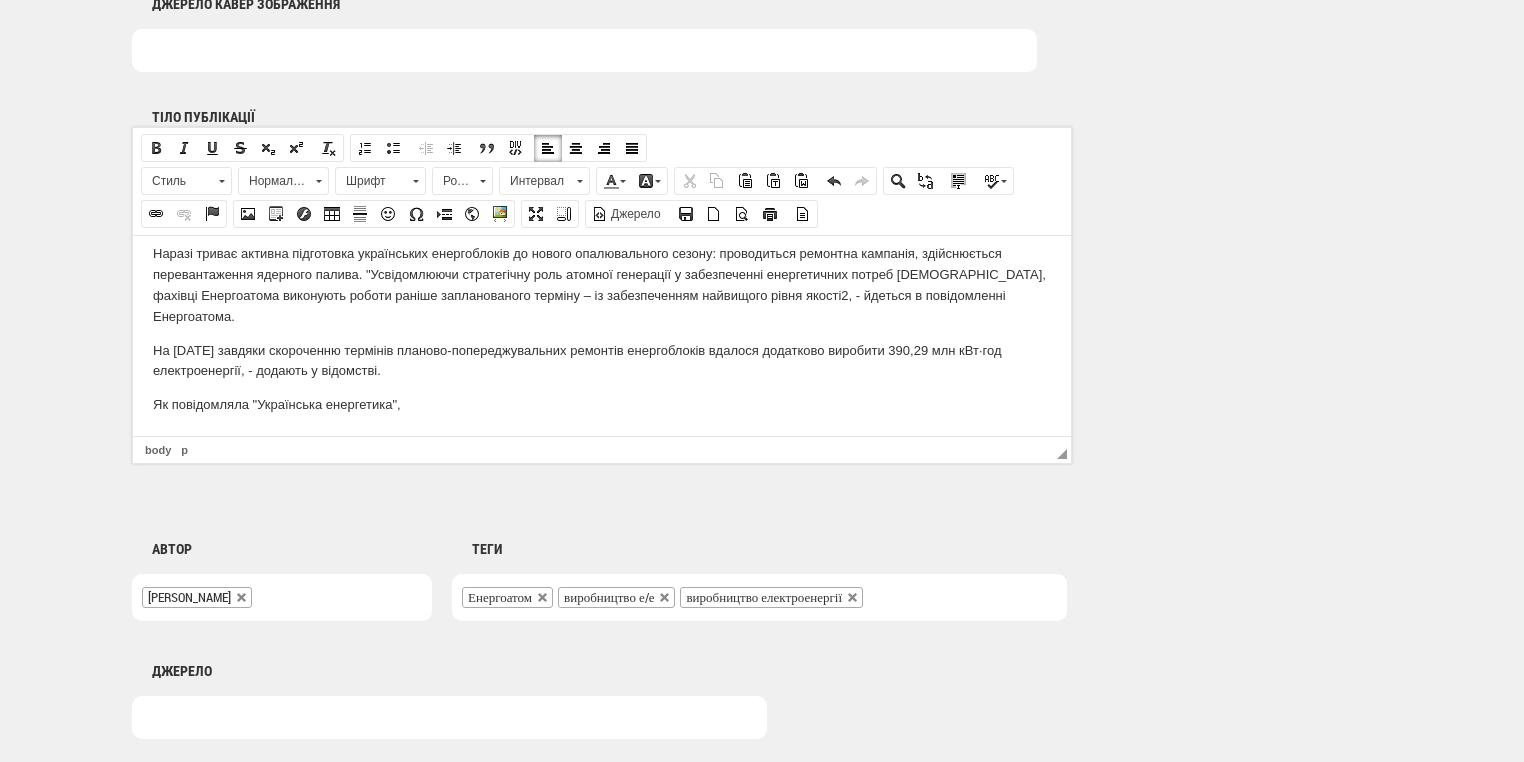 click on "Як повідомляла "Українська енергетика"," at bounding box center [602, 404] 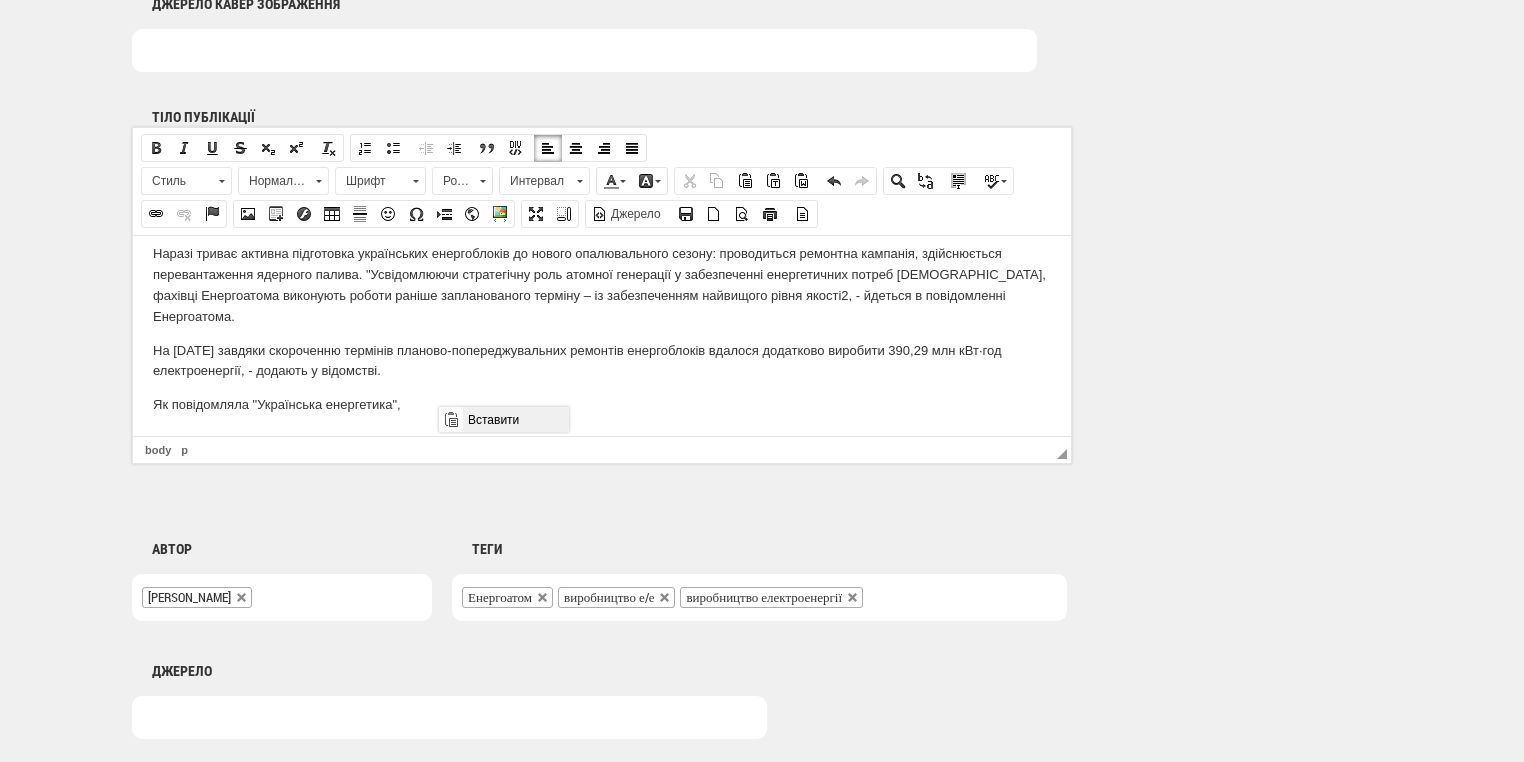 click on "Вставити" at bounding box center [515, 419] 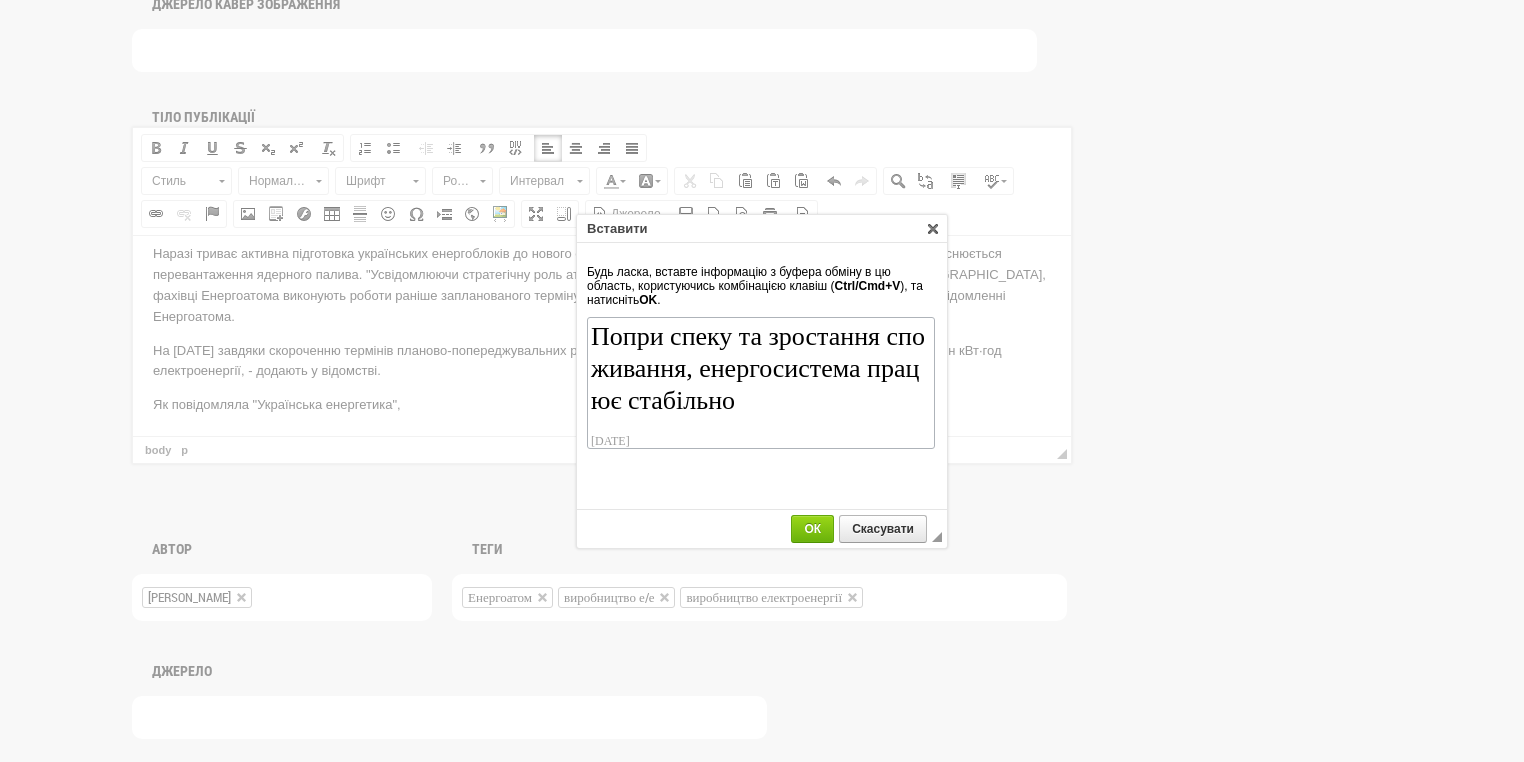 scroll, scrollTop: 86, scrollLeft: 0, axis: vertical 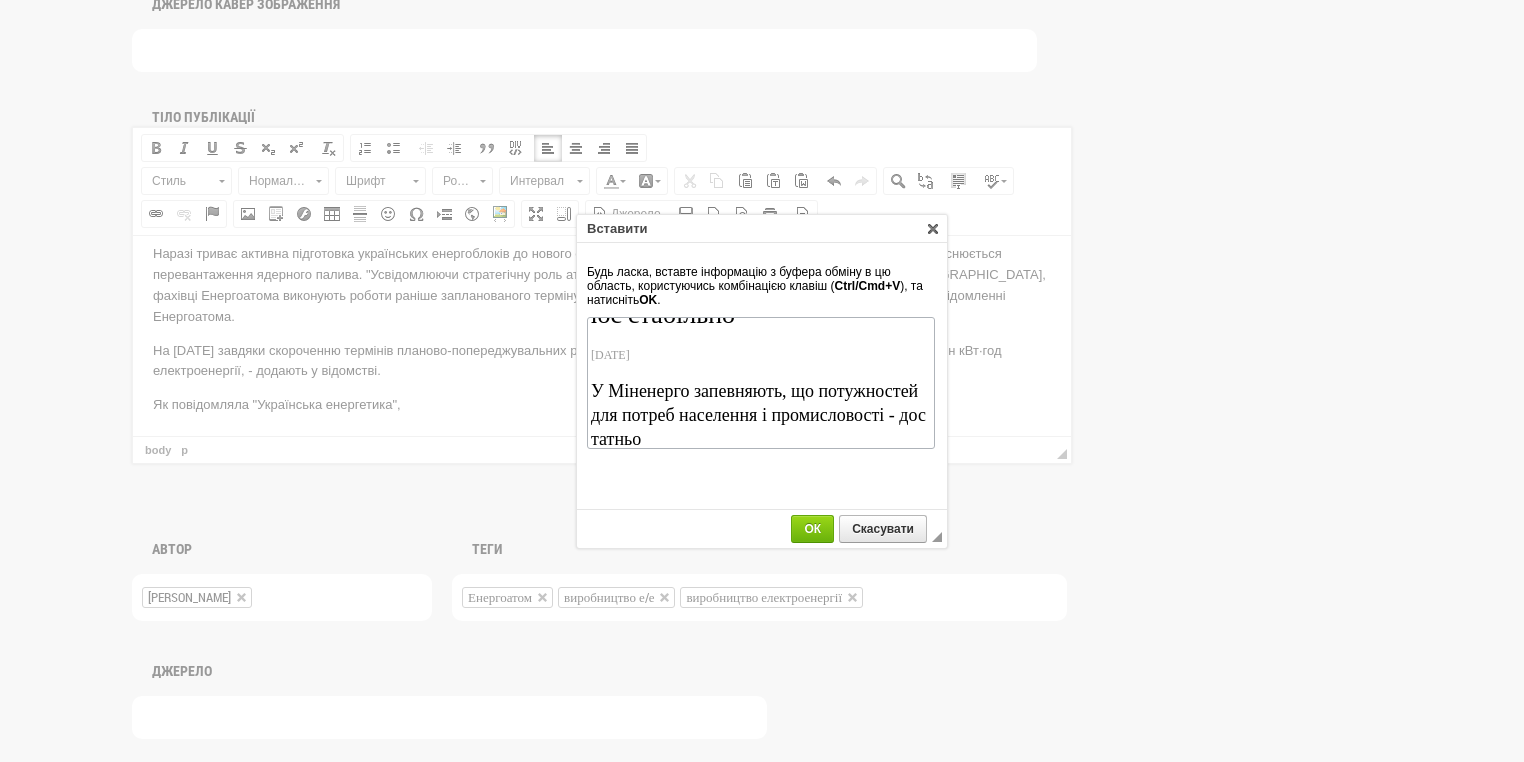 drag, startPoint x: 681, startPoint y: 352, endPoint x: 595, endPoint y: 340, distance: 86.833176 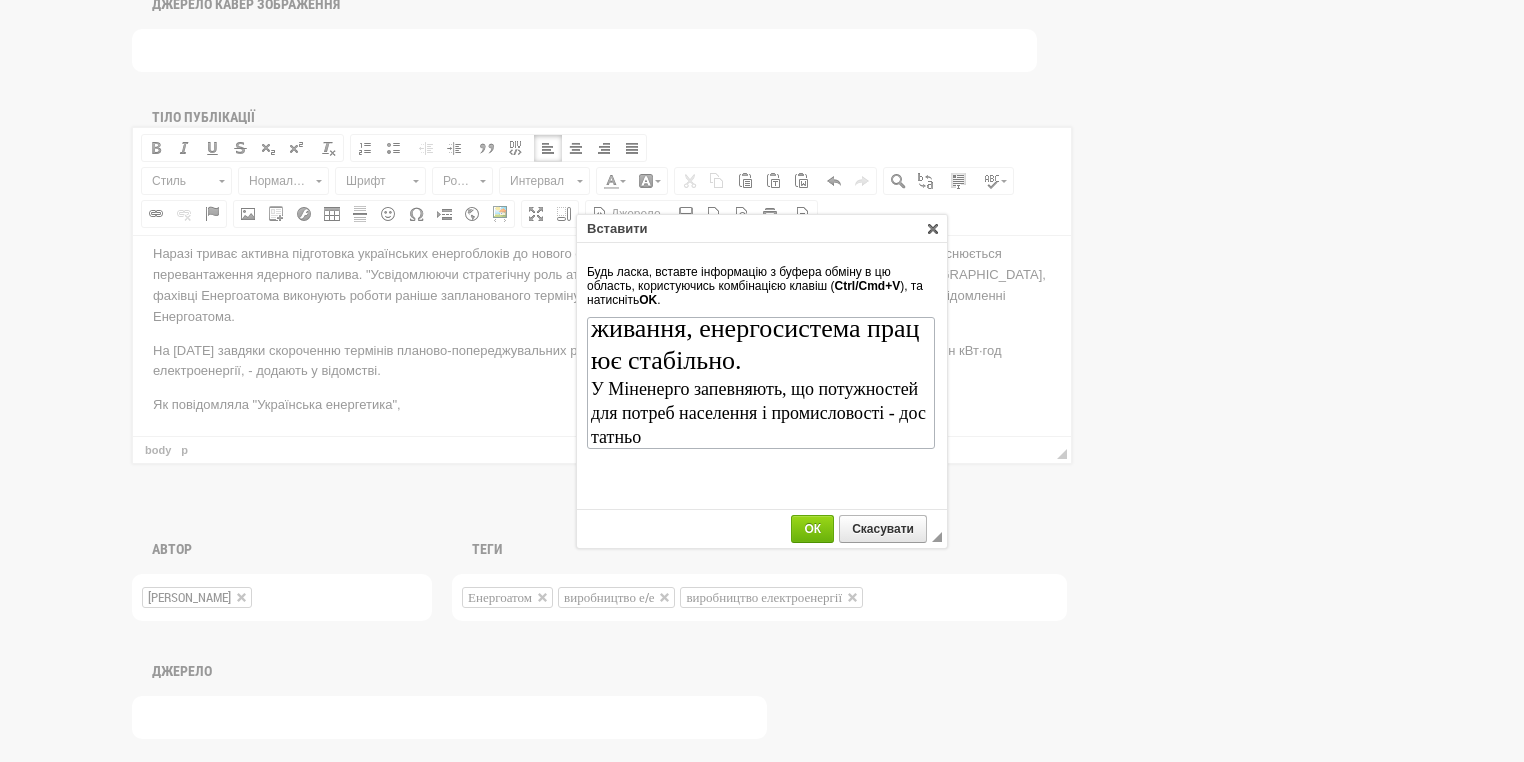 scroll, scrollTop: 0, scrollLeft: 0, axis: both 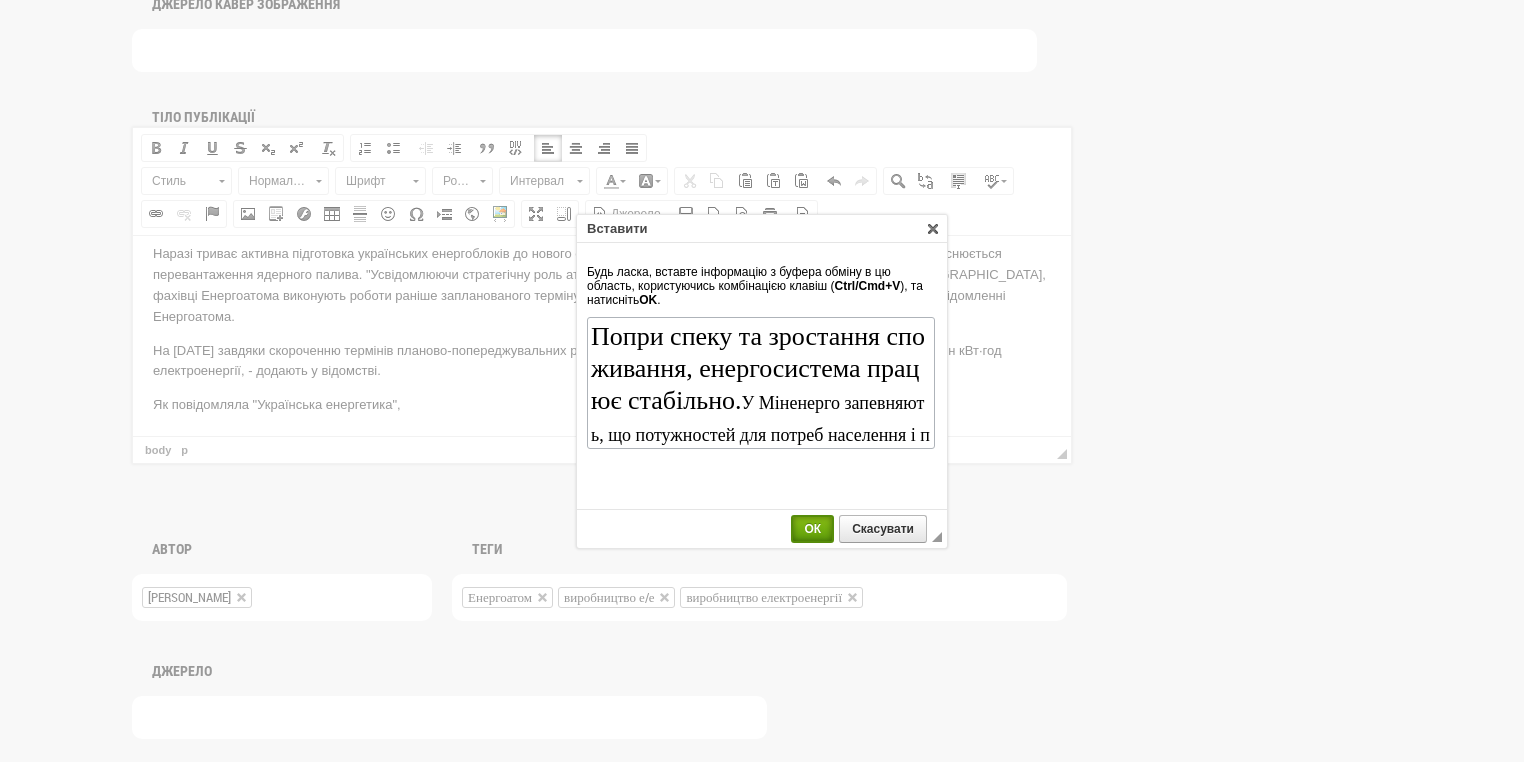 click on "ОК" at bounding box center (812, 529) 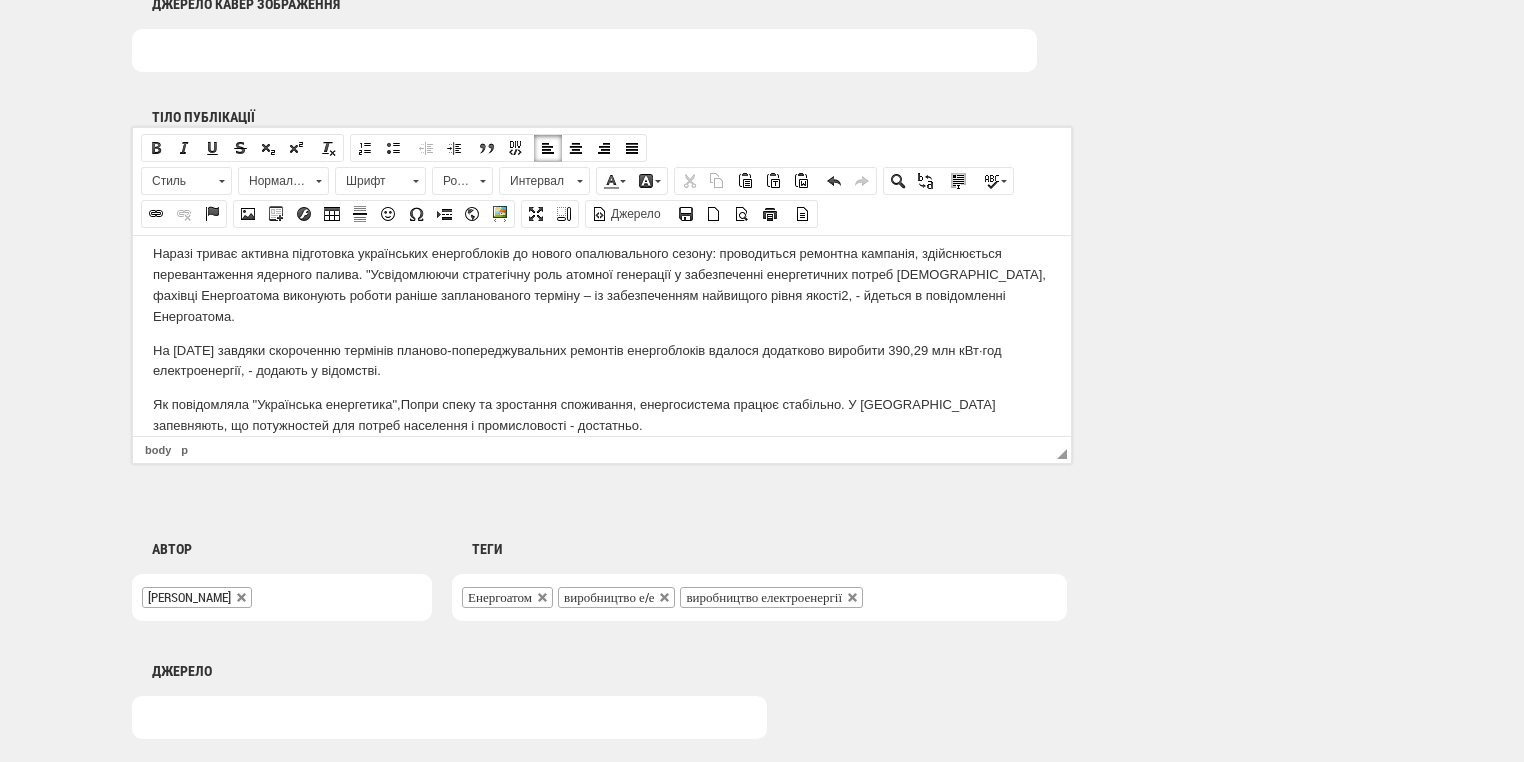 click on "Як повідомляла "Українська енергетика",  Попри спеку та зростання споживання, енергосистема працює стабільно. У Міненерго запевняють, що потужностей для потреб населення і промисловості - достатньо." at bounding box center (602, 415) 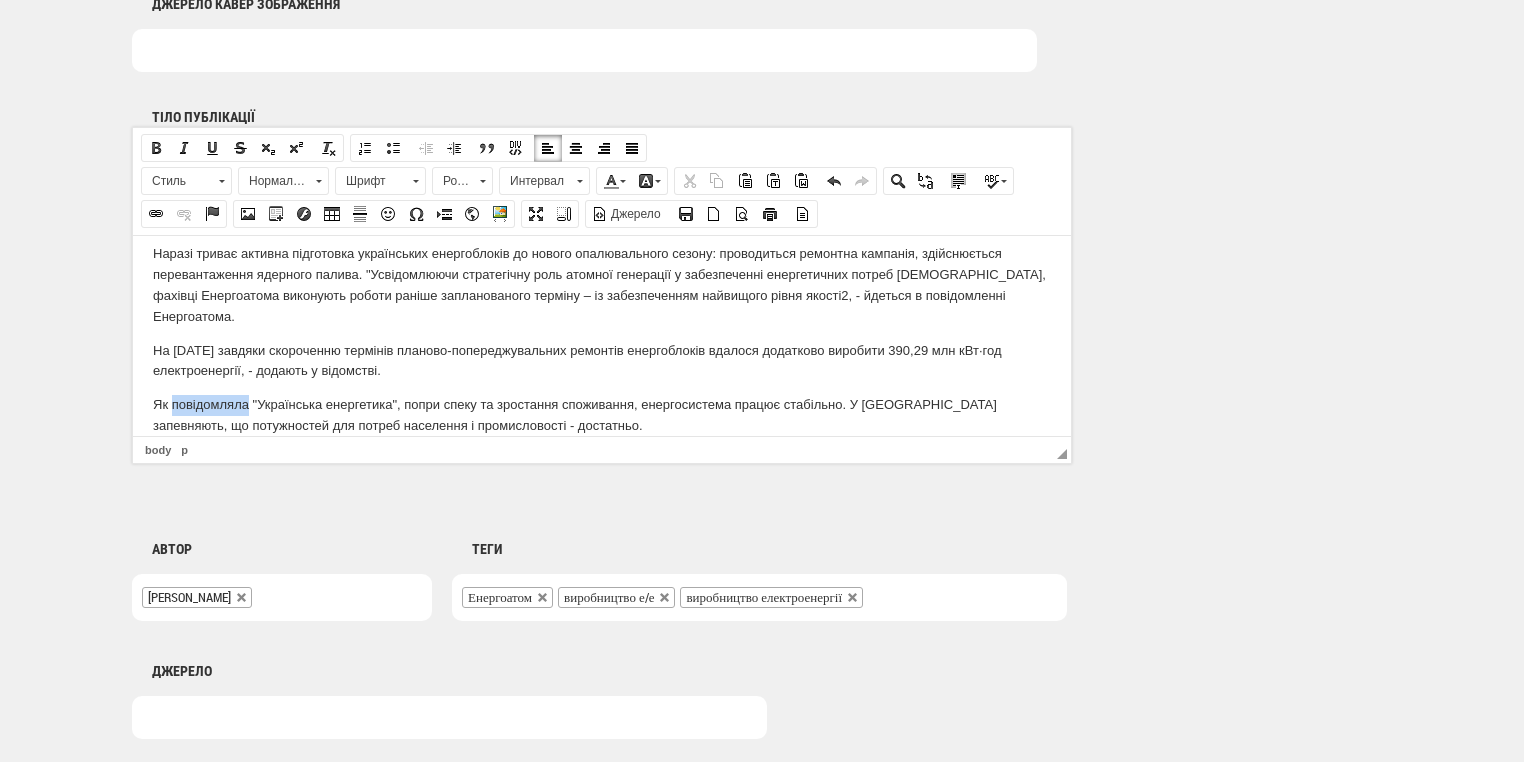 drag, startPoint x: 171, startPoint y: 403, endPoint x: 249, endPoint y: 407, distance: 78.10249 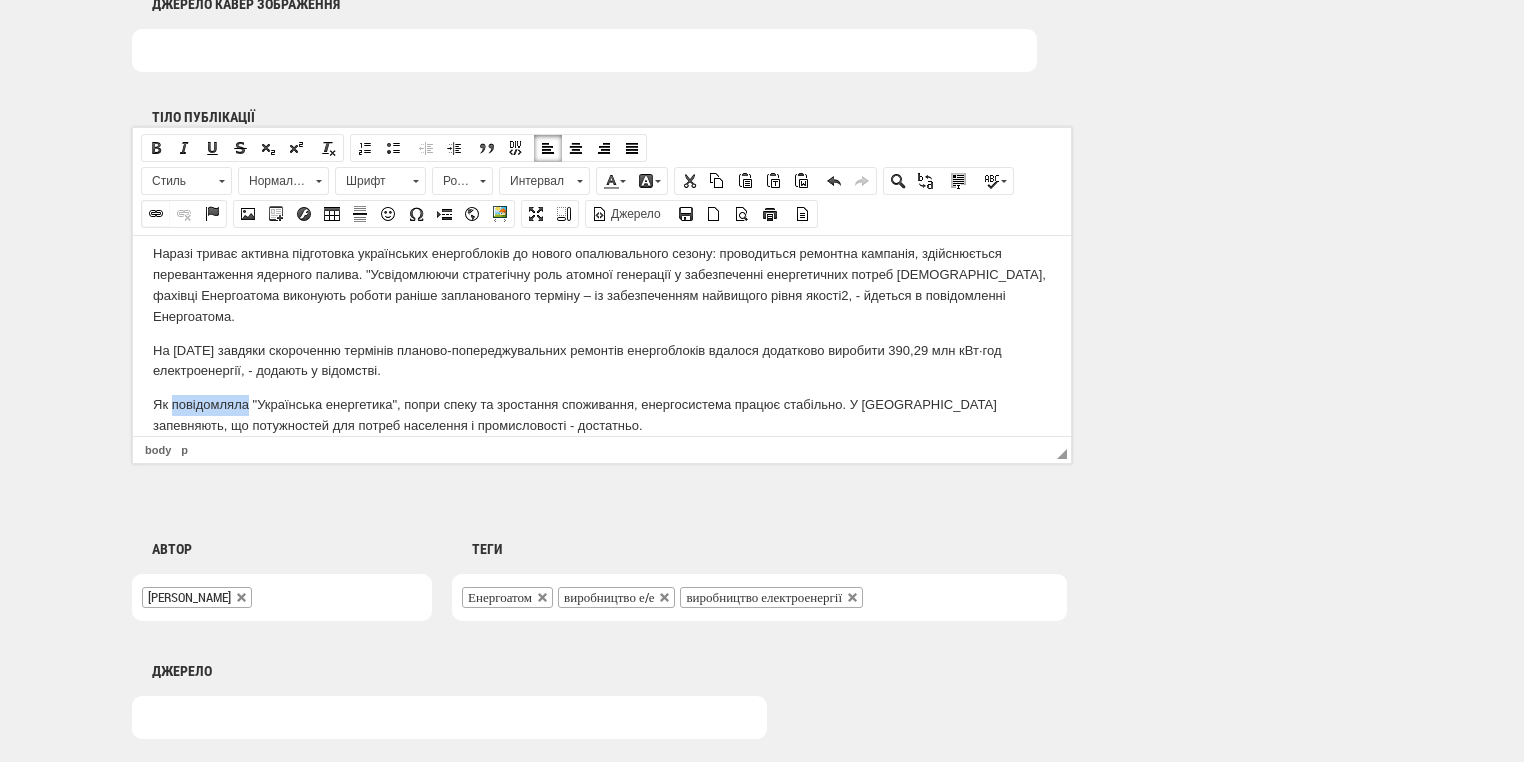 click at bounding box center (156, 214) 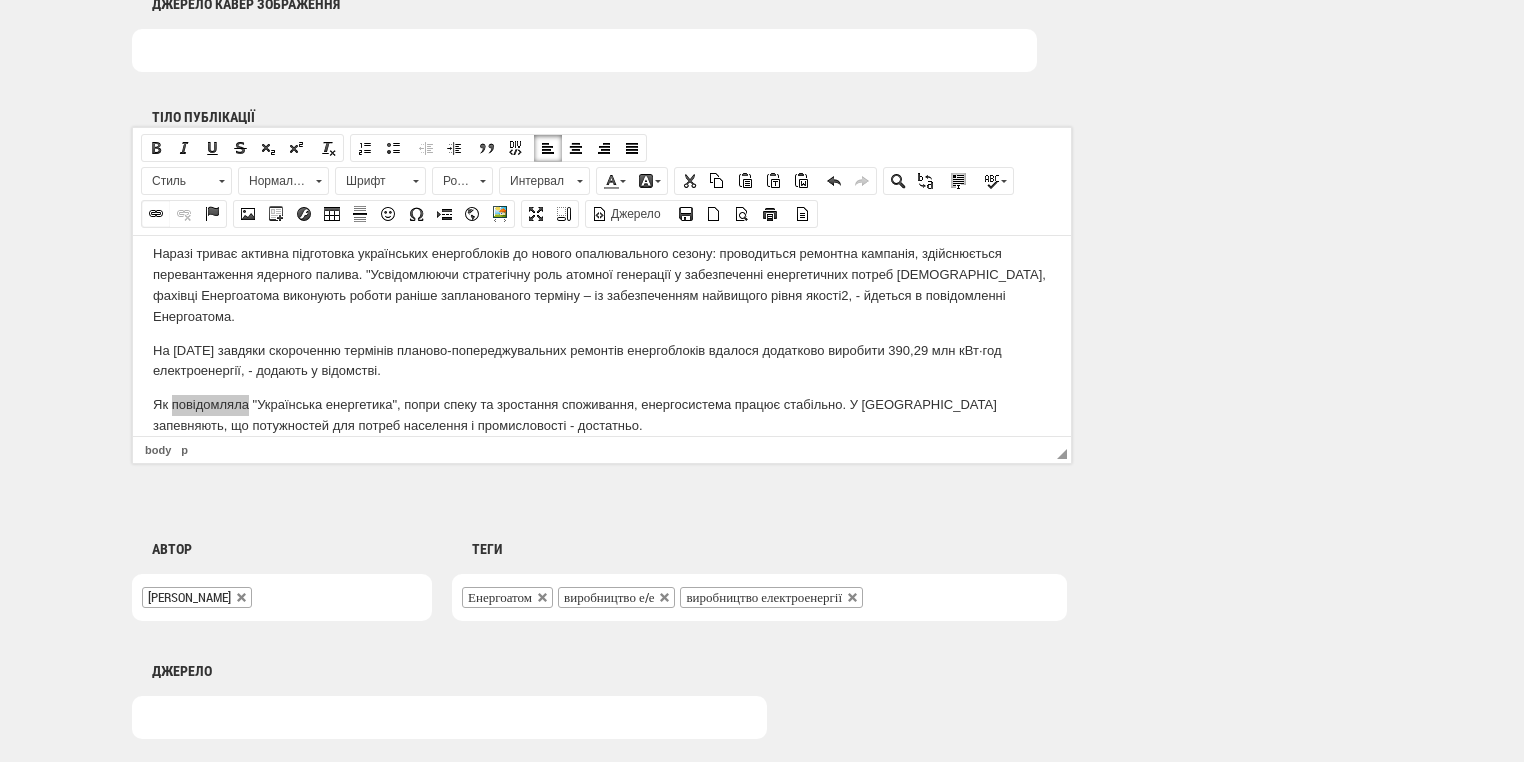 select on "http://" 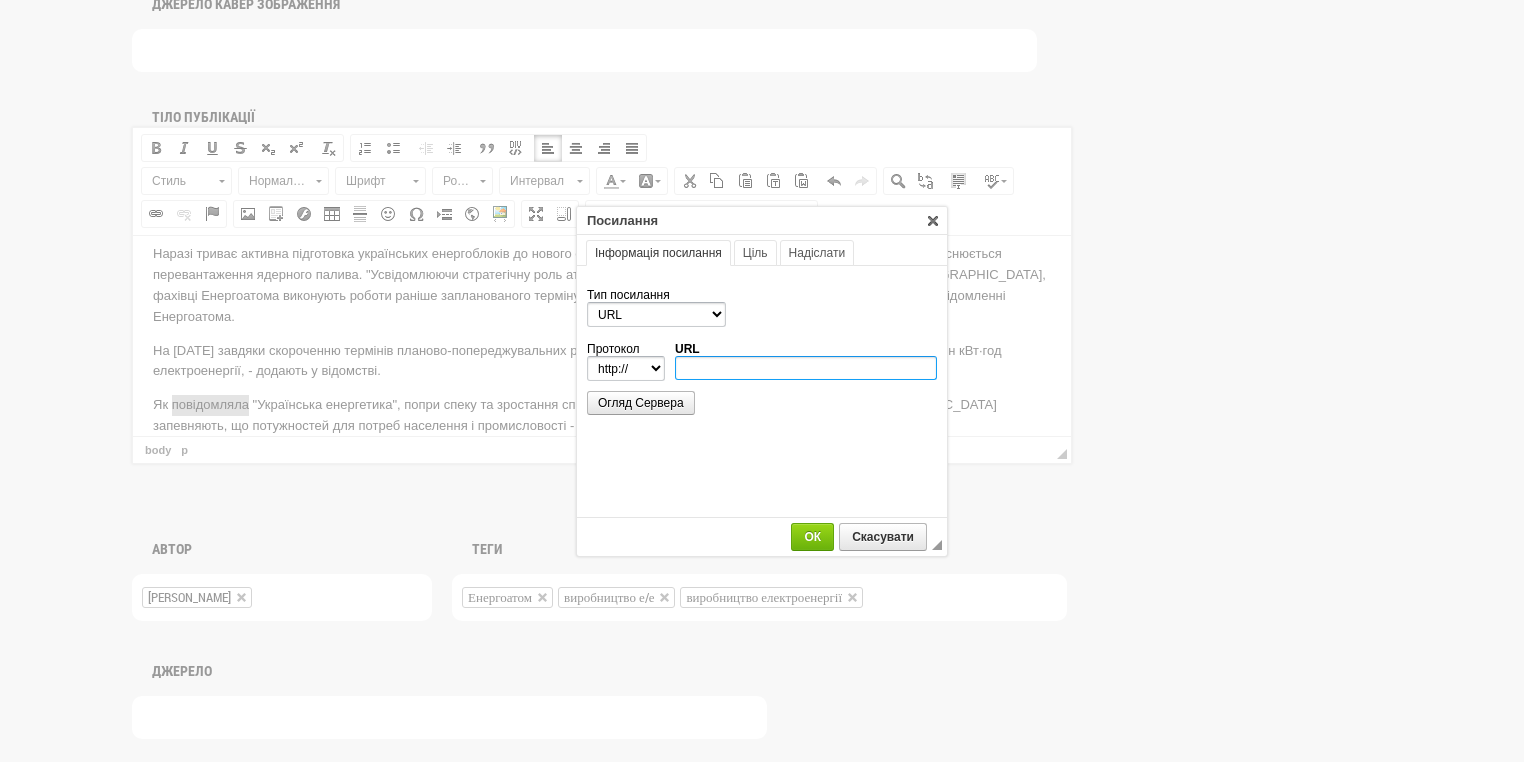click on "URL" at bounding box center [806, 368] 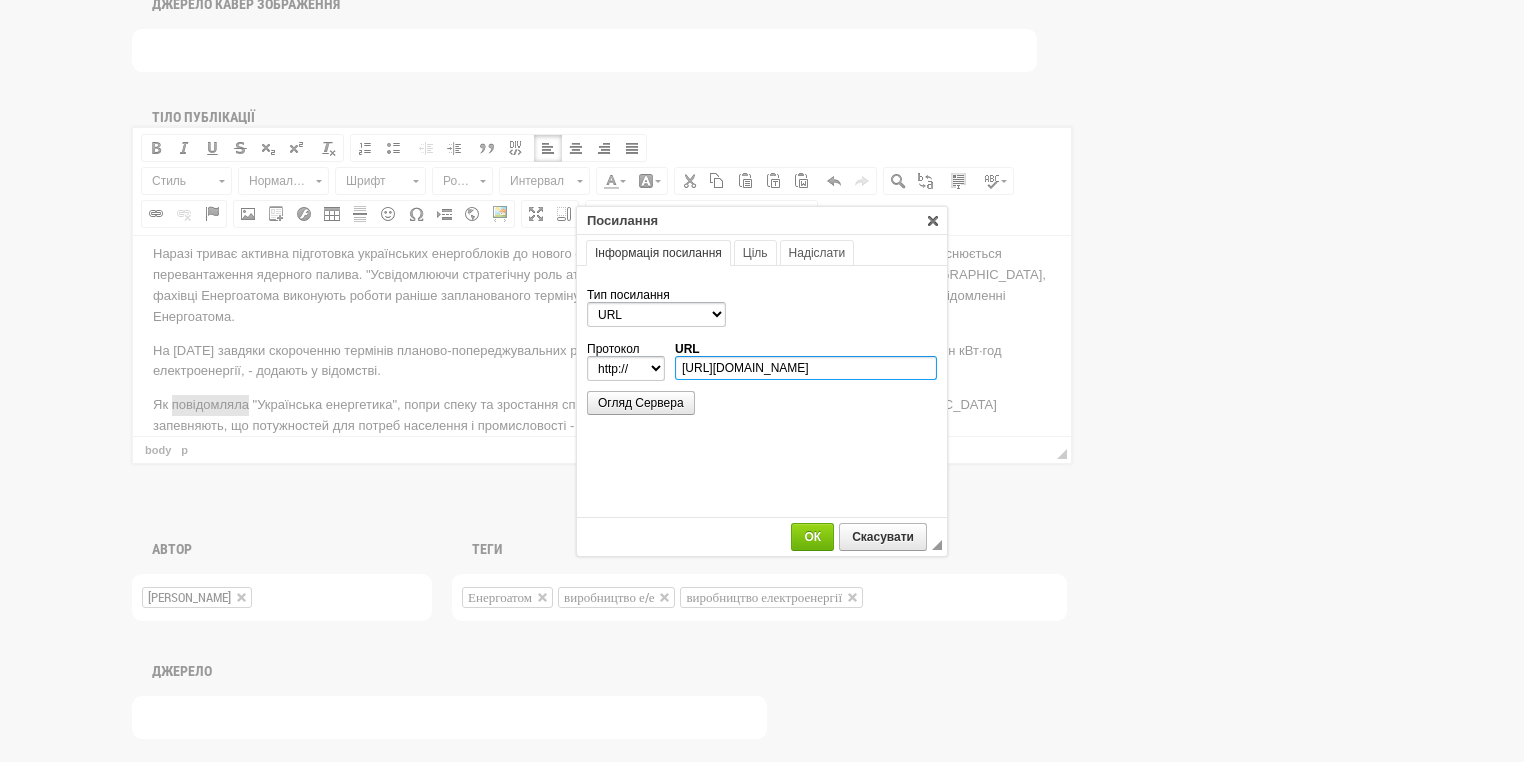 scroll, scrollTop: 0, scrollLeft: 309, axis: horizontal 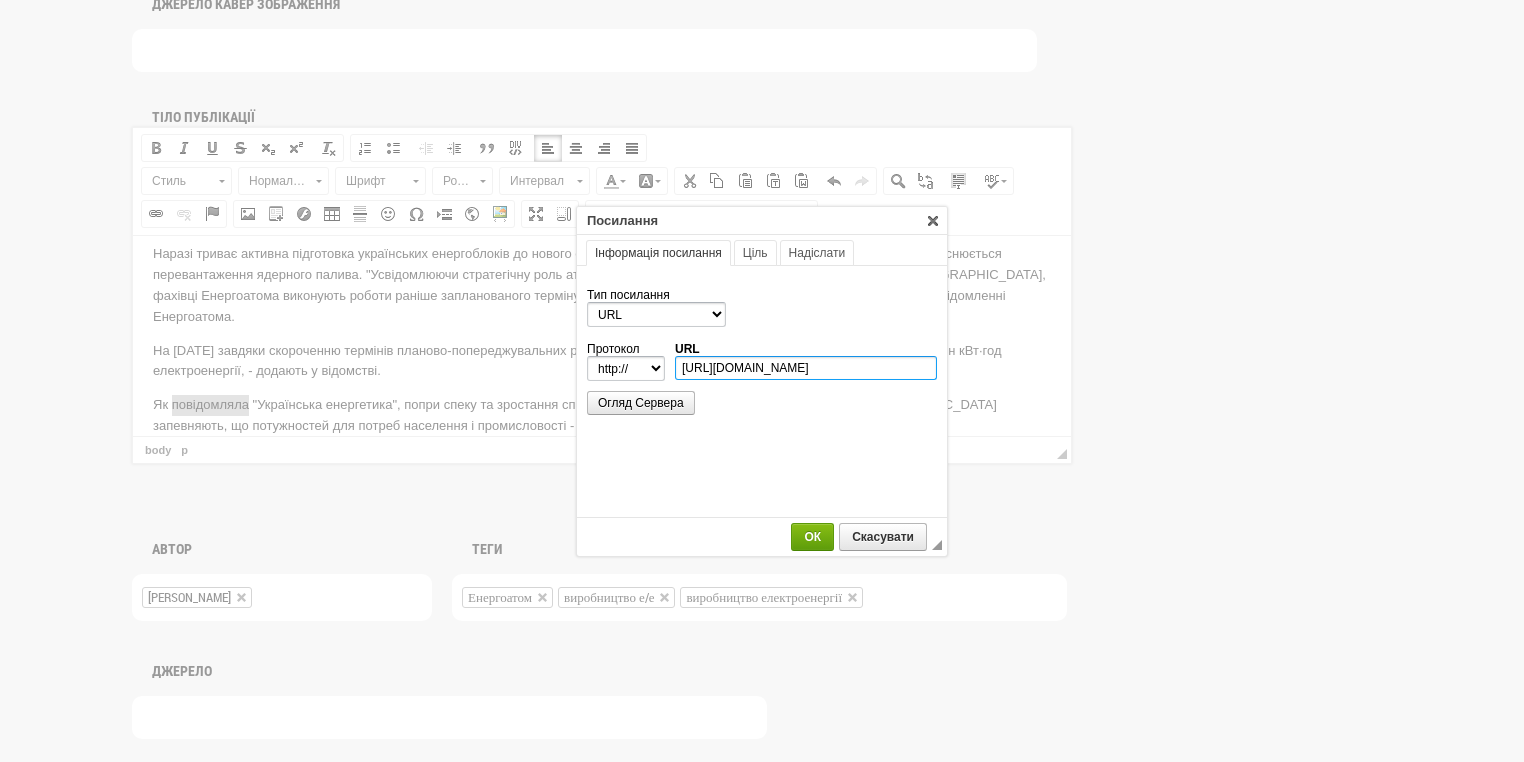 type on "https://ua-energy.org/uk/posts/popry-speku-ta-zrostannia-spozhyvannia-enerhosystema-pratsiuie-stabilno" 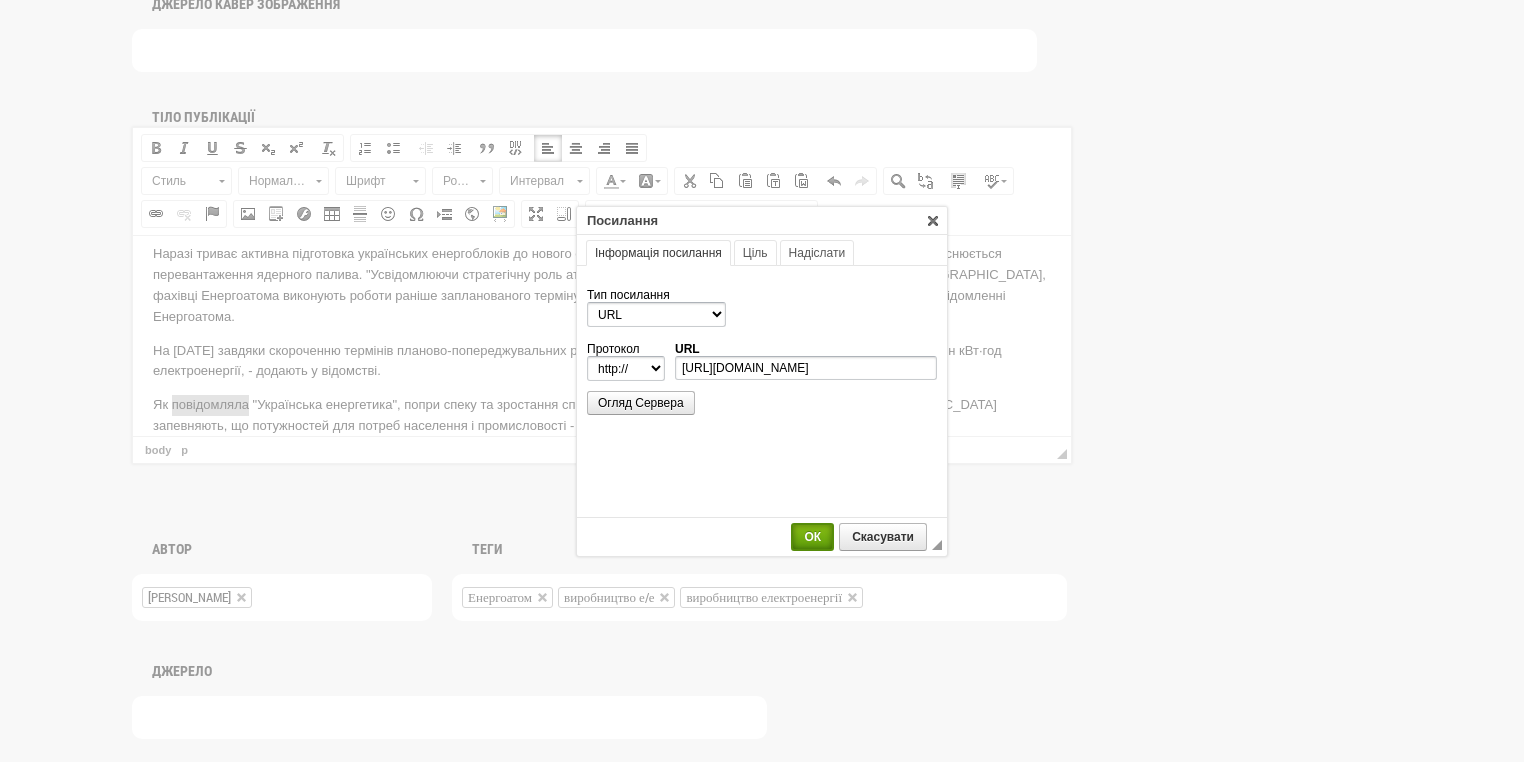 select on "https://" 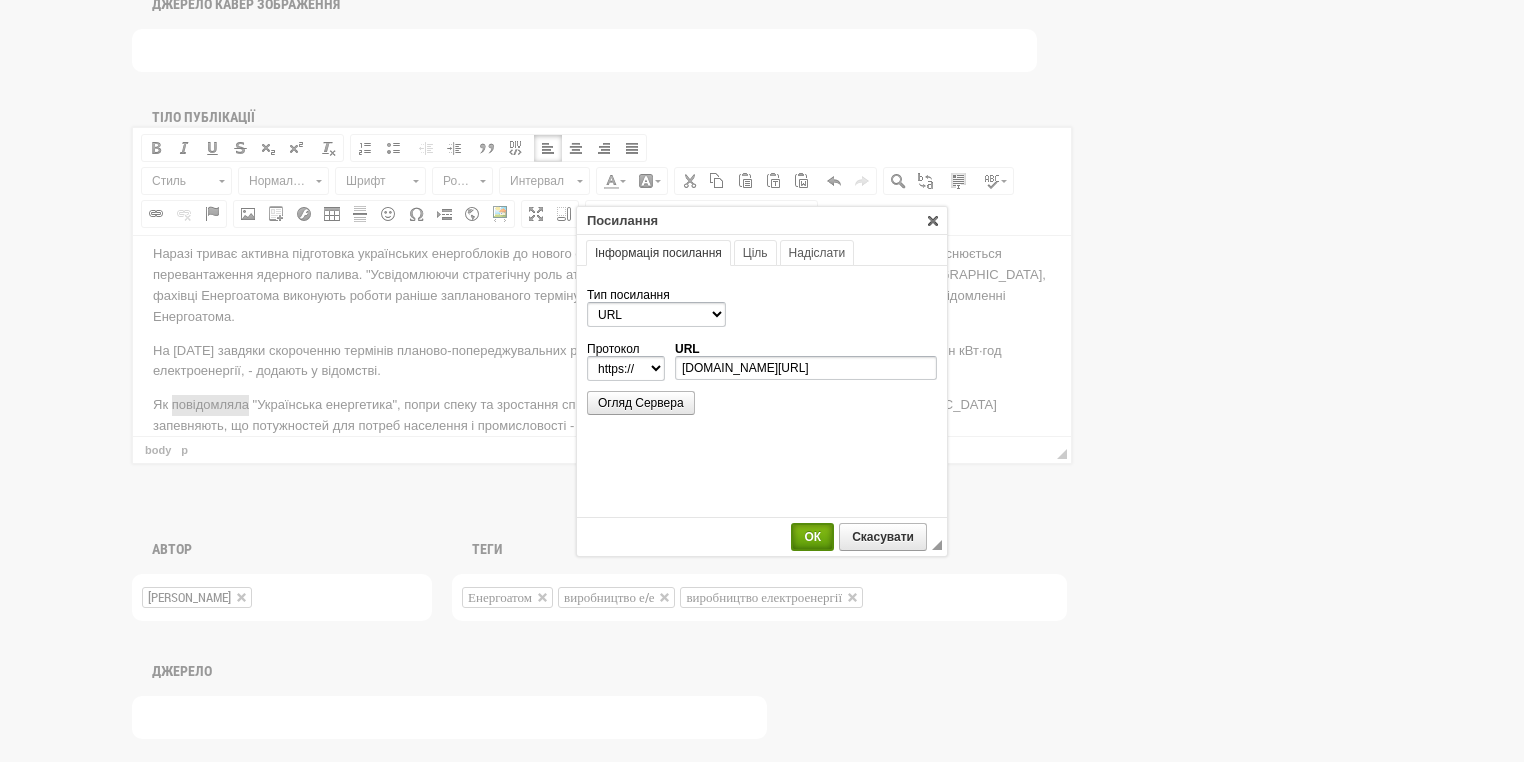click on "ОК" at bounding box center (812, 537) 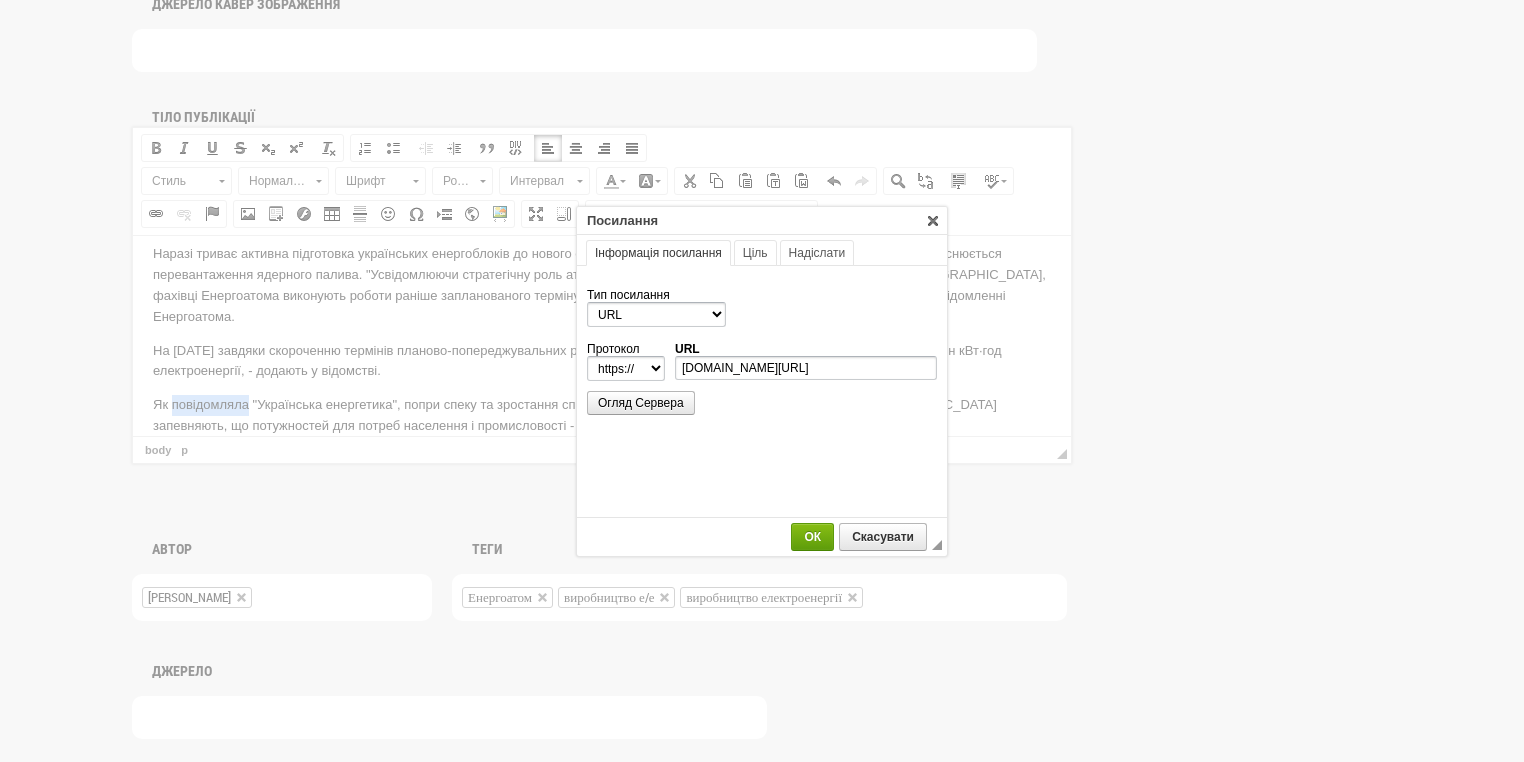 scroll, scrollTop: 0, scrollLeft: 0, axis: both 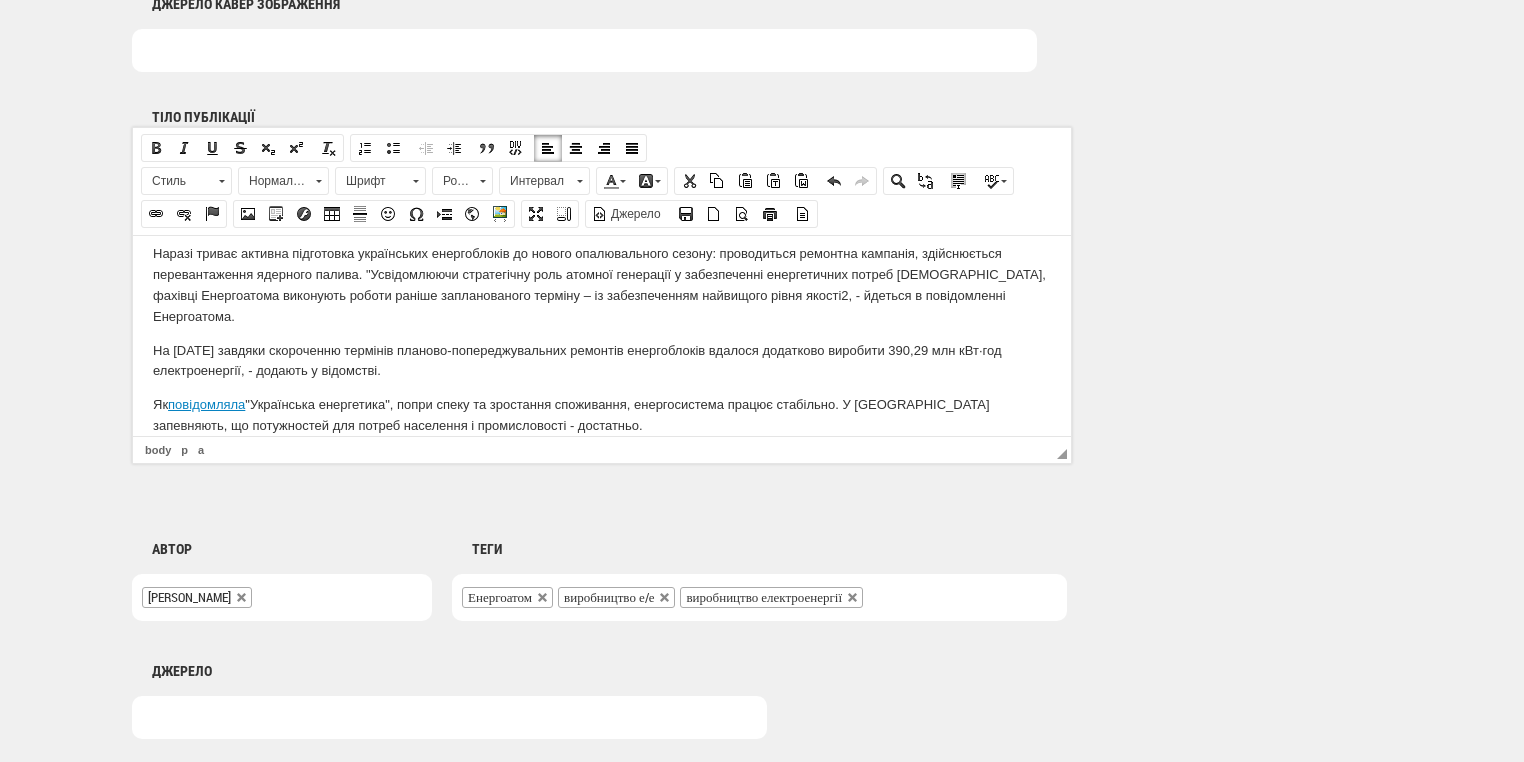 click on "На 30 червня завдяки скороченню термінів планово-попереджувальних ремонтів енергоблоків вдалося додатково виробити 390,29 млн кВт∙год електроенергії, - додають у відомстві." at bounding box center (602, 361) 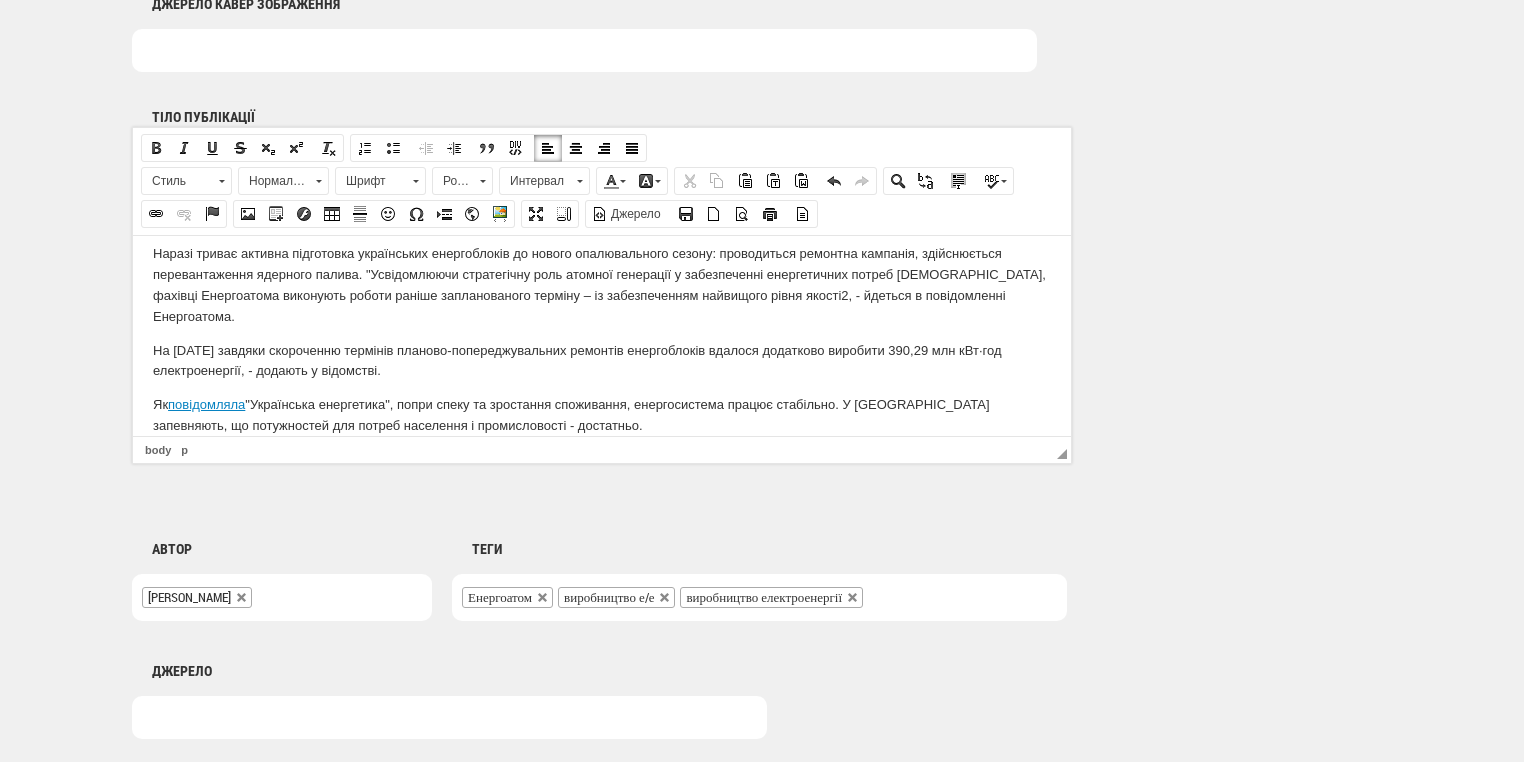 click on "Як  повідомляла  "Українська енергетика", п опри спеку та зростання споживання, енергосистема працює стабільно. У Міненерго запевняють, що потужностей для потреб населення і промисловості - достатньо." at bounding box center (602, 415) 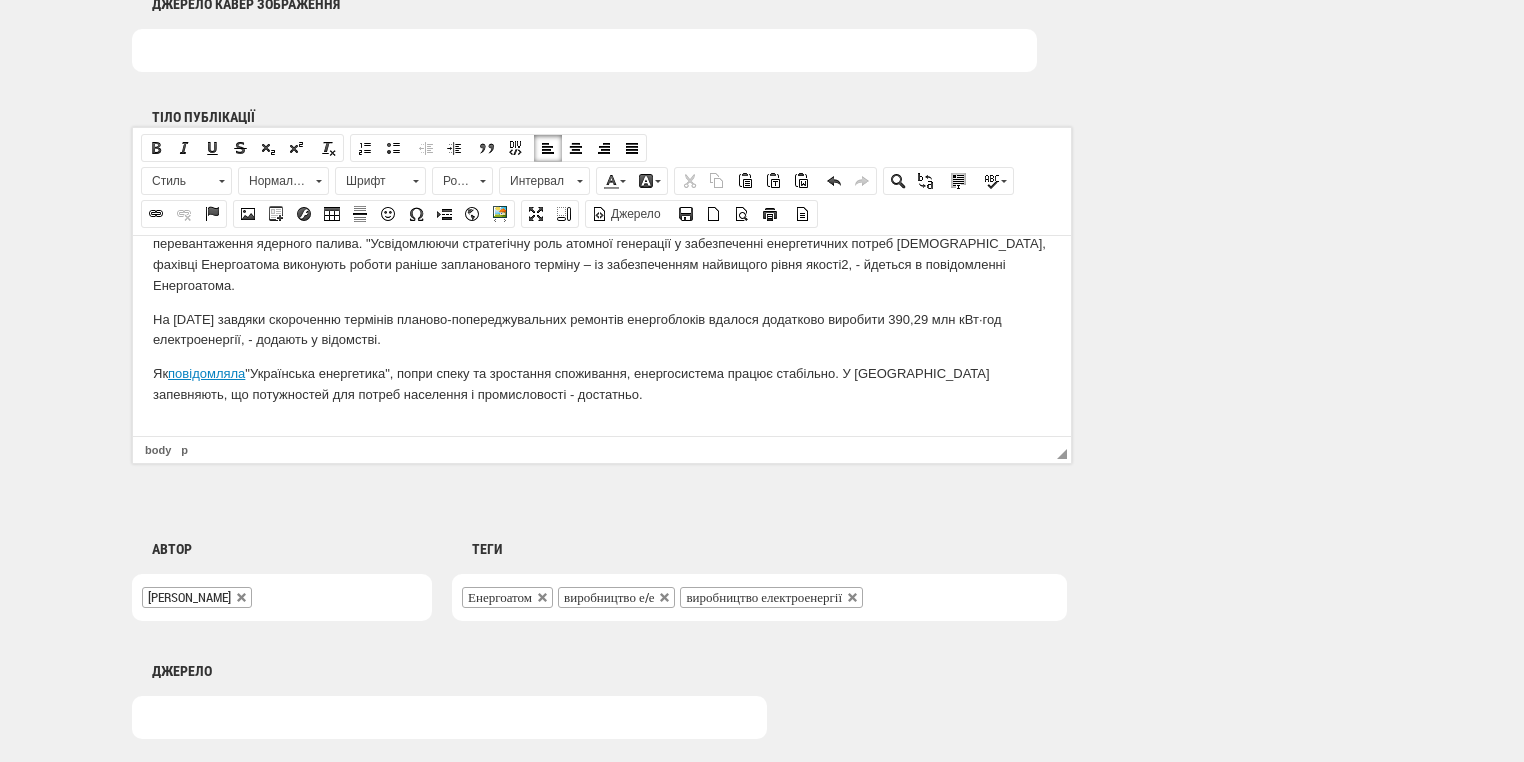 click at bounding box center (602, 428) 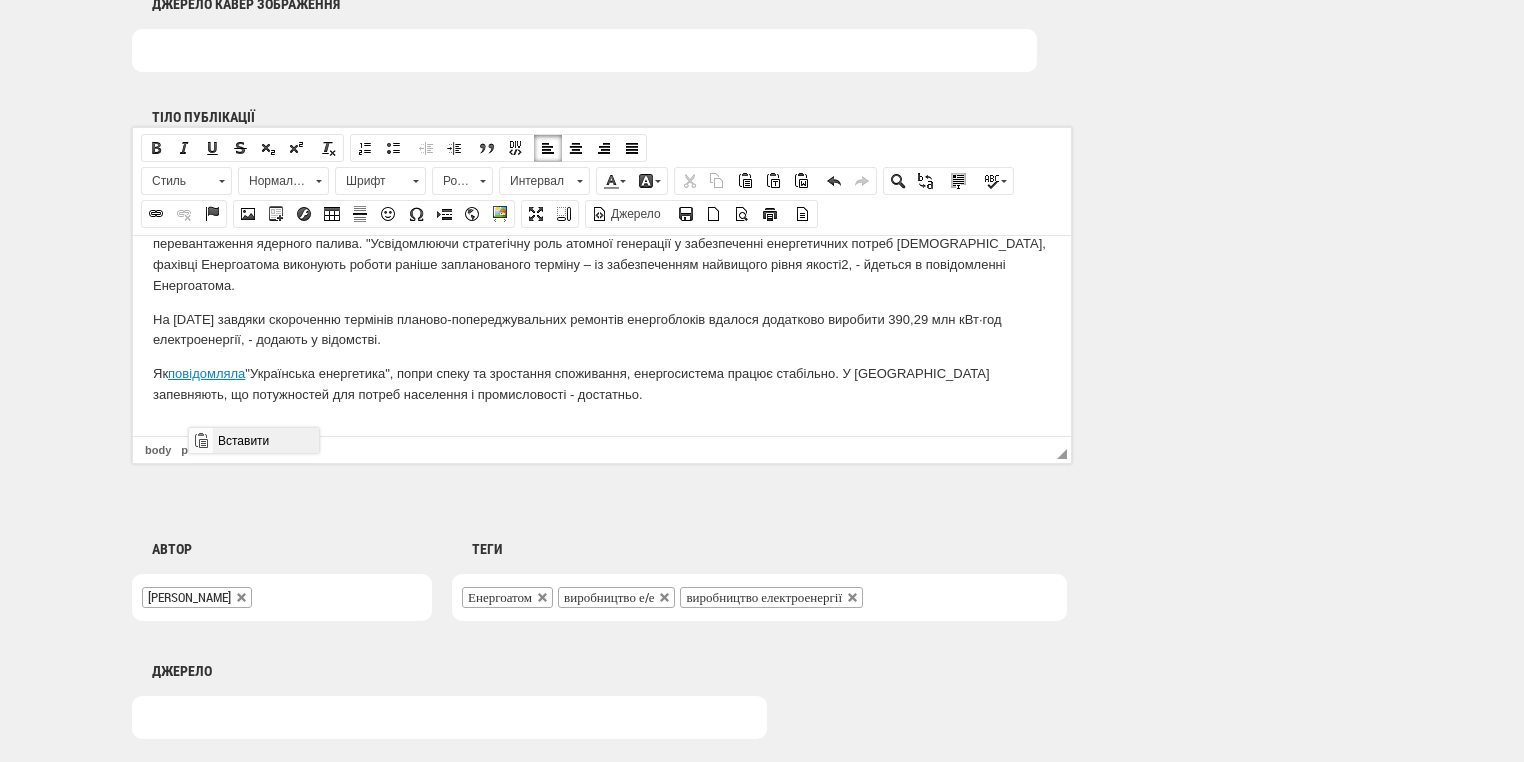 click on "Вставити" at bounding box center (265, 440) 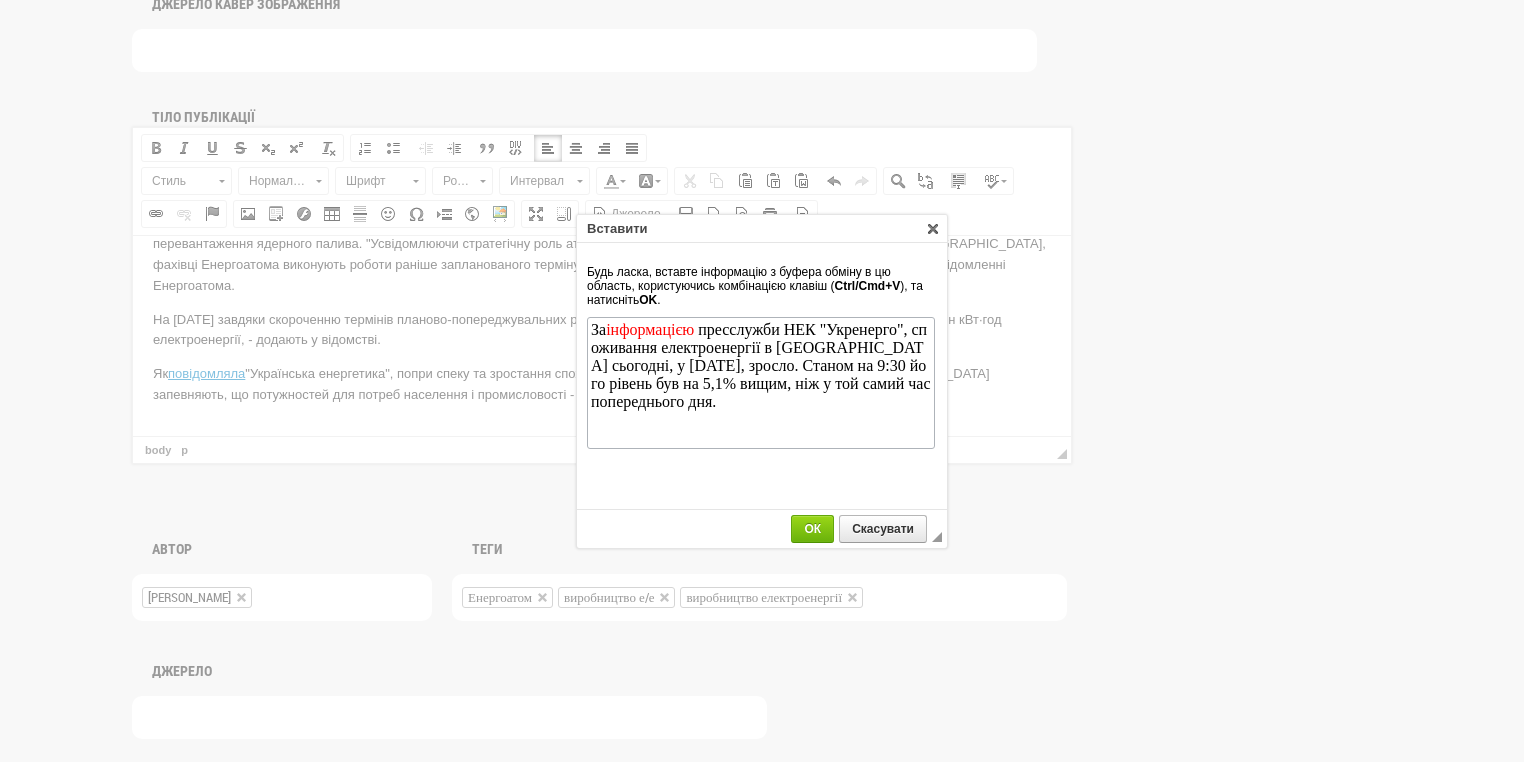 scroll, scrollTop: 0, scrollLeft: 0, axis: both 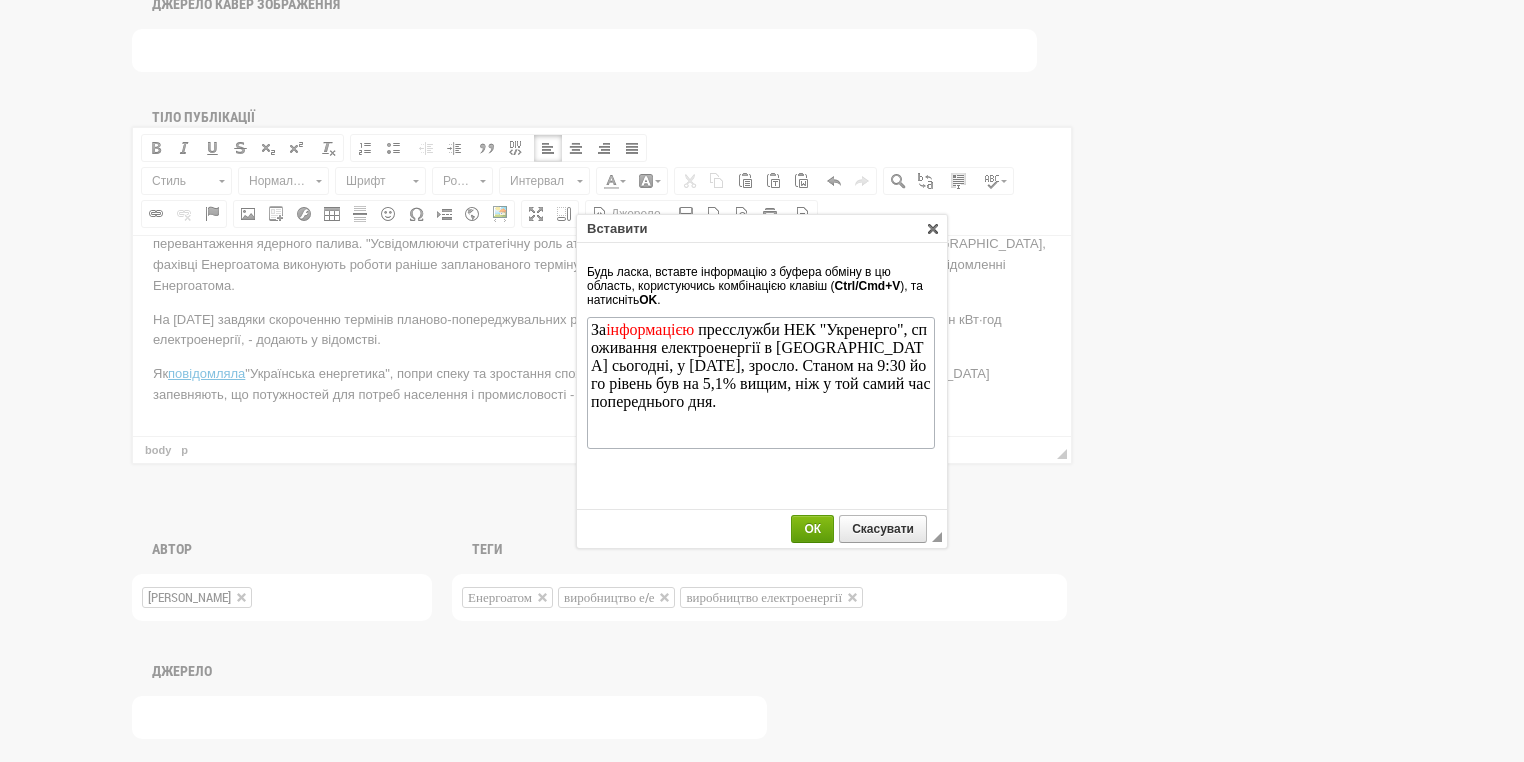 click on "ОК" at bounding box center (812, 529) 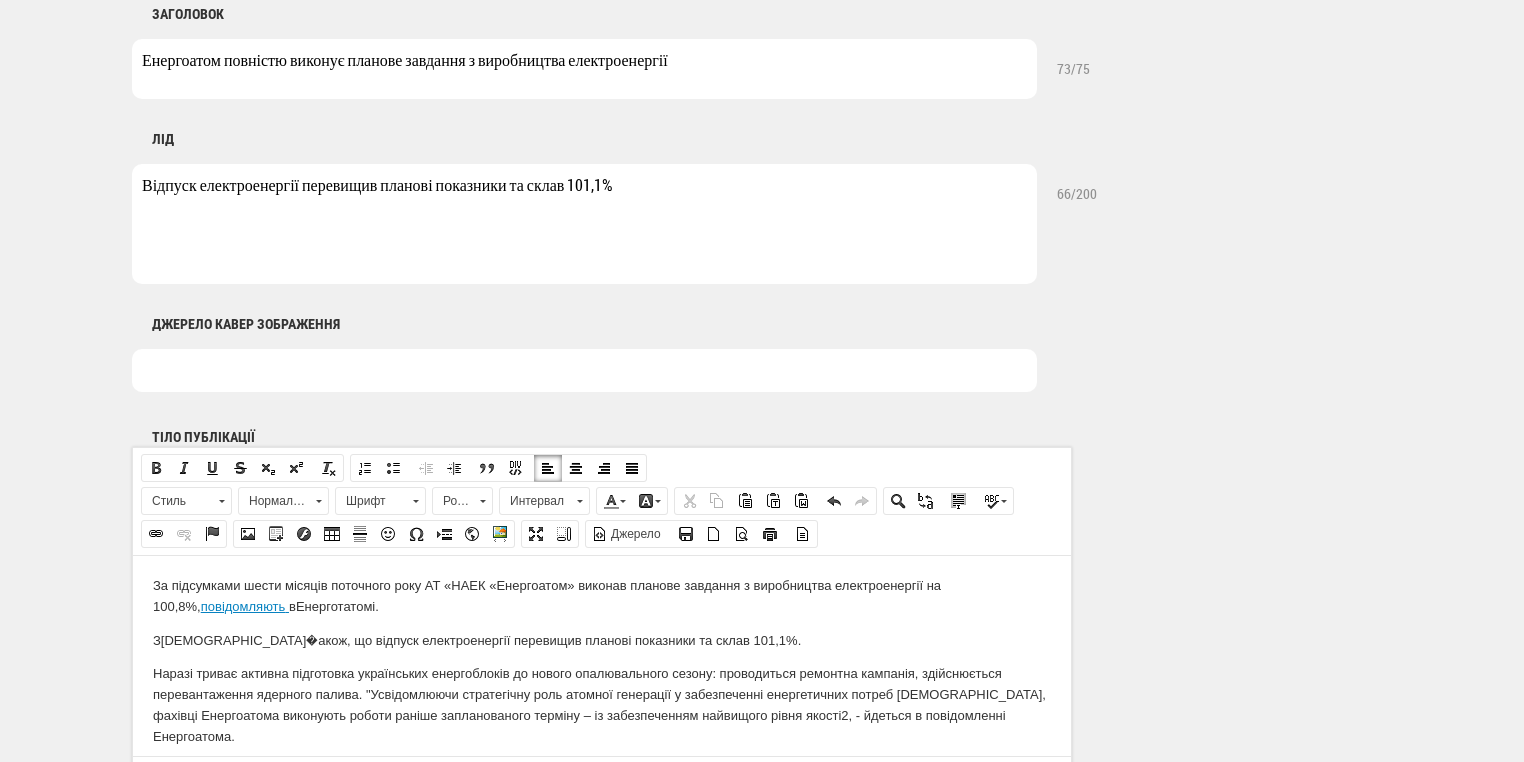 scroll, scrollTop: 560, scrollLeft: 0, axis: vertical 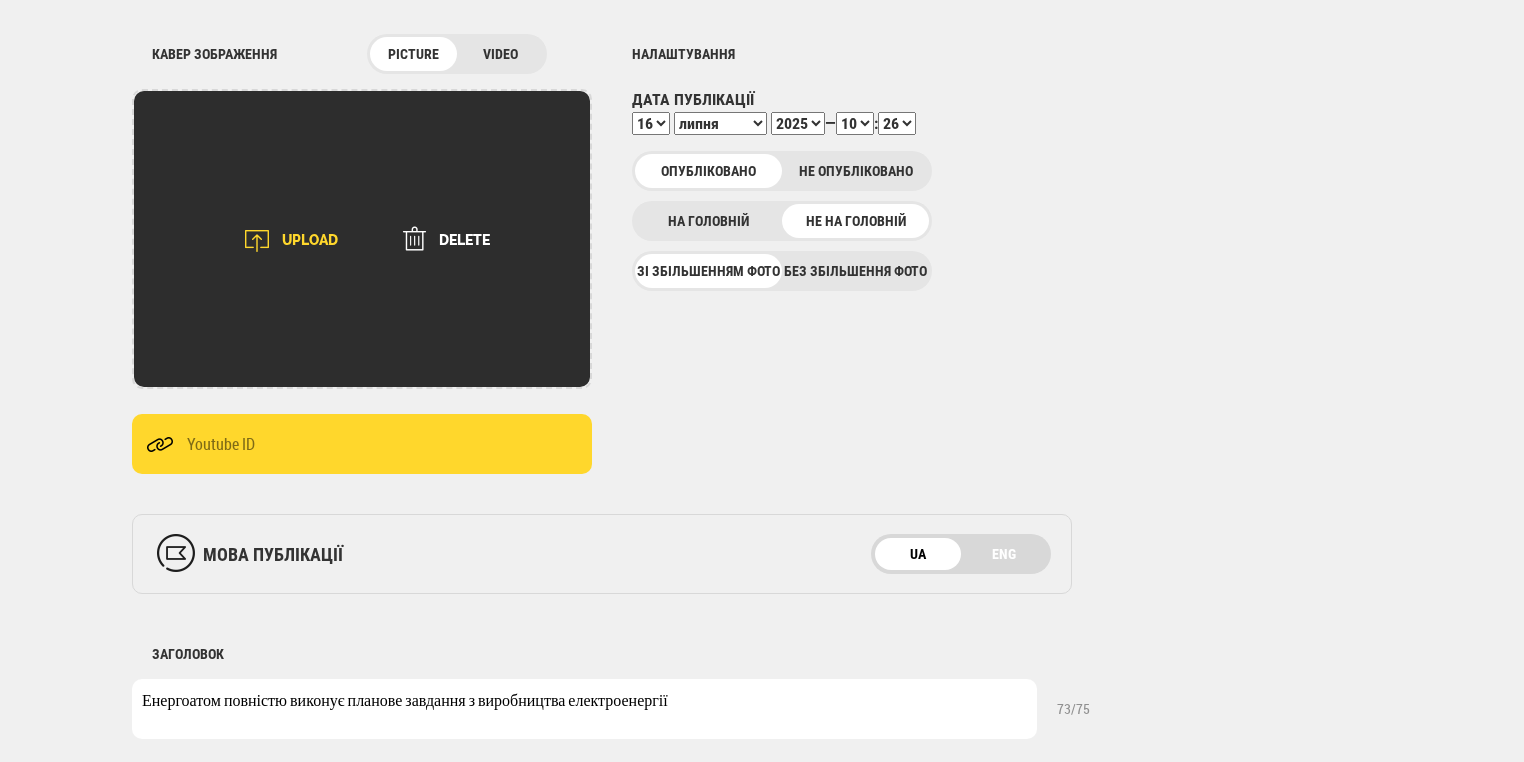 click on "UPLOAD" at bounding box center (284, 241) 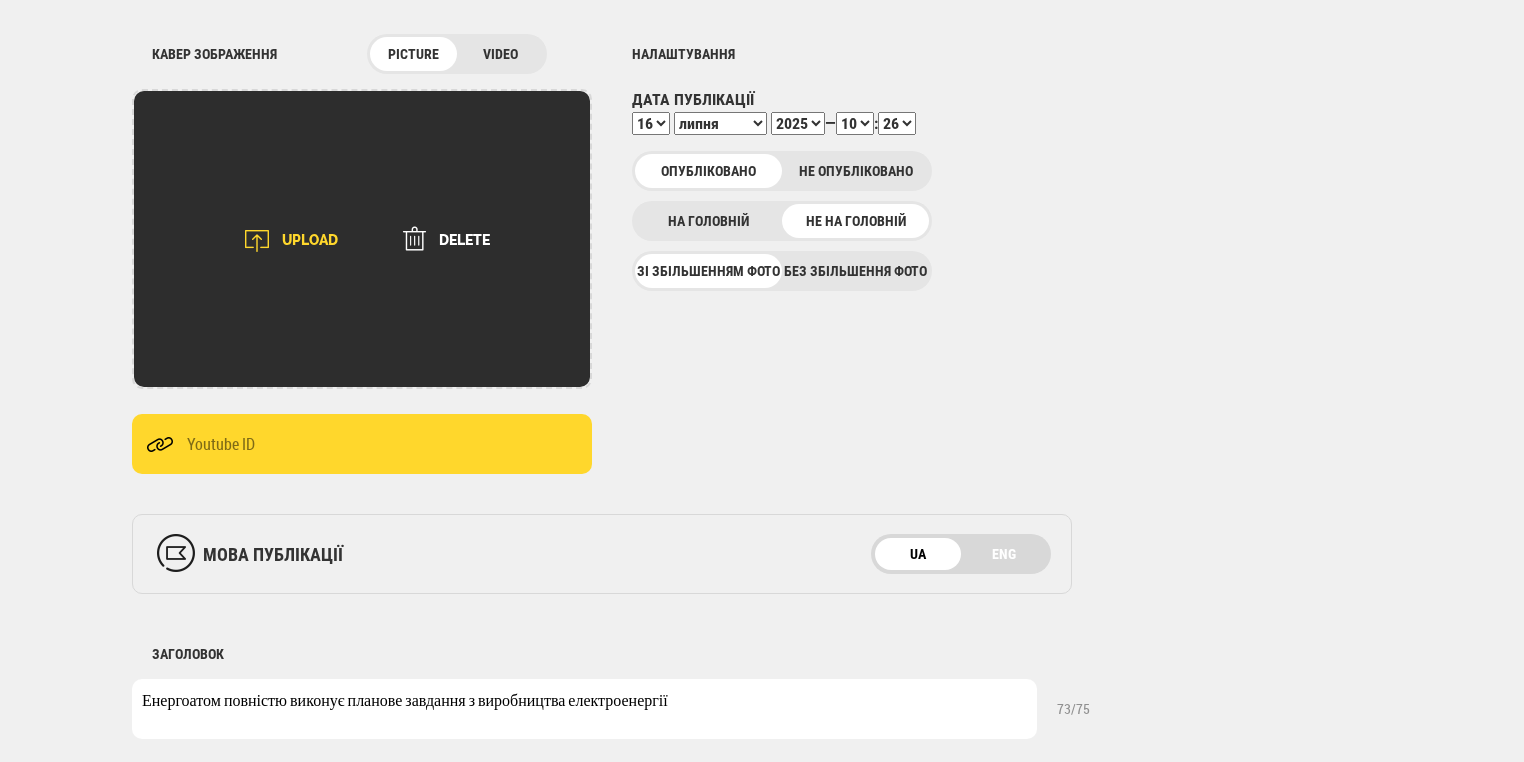 click on "UPLOAD" at bounding box center (284, 241) 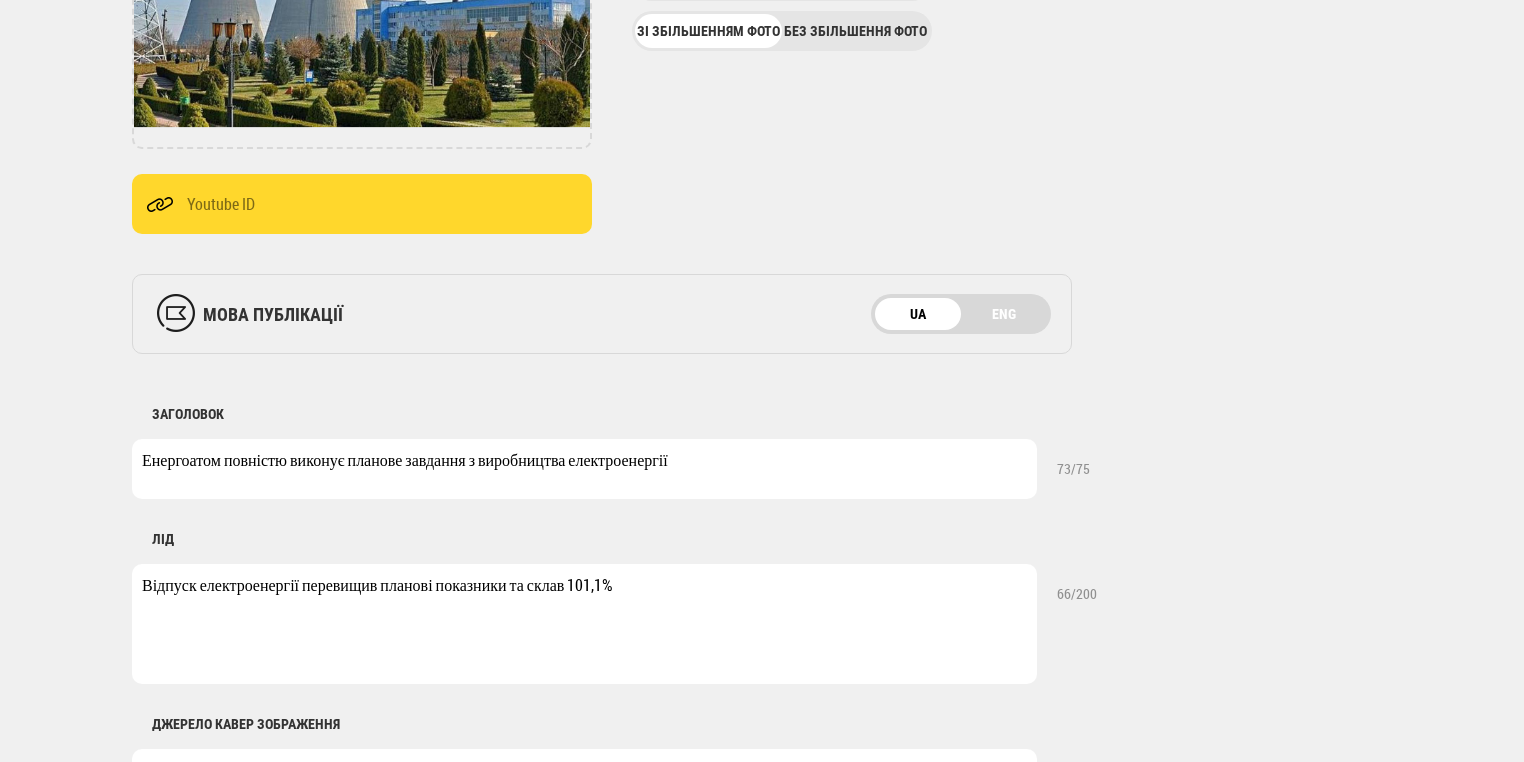 scroll, scrollTop: 640, scrollLeft: 0, axis: vertical 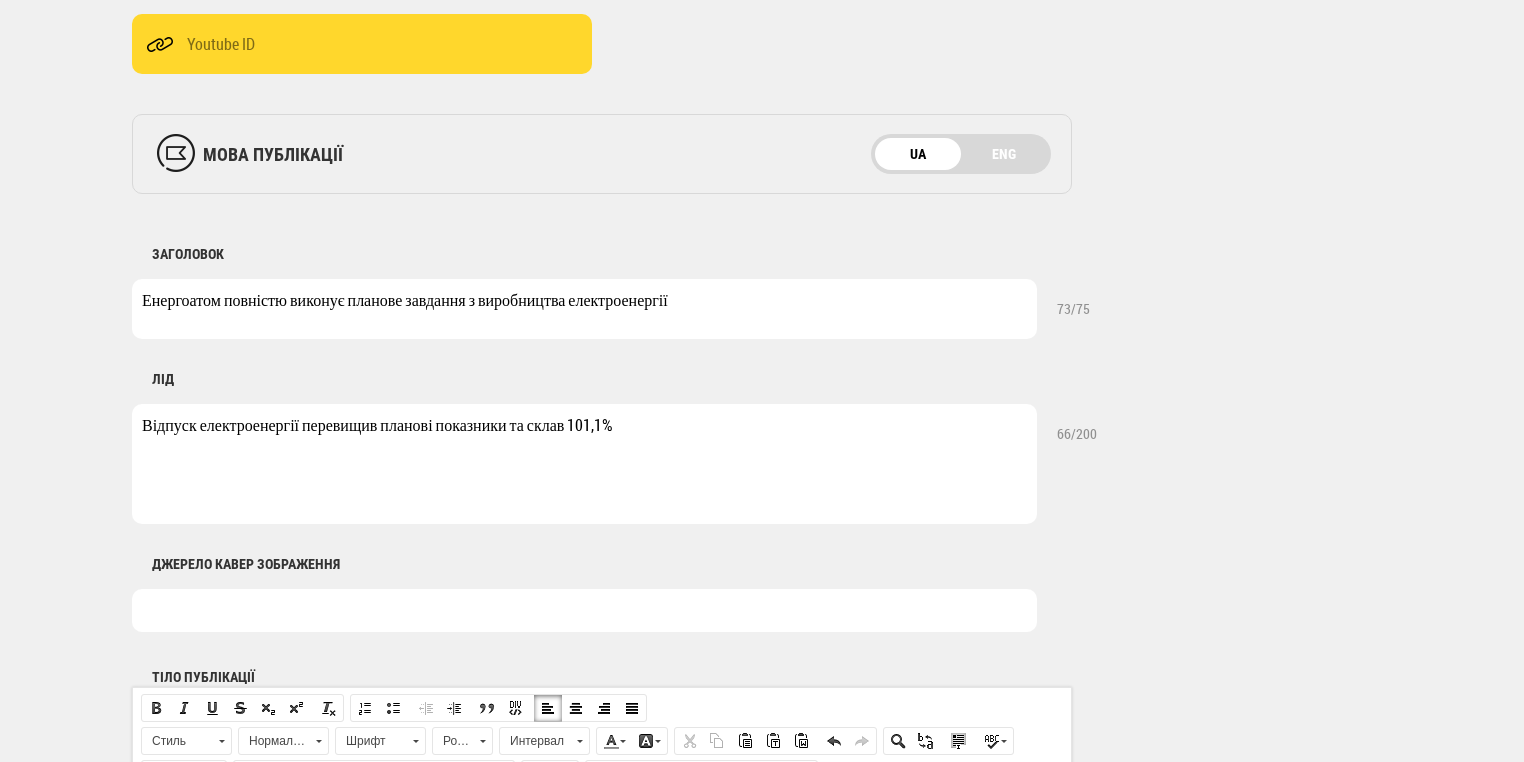 click at bounding box center [584, 610] 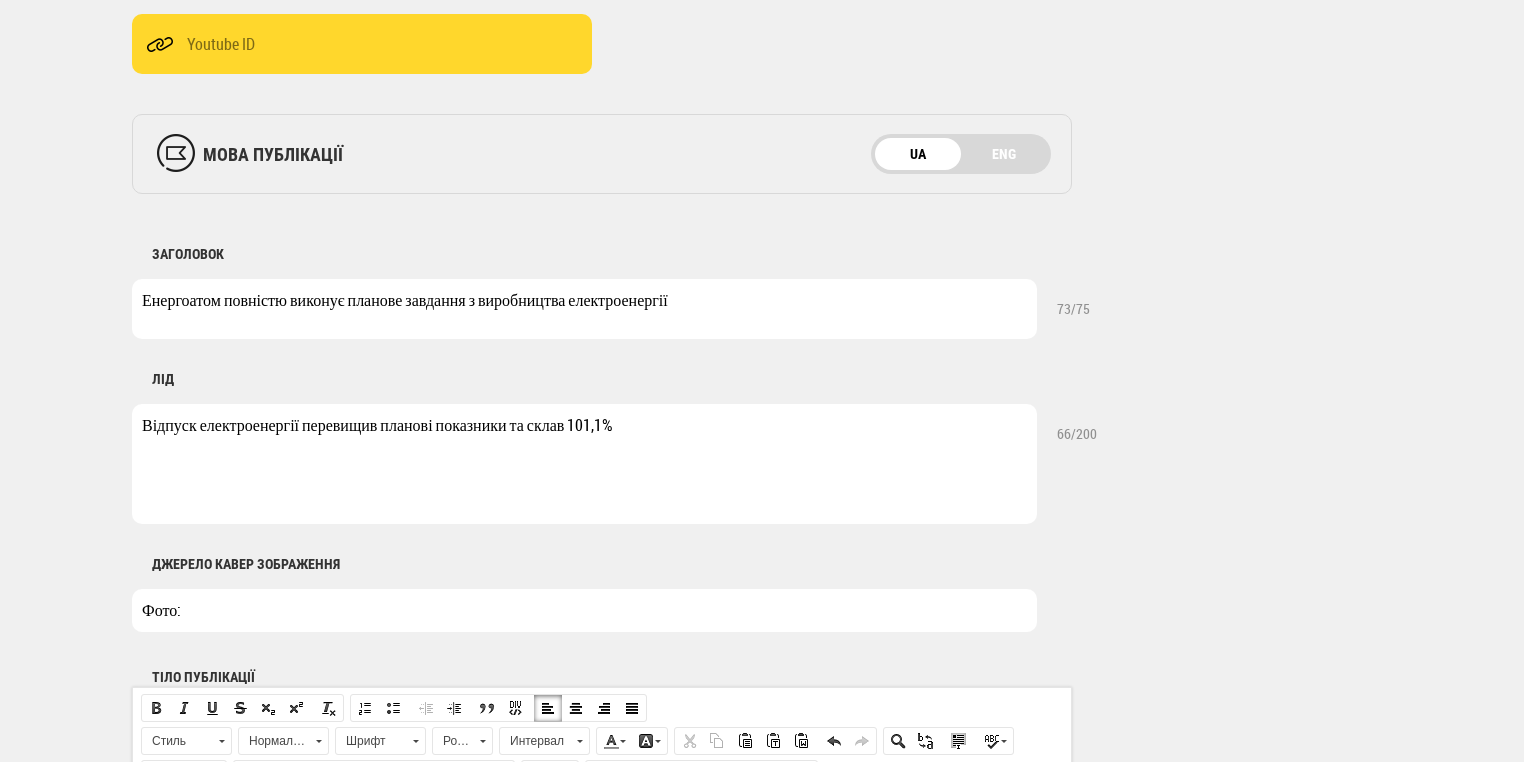 type on "Фото: Shutterstock" 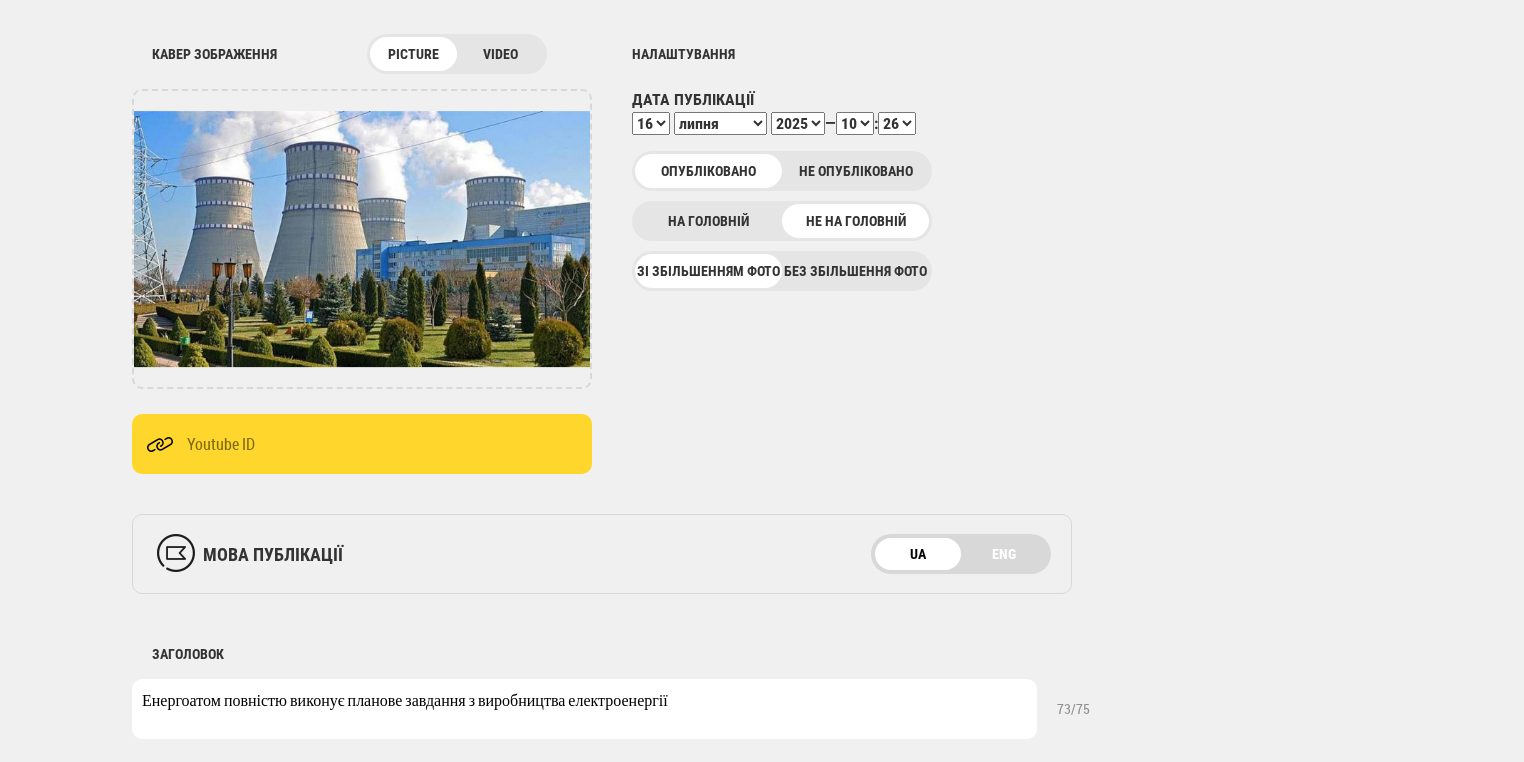 scroll, scrollTop: 0, scrollLeft: 0, axis: both 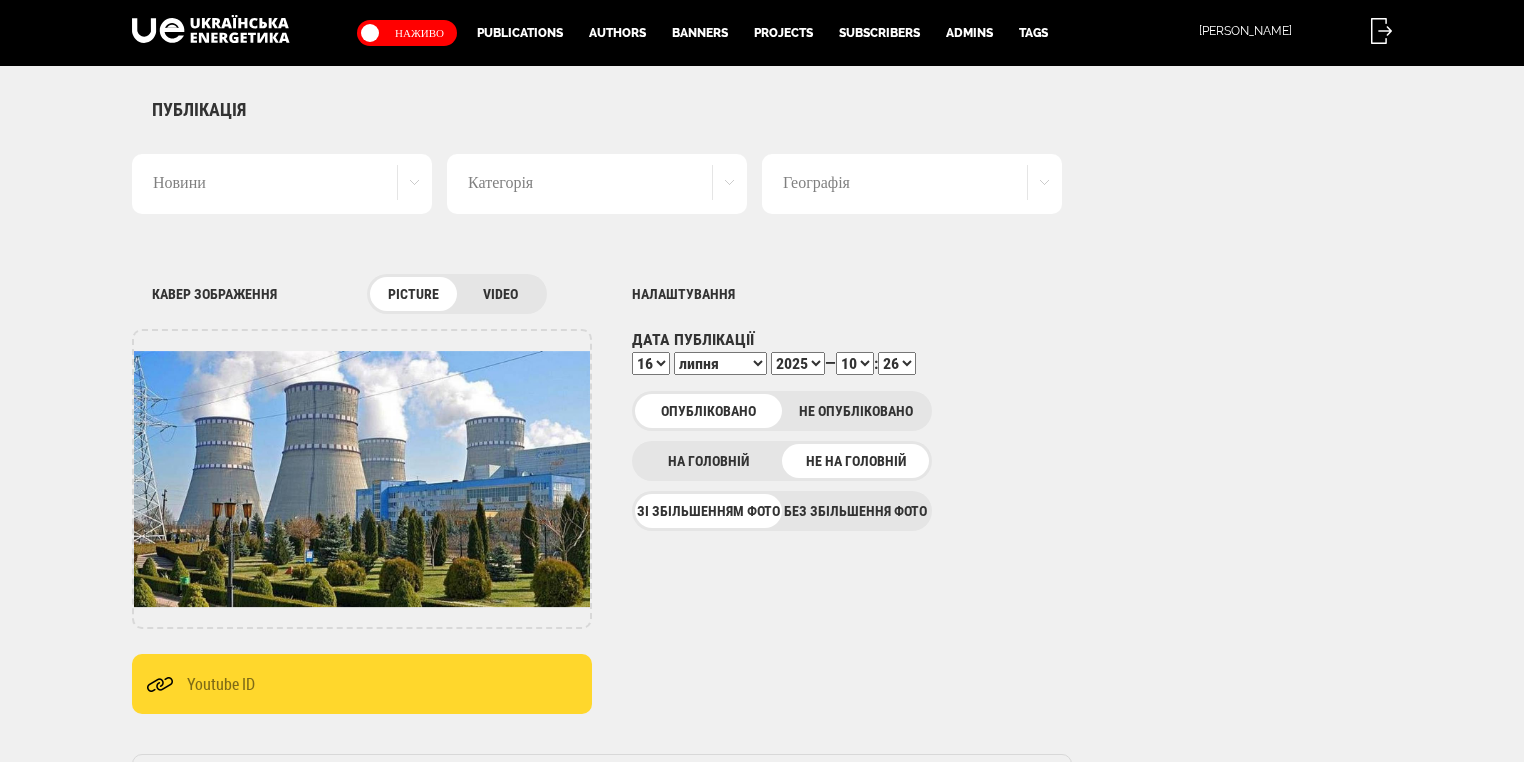 click on "00
01
02
03
04
05
06
07
08
09
10
11
12
13
14
15
16
17
18
19
20
21
22
23
24
25
26
27
28
29
30
31
32
33
34
35
36
37
38
39
40
41
42
43
44
45
46
47
48
49
50
51
52
53
54
55
56
57
58
59" at bounding box center (897, 363) 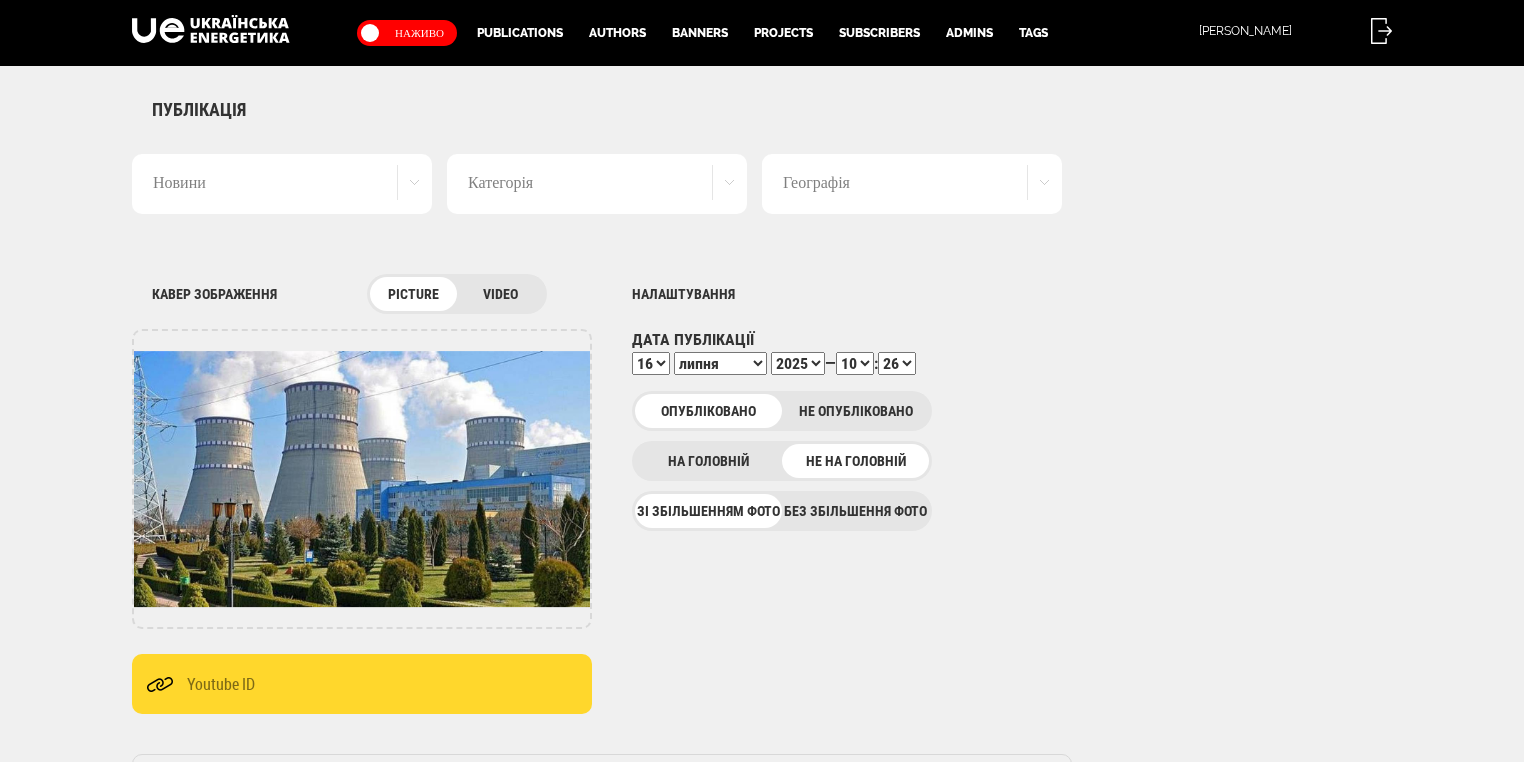 select on "41" 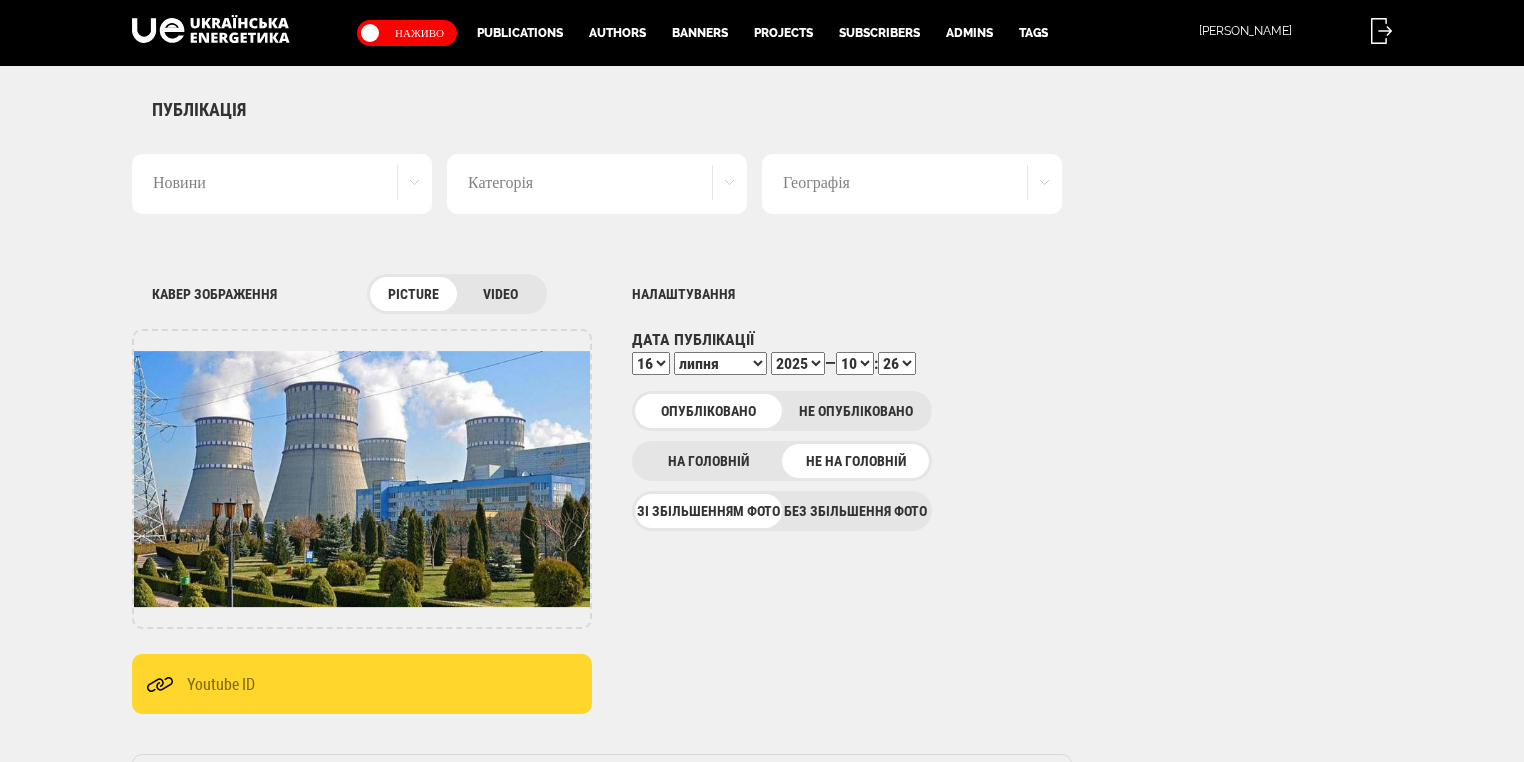 click on "00
01
02
03
04
05
06
07
08
09
10
11
12
13
14
15
16
17
18
19
20
21
22
23
24
25
26
27
28
29
30
31
32
33
34
35
36
37
38
39
40
41
42
43
44
45
46
47
48
49
50
51
52
53
54
55
56
57
58
59" at bounding box center (897, 363) 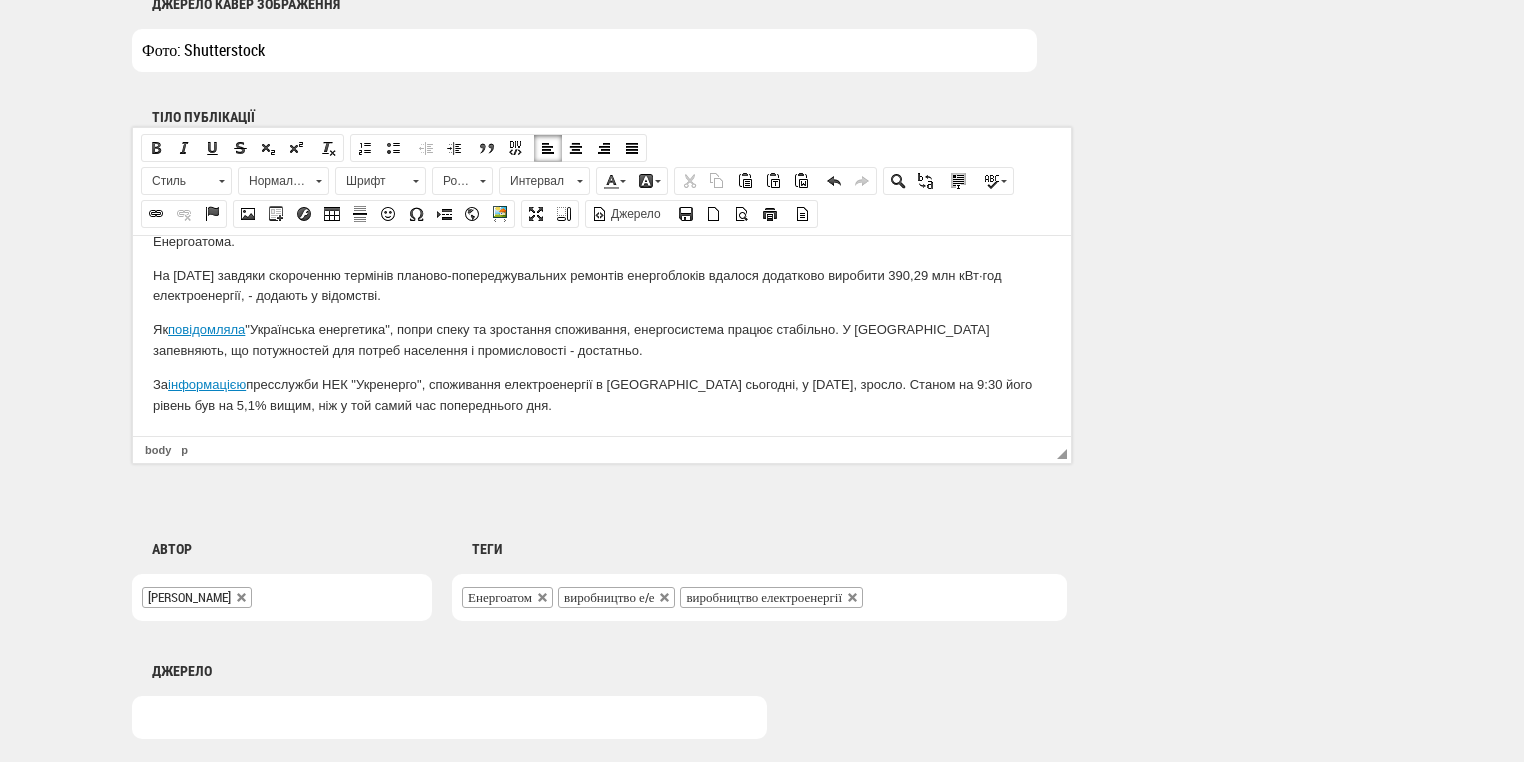 scroll, scrollTop: 1404, scrollLeft: 0, axis: vertical 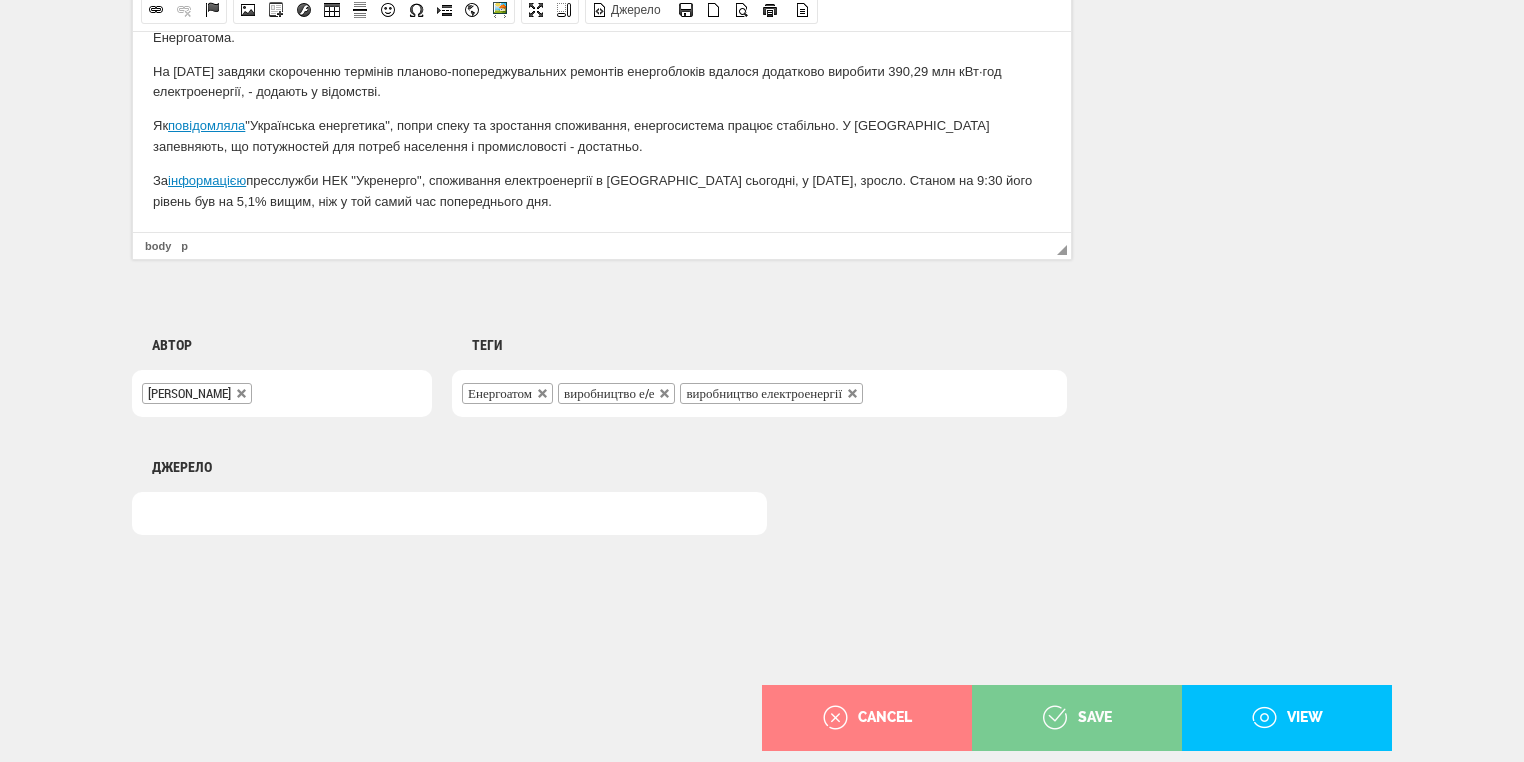 click on "save" at bounding box center [1077, 718] 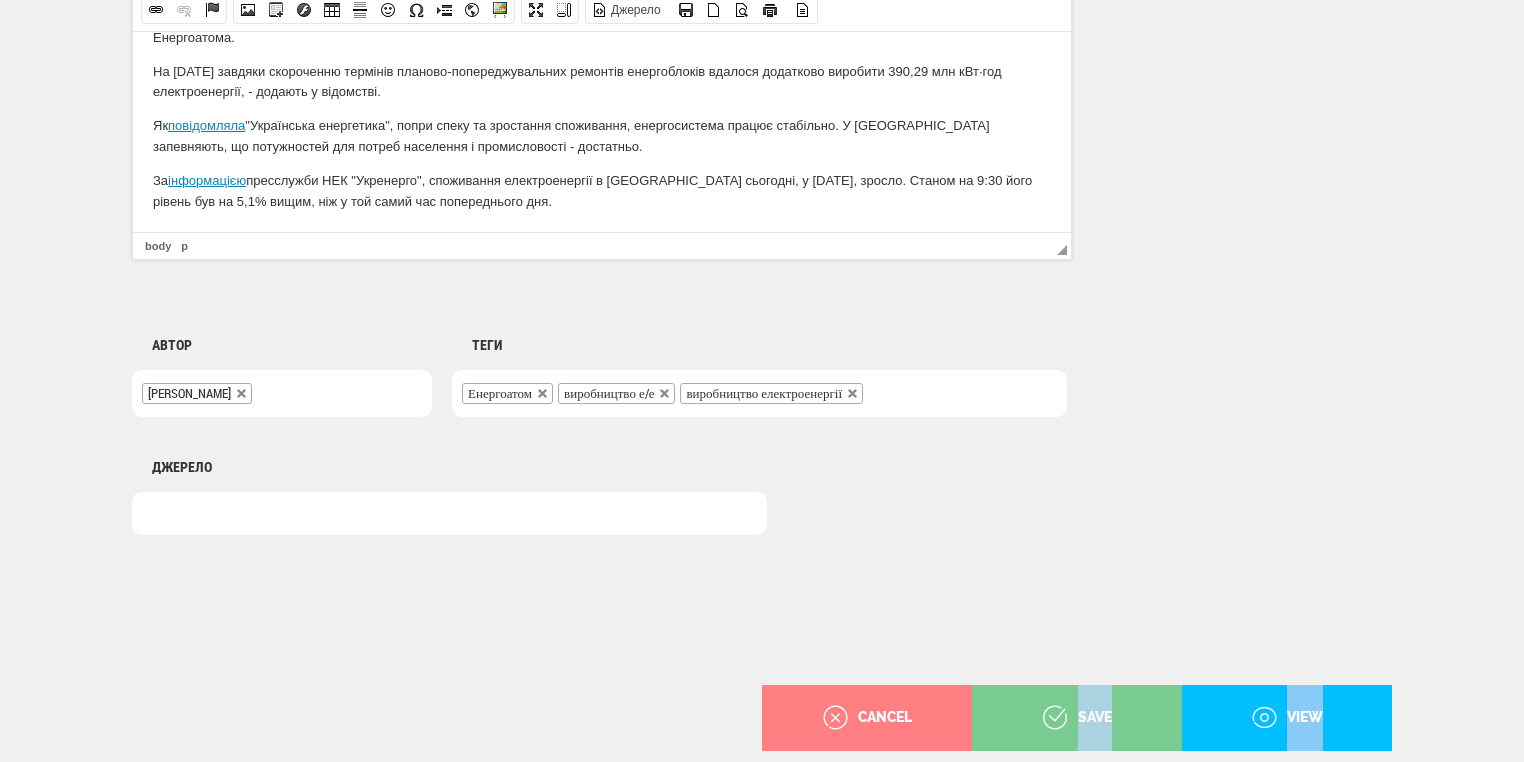 click on "save" at bounding box center [1077, 718] 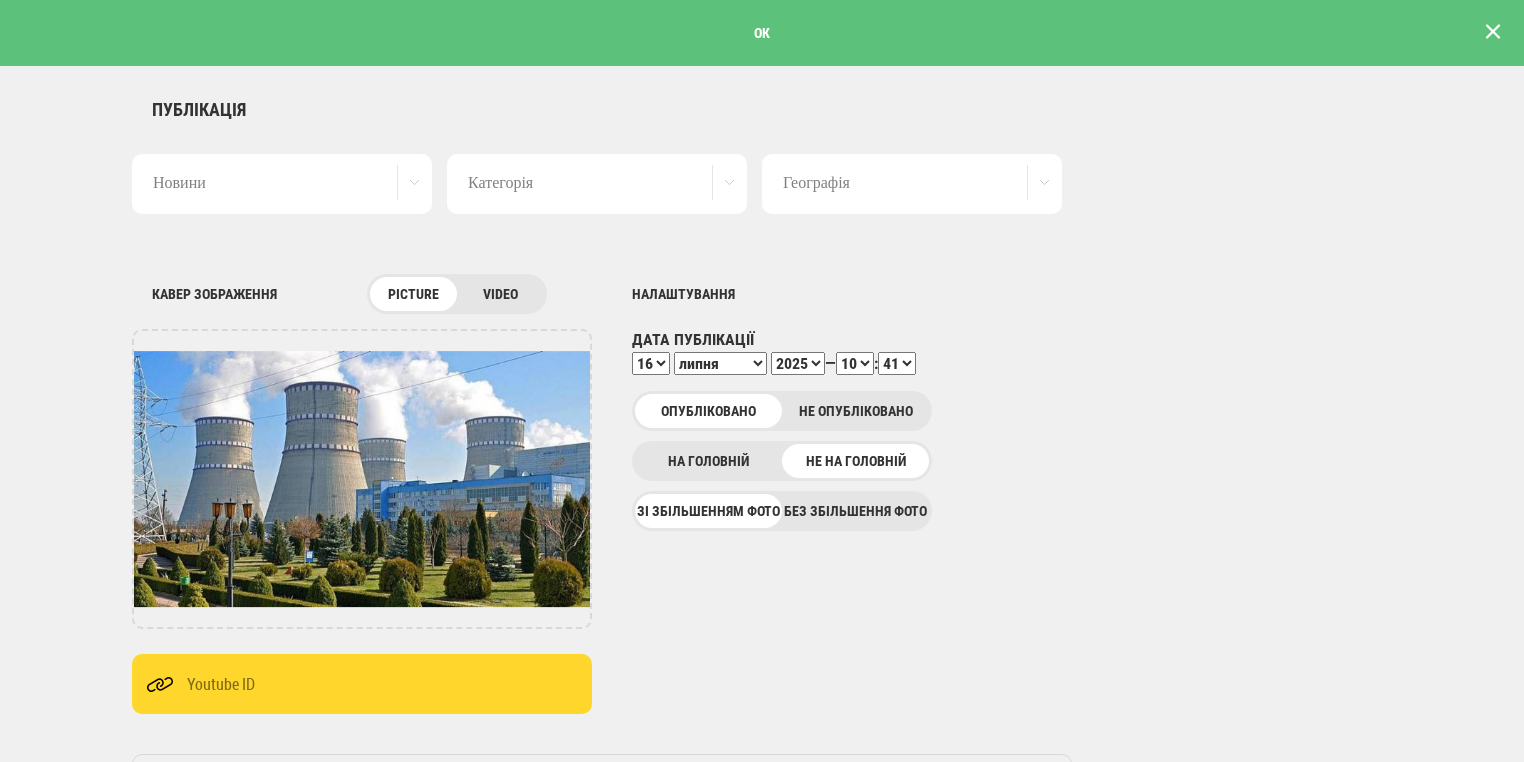 scroll, scrollTop: 0, scrollLeft: 0, axis: both 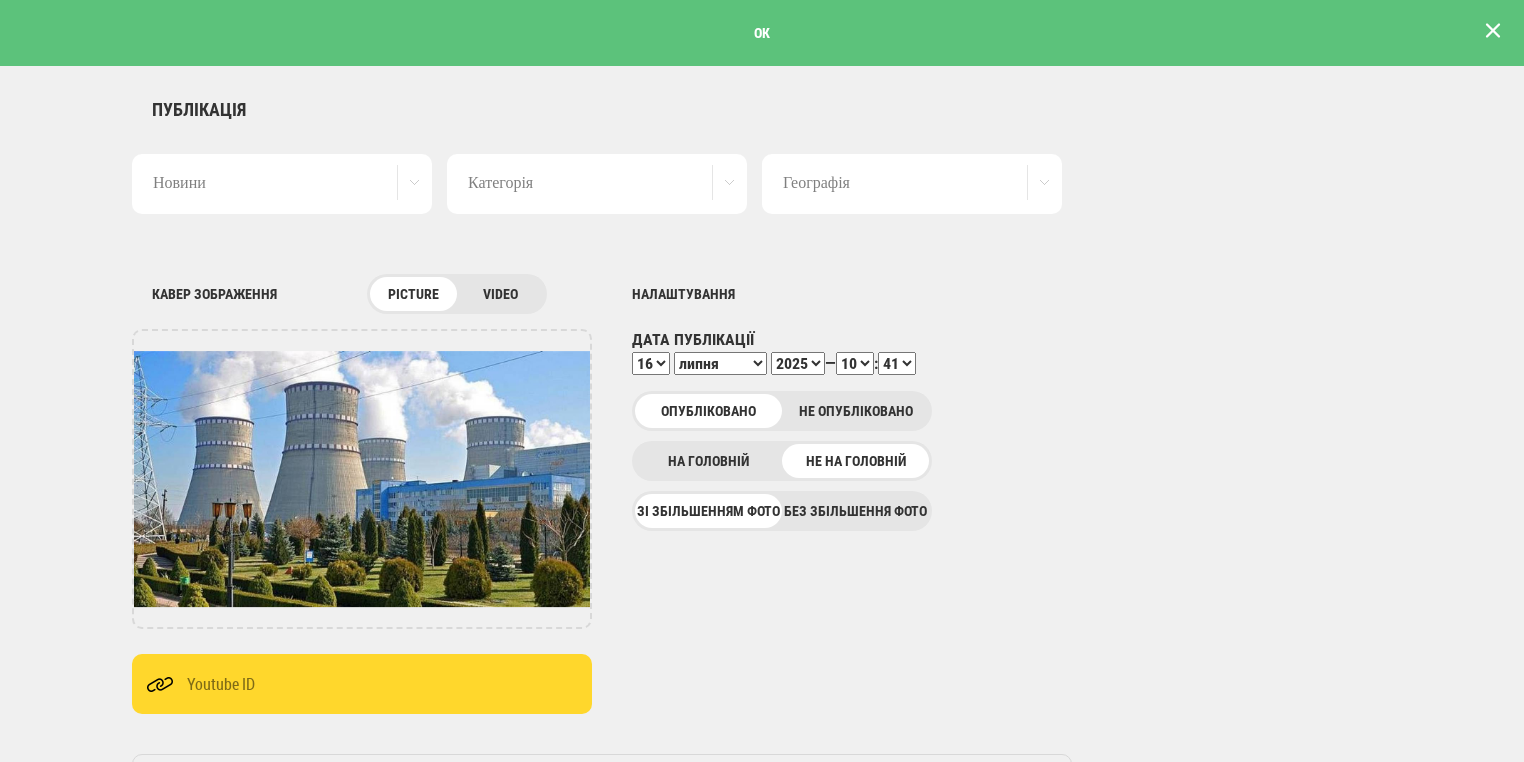 click at bounding box center [1493, 31] 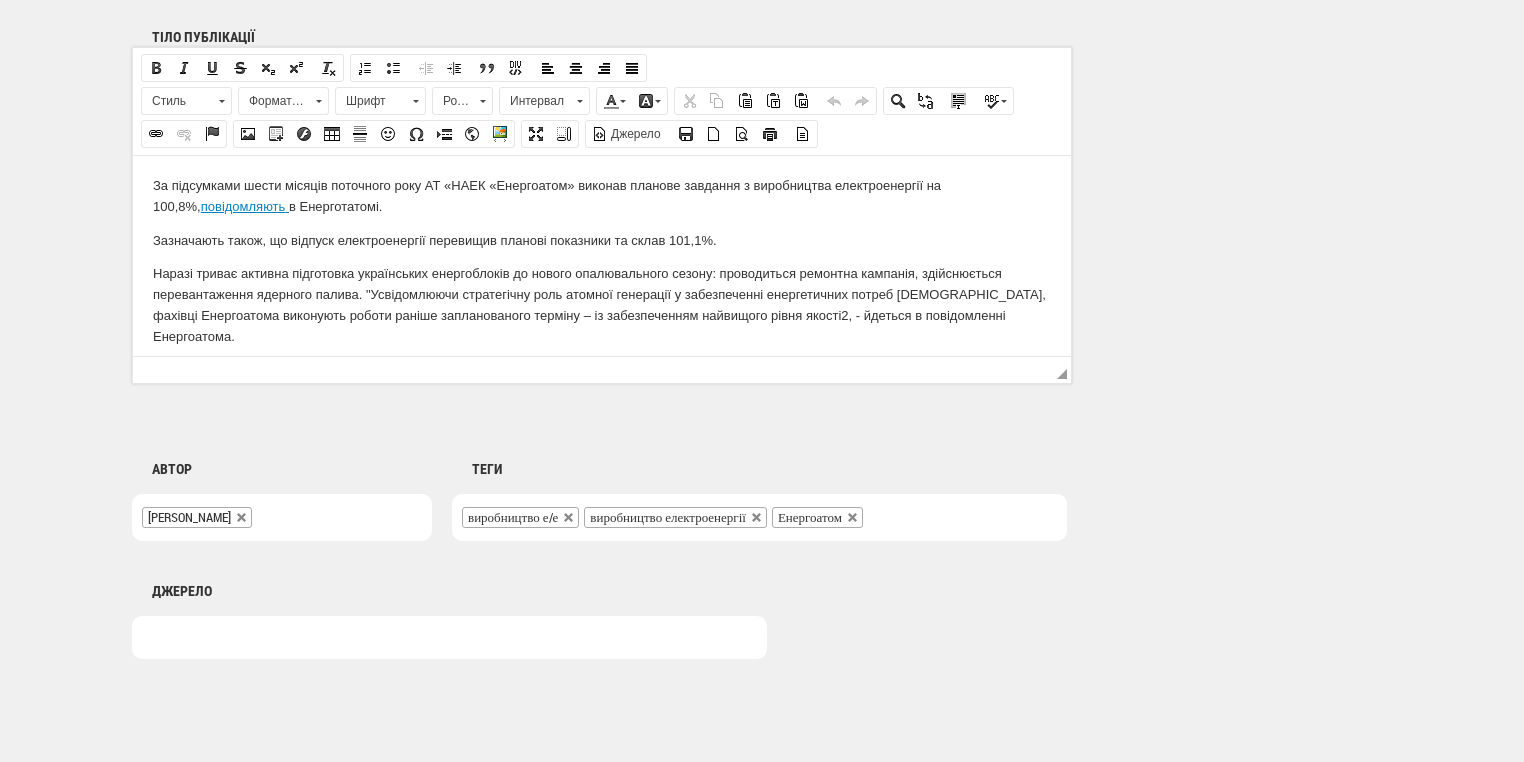 scroll, scrollTop: 1469, scrollLeft: 0, axis: vertical 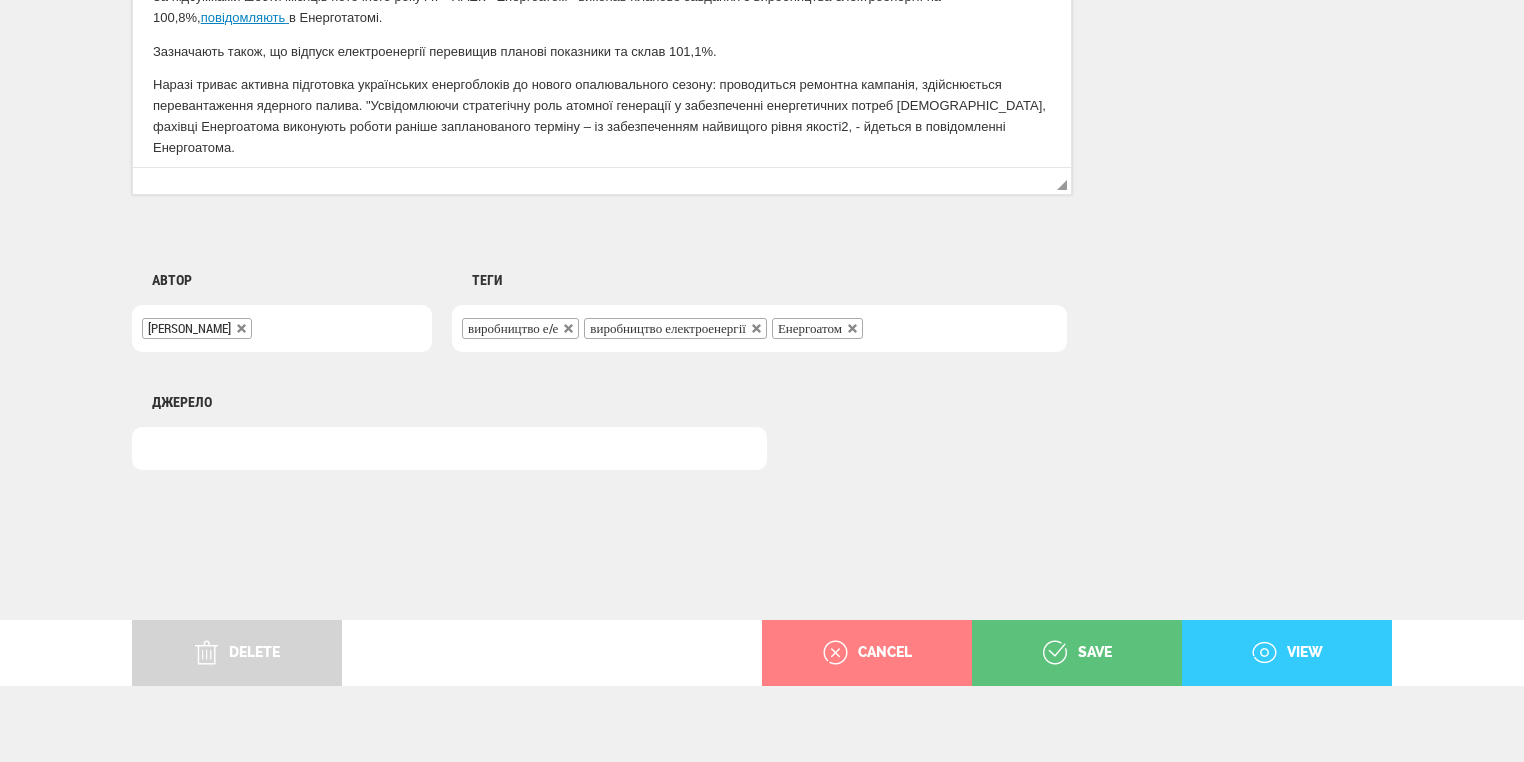 click on "view" at bounding box center [1287, 653] 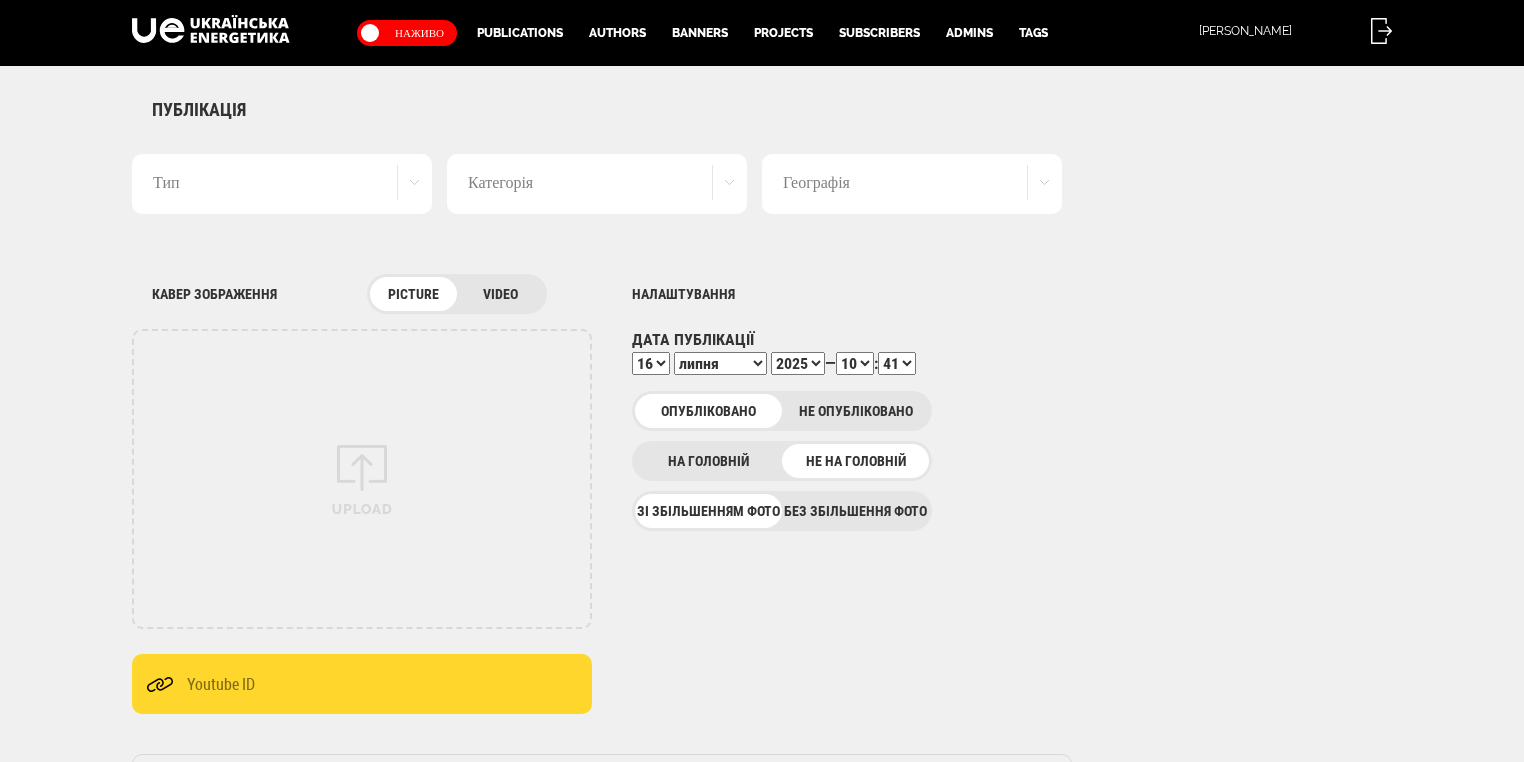 select on "41" 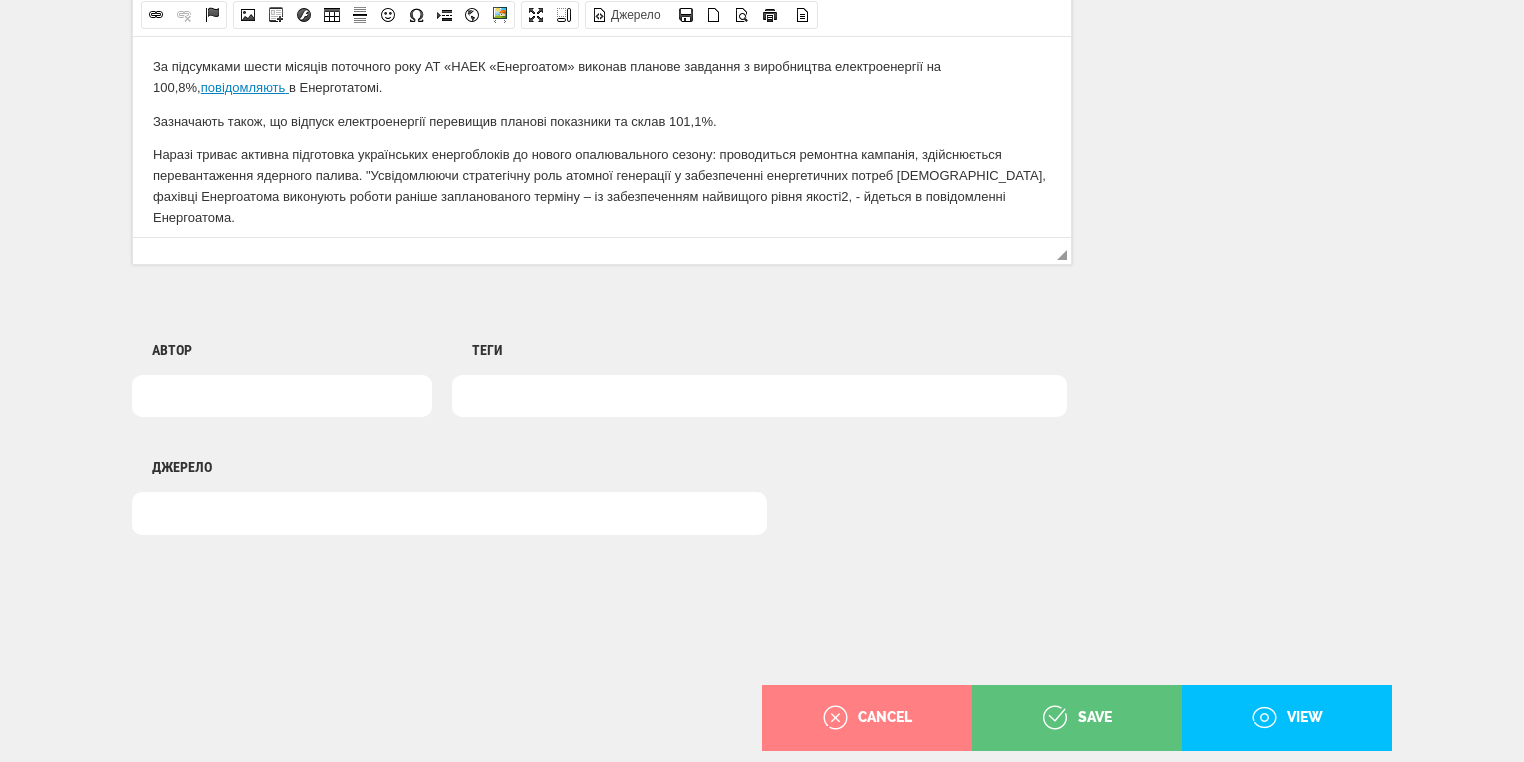 scroll, scrollTop: 0, scrollLeft: 0, axis: both 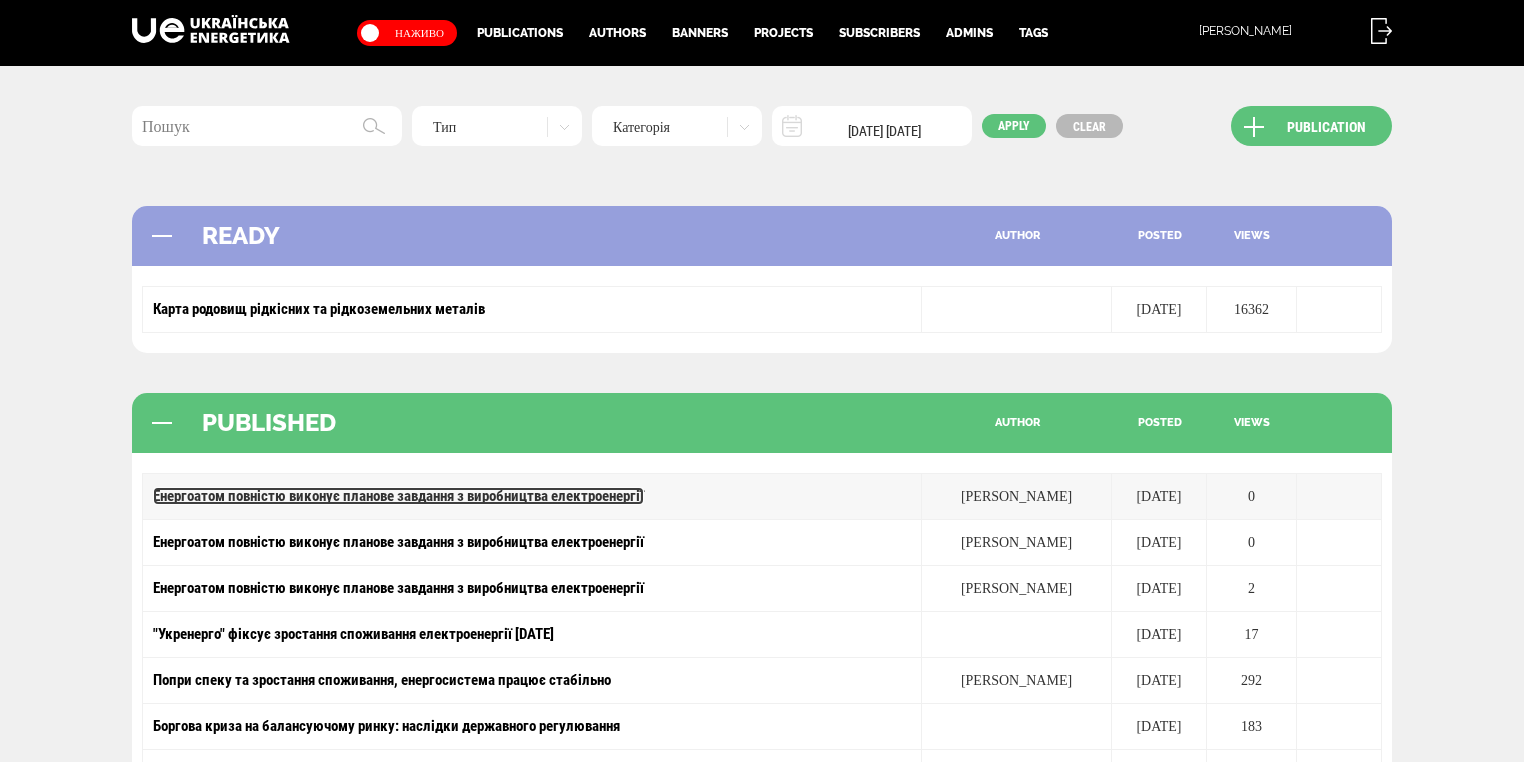 click on "Енергоатом повністю виконує планове завдання з виробництва електроенергії" at bounding box center [398, 496] 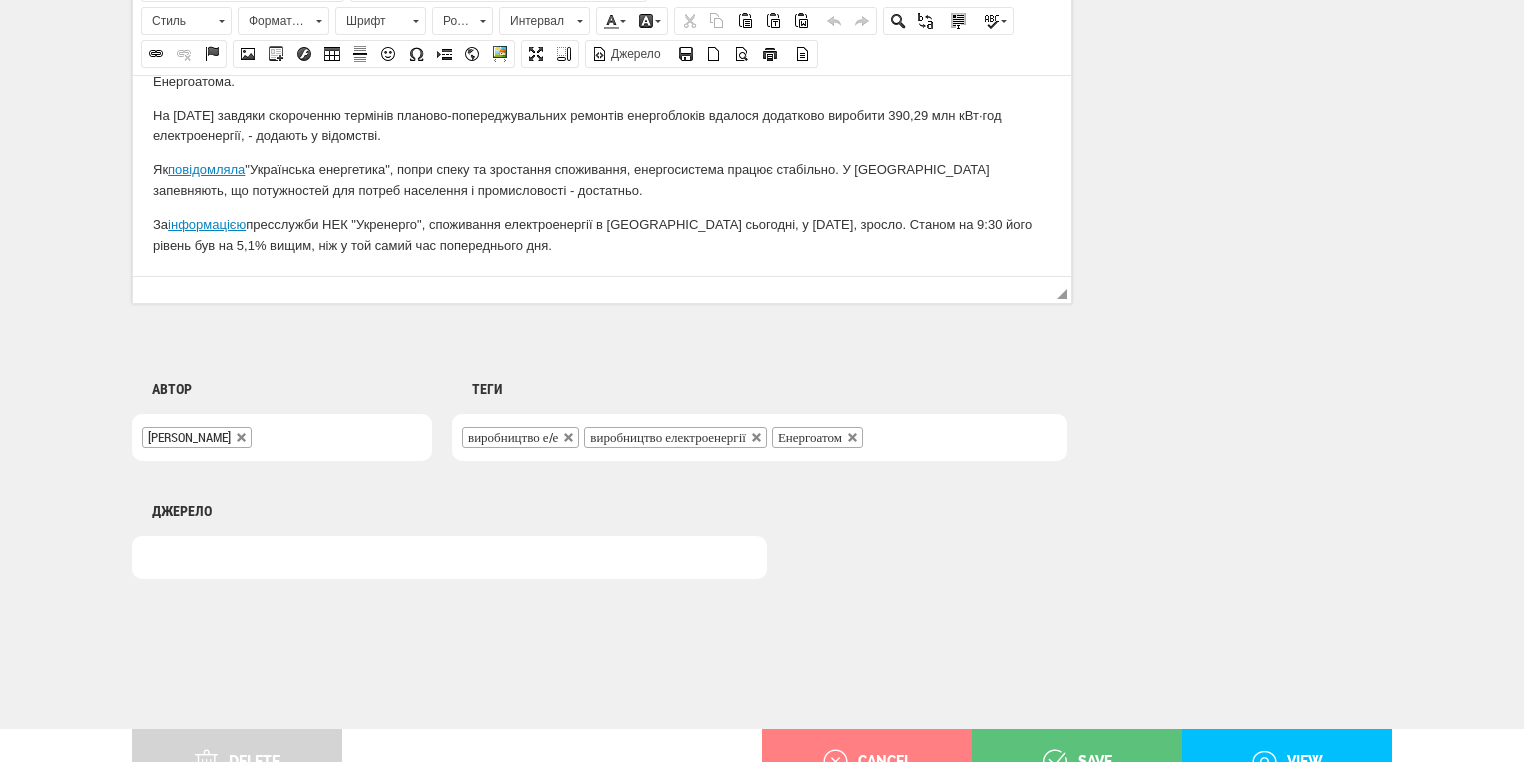 scroll, scrollTop: 1469, scrollLeft: 0, axis: vertical 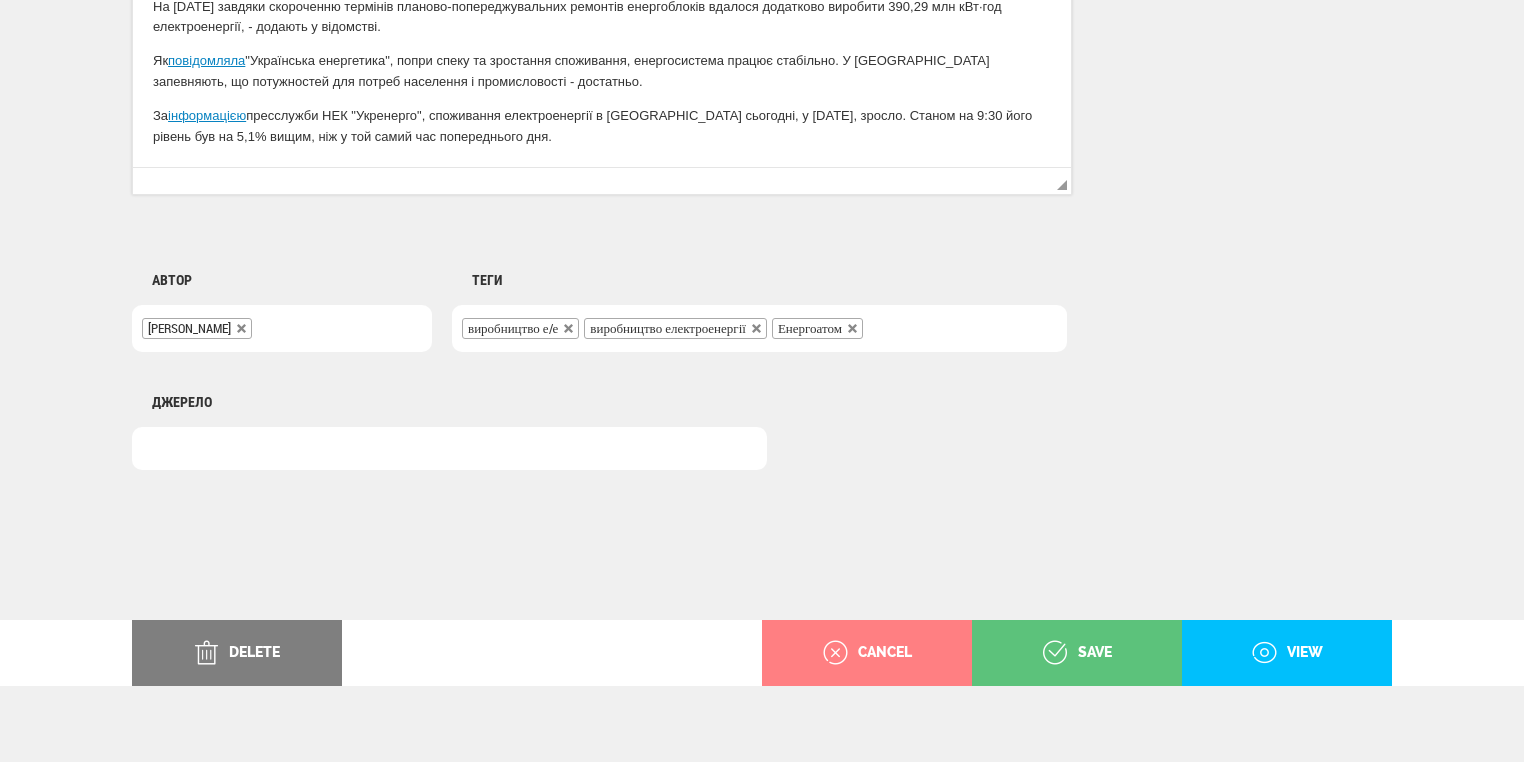 drag, startPoint x: 262, startPoint y: 625, endPoint x: 682, endPoint y: 124, distance: 653.75916 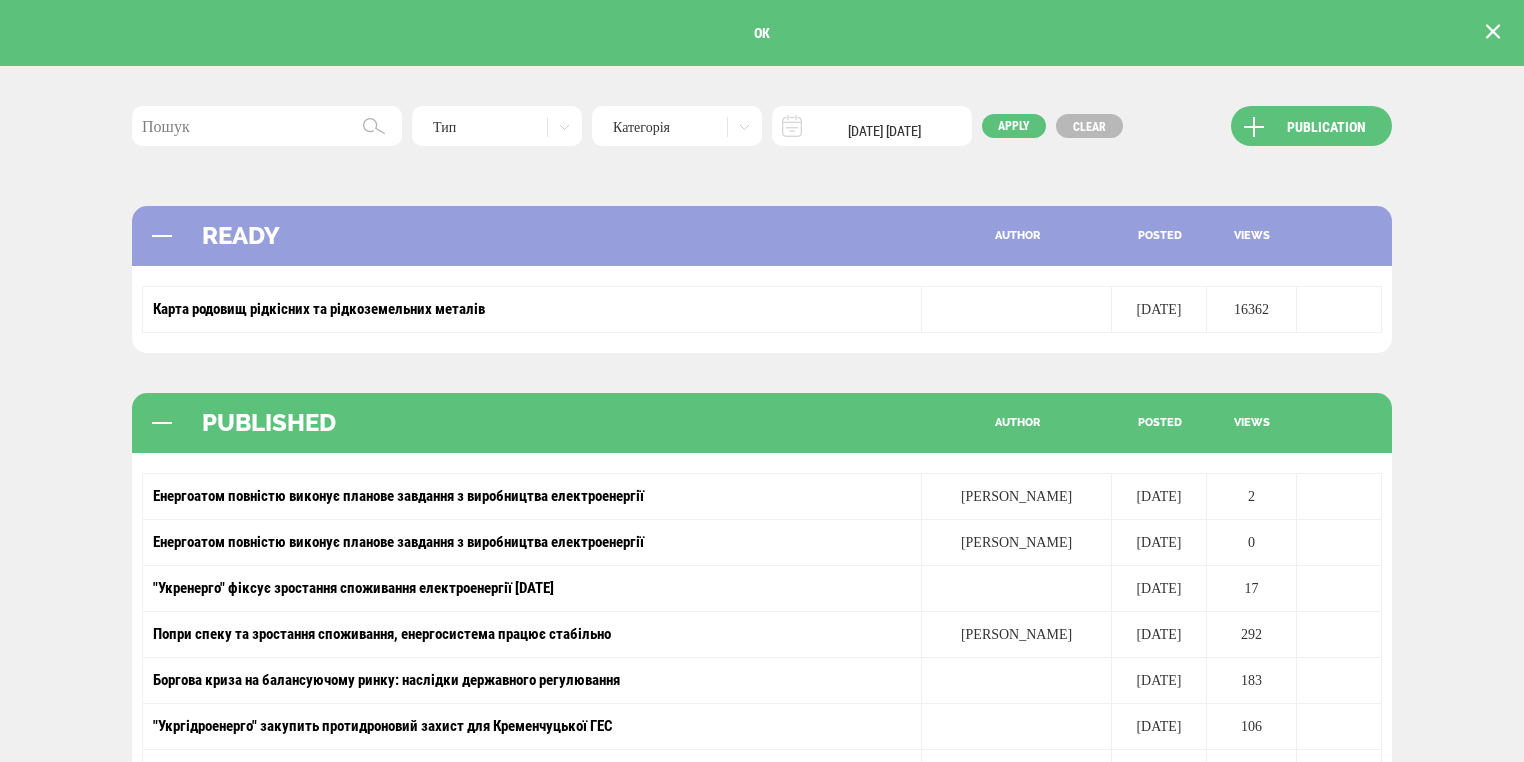 scroll, scrollTop: 0, scrollLeft: 0, axis: both 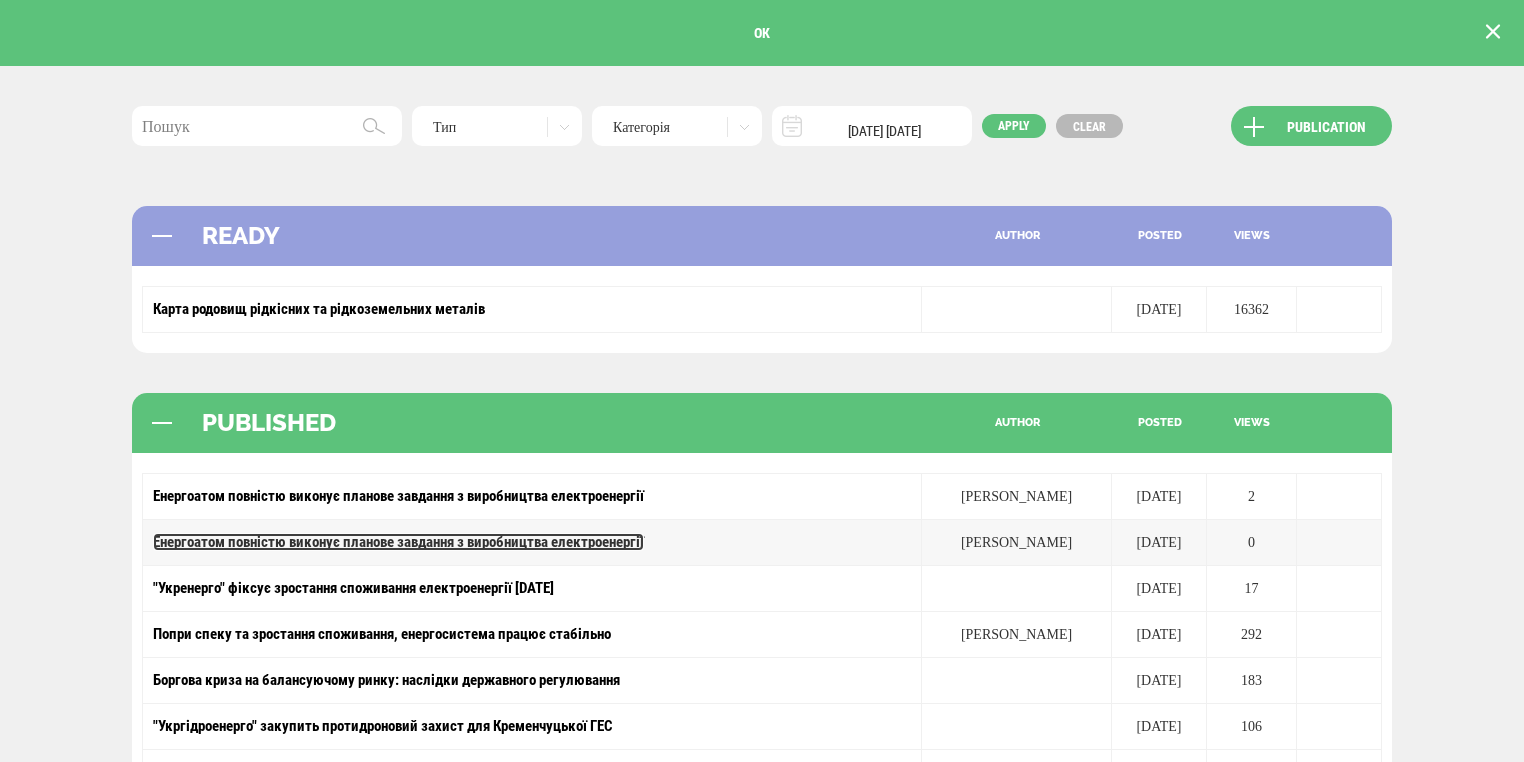click on "Енергоатом повністю виконує планове завдання з виробництва електроенергії" at bounding box center [398, 542] 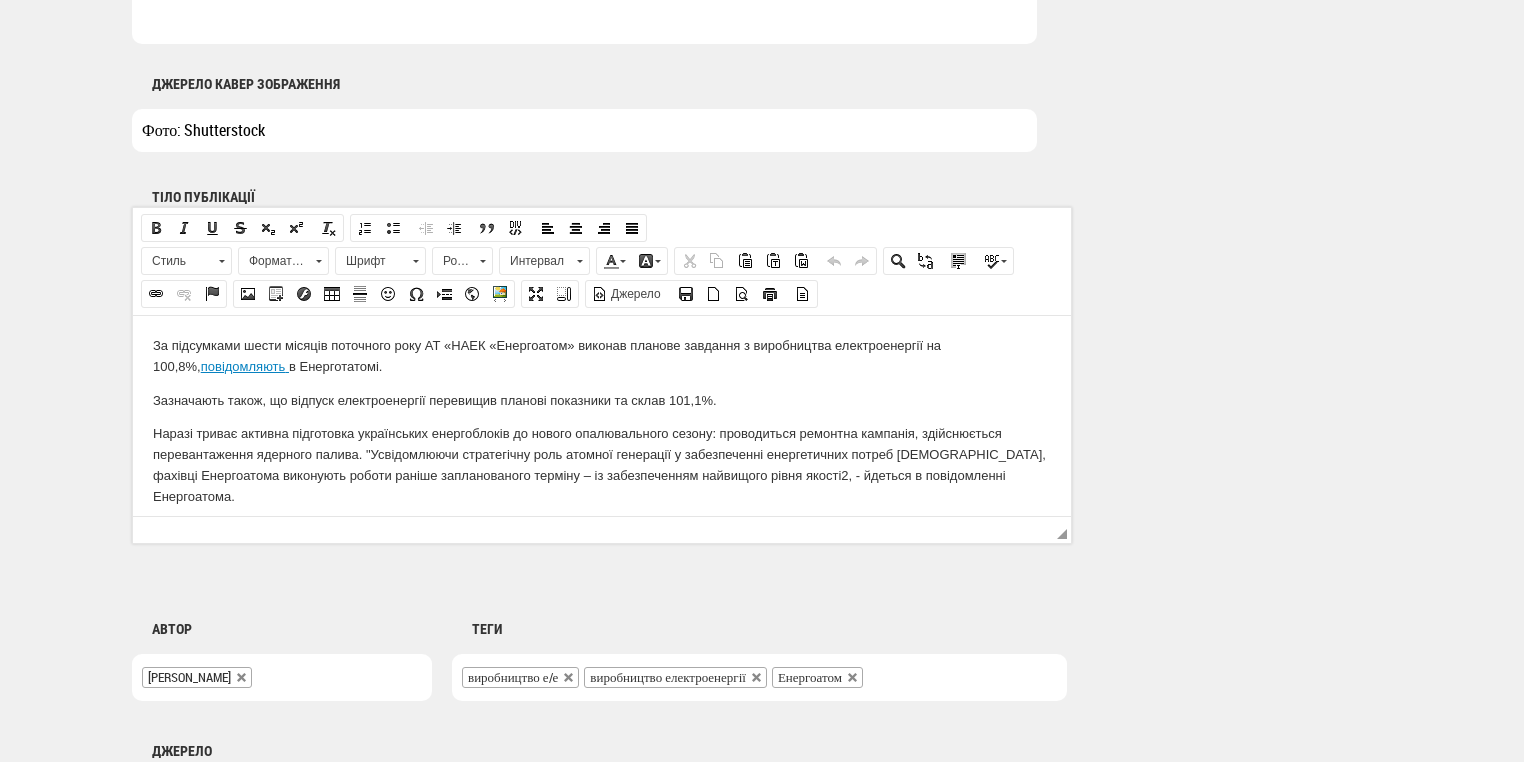 scroll, scrollTop: 1469, scrollLeft: 0, axis: vertical 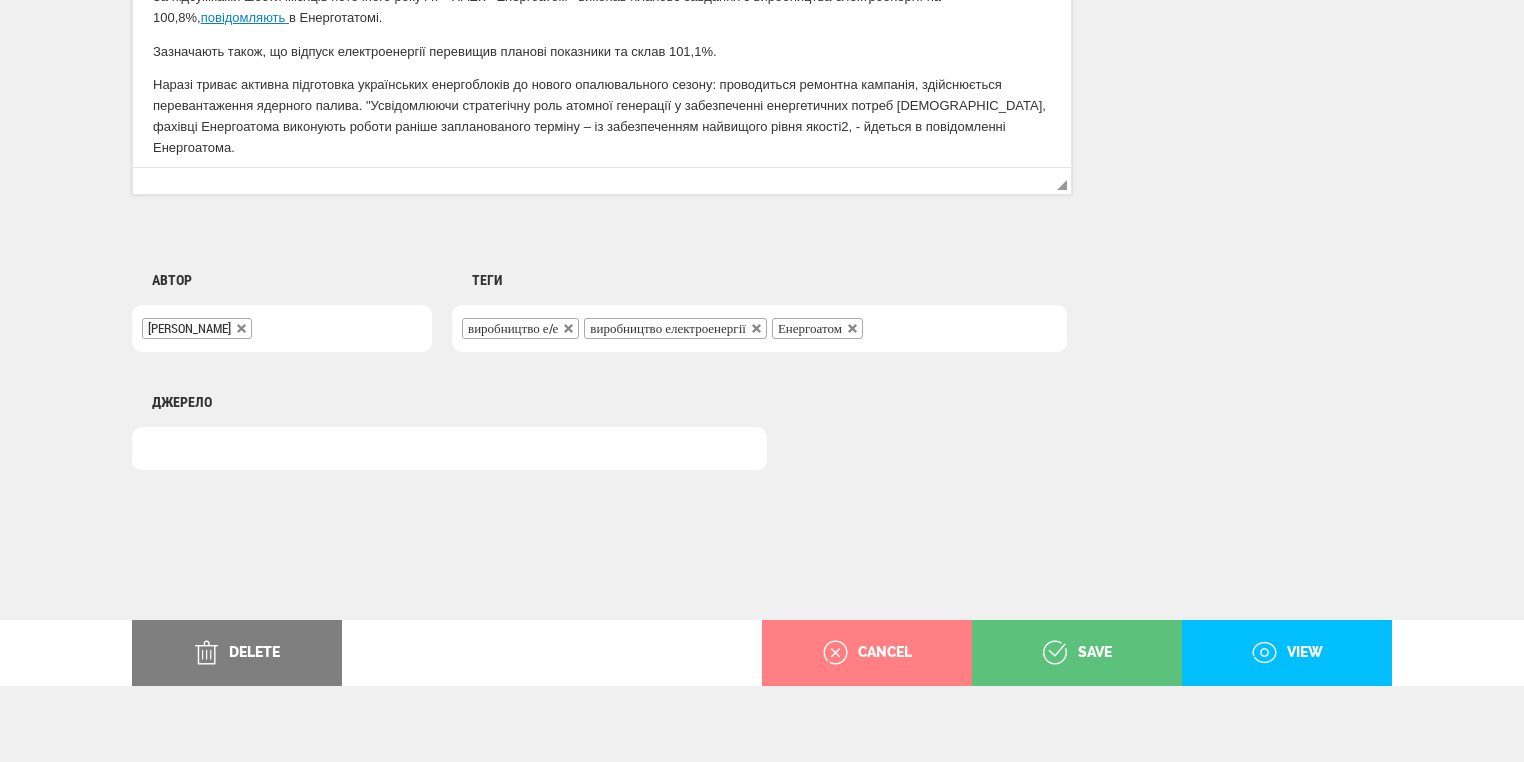 drag, startPoint x: 259, startPoint y: 640, endPoint x: 684, endPoint y: 116, distance: 674.68585 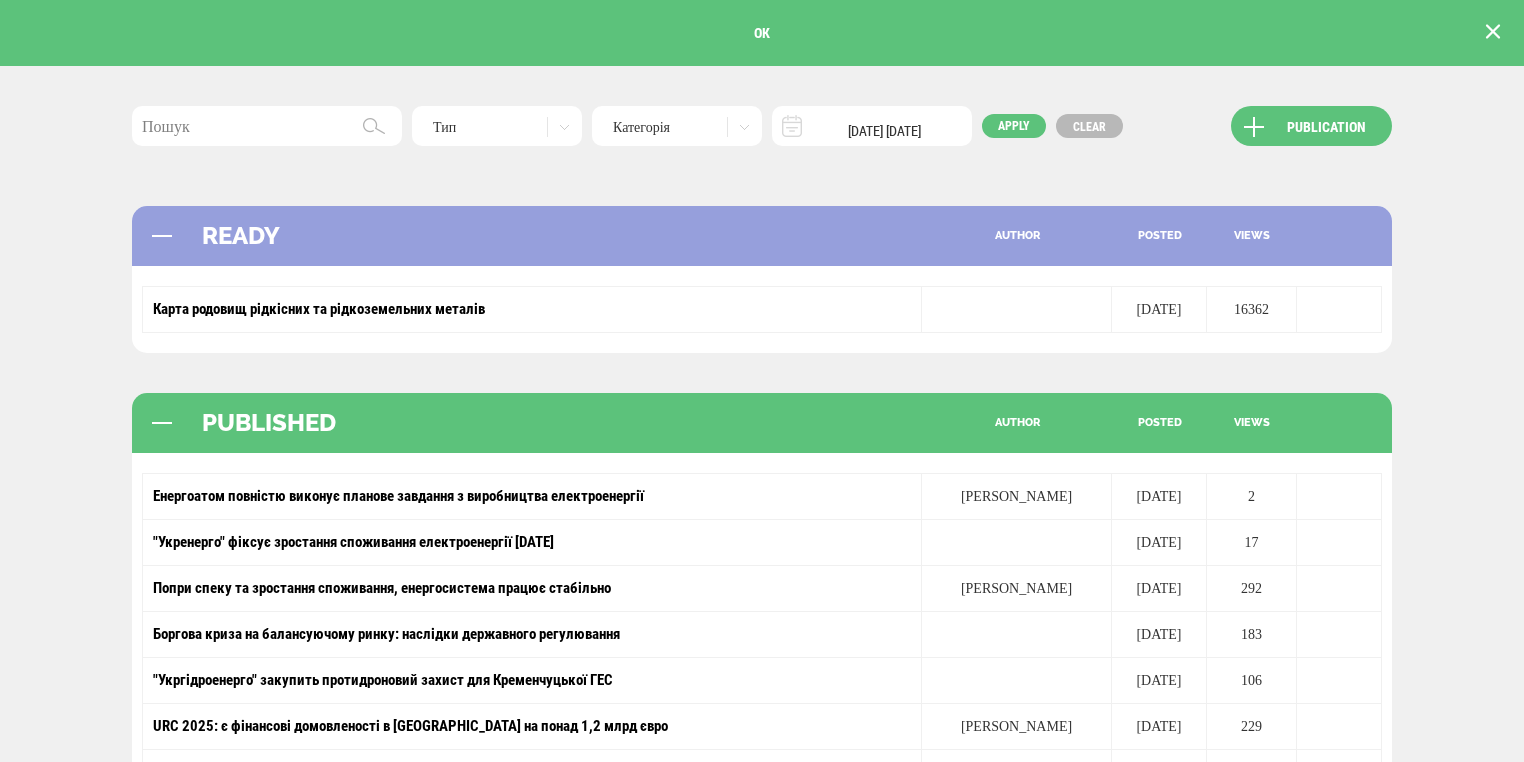 scroll, scrollTop: 0, scrollLeft: 0, axis: both 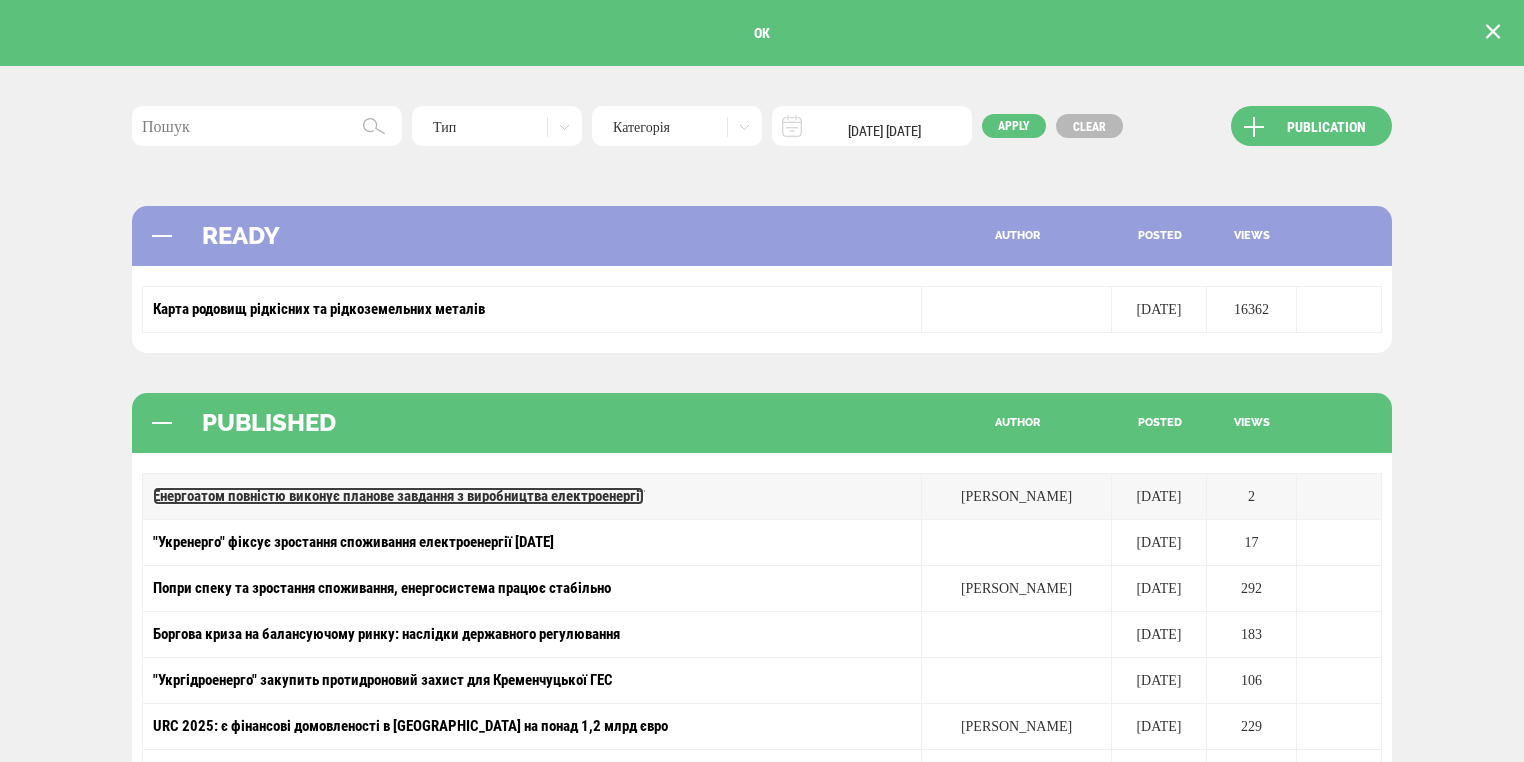 click on "Енергоатом повністю виконує планове завдання з виробництва електроенергії" at bounding box center (398, 496) 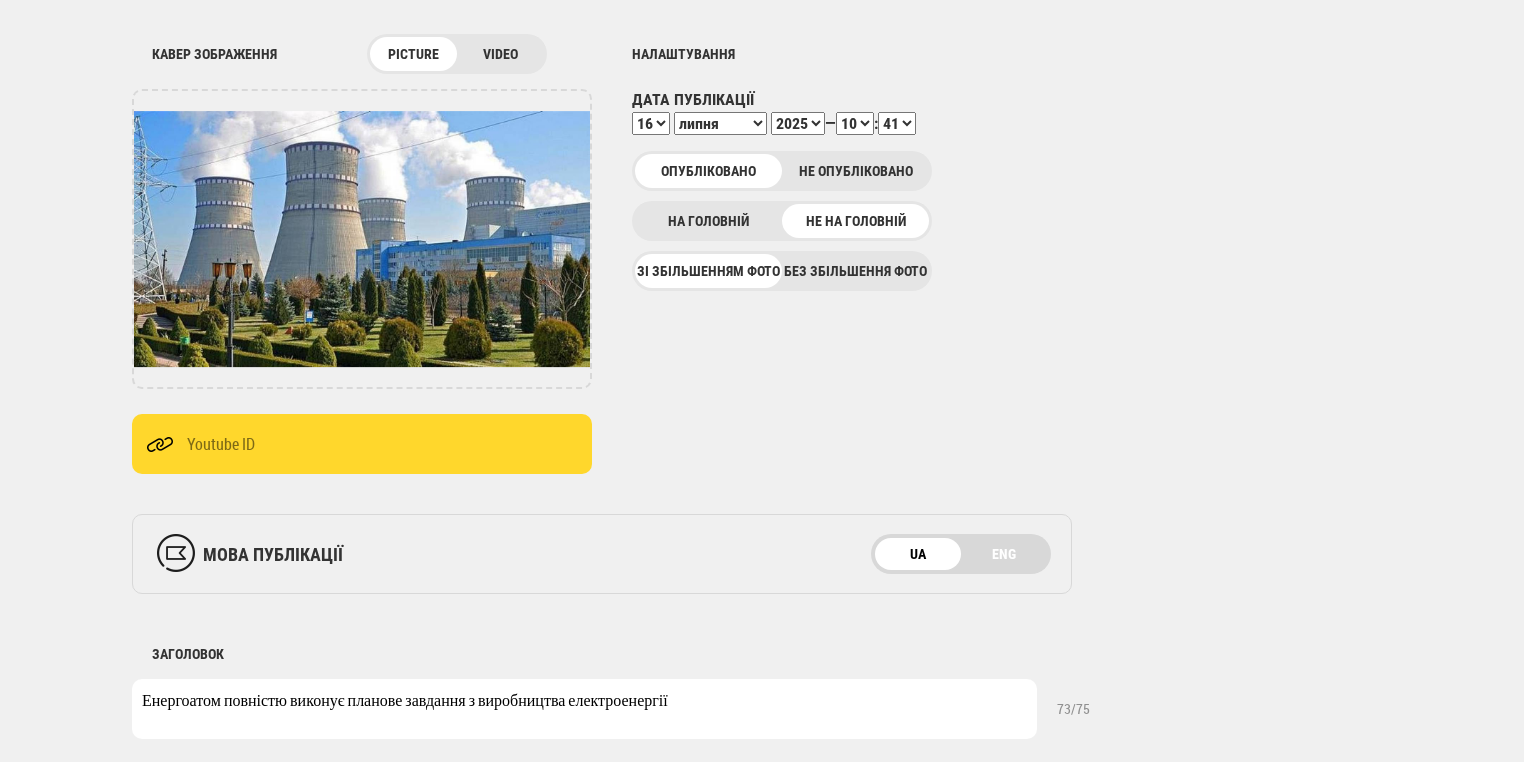 scroll, scrollTop: 160, scrollLeft: 0, axis: vertical 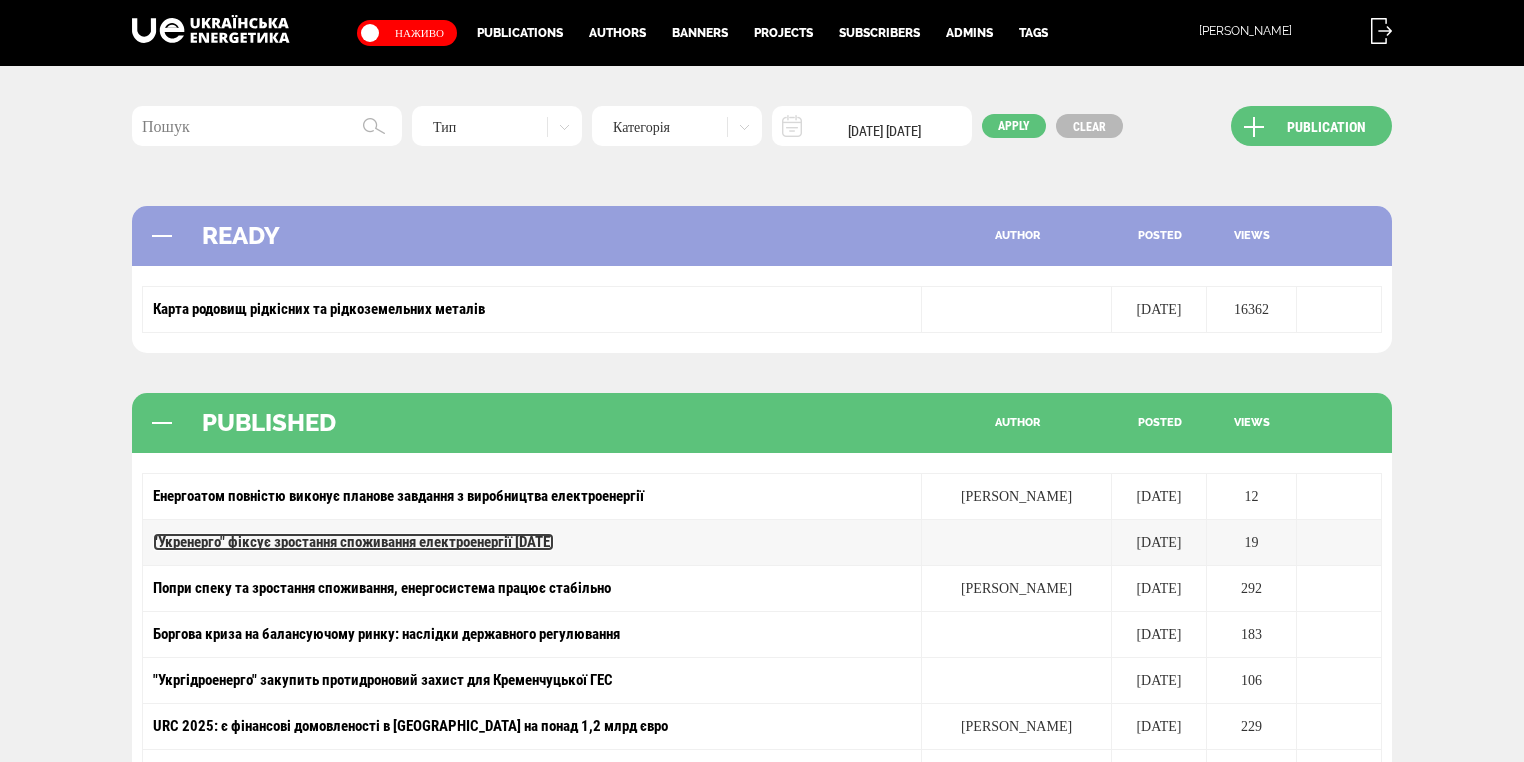 click on ""Укренерго" фіксує зростання споживання електроенергії [DATE]" at bounding box center (353, 542) 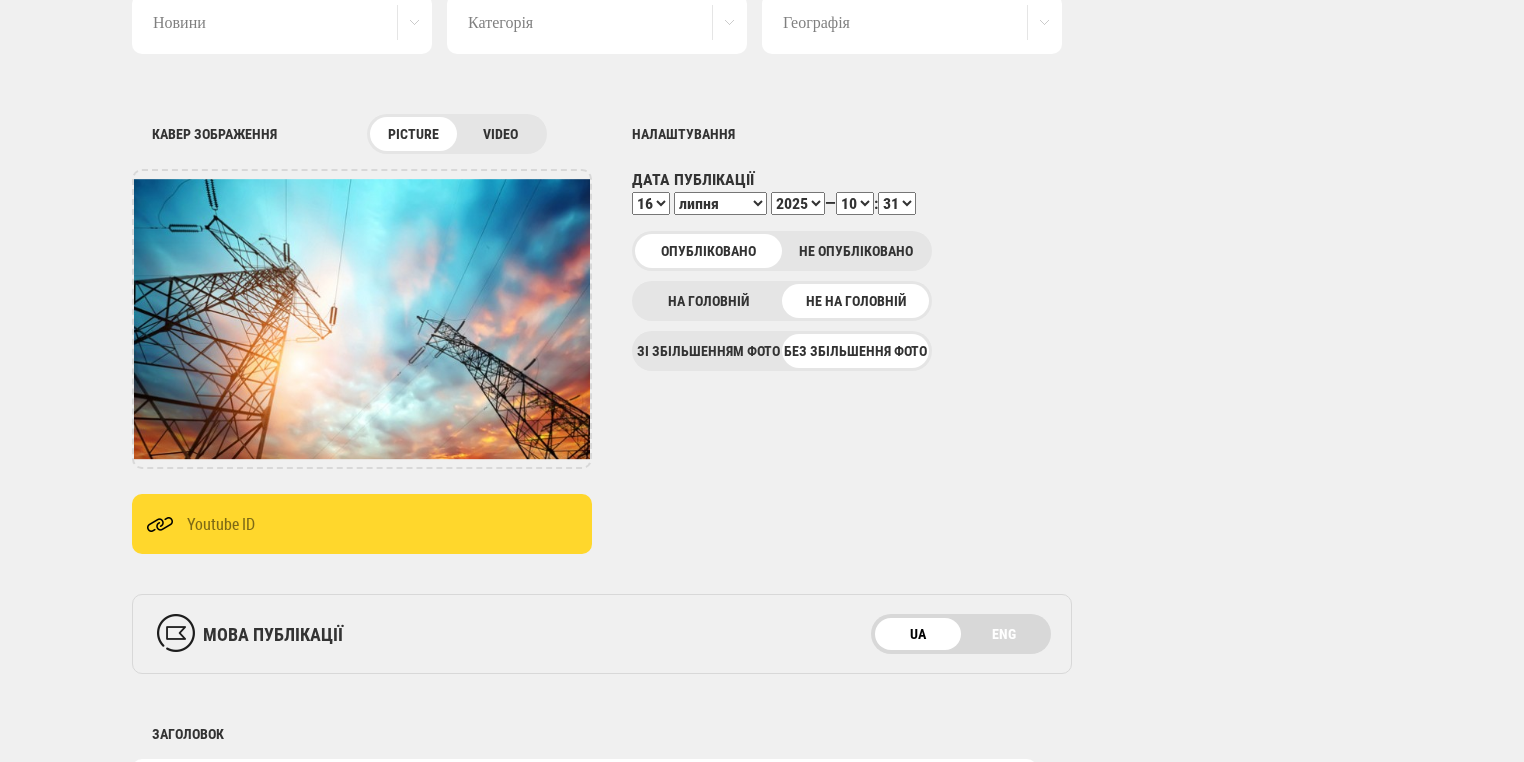 scroll, scrollTop: 400, scrollLeft: 0, axis: vertical 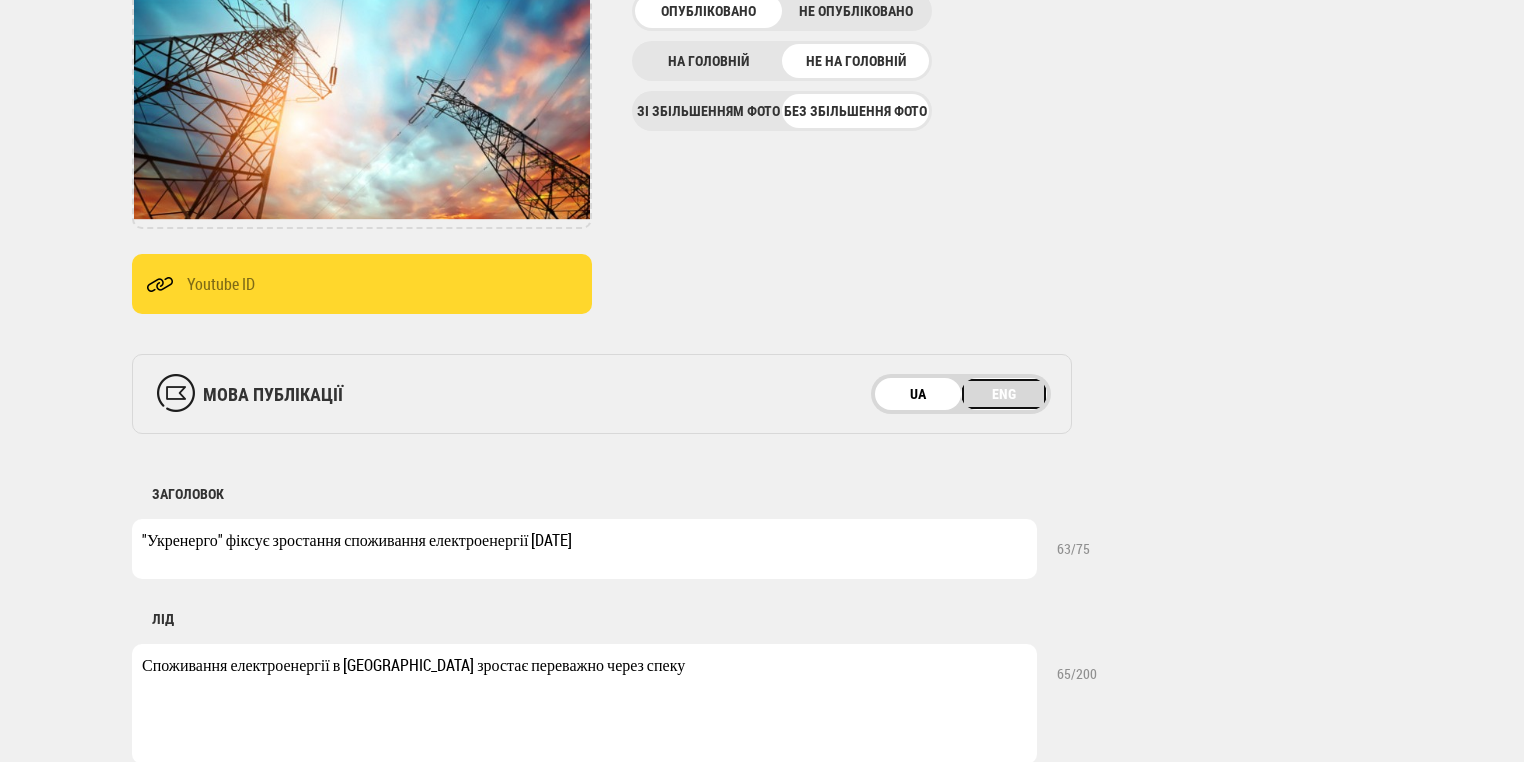 click on "ENG" at bounding box center (1004, 394) 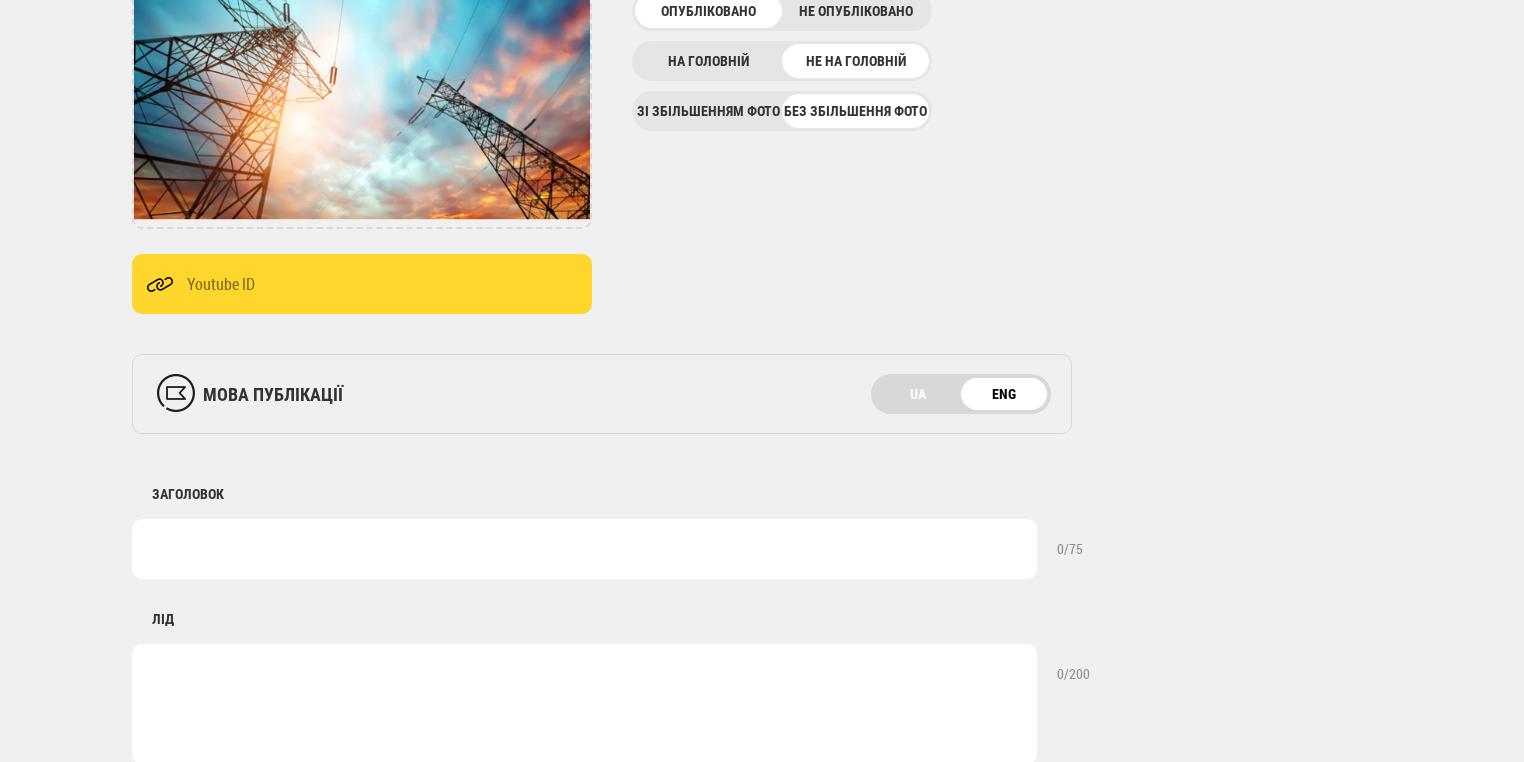 click at bounding box center [584, 549] 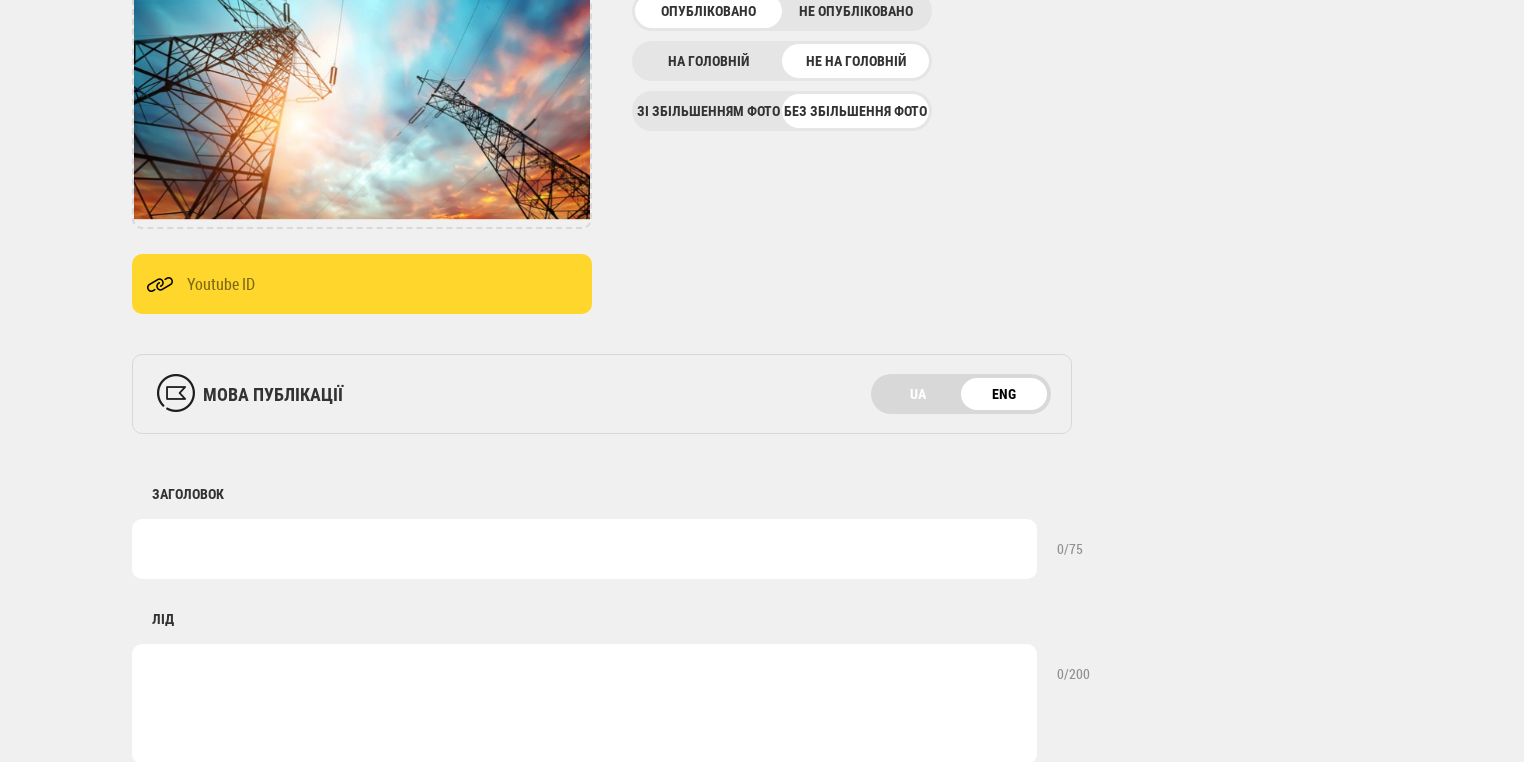 paste on "Ukrenergo records increase in electricity consumption on [DATE]" 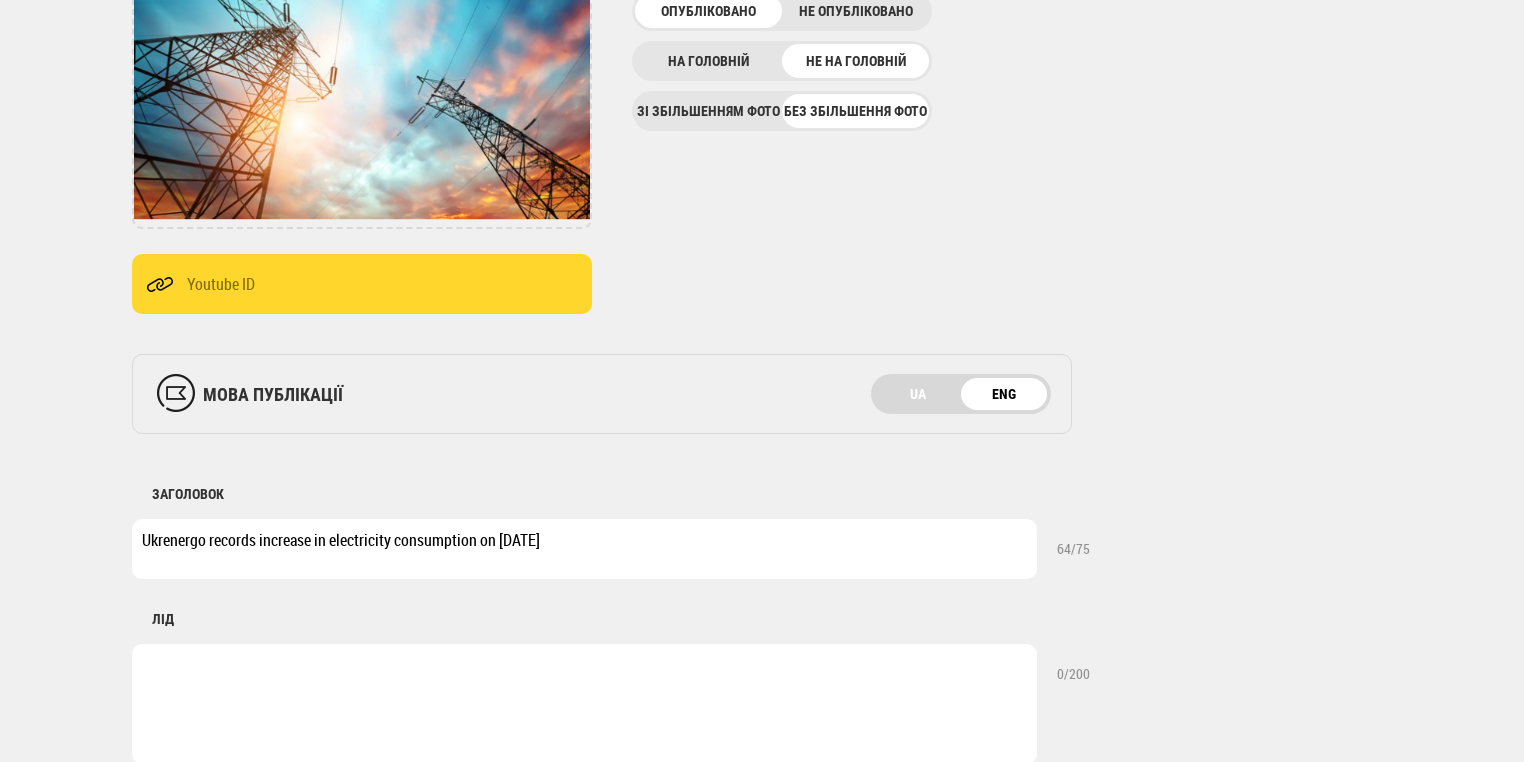 scroll, scrollTop: 720, scrollLeft: 0, axis: vertical 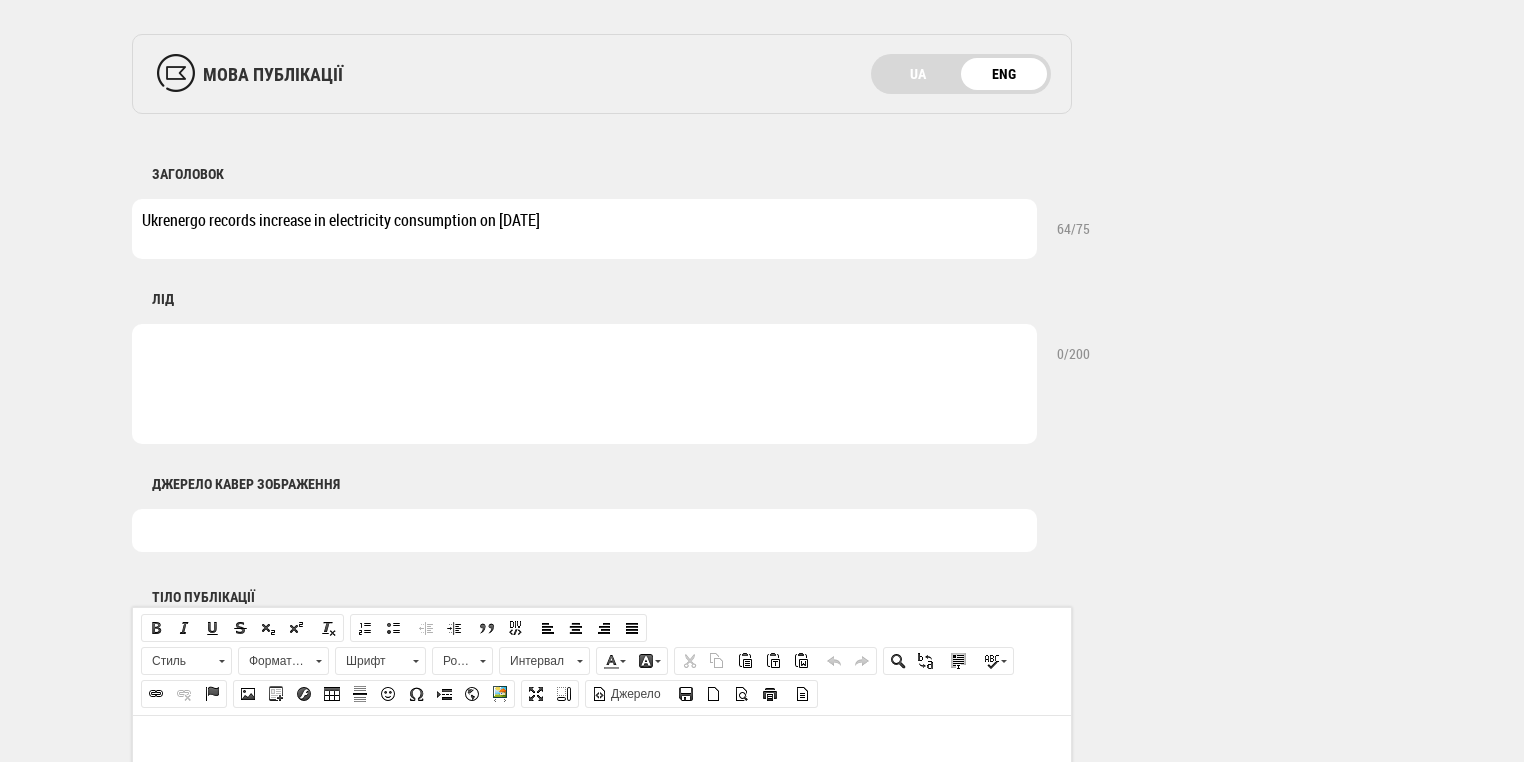 type on "Ukrenergo records increase in electricity consumption on [DATE]" 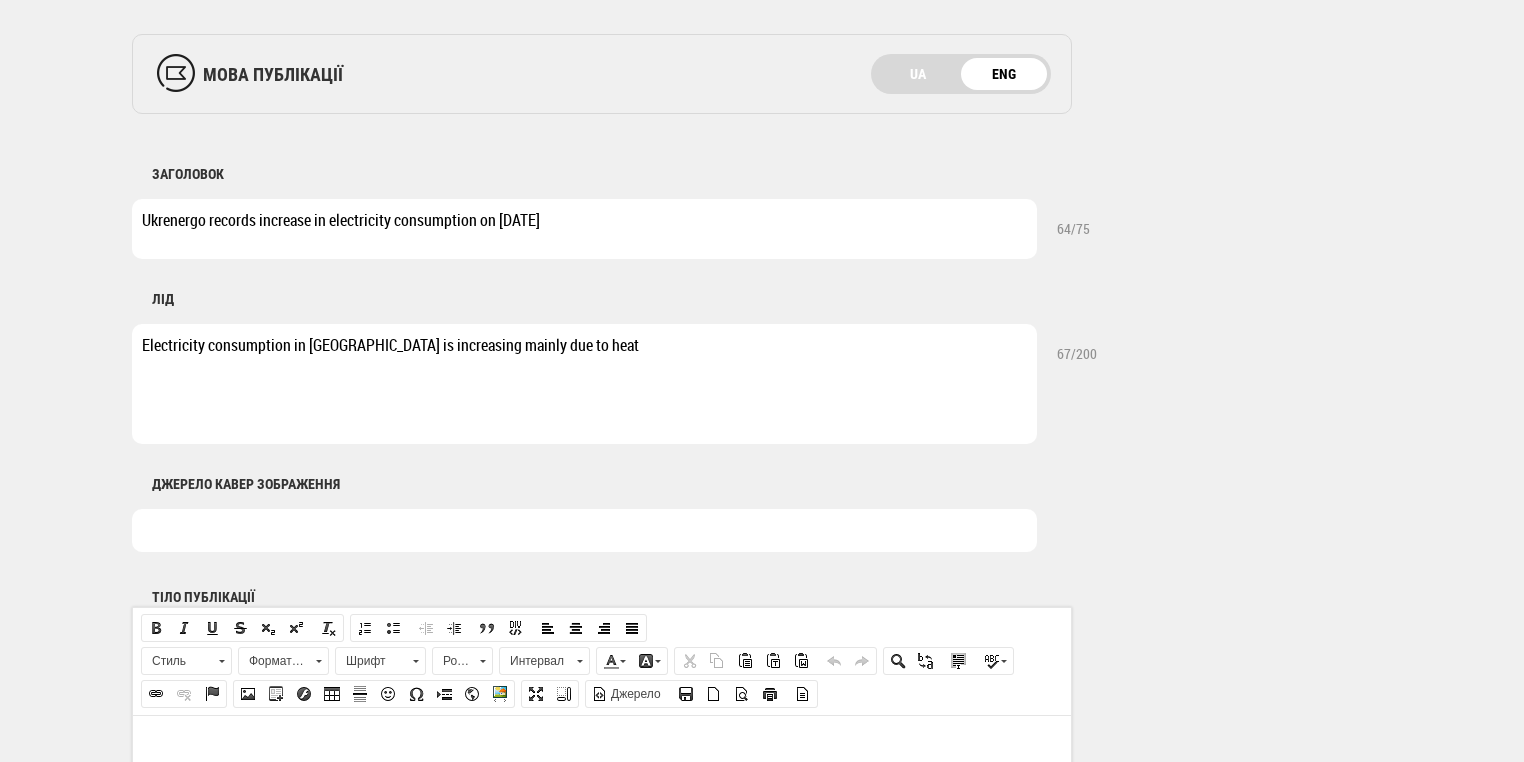 type on "Electricity consumption in Ukraine is increasing mainly due to heat" 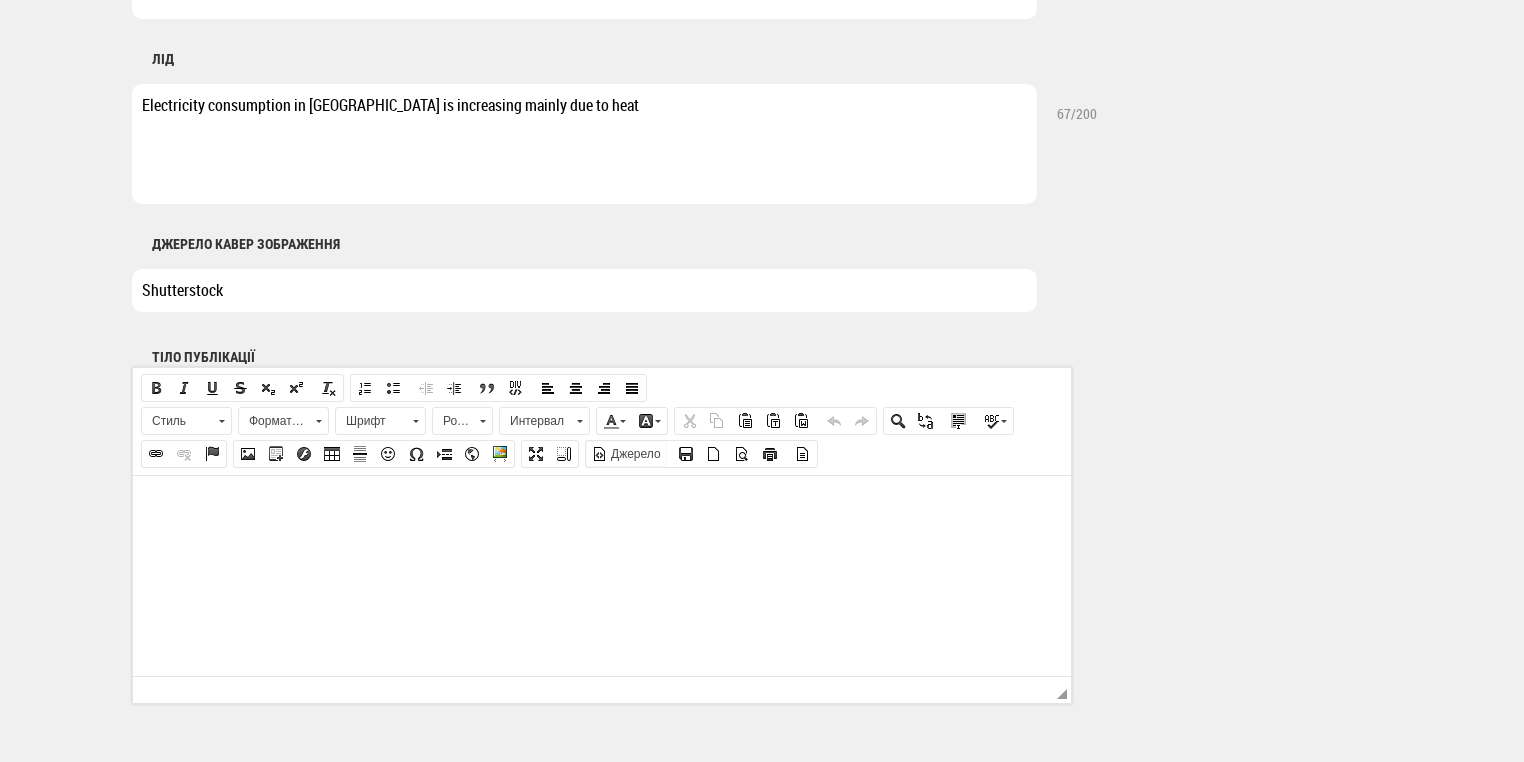 scroll, scrollTop: 1120, scrollLeft: 0, axis: vertical 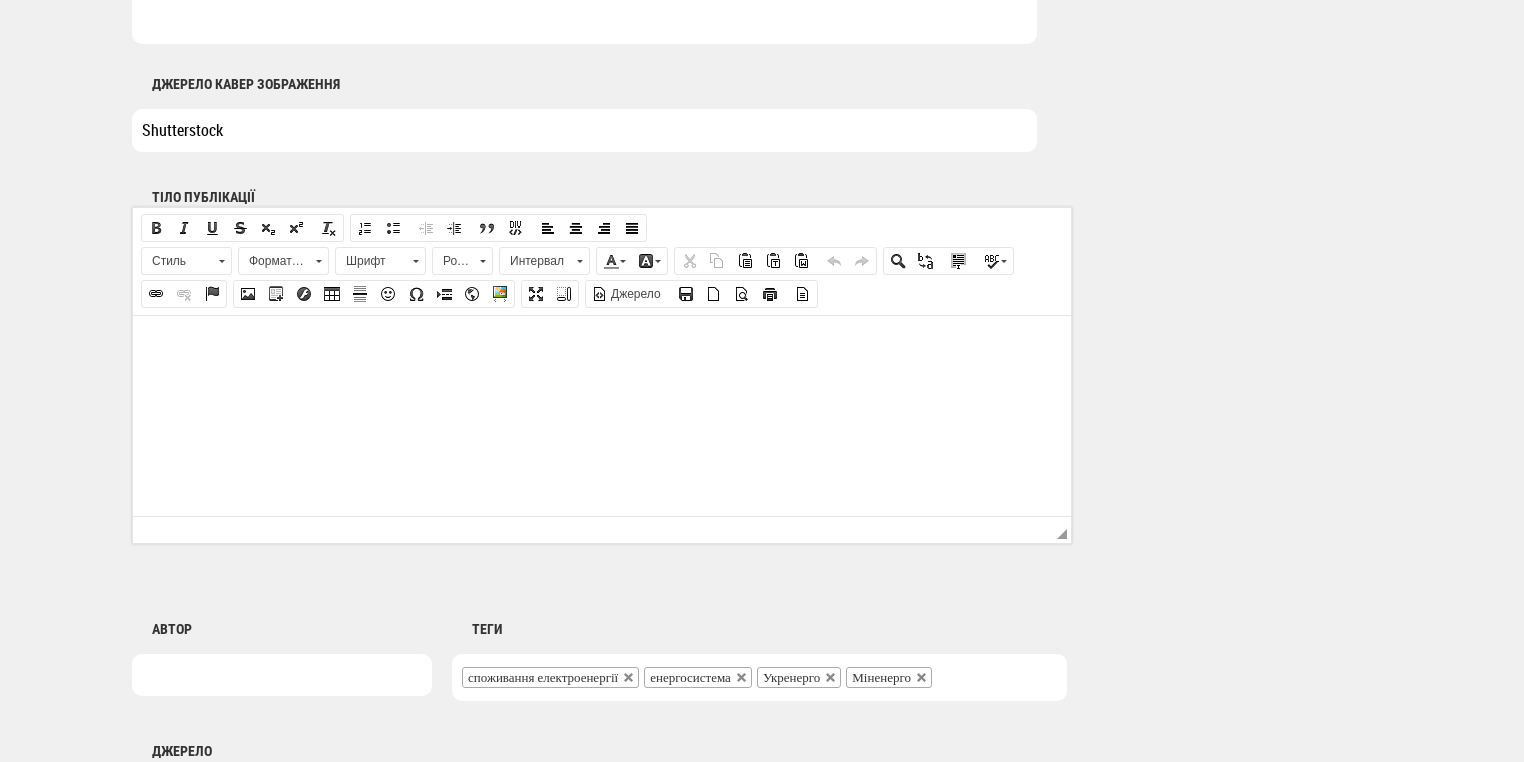 click at bounding box center [602, 345] 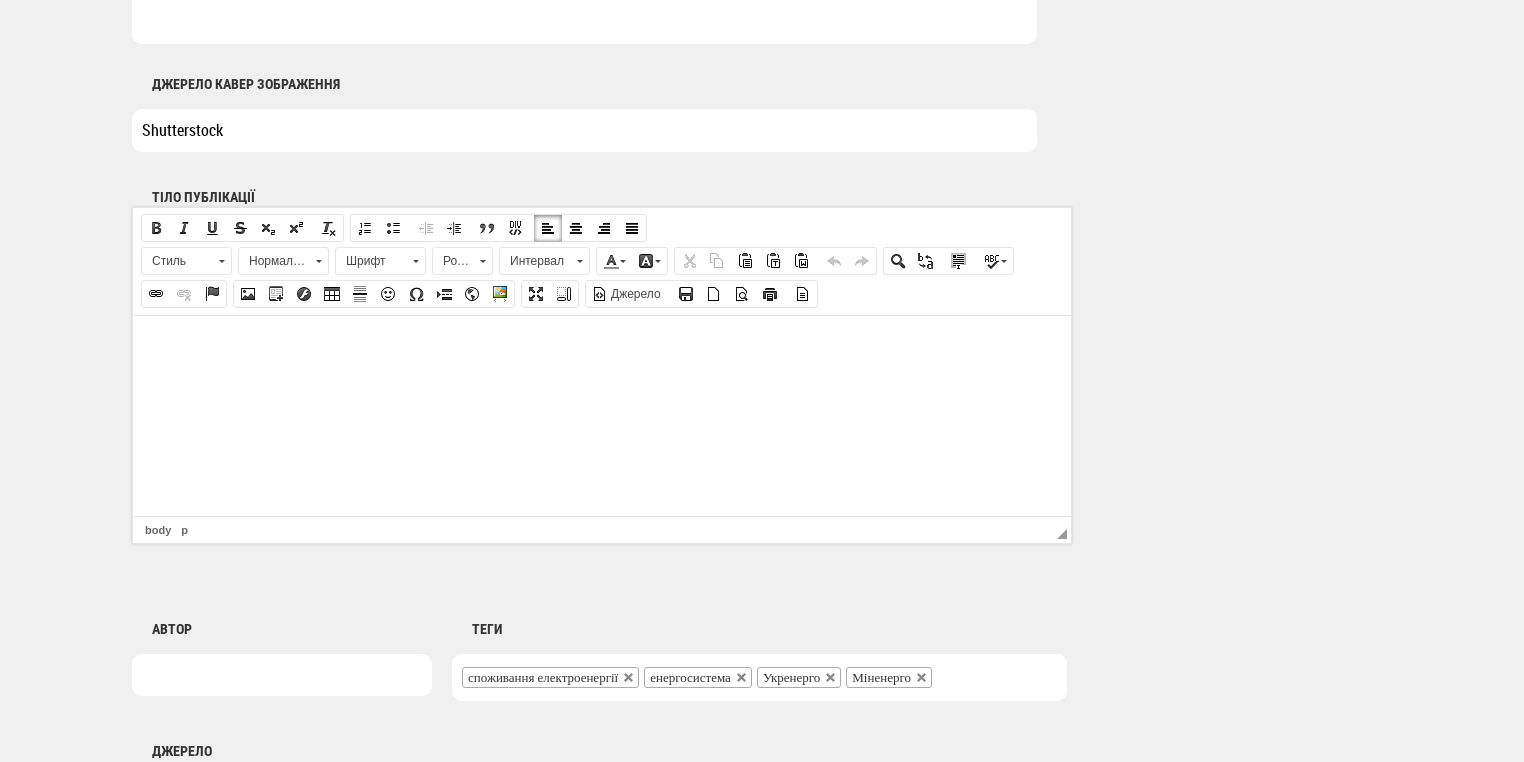 drag, startPoint x: 342, startPoint y: 329, endPoint x: 211, endPoint y: 335, distance: 131.13733 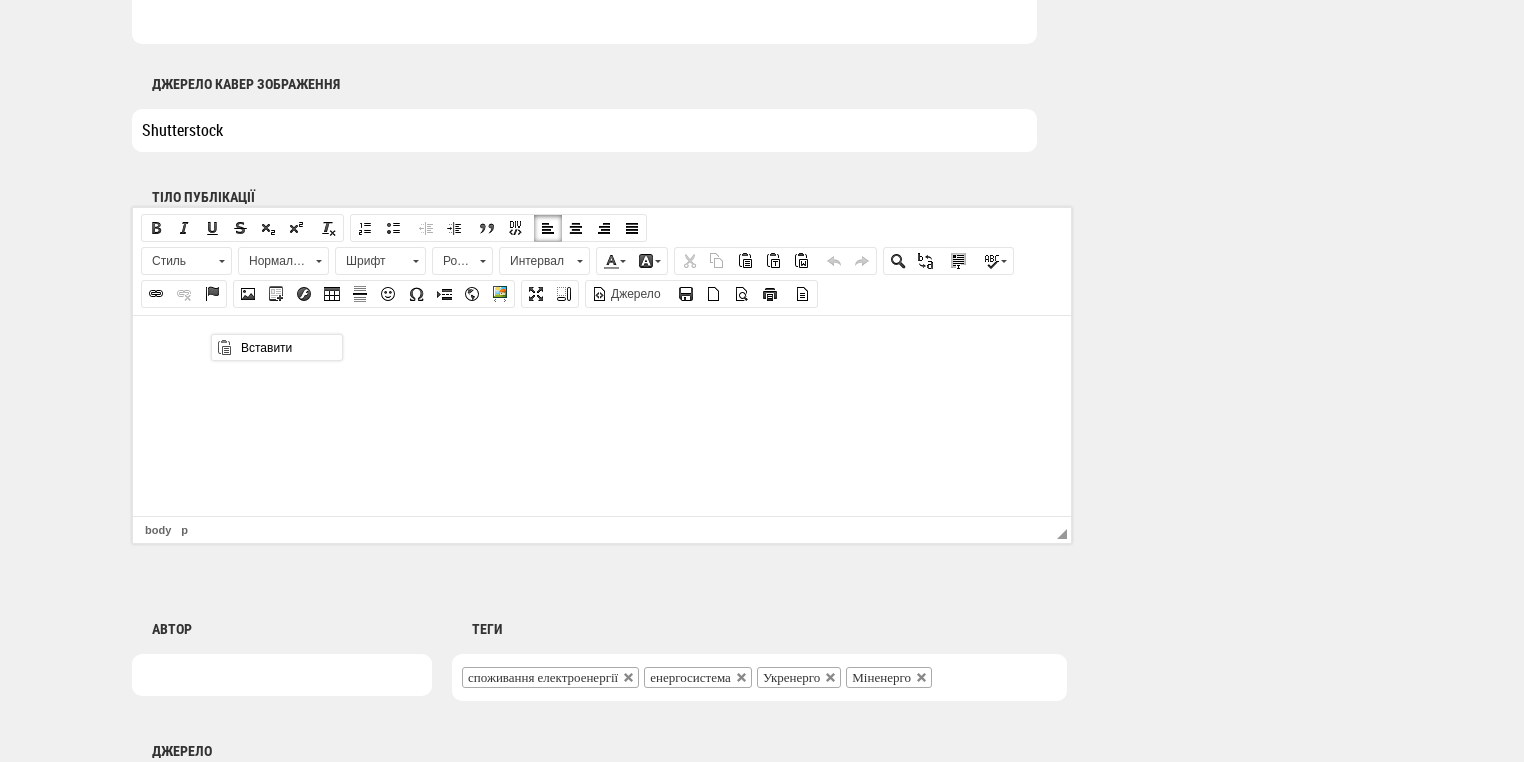 scroll, scrollTop: 0, scrollLeft: 0, axis: both 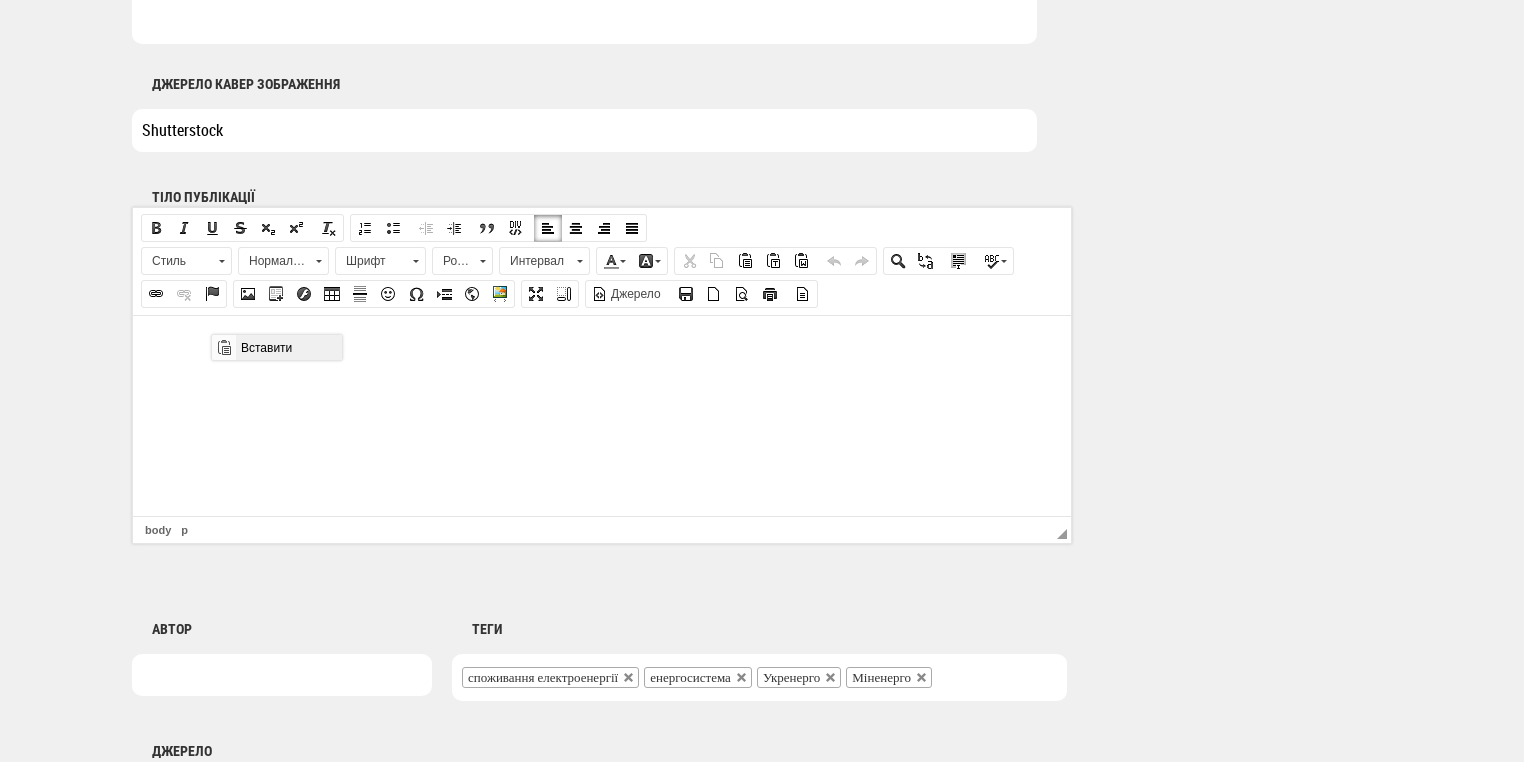click on "Вставити" at bounding box center [288, 347] 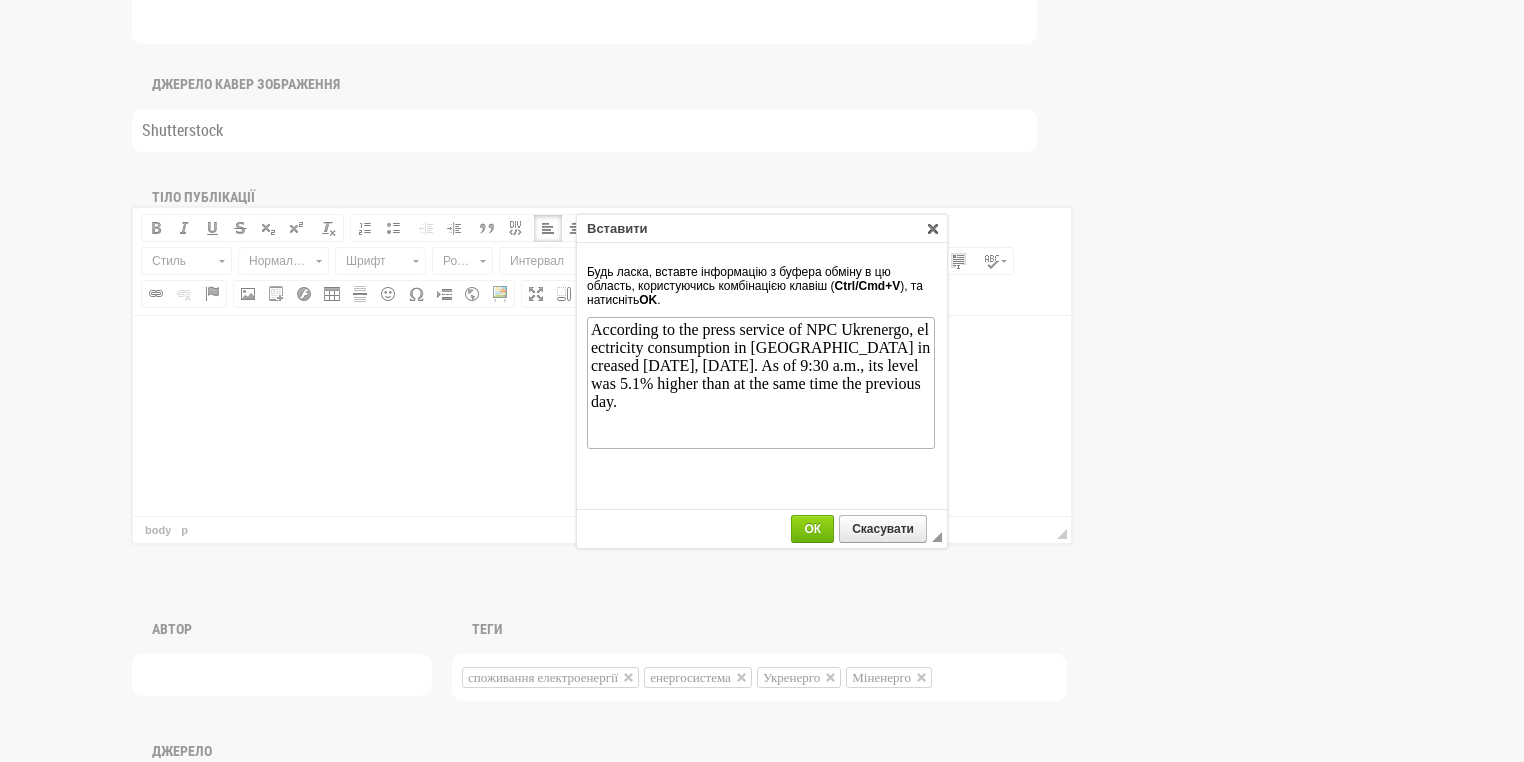 scroll, scrollTop: 0, scrollLeft: 0, axis: both 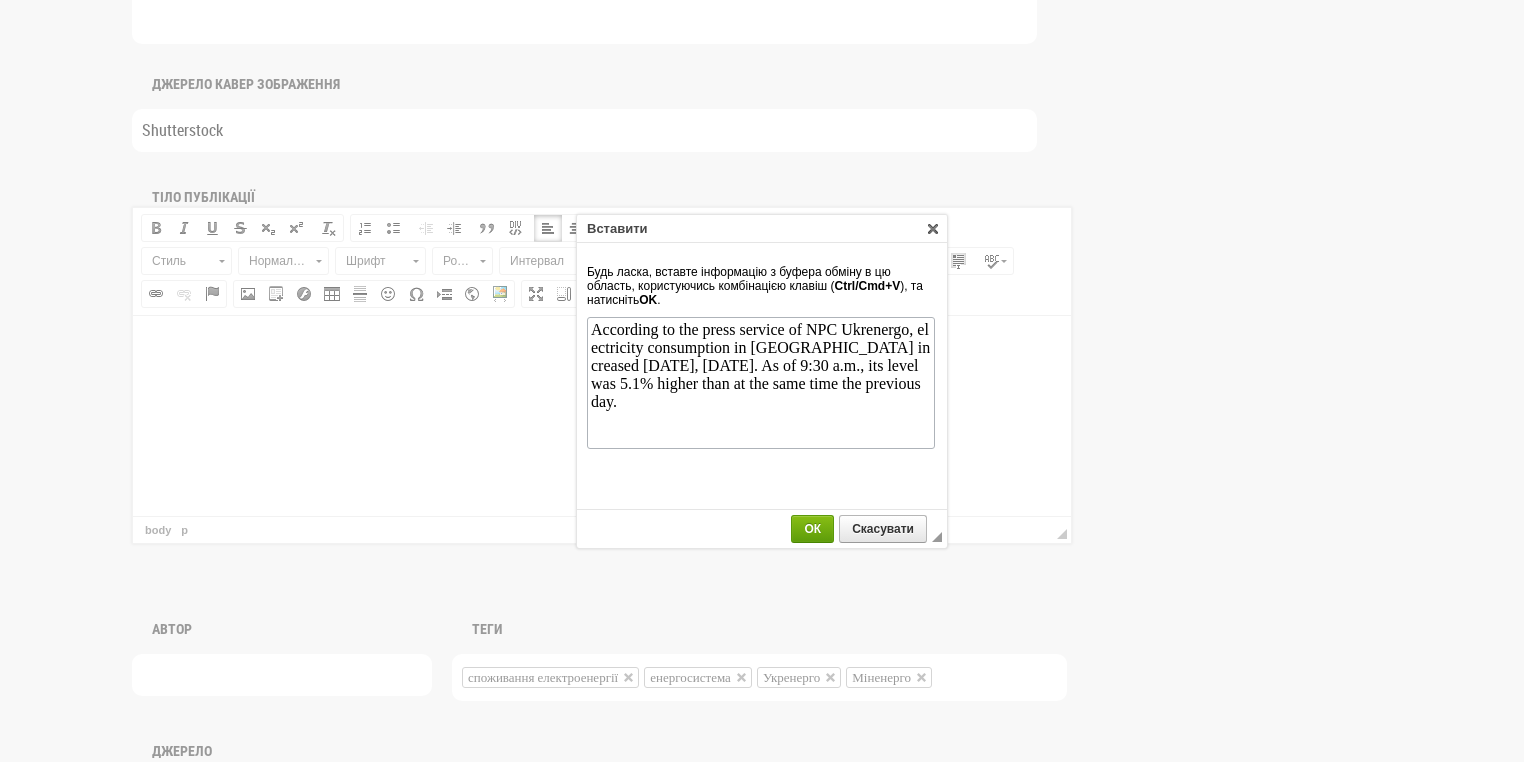 click on "ОК" at bounding box center (812, 529) 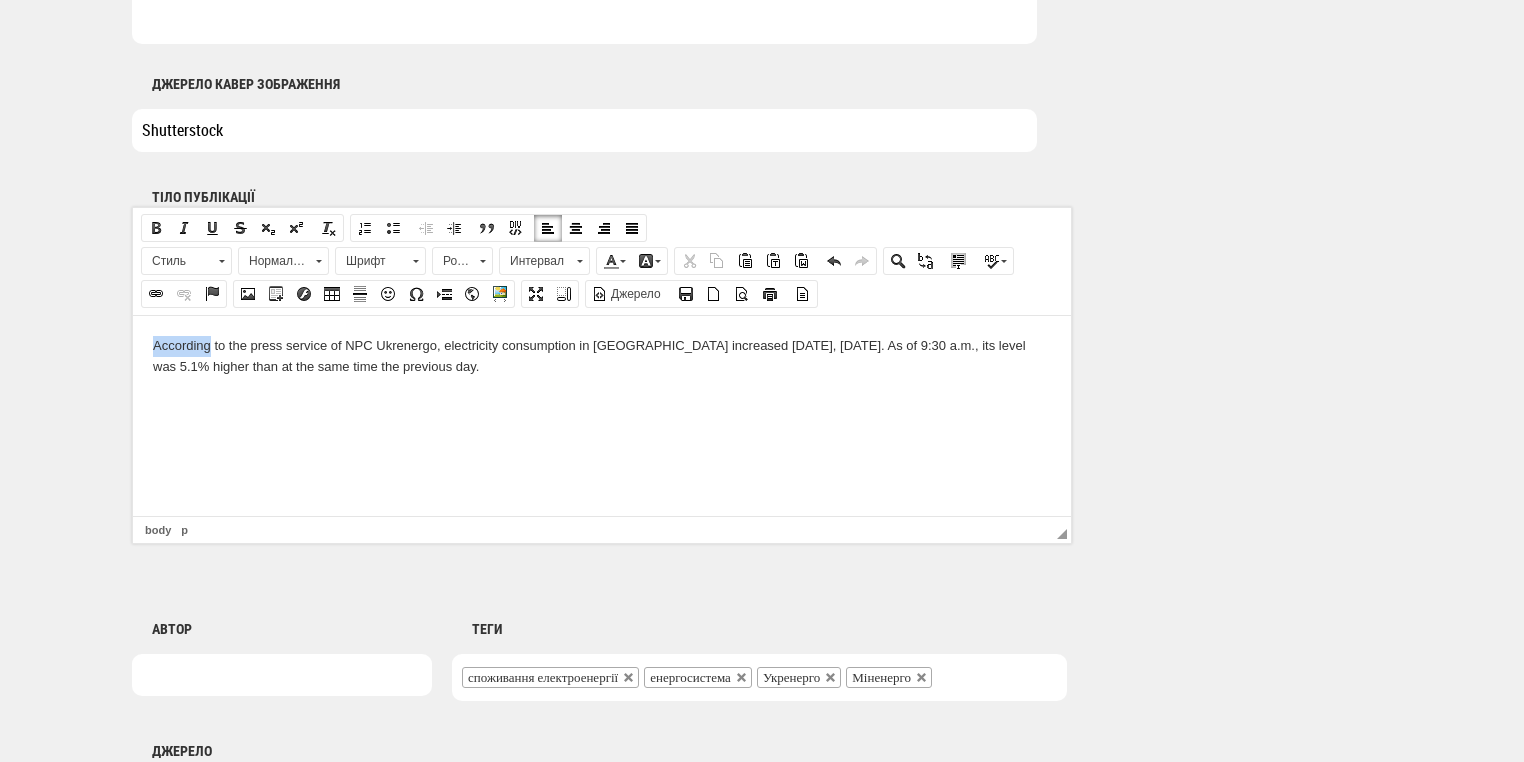 drag, startPoint x: 154, startPoint y: 344, endPoint x: 212, endPoint y: 346, distance: 58.034473 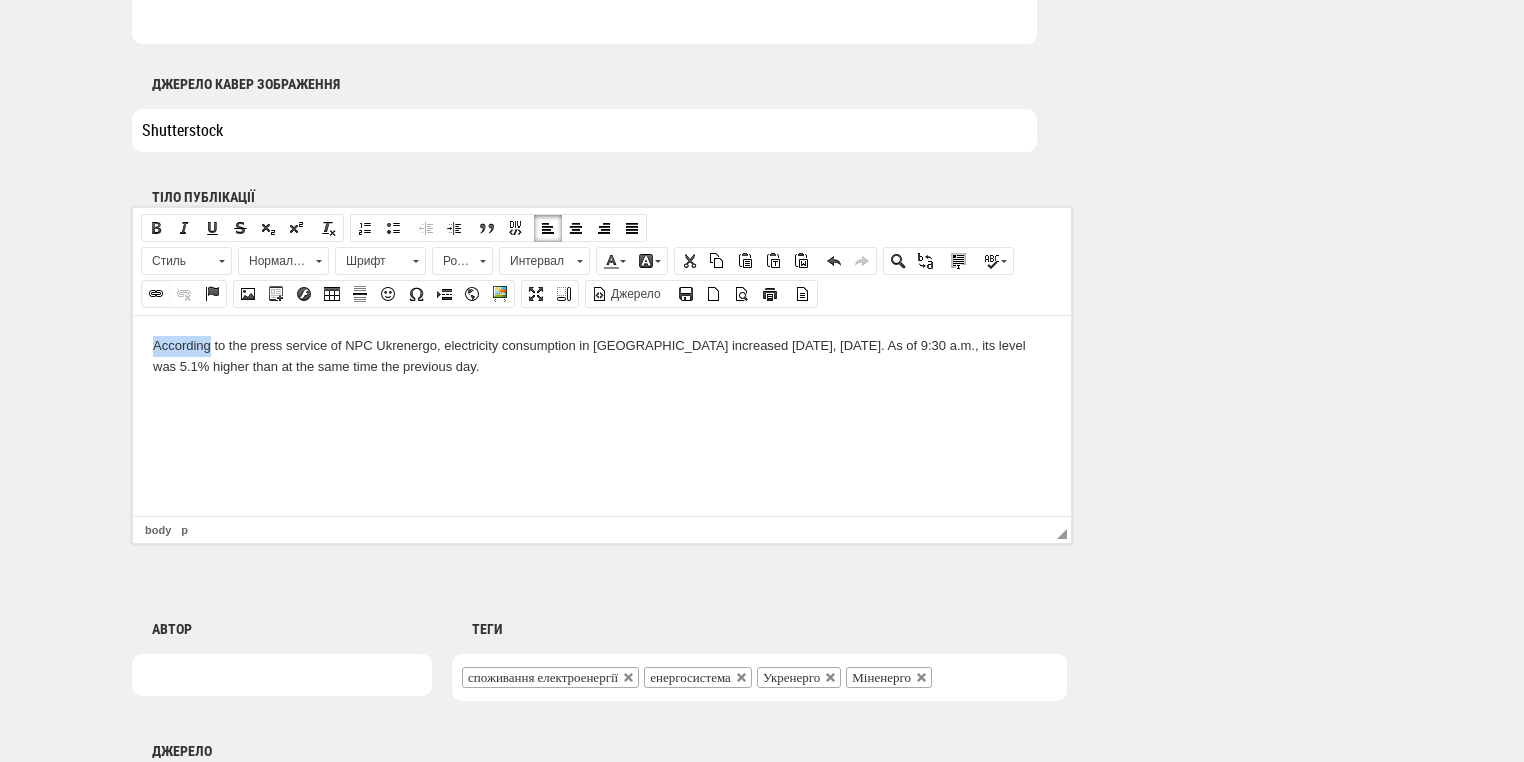 click at bounding box center [156, 294] 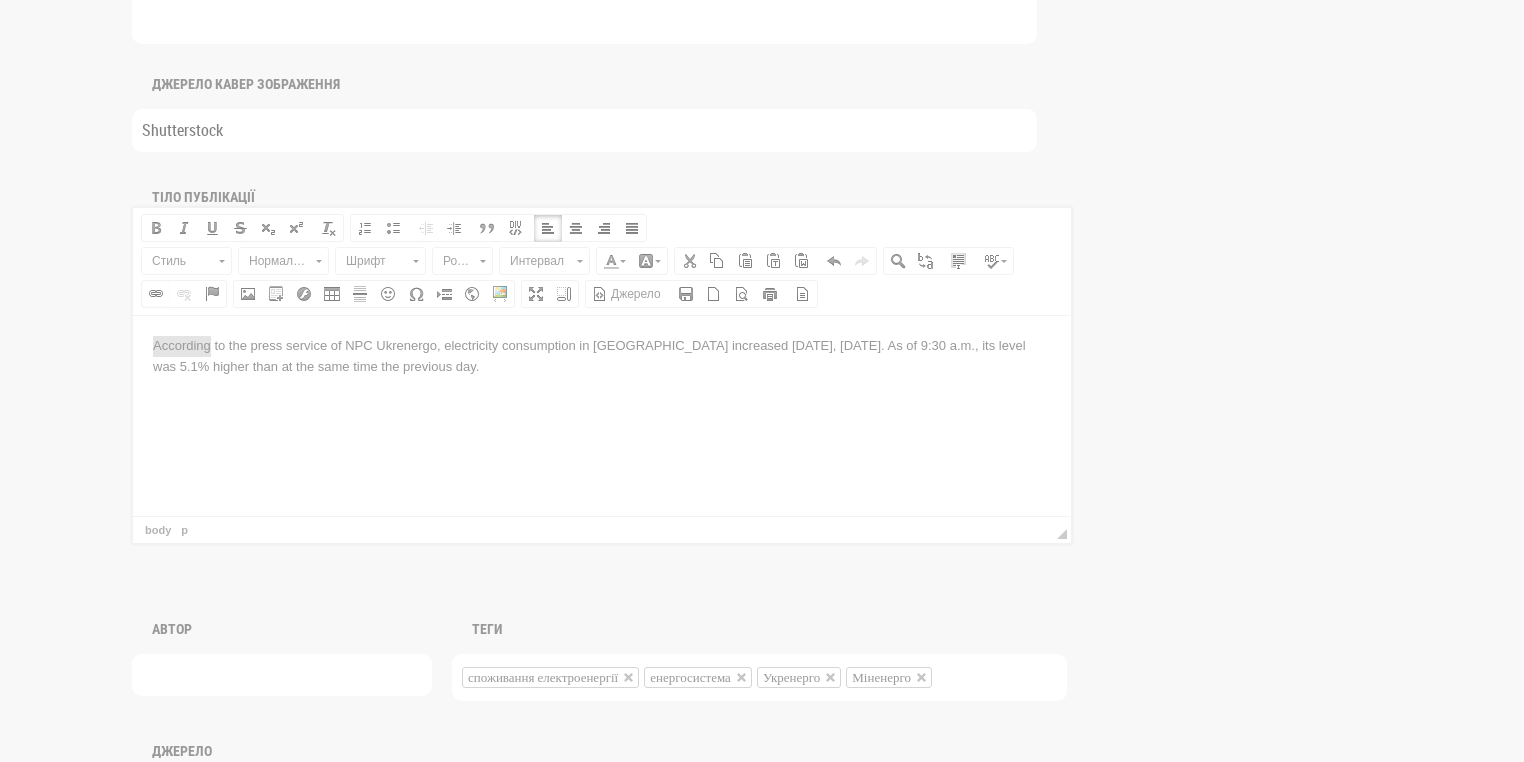 scroll, scrollTop: 0, scrollLeft: 0, axis: both 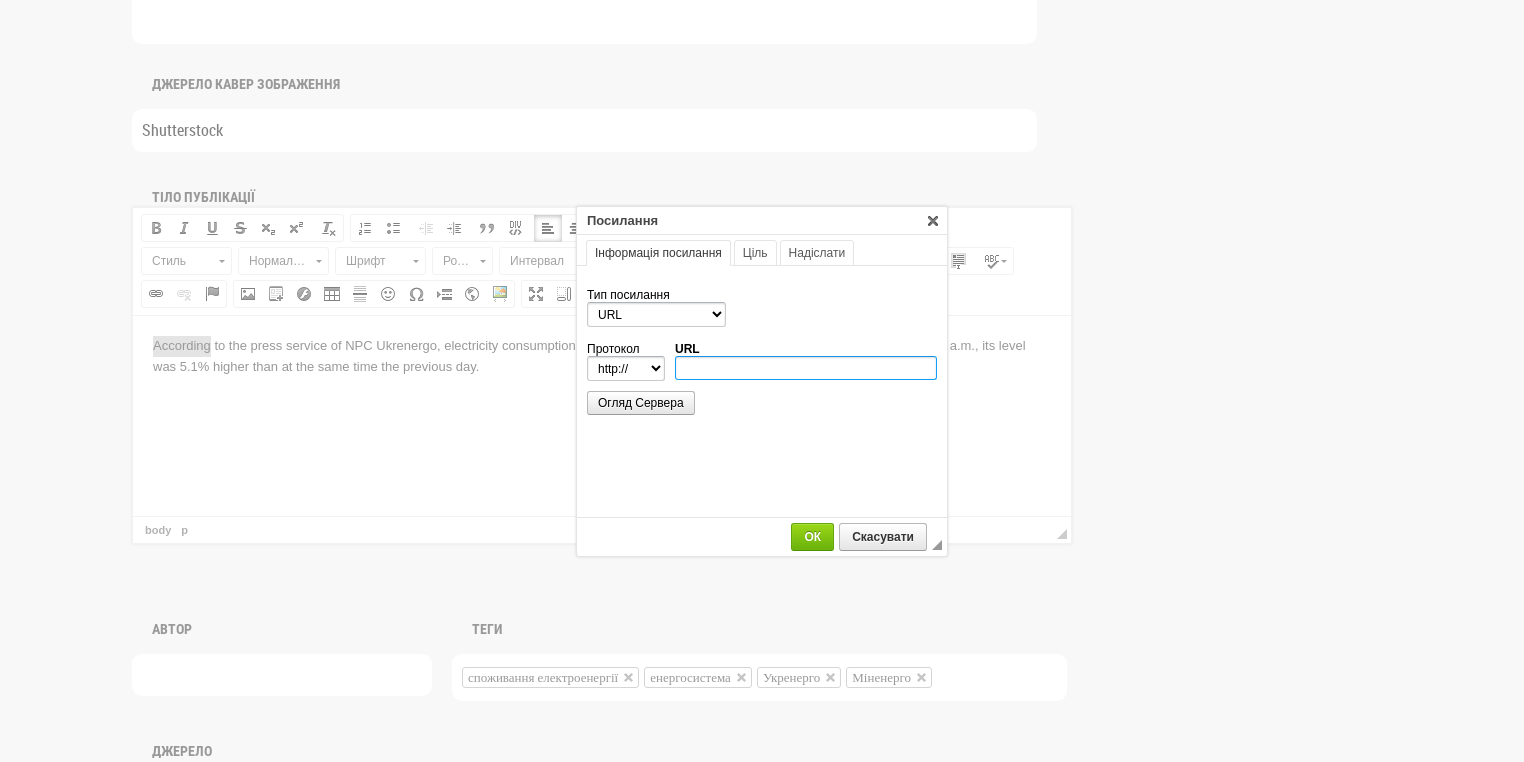 click on "URL" at bounding box center [806, 368] 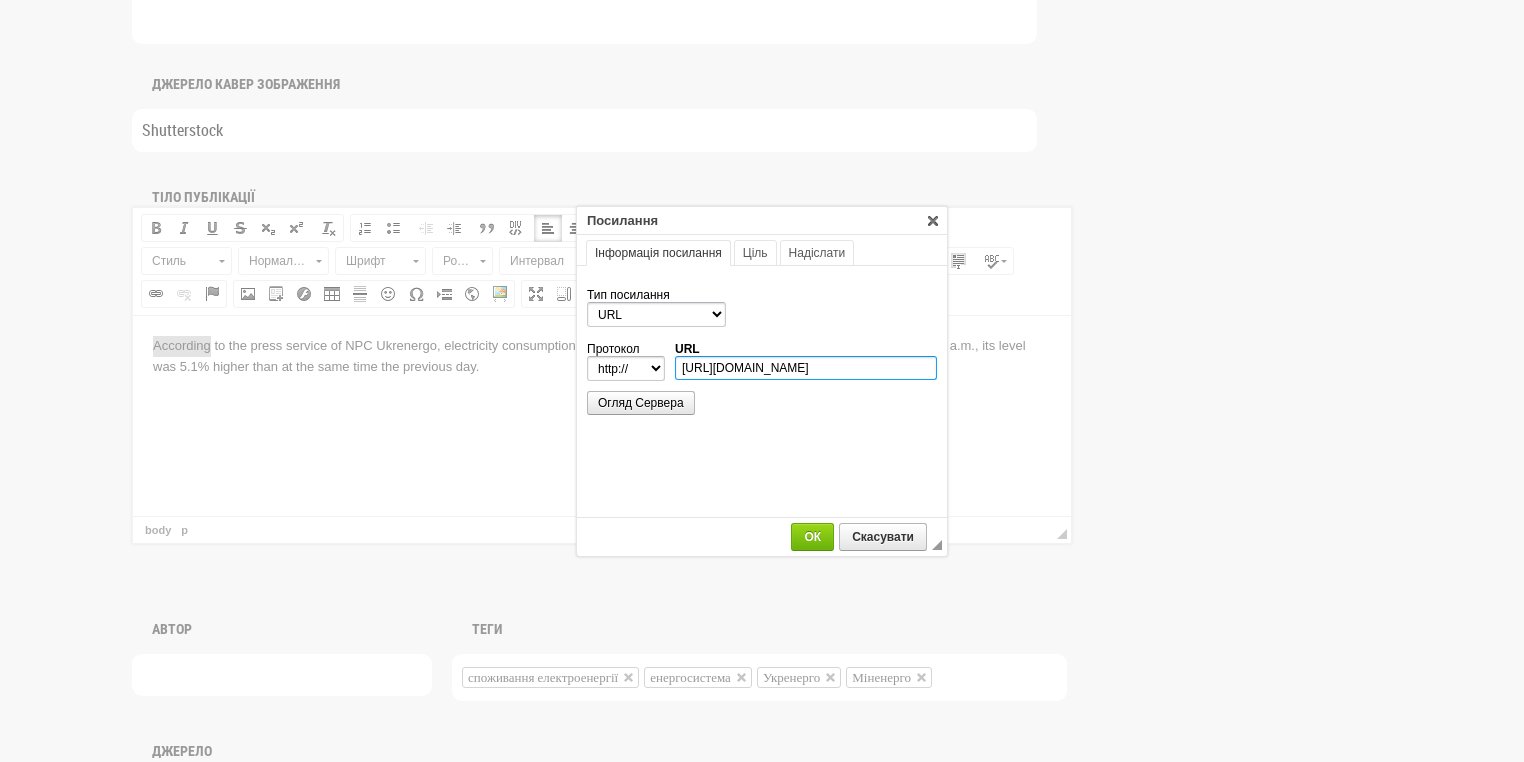 scroll, scrollTop: 0, scrollLeft: 659, axis: horizontal 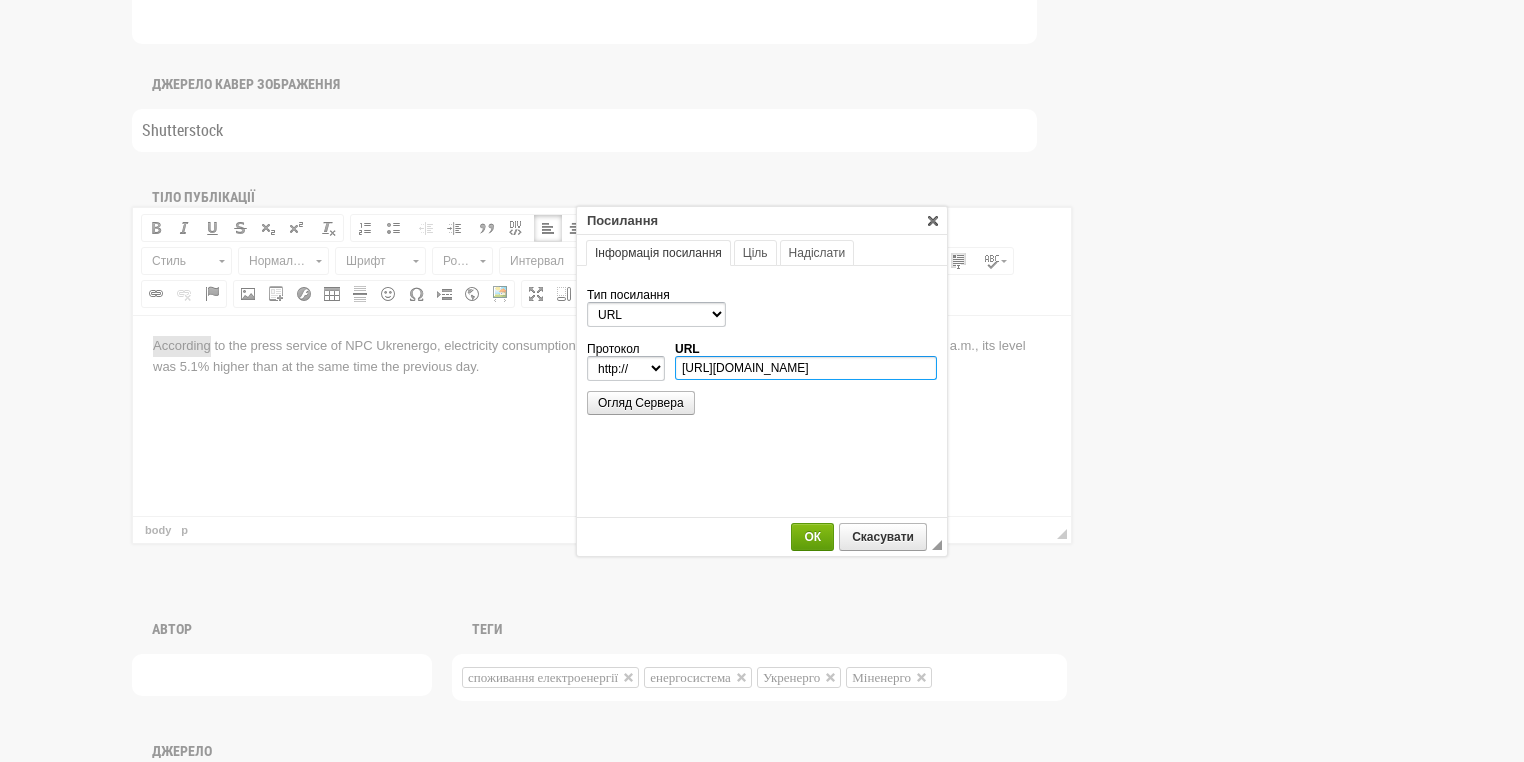 type on "https://www.facebook.com/npcukrenergo/posts/pfbid02sVxPTTUtm8rmTVKbioJqdAUoCWyUeCkVeGVp6wMcrX5R8xycM2jpgAuvmuApF7PHl?rdid=JhraiJRmNmPGGA1t#" 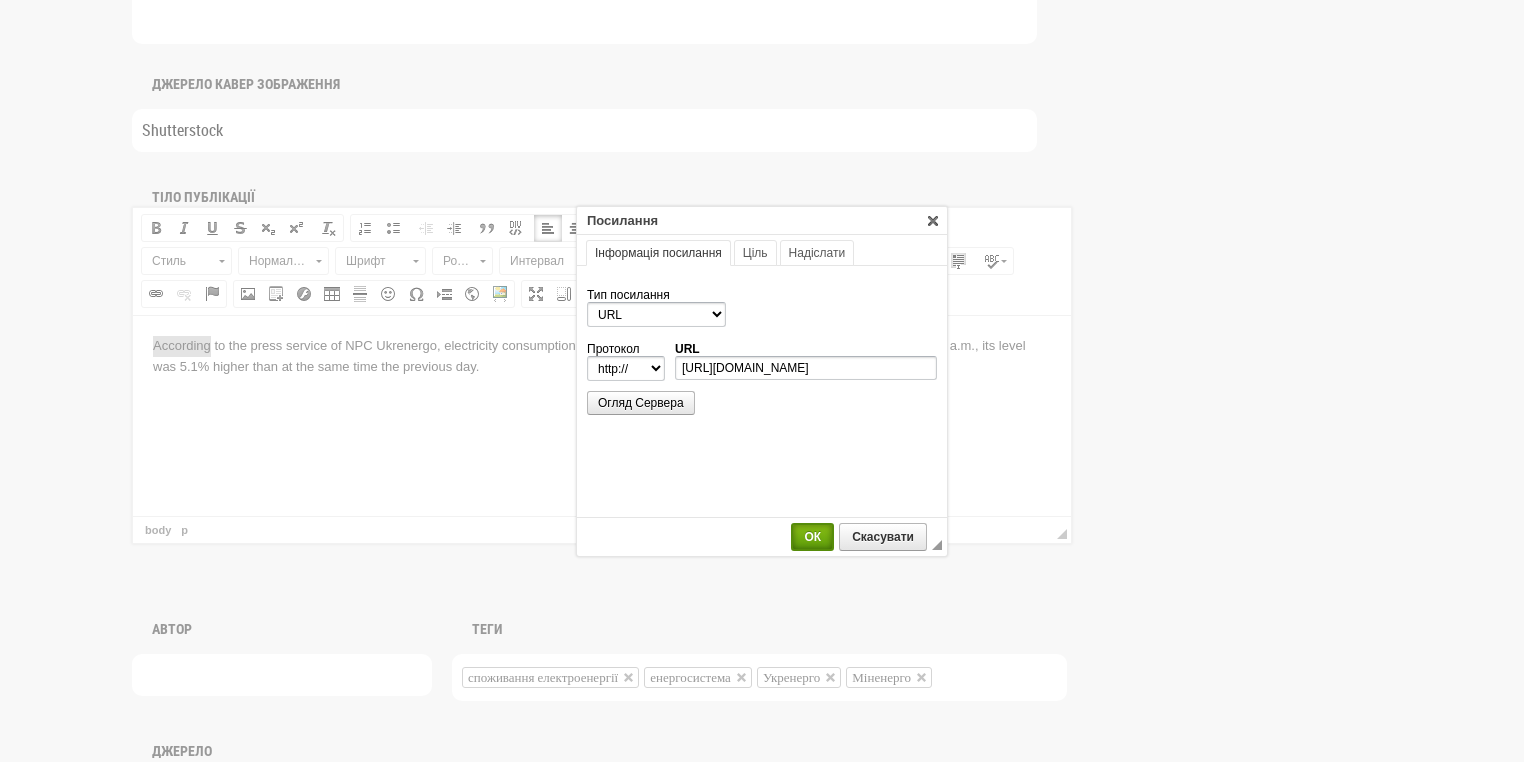 select on "https://" 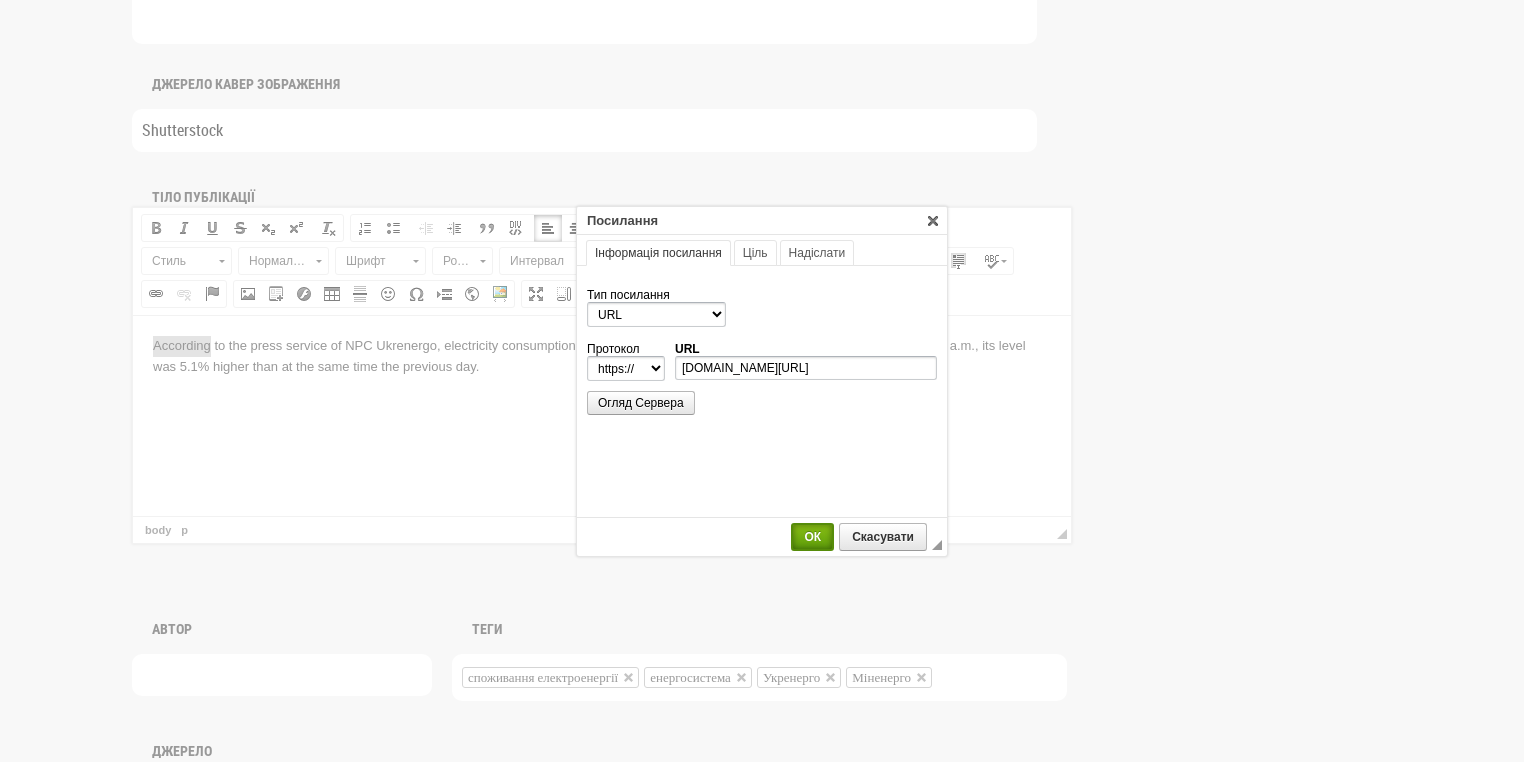 scroll, scrollTop: 0, scrollLeft: 0, axis: both 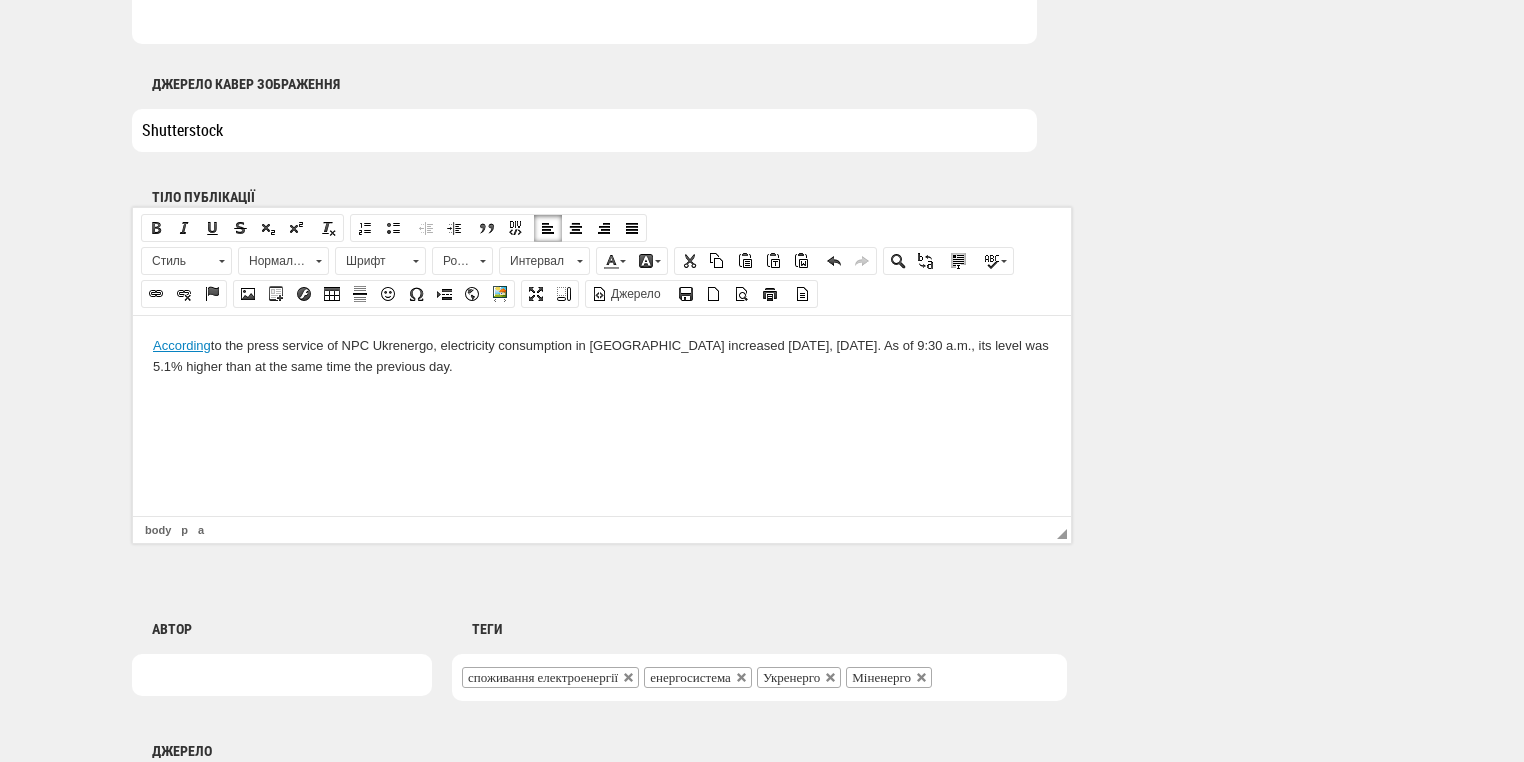 click on "According  to the press service of NPC Ukrenergo, electricity consumption in Ukraine increased today, Wednesday, July 16. As of 9:30 a.m., its level was 5.1% higher than at the same time the previous day." at bounding box center (602, 356) 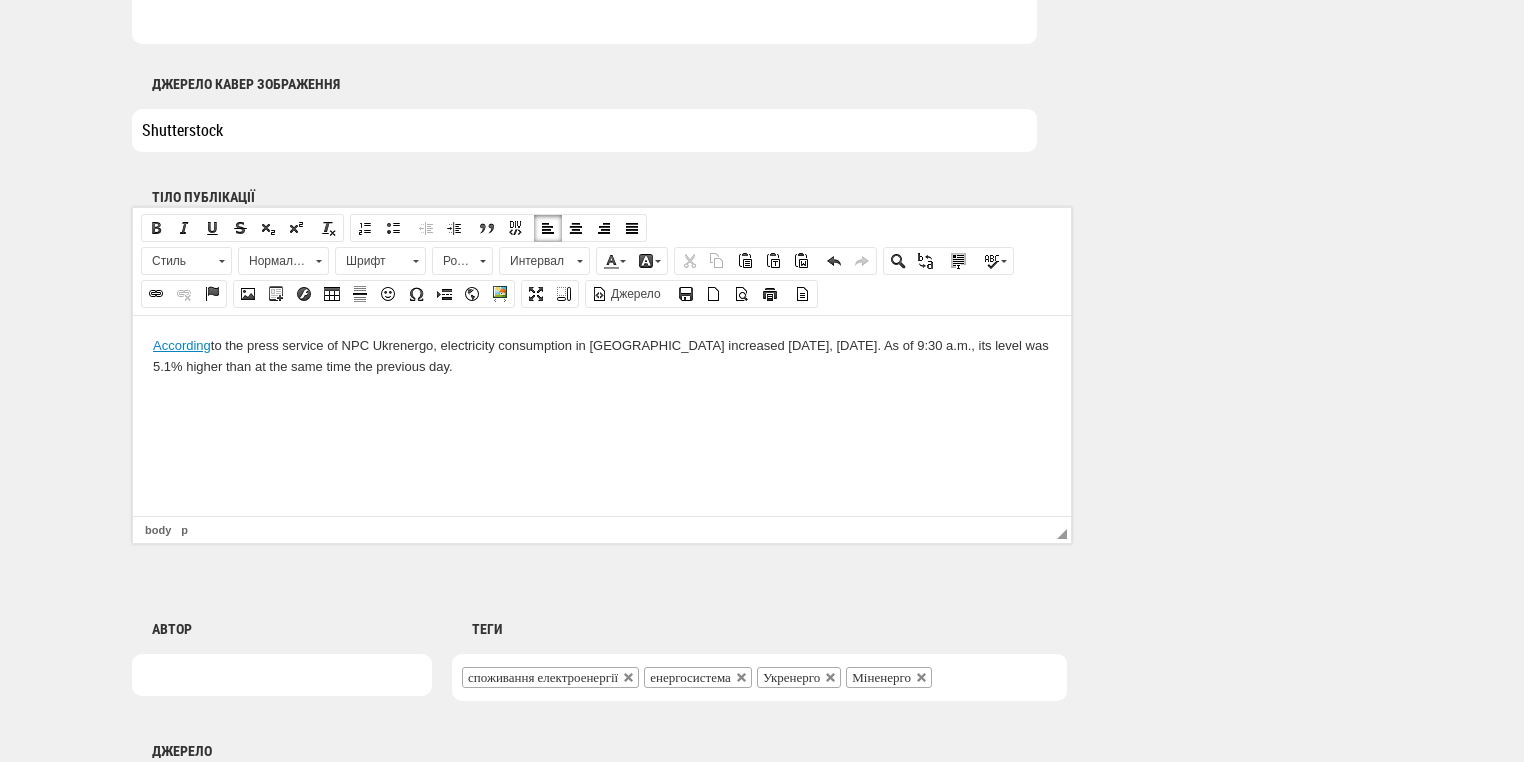 click at bounding box center [602, 400] 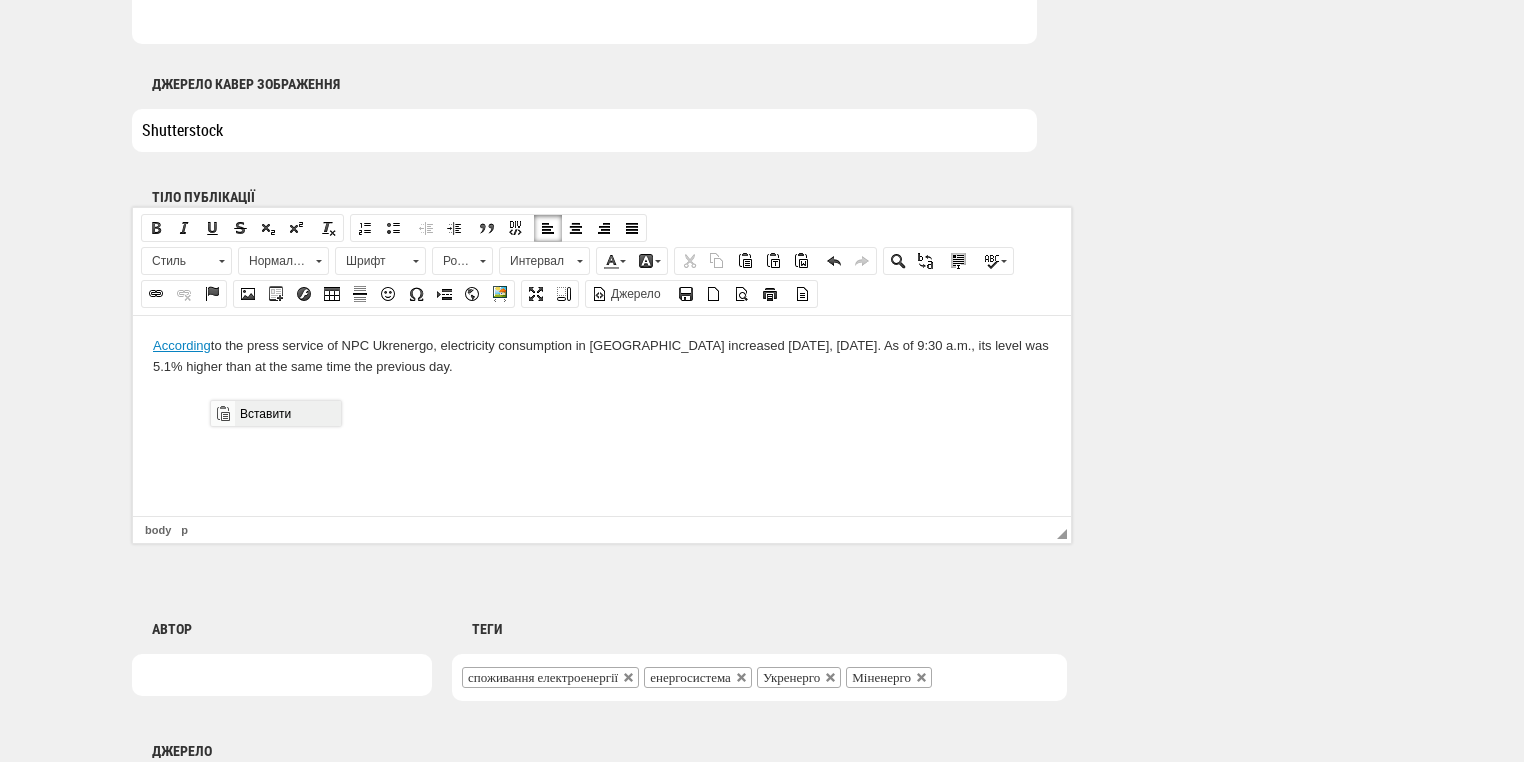 drag, startPoint x: 254, startPoint y: 412, endPoint x: 466, endPoint y: 813, distance: 453.59122 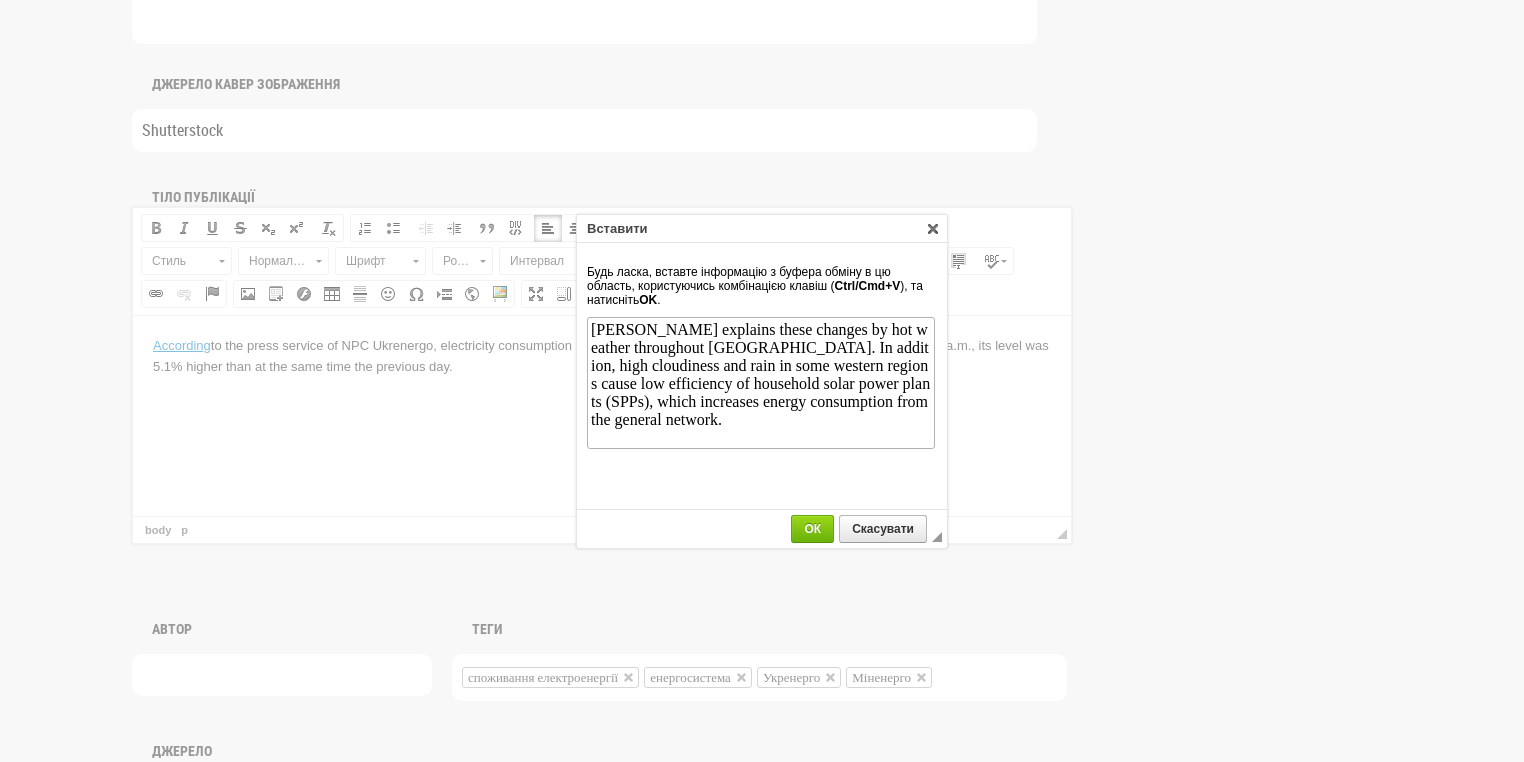 scroll, scrollTop: 0, scrollLeft: 0, axis: both 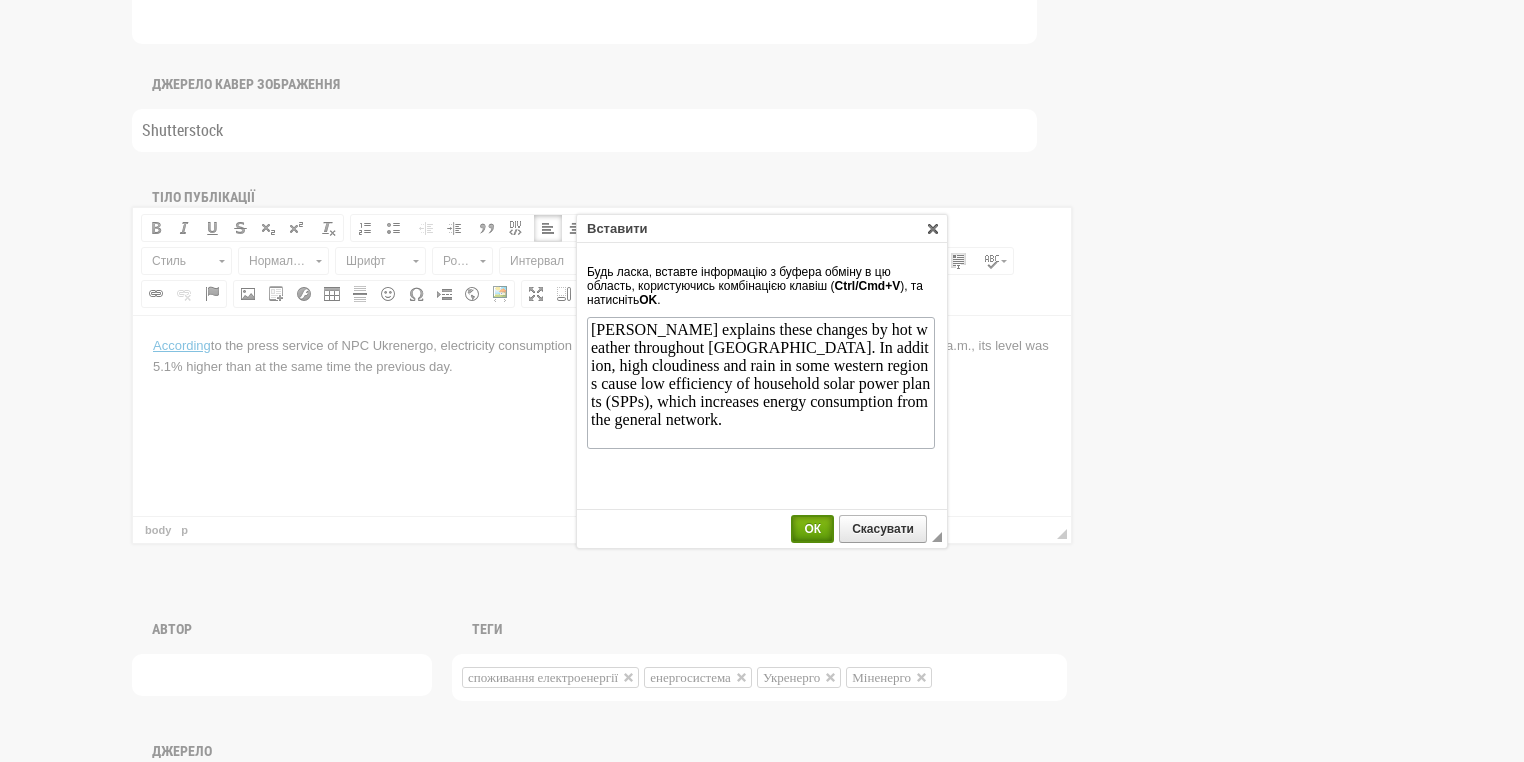 click on "ОК" at bounding box center (812, 529) 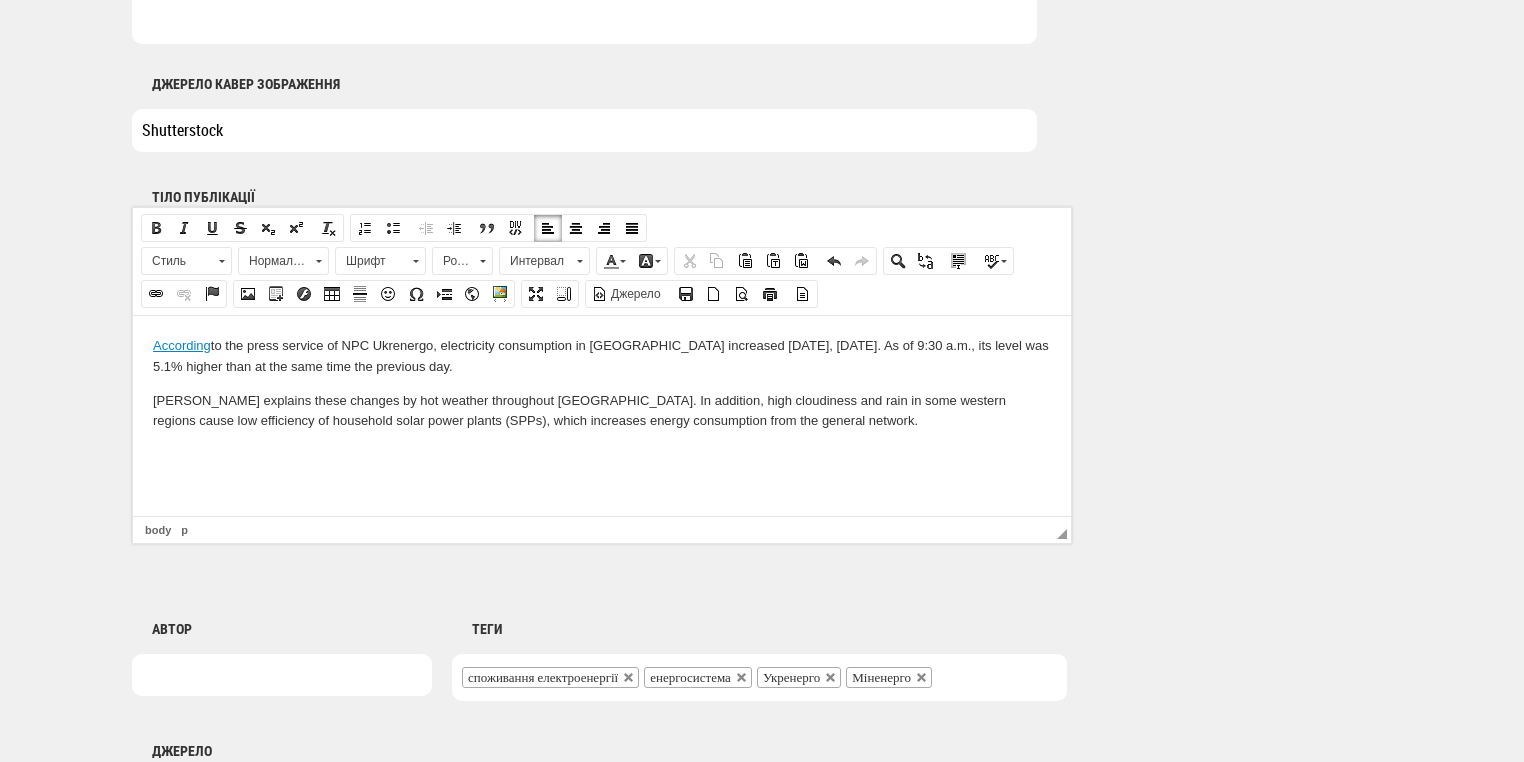 click on "According  to the press service of NPC Ukrenergo, electricity consumption in Ukraine increased today, Wednesday, July 16. As of 9:30 a.m., its level was 5.1% higher than at the same time the previous day. Ukrenergo explains these changes by hot weather throughout Ukraine. In addition, high cloudiness and rain in some western regions cause low efficiency of household solar power plants (SPPs), which increases energy consumption from the general network." at bounding box center [602, 400] 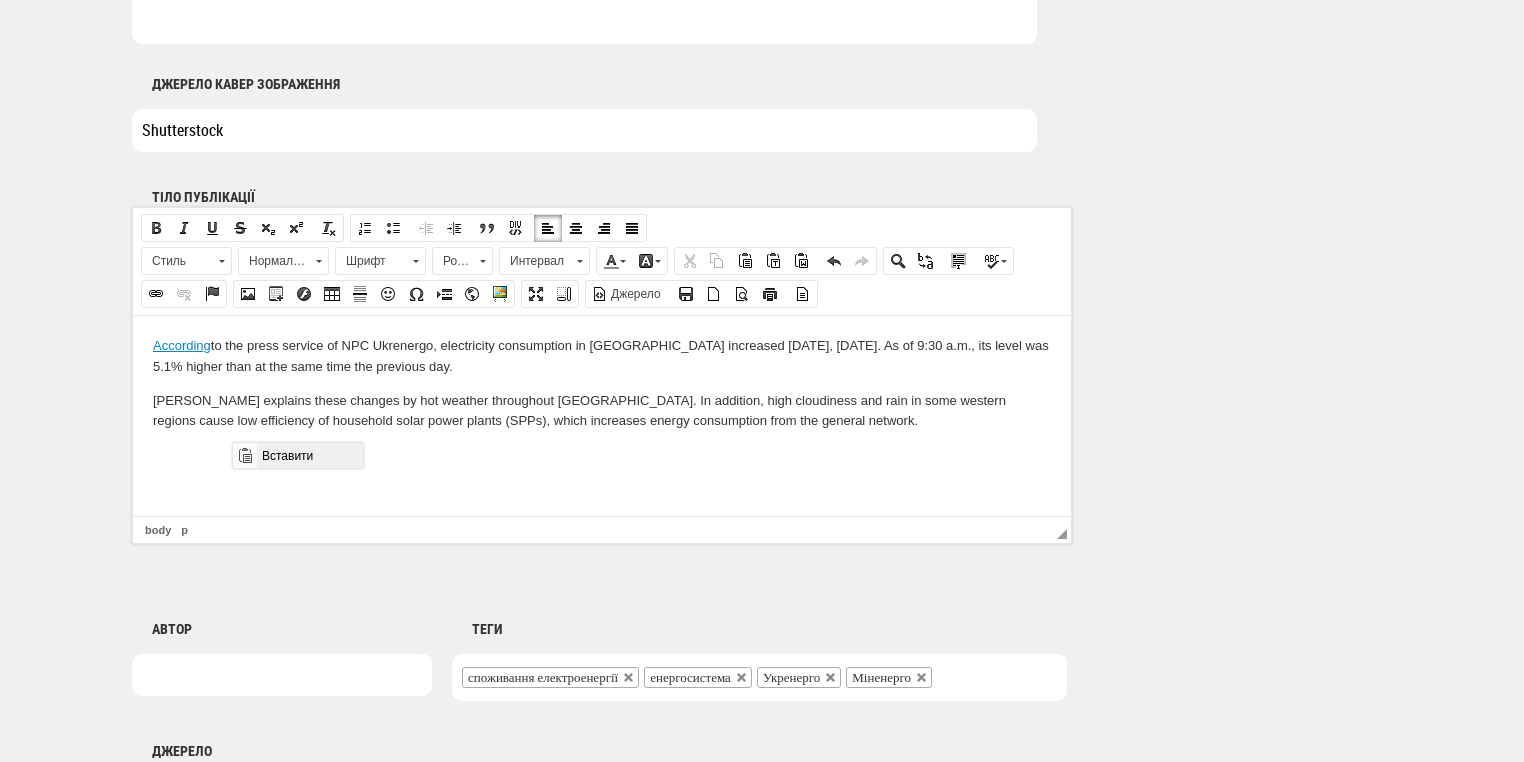 click on "Вставити" at bounding box center (309, 455) 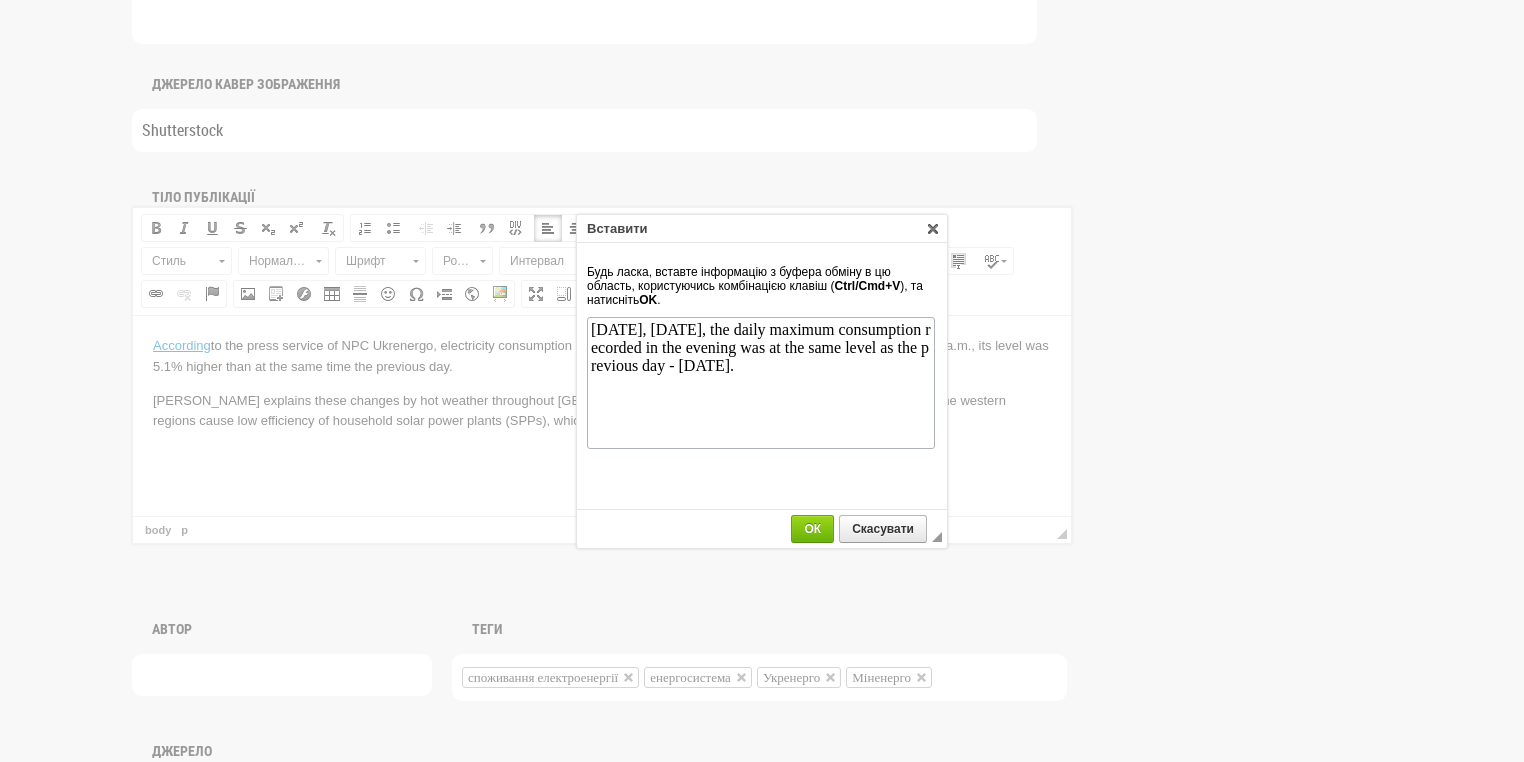 scroll, scrollTop: 0, scrollLeft: 0, axis: both 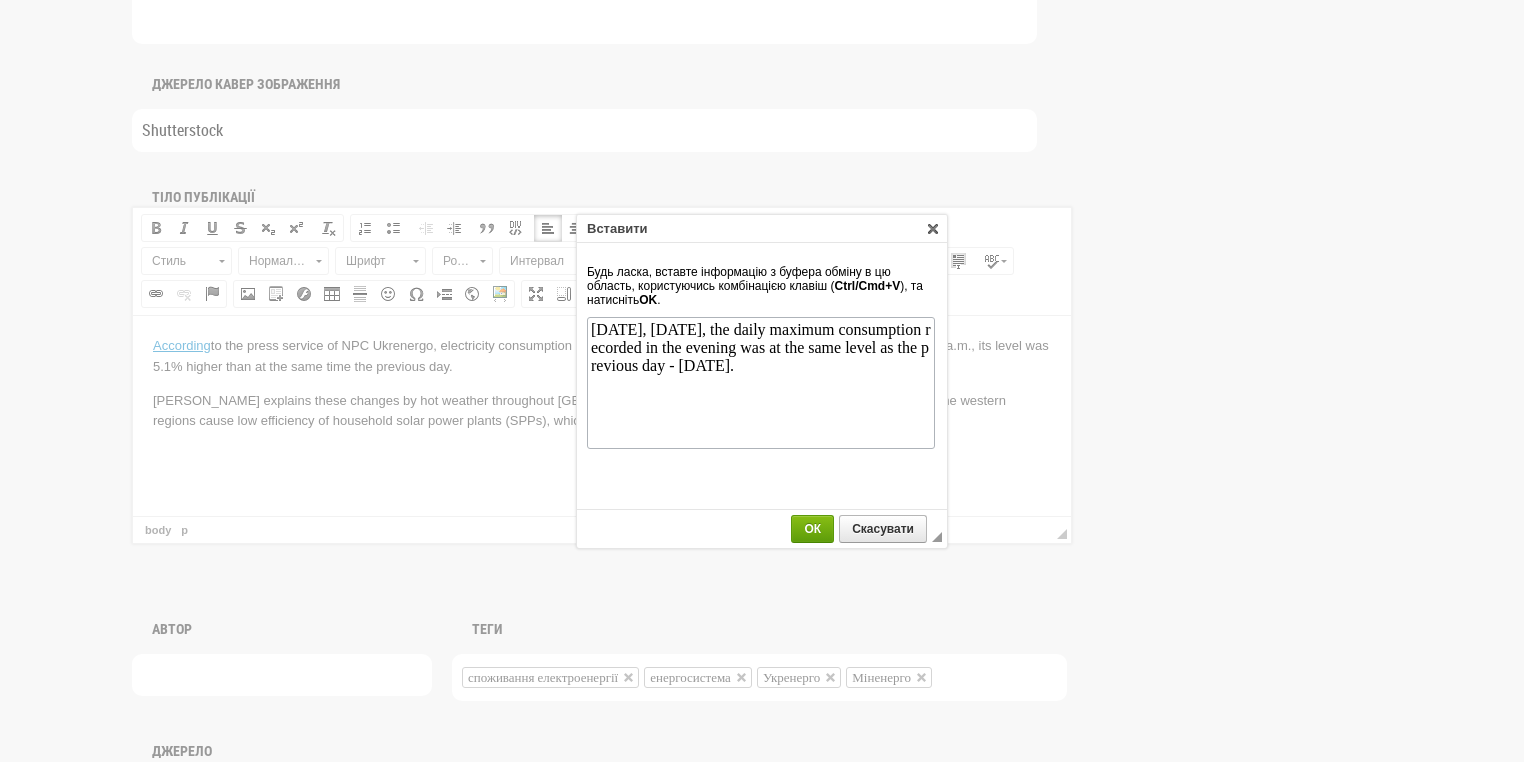 drag, startPoint x: 787, startPoint y: 516, endPoint x: 814, endPoint y: 526, distance: 28.79236 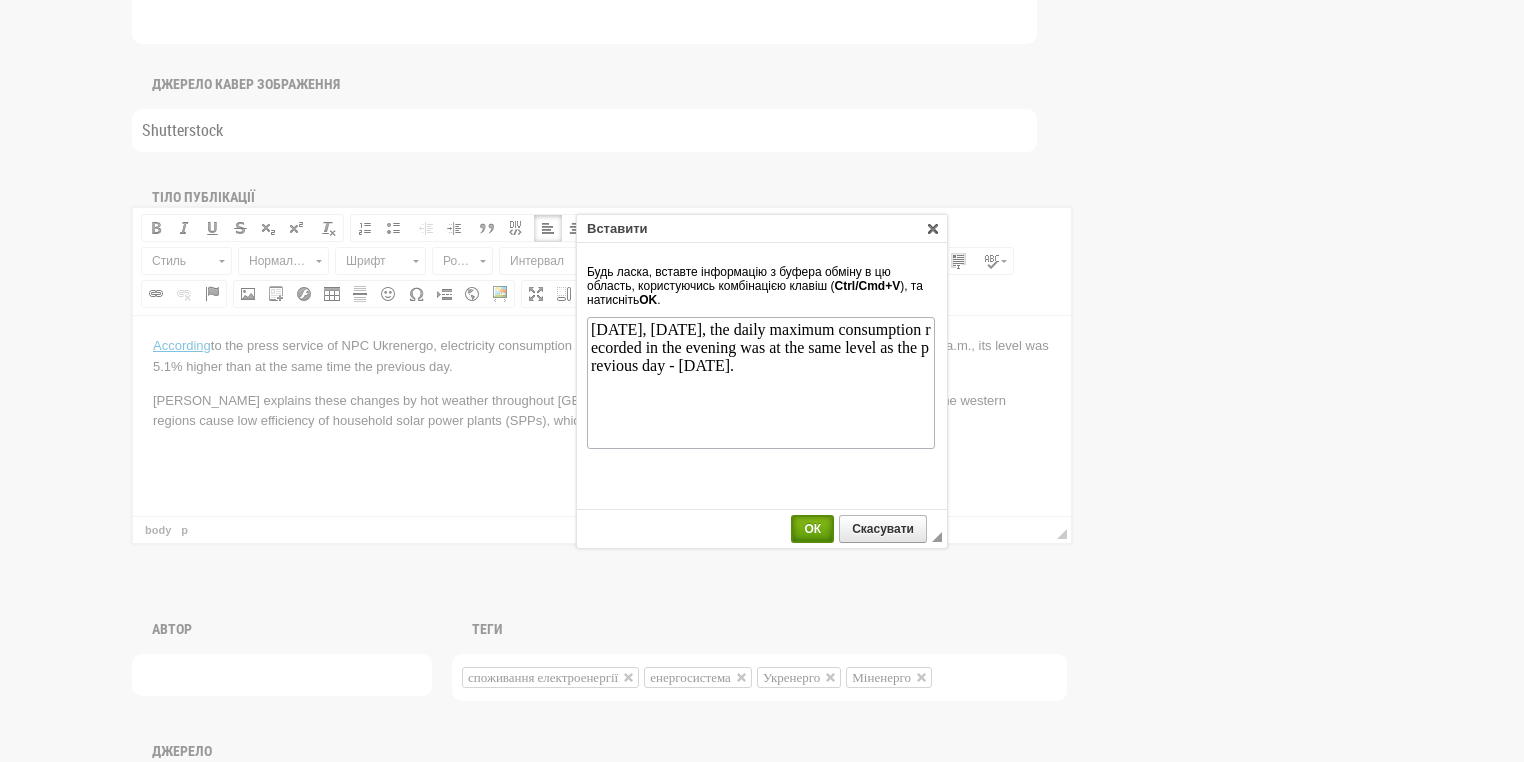 click on "ОК" at bounding box center (812, 529) 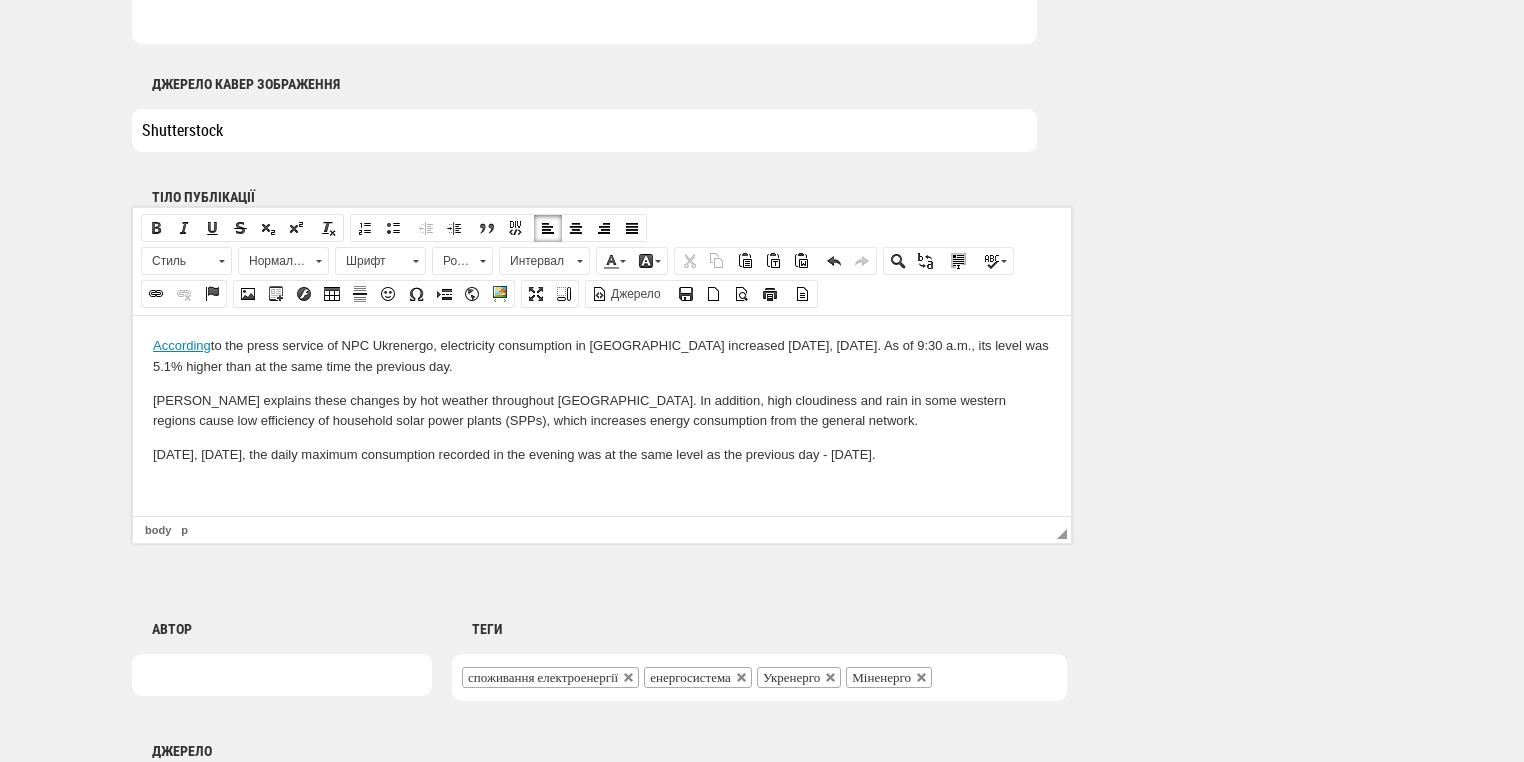 click at bounding box center [602, 488] 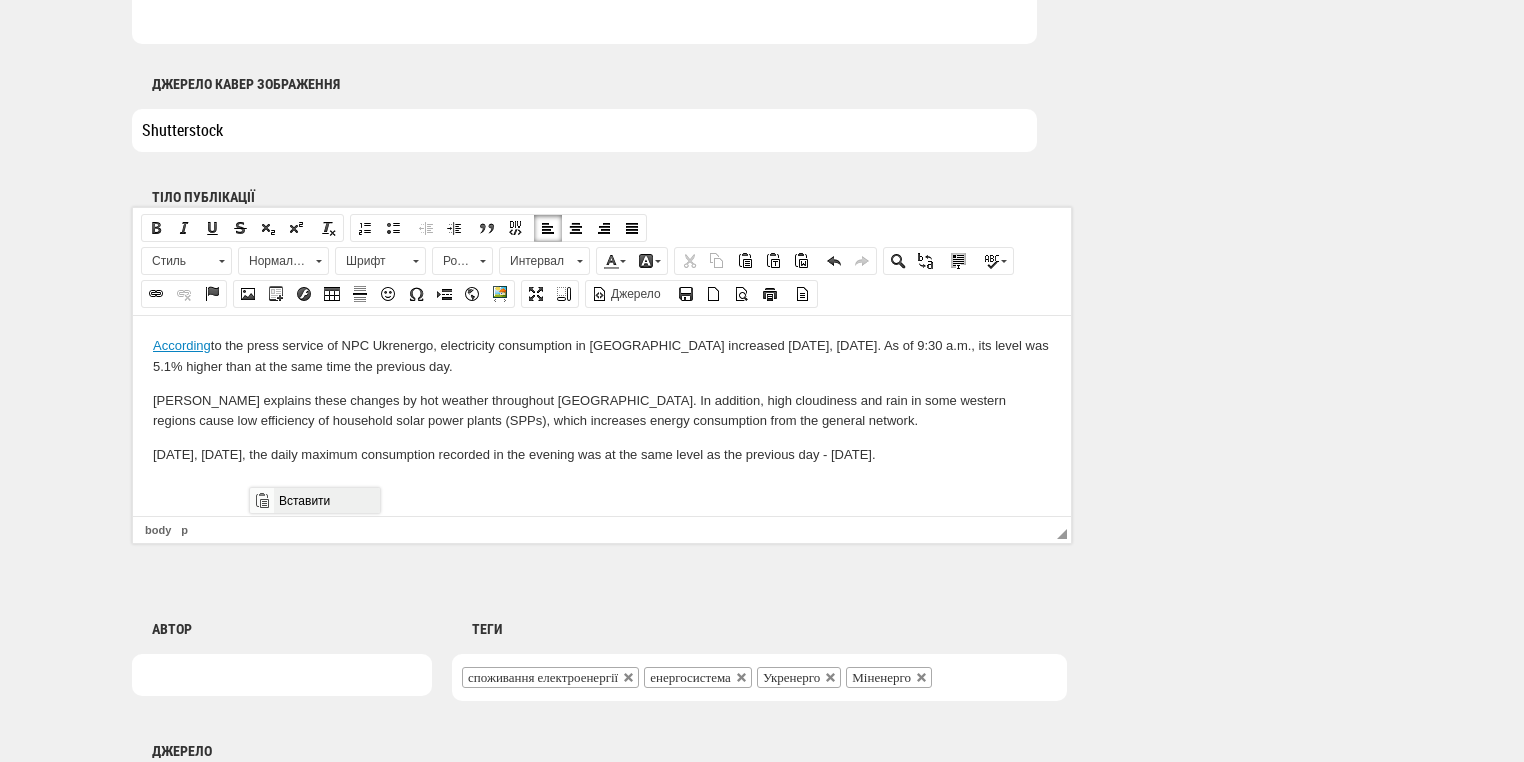 drag, startPoint x: 283, startPoint y: 496, endPoint x: 573, endPoint y: 978, distance: 562.51575 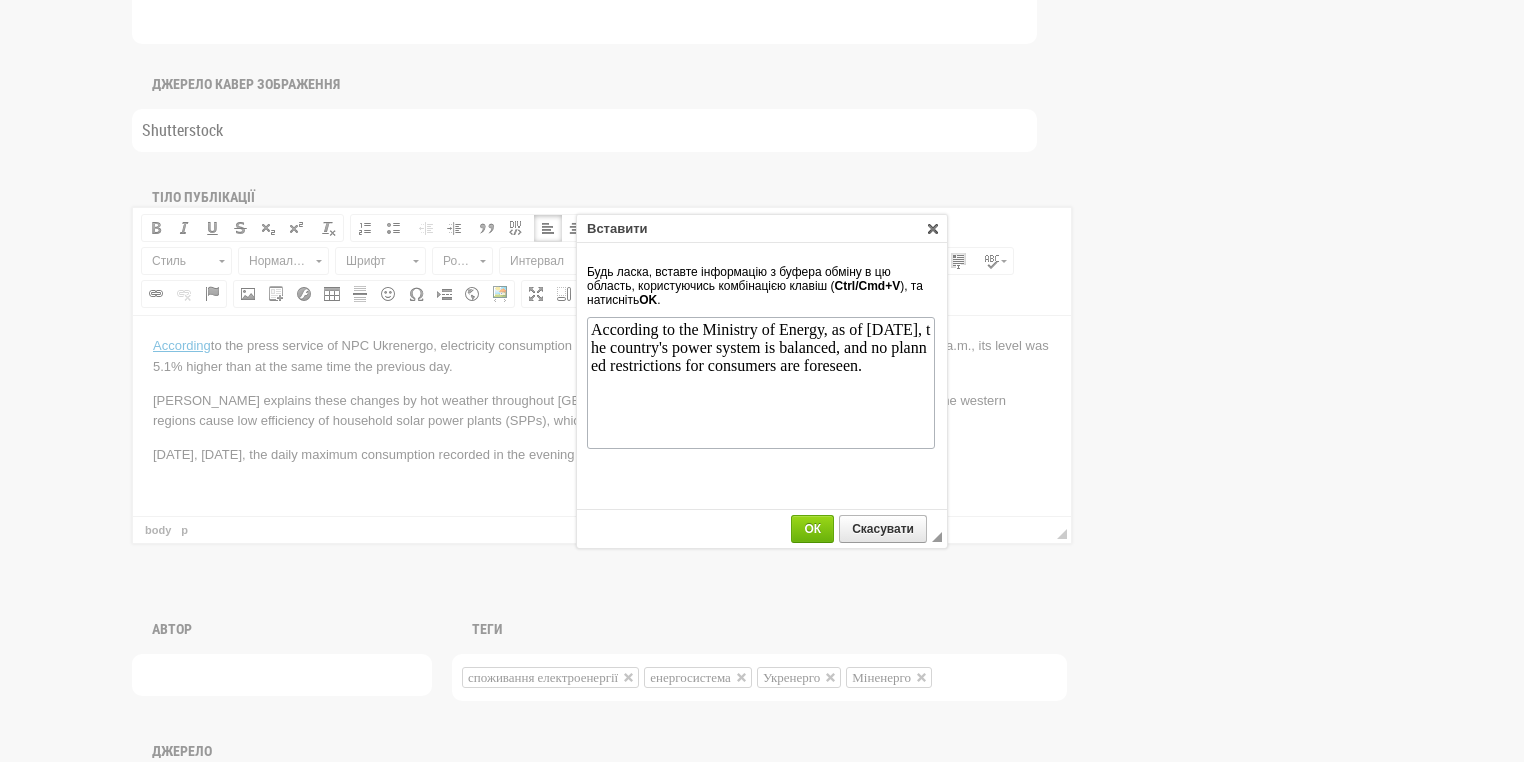 scroll, scrollTop: 0, scrollLeft: 0, axis: both 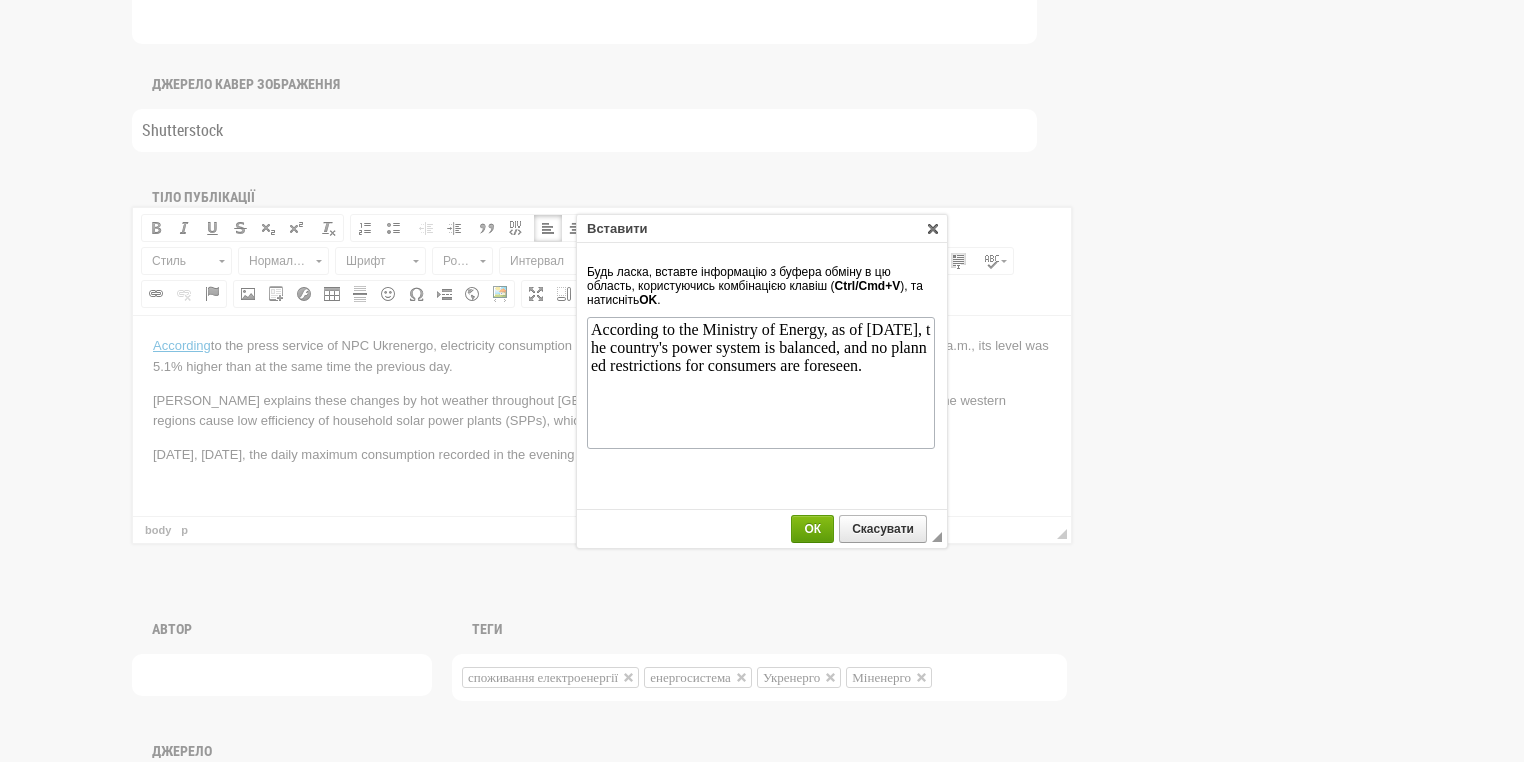 click on "ОК" at bounding box center [812, 529] 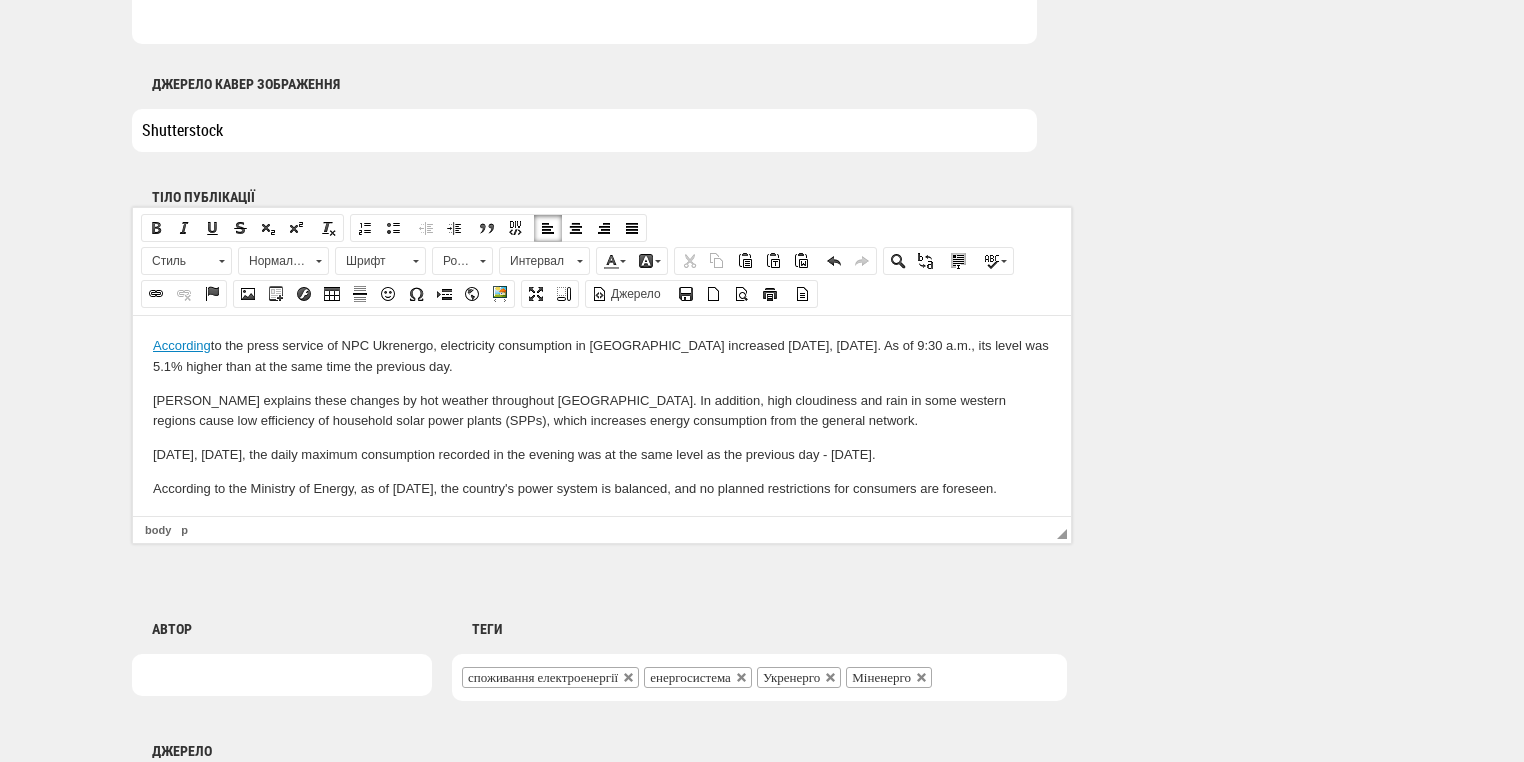 scroll, scrollTop: 14, scrollLeft: 0, axis: vertical 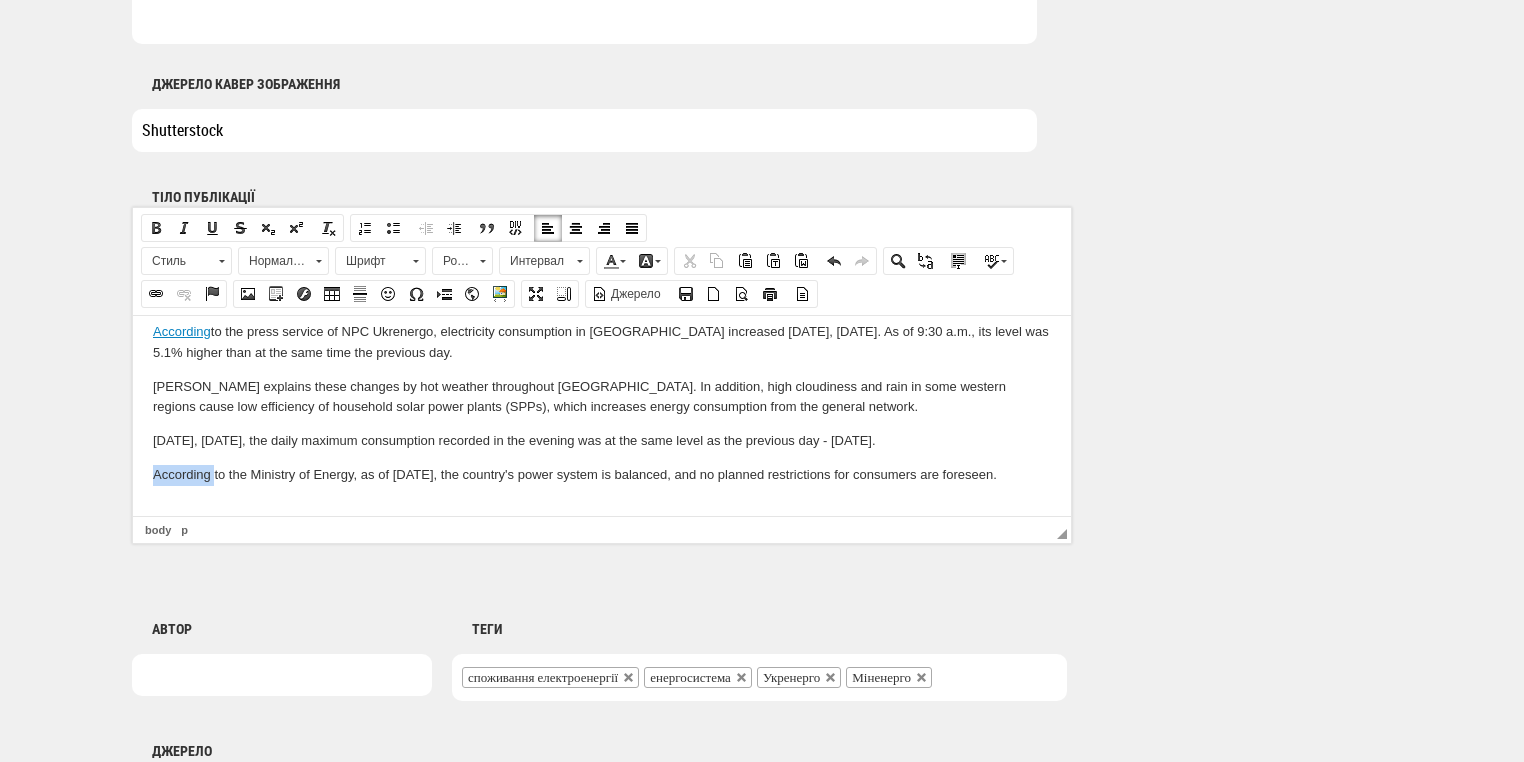 drag, startPoint x: 151, startPoint y: 476, endPoint x: 213, endPoint y: 473, distance: 62.072536 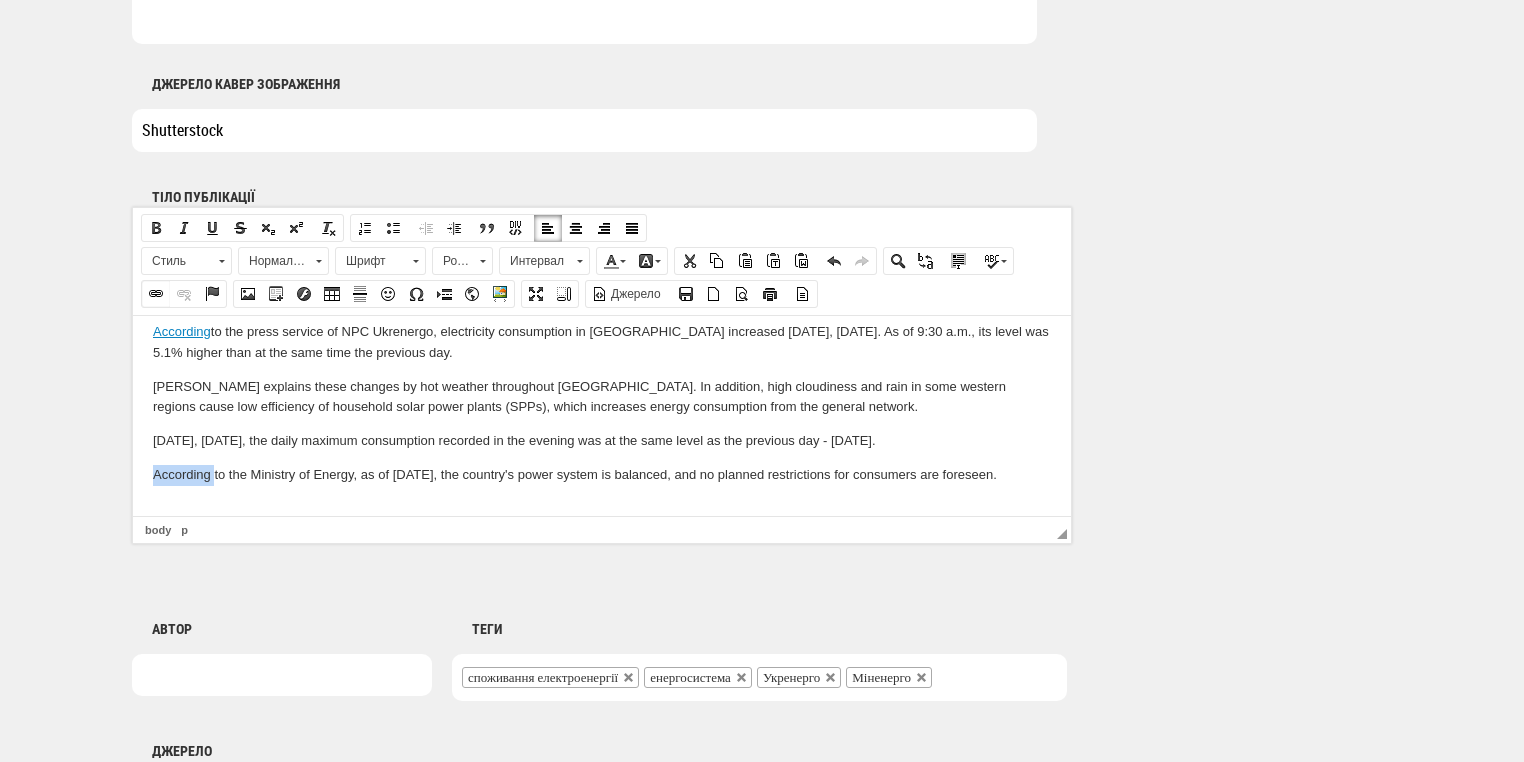 click at bounding box center (156, 294) 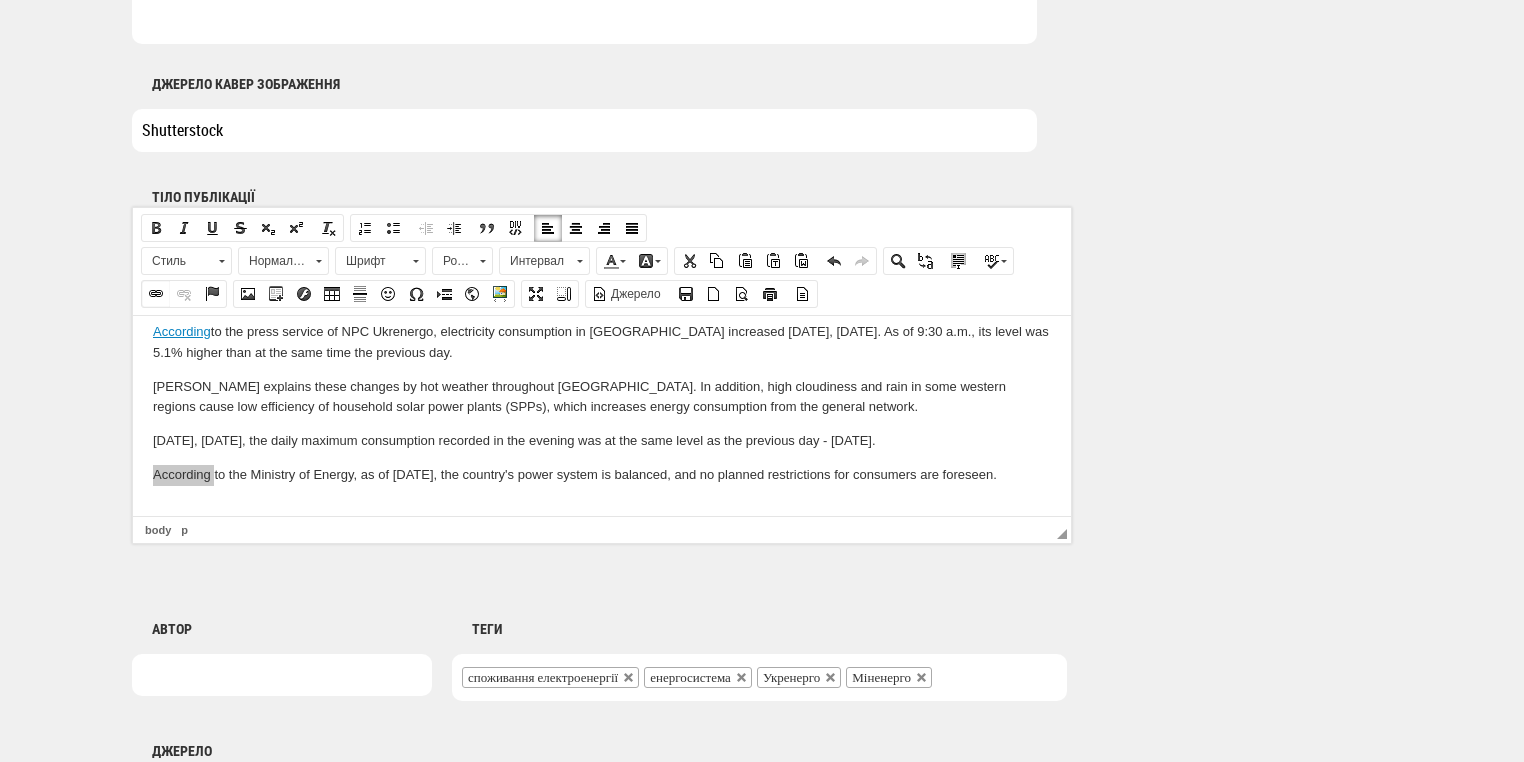 select on "http://" 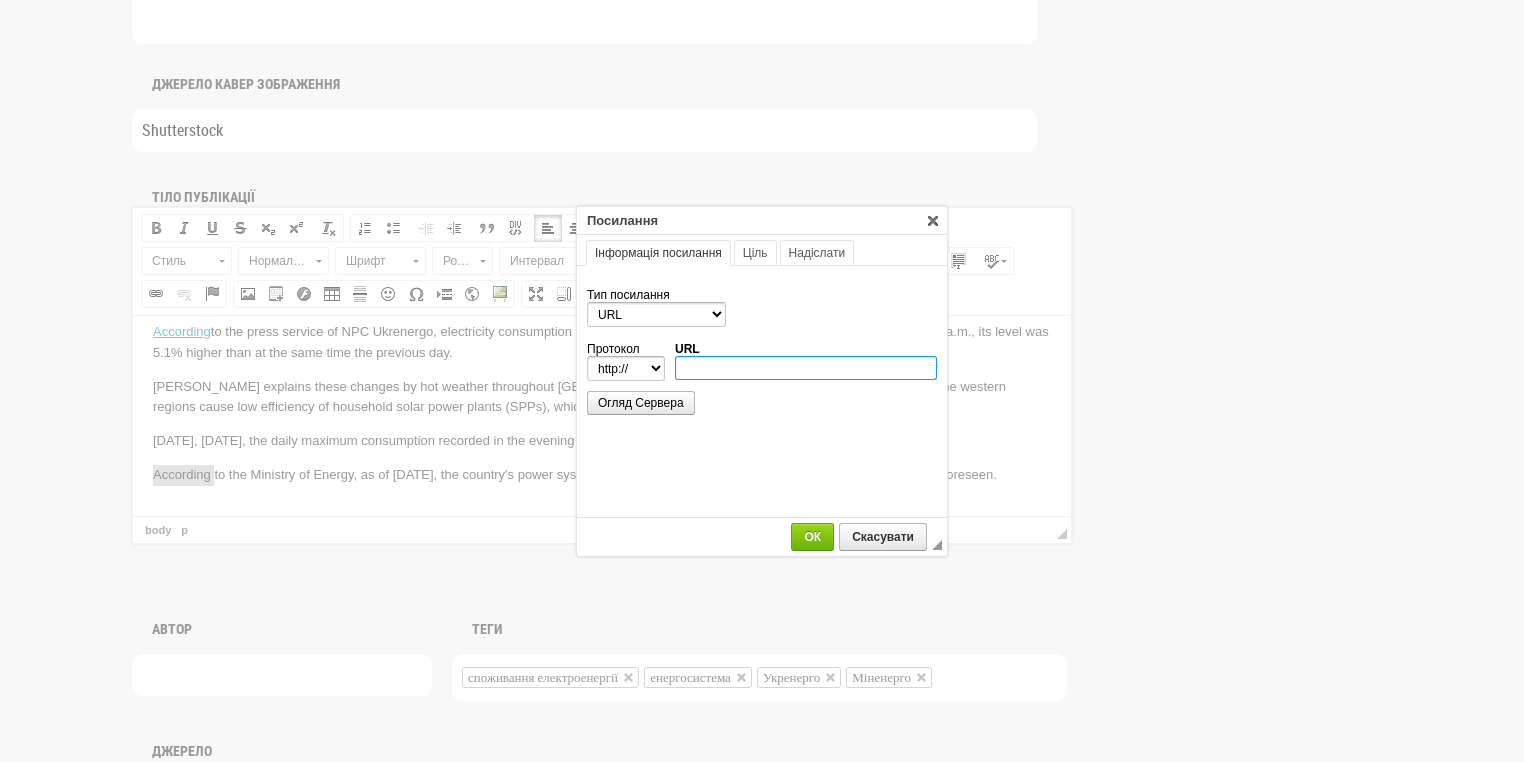 click on "URL" at bounding box center (806, 368) 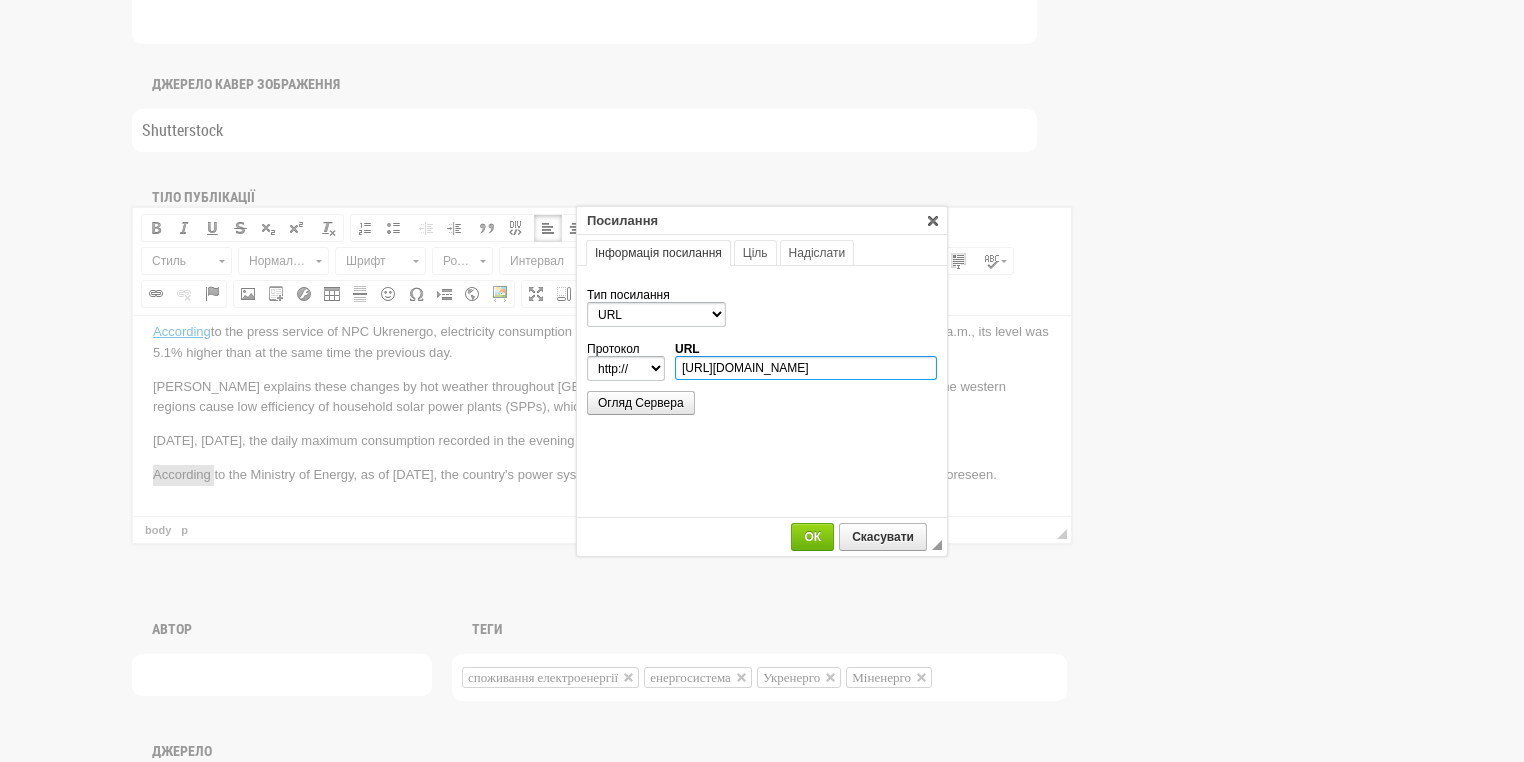 scroll, scrollTop: 0, scrollLeft: 140, axis: horizontal 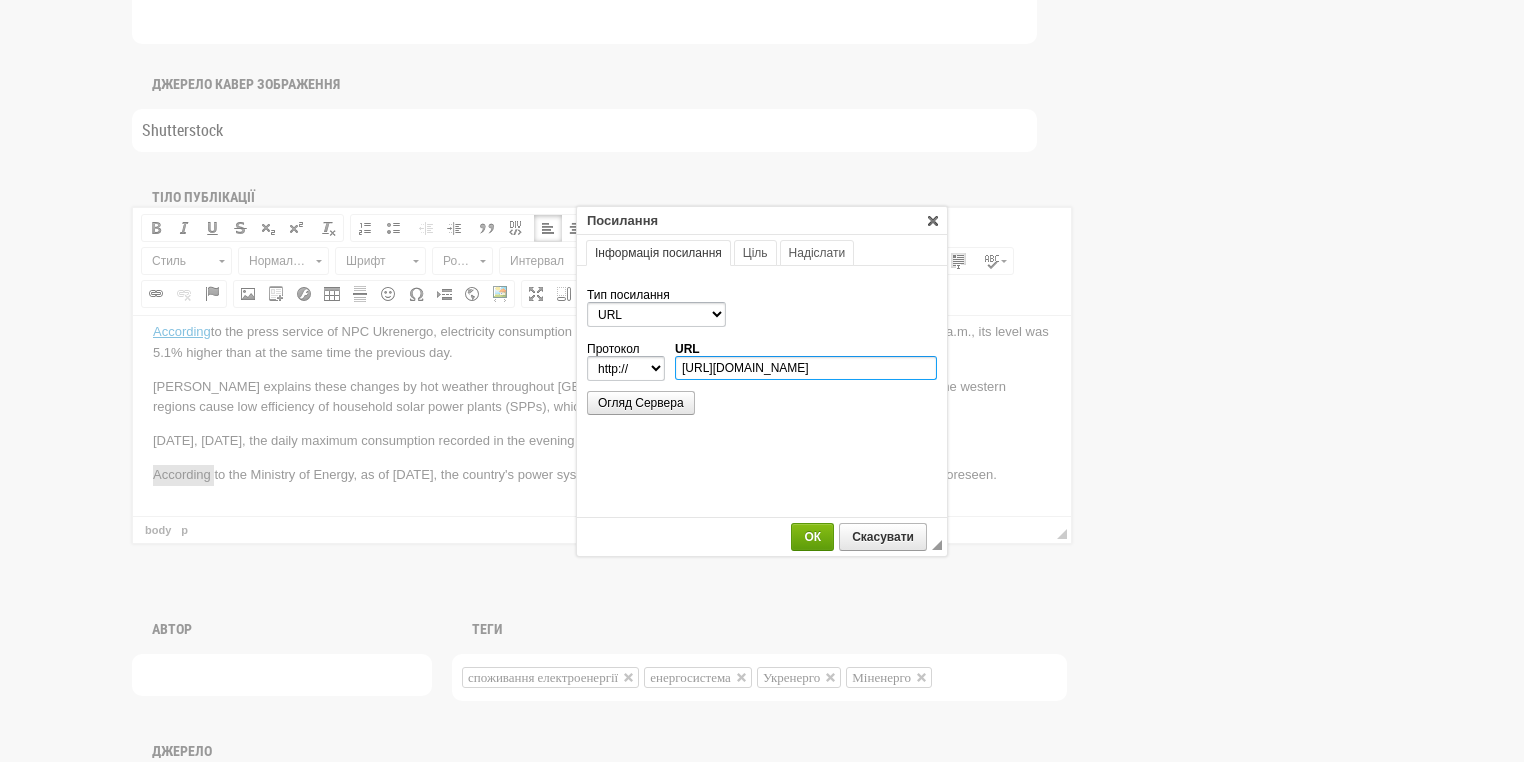 type on "https://www.mev.gov.ua/novyna/sytuatsiya-v-enerhosystemi-na-16-lypnya" 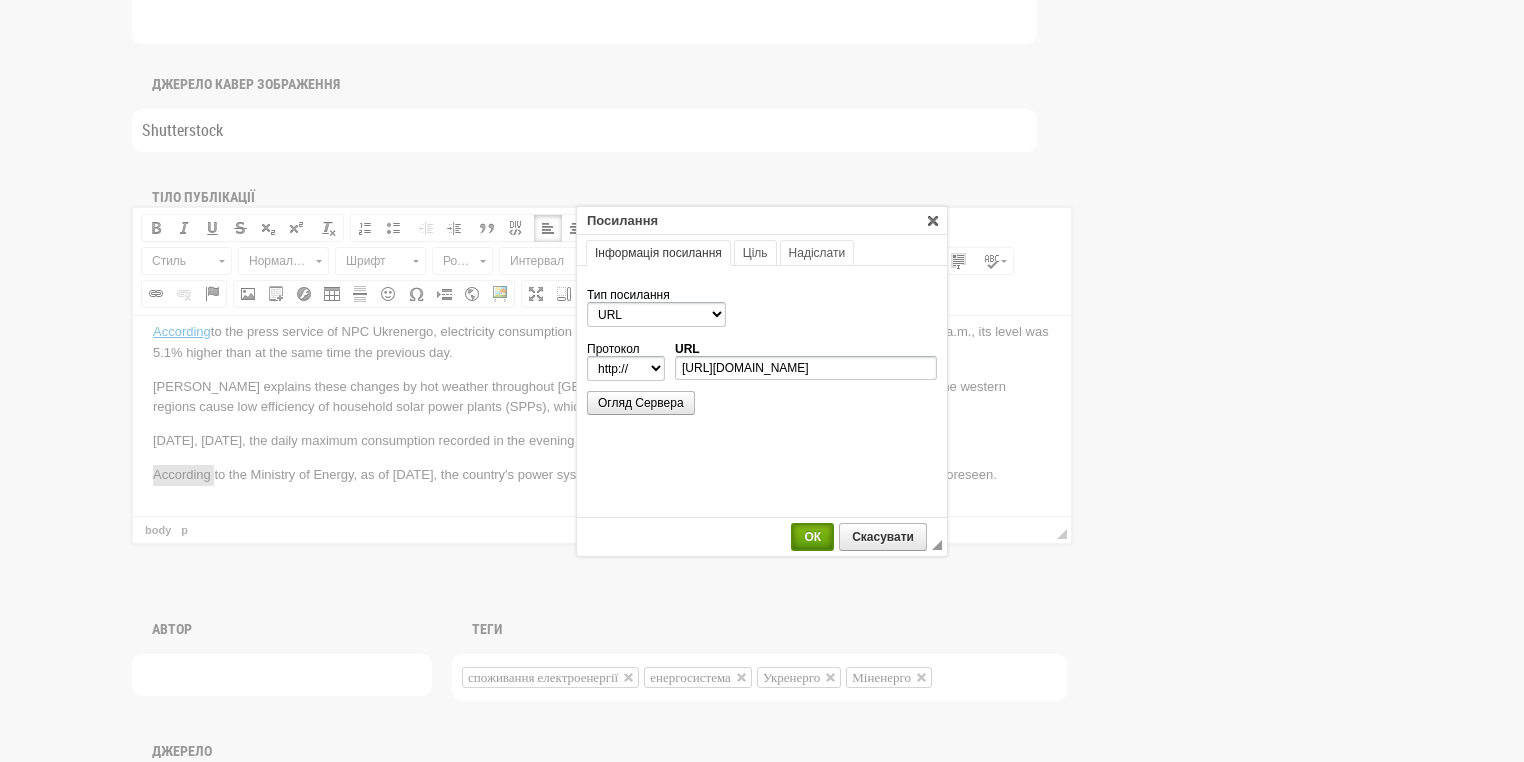 select on "https://" 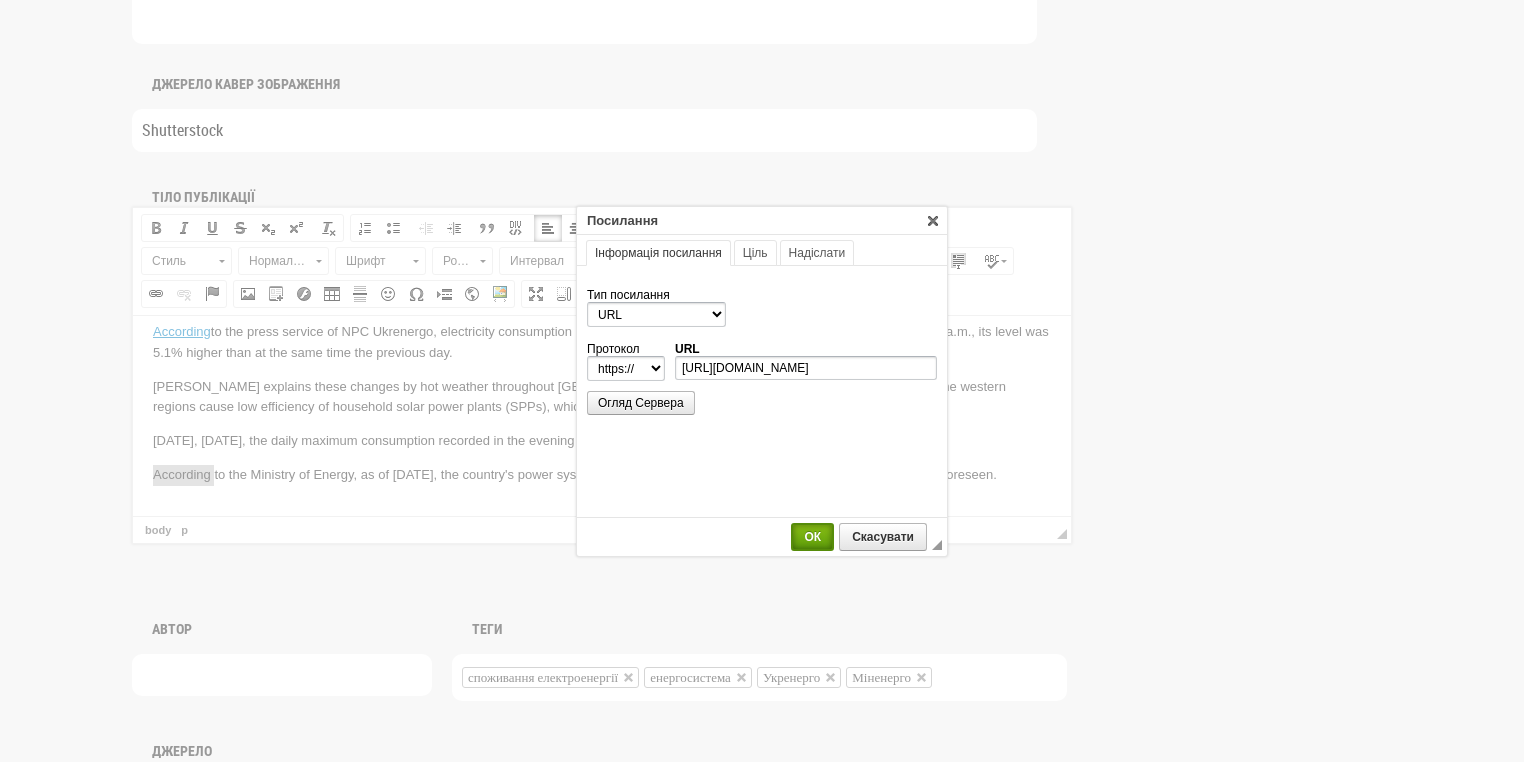 type on "www.mev.gov.ua/novyna/sytuatsiya-v-enerhosystemi-na-16-lypnya" 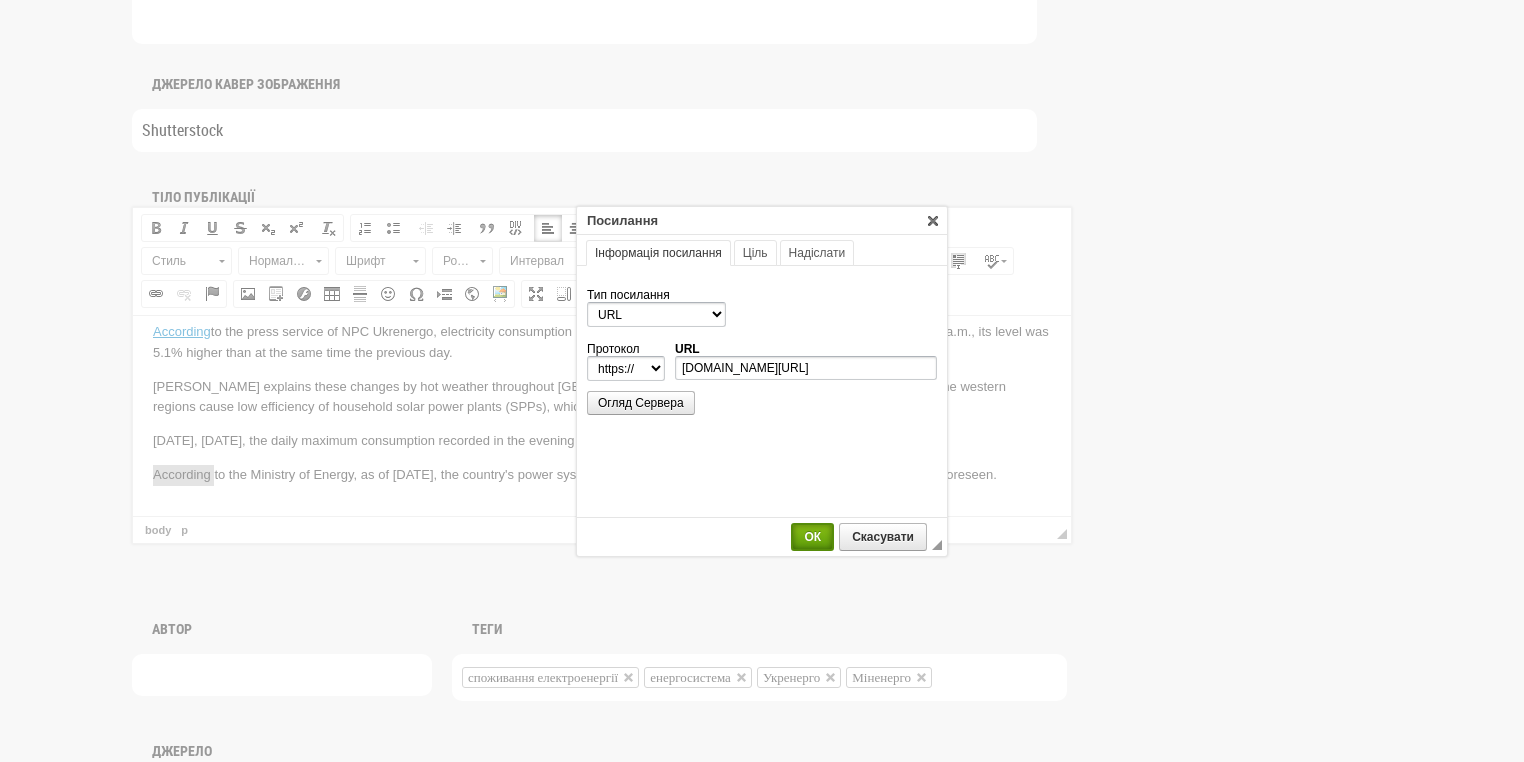 scroll, scrollTop: 0, scrollLeft: 0, axis: both 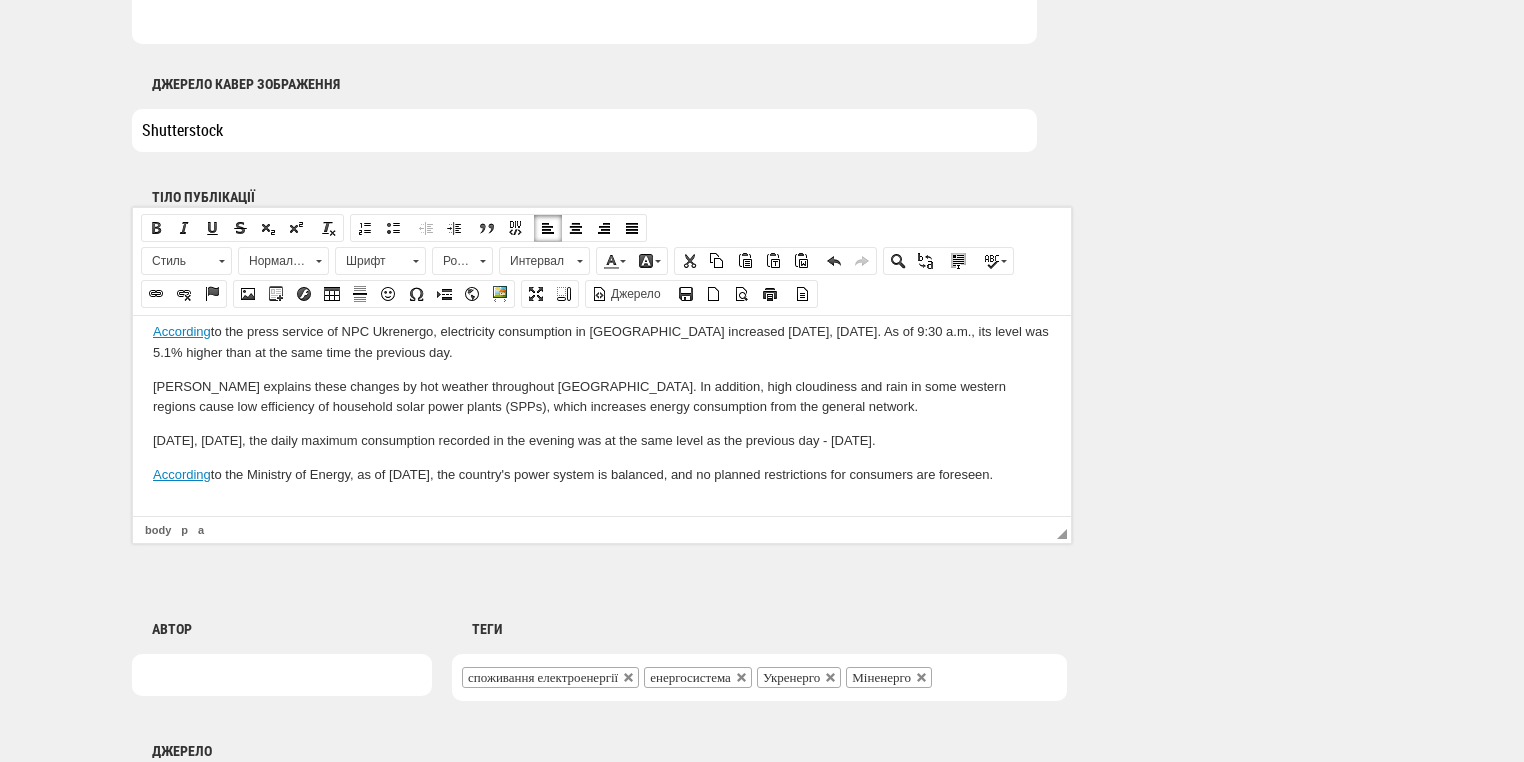 click on "According  to the Ministry of Energy, as of July 16, the country's power system is balanced, and no planned restrictions for consumers are foreseen." at bounding box center [602, 474] 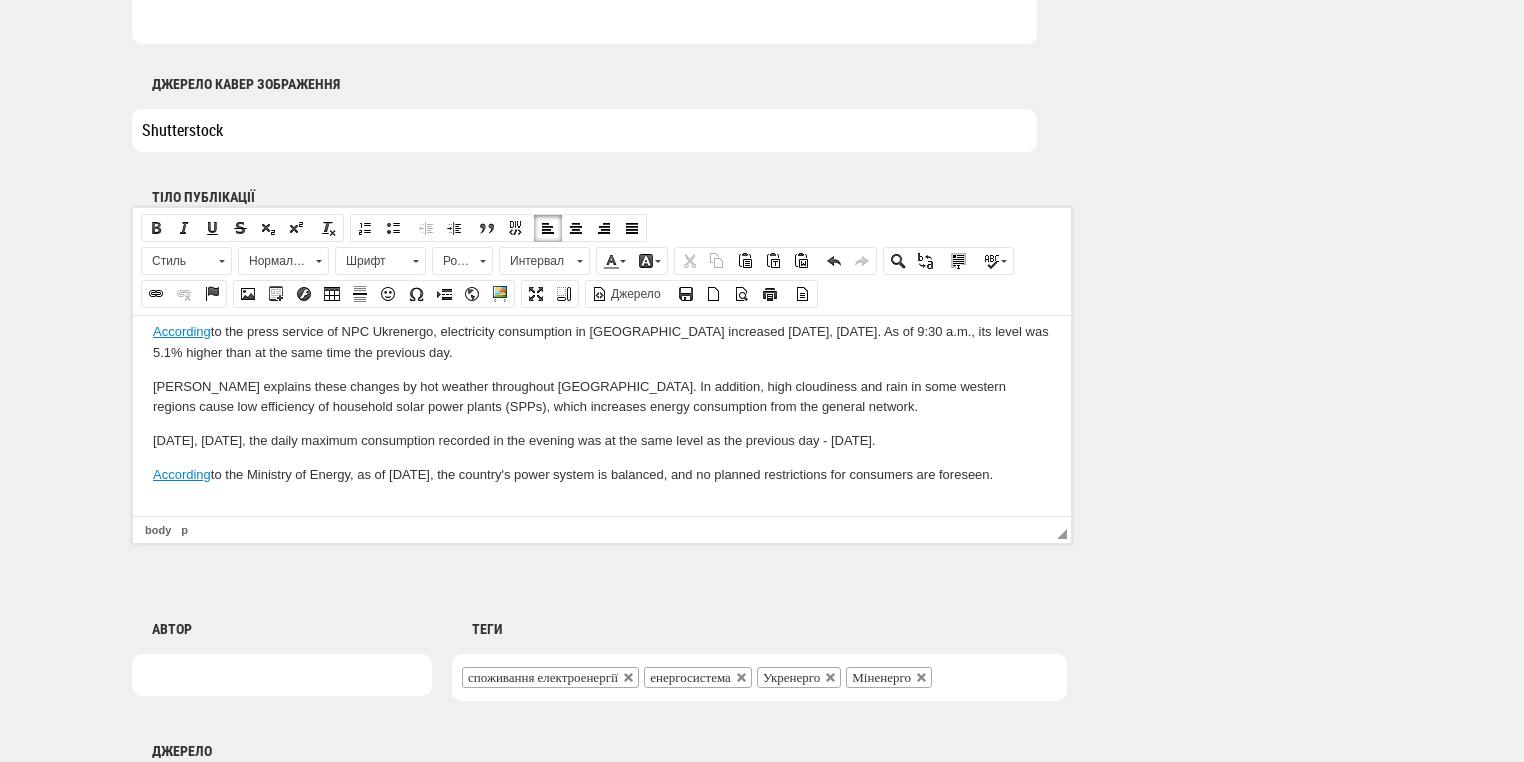 click at bounding box center [602, 508] 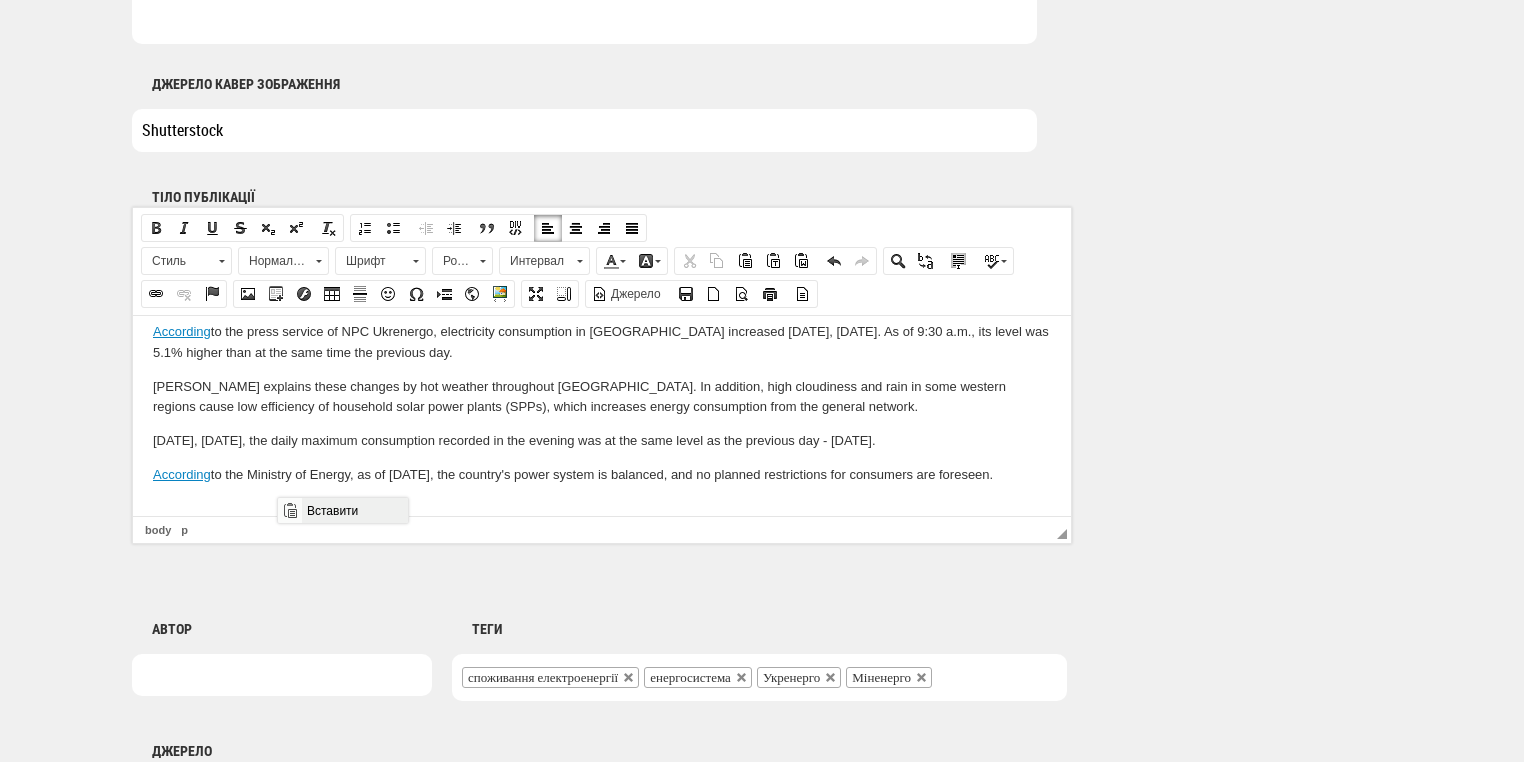 click on "Вставити" at bounding box center [354, 510] 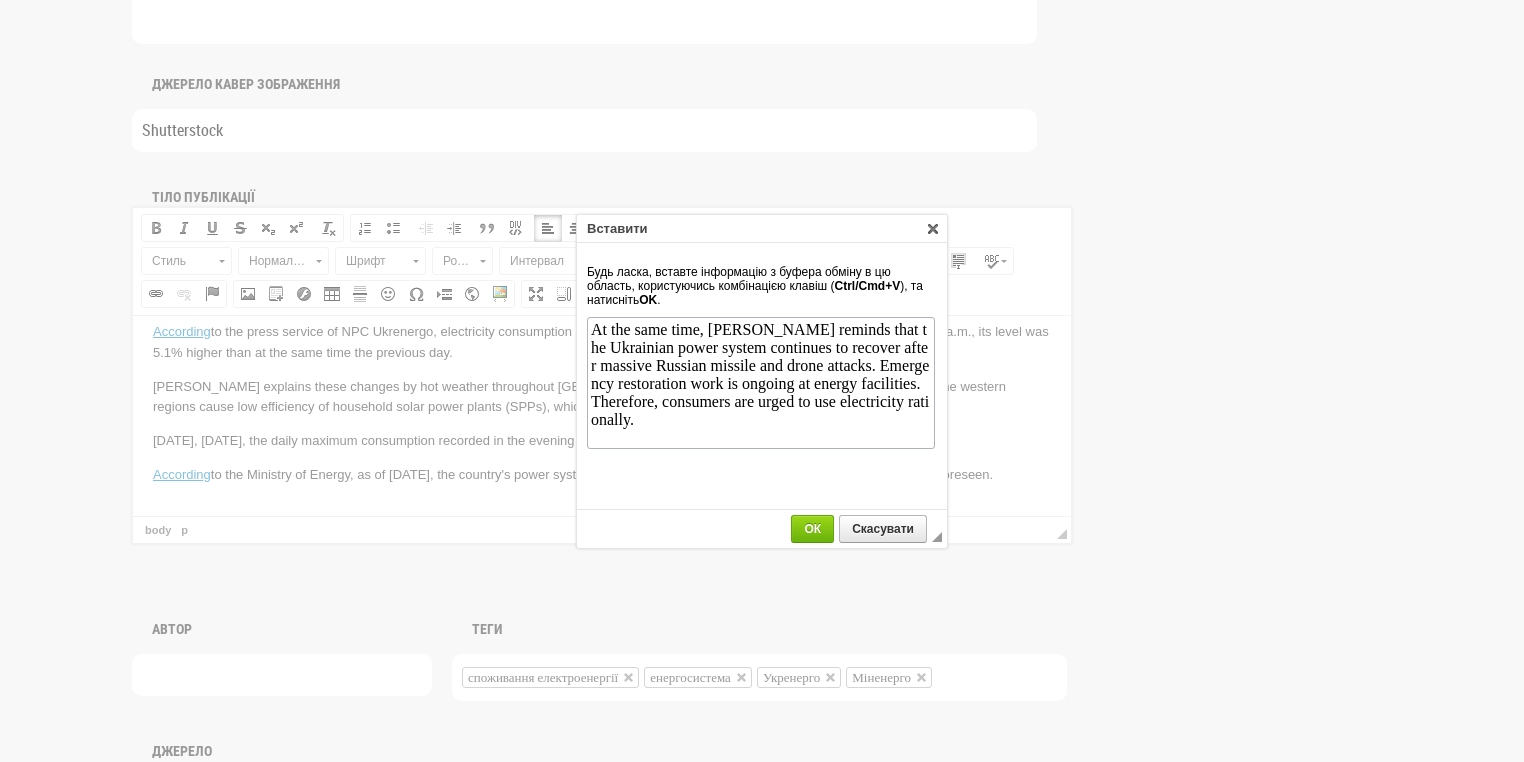 scroll, scrollTop: 0, scrollLeft: 0, axis: both 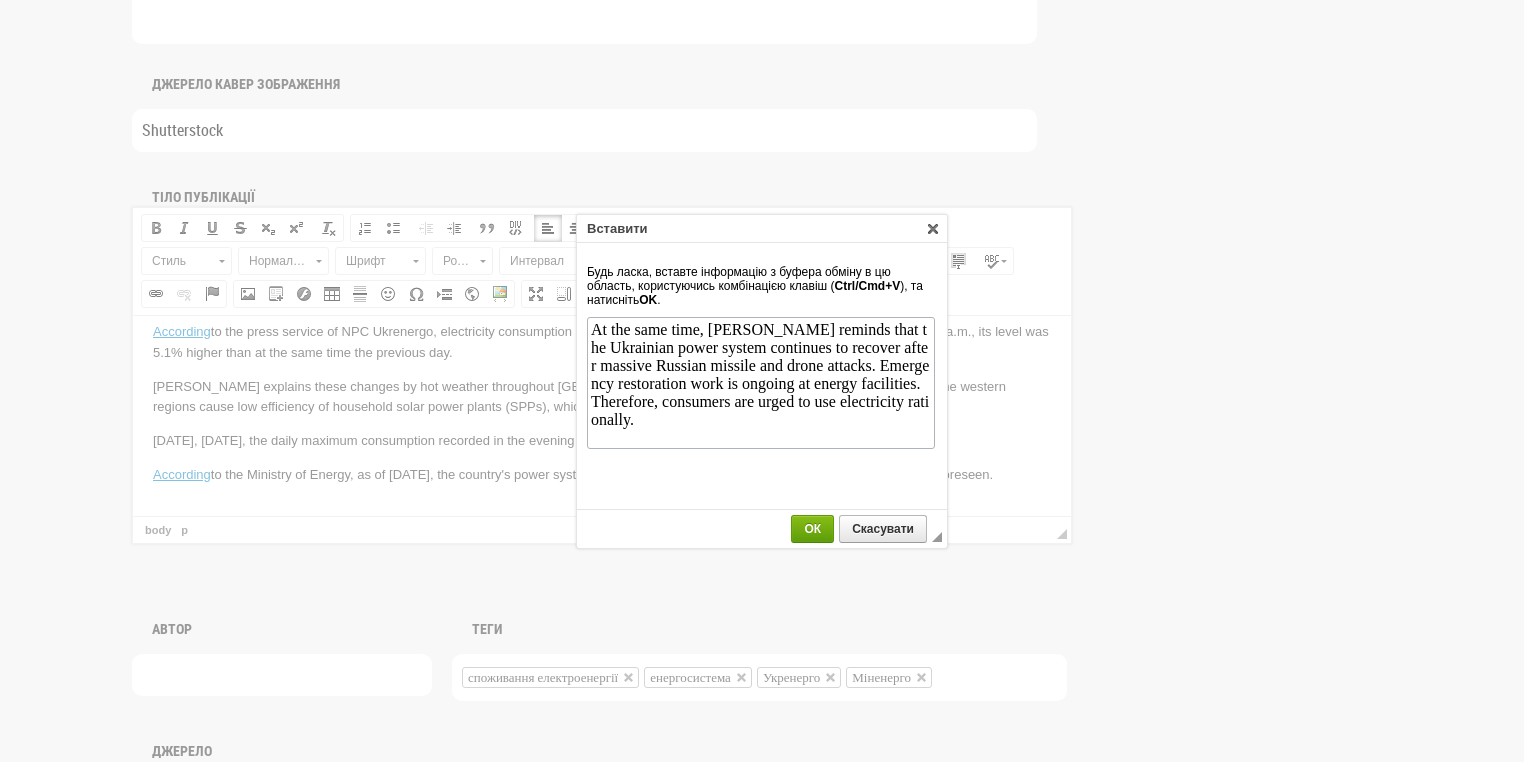 click on "ОК" at bounding box center [812, 529] 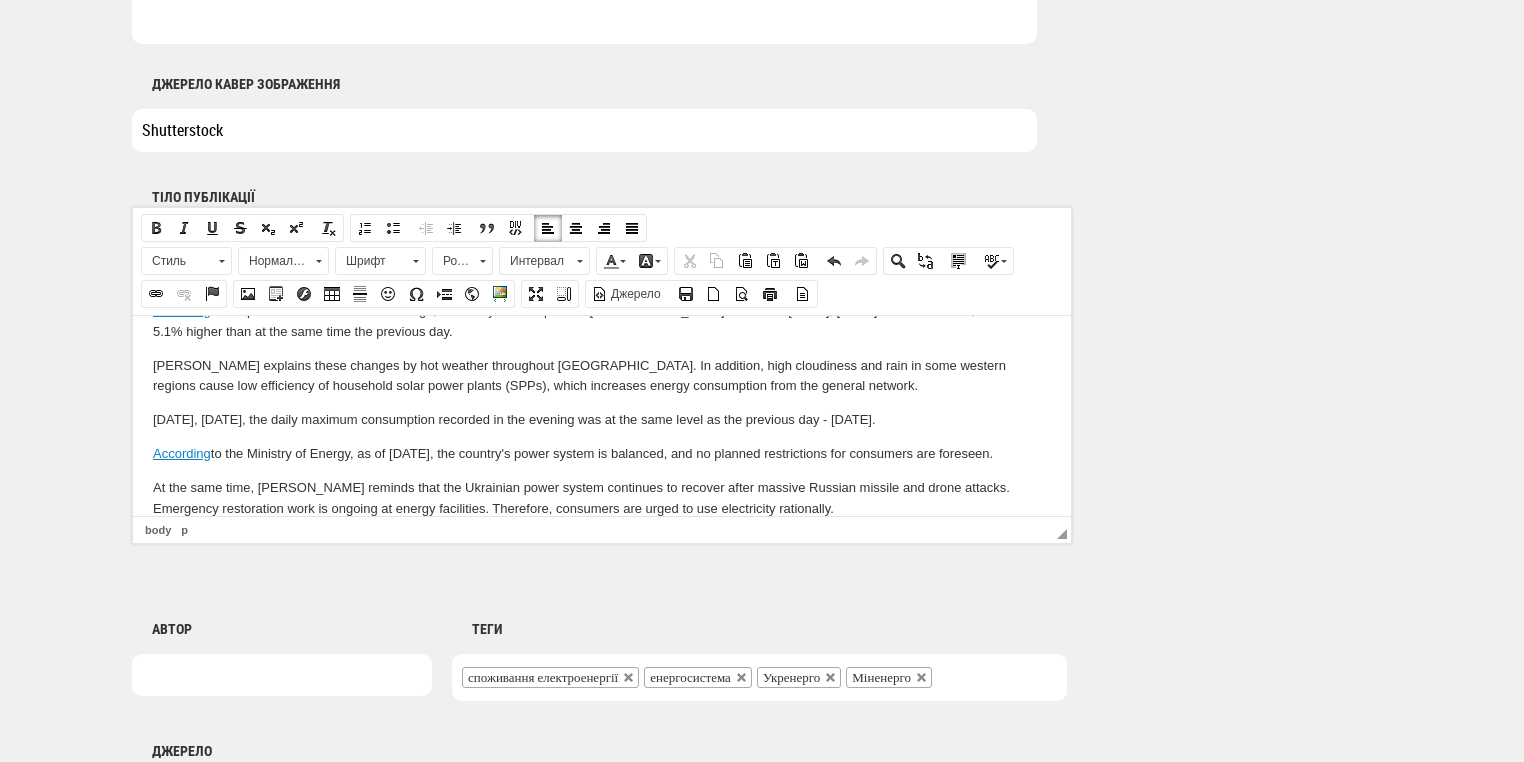 scroll, scrollTop: 68, scrollLeft: 0, axis: vertical 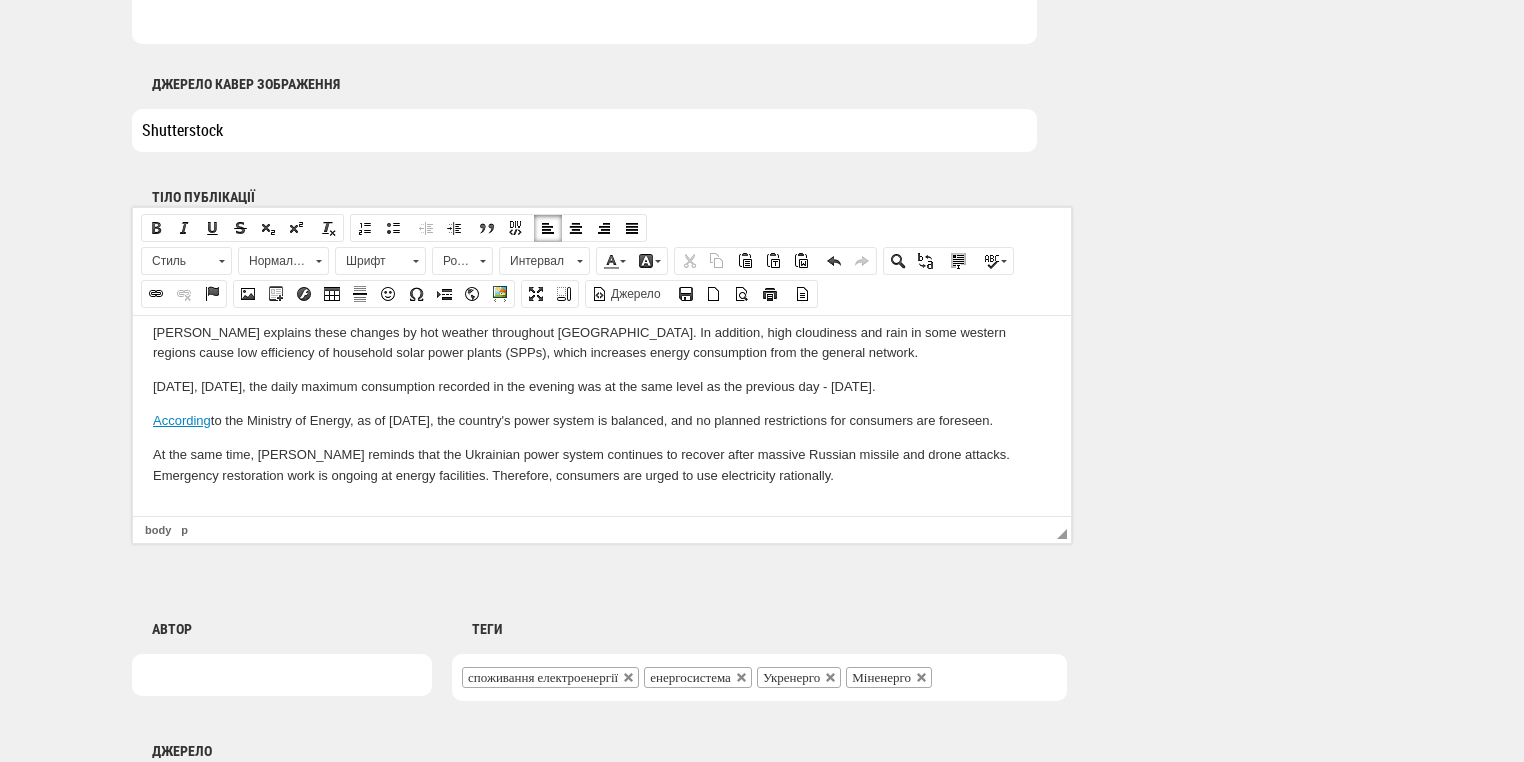 click at bounding box center [602, 508] 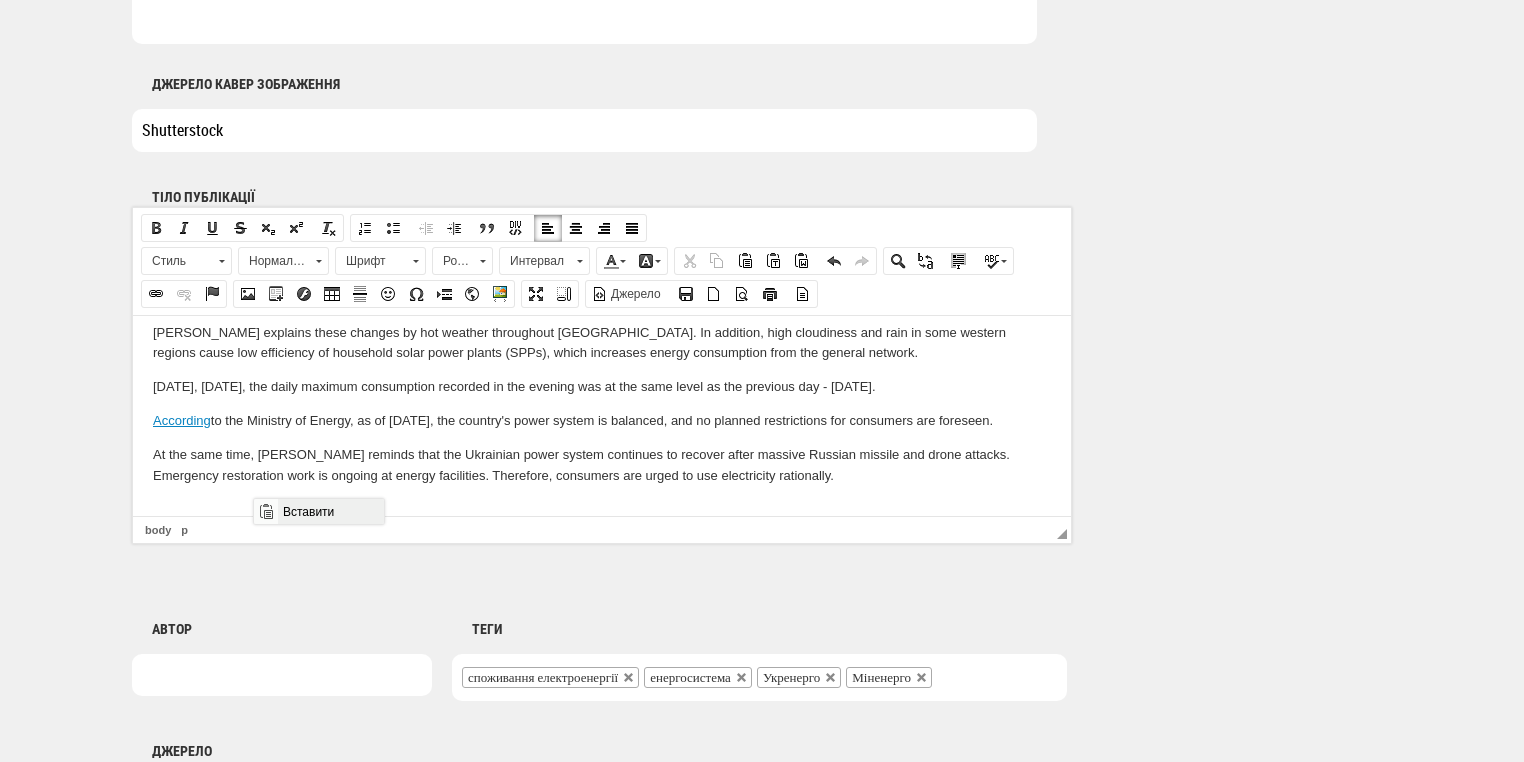 drag, startPoint x: 310, startPoint y: 515, endPoint x: 584, endPoint y: 1006, distance: 562.2784 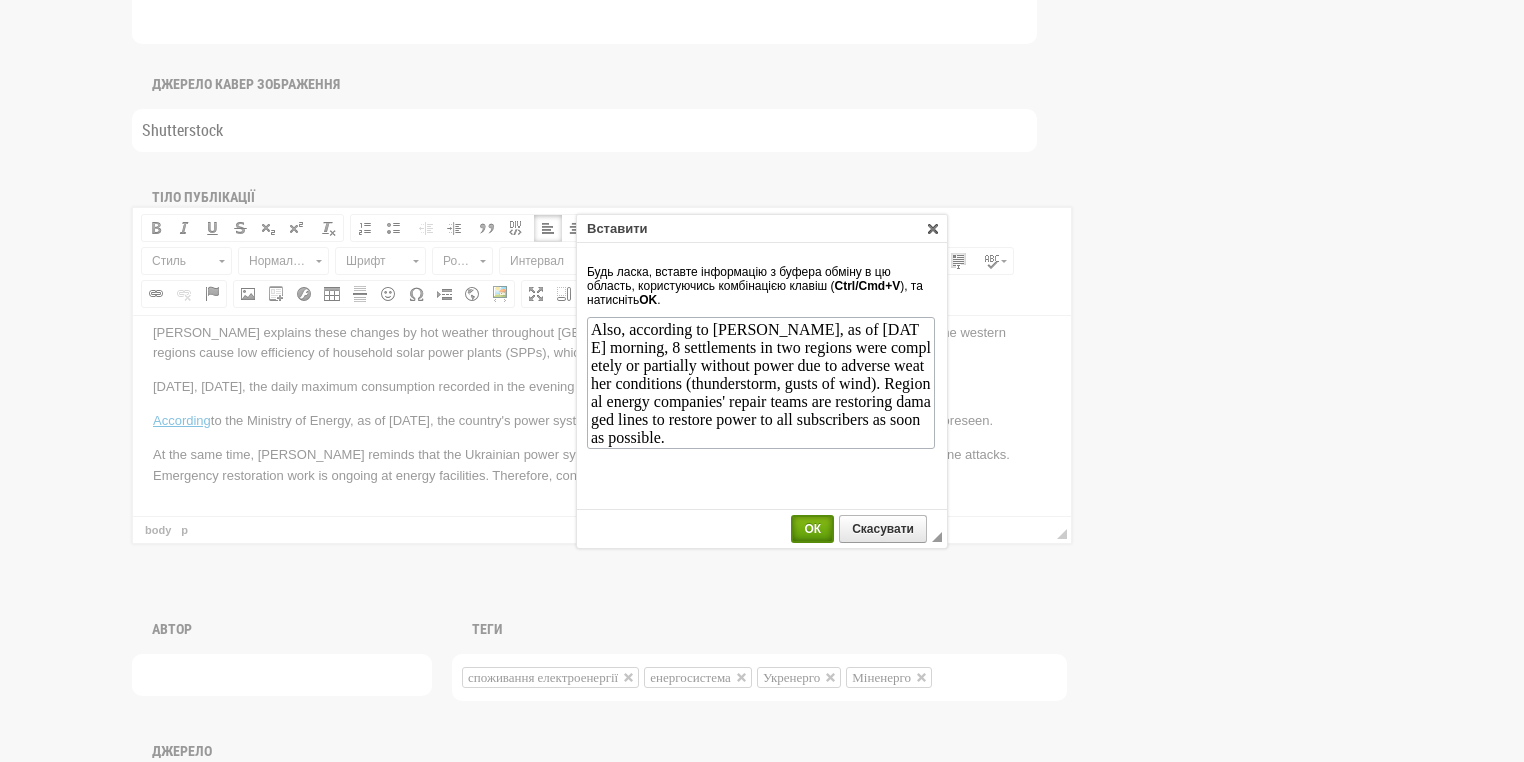 click on "ОК" at bounding box center (812, 529) 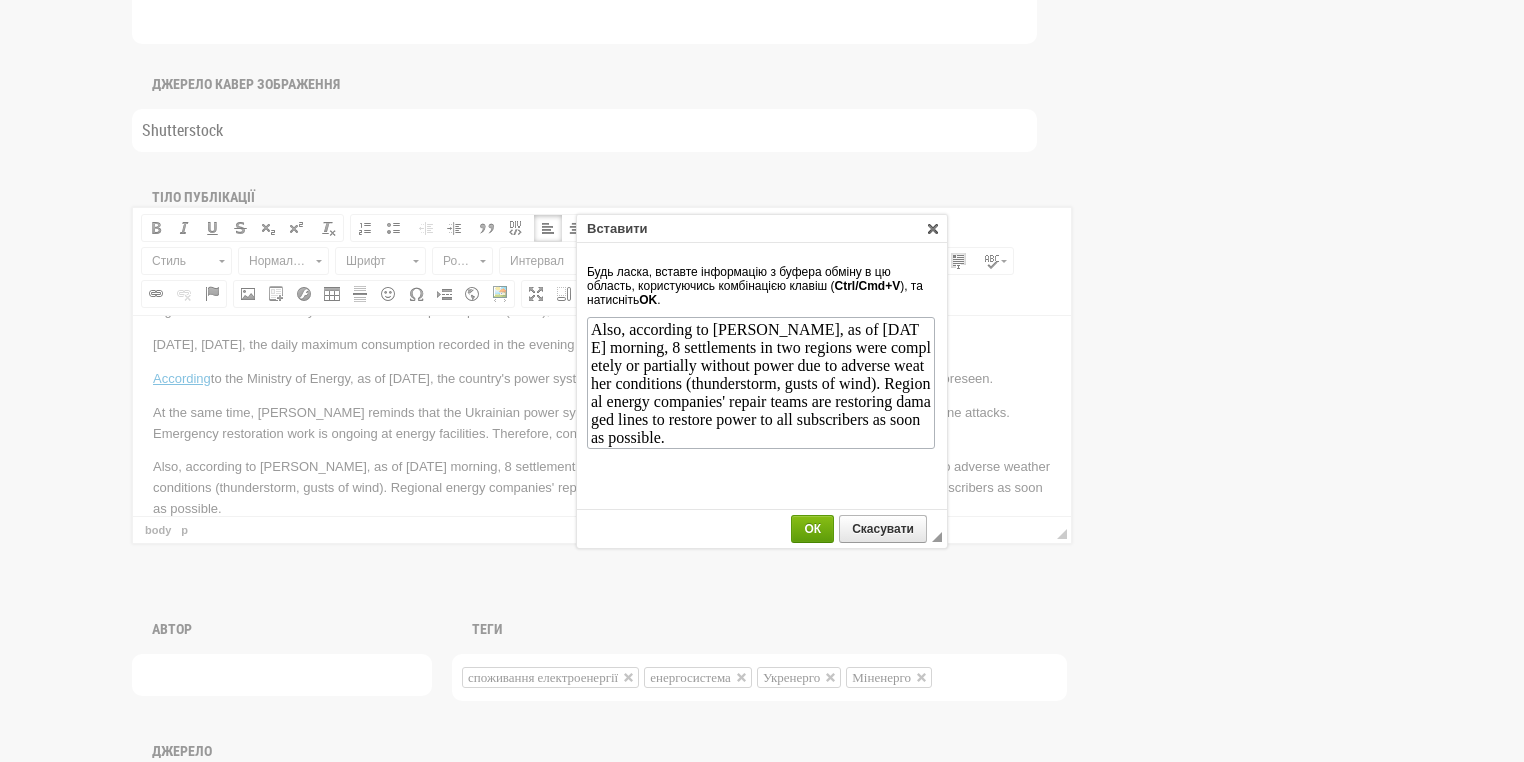 scroll, scrollTop: 0, scrollLeft: 0, axis: both 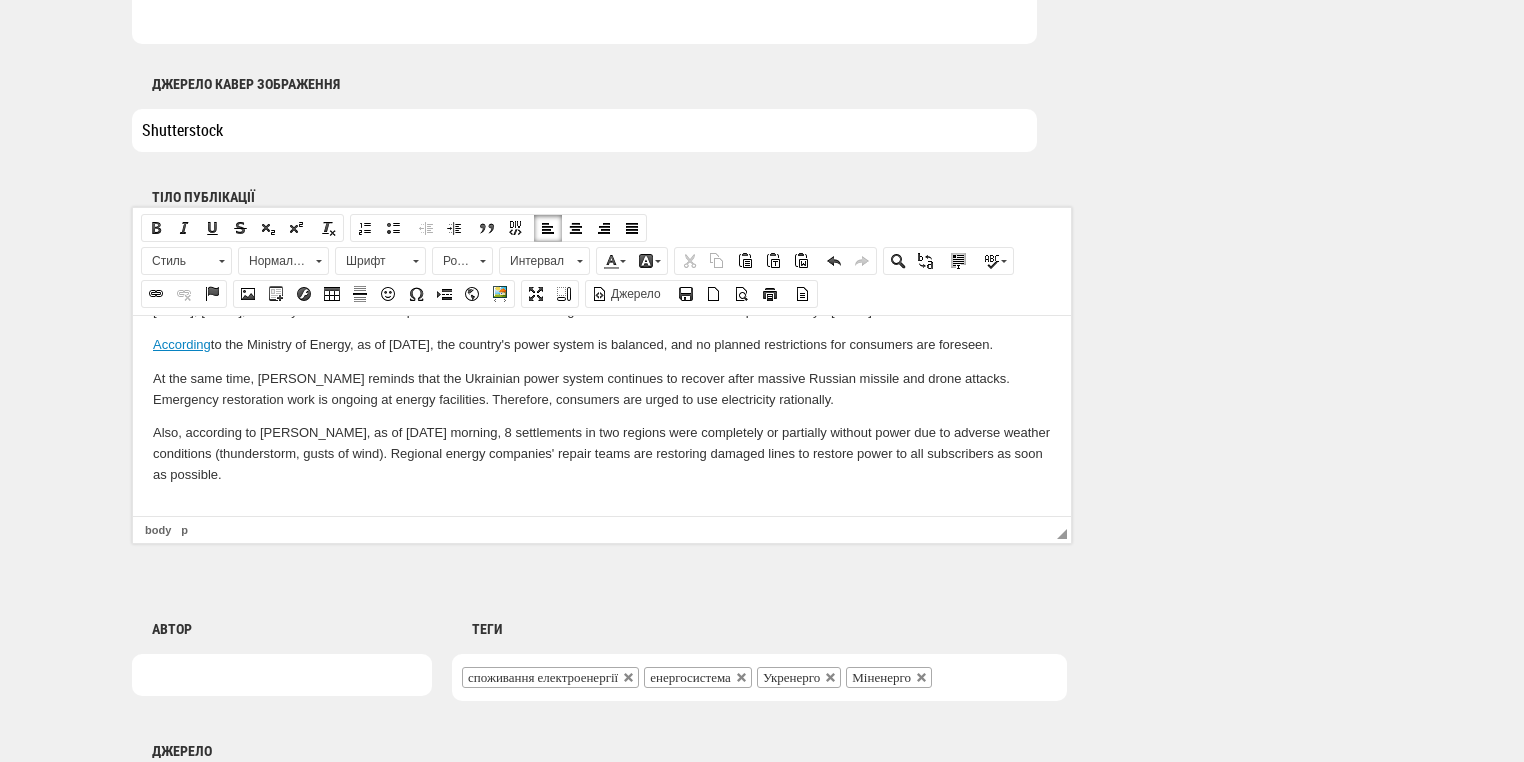 click on "According  to the press service of NPC Ukrenergo, electricity consumption in Ukraine increased today, Wednesday, July 16. As of 9:30 a.m., its level was 5.1% higher than at the same time the previous day. Ukrenergo explains these changes by hot weather throughout Ukraine. In addition, high cloudiness and rain in some western regions cause low efficiency of household solar power plants (SPPs), which increases energy consumption from the general network. Yesterday, July 15, the daily maximum consumption recorded in the evening was at the same level as the previous day - Monday, July 14. According  to the Ministry of Energy, as of July 16, the country's power system is balanced, and no planned restrictions for consumers are foreseen. At the same time, Ukrenergo reminds that the Ukrainian power system continues to recover after massive Russian missile and drone attacks. Emergency restoration work is ongoing at energy facilities. Therefore, consumers are urged to use electricity rationally." at bounding box center [602, 371] 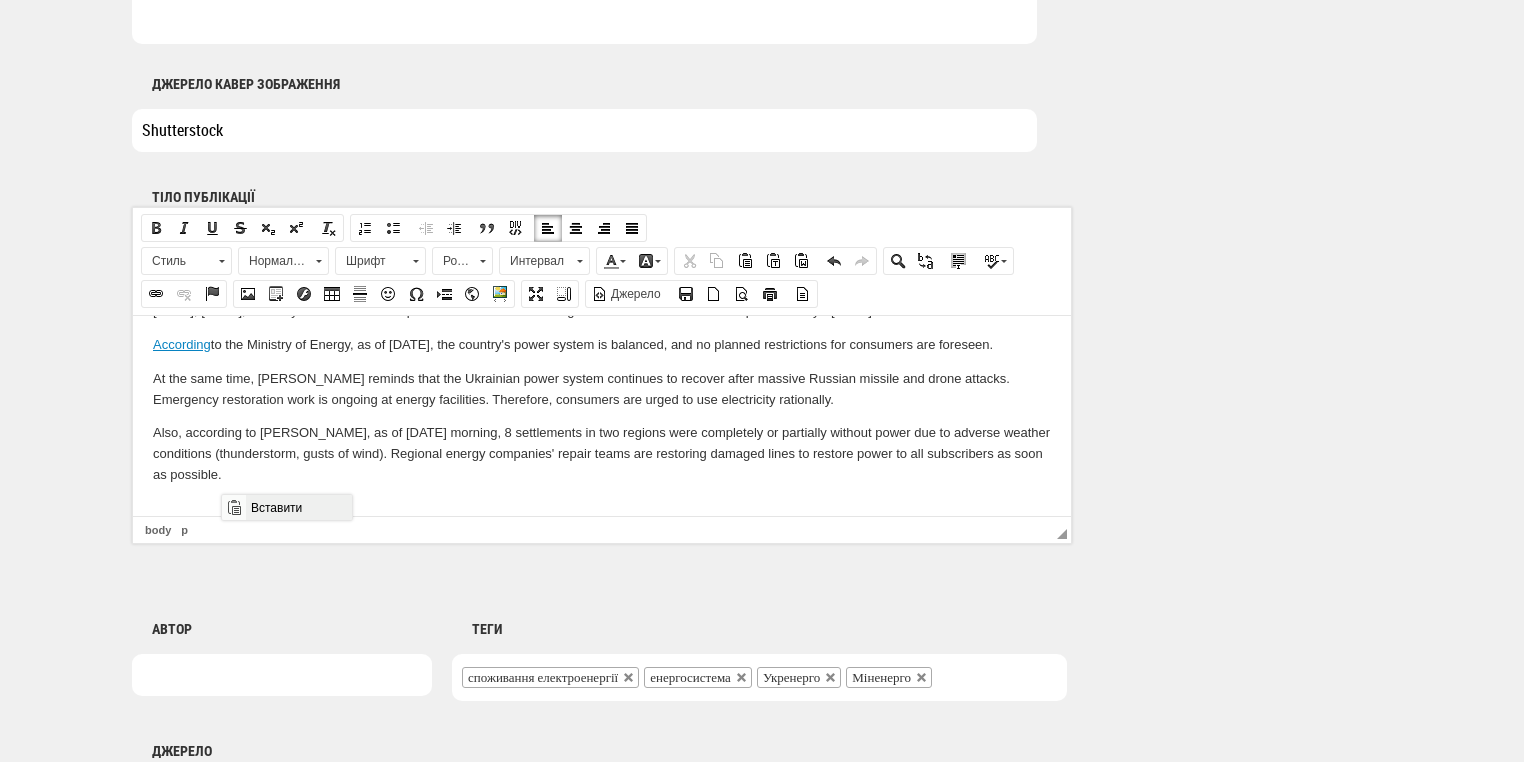 click on "Вставити" at bounding box center [298, 507] 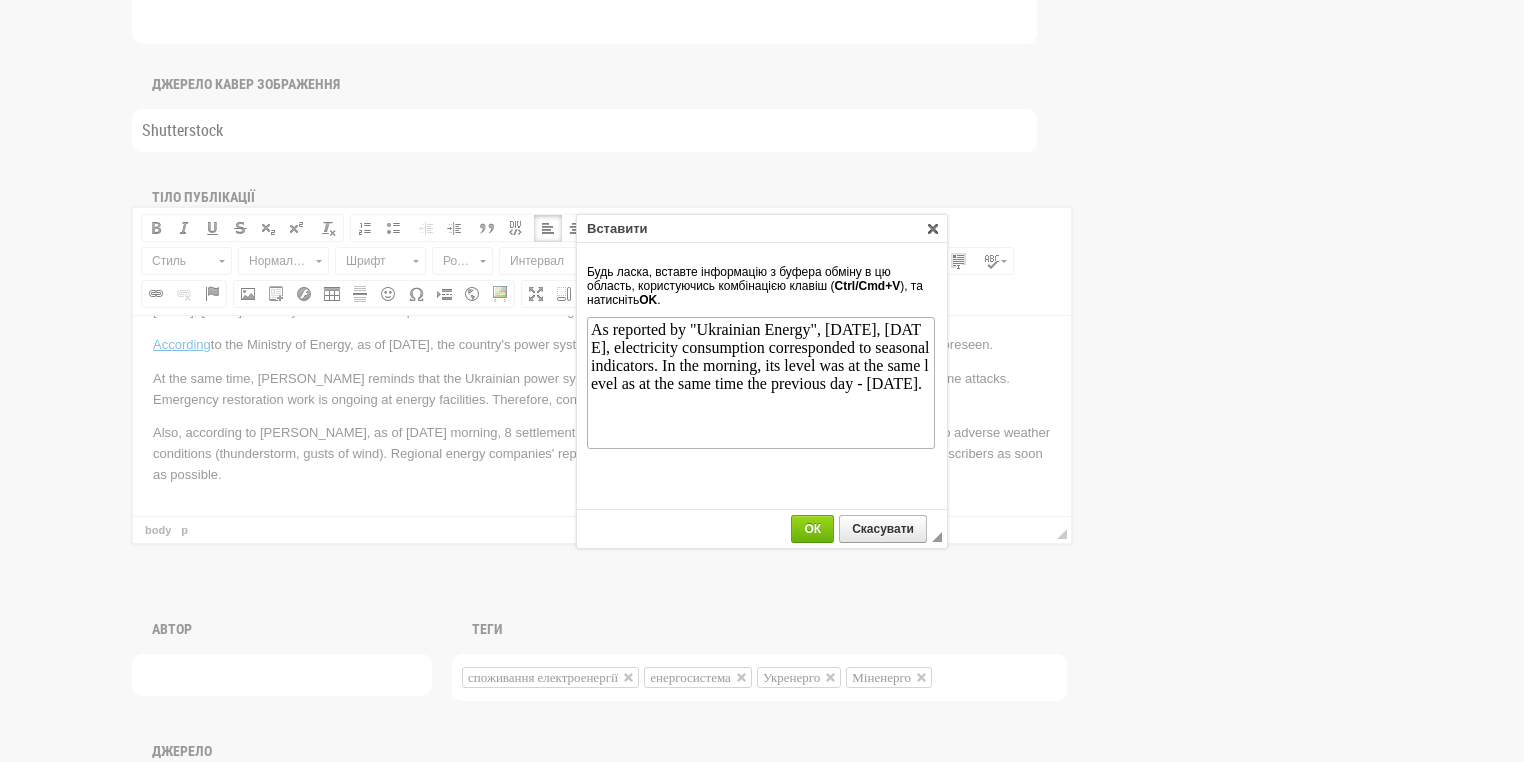 scroll, scrollTop: 0, scrollLeft: 0, axis: both 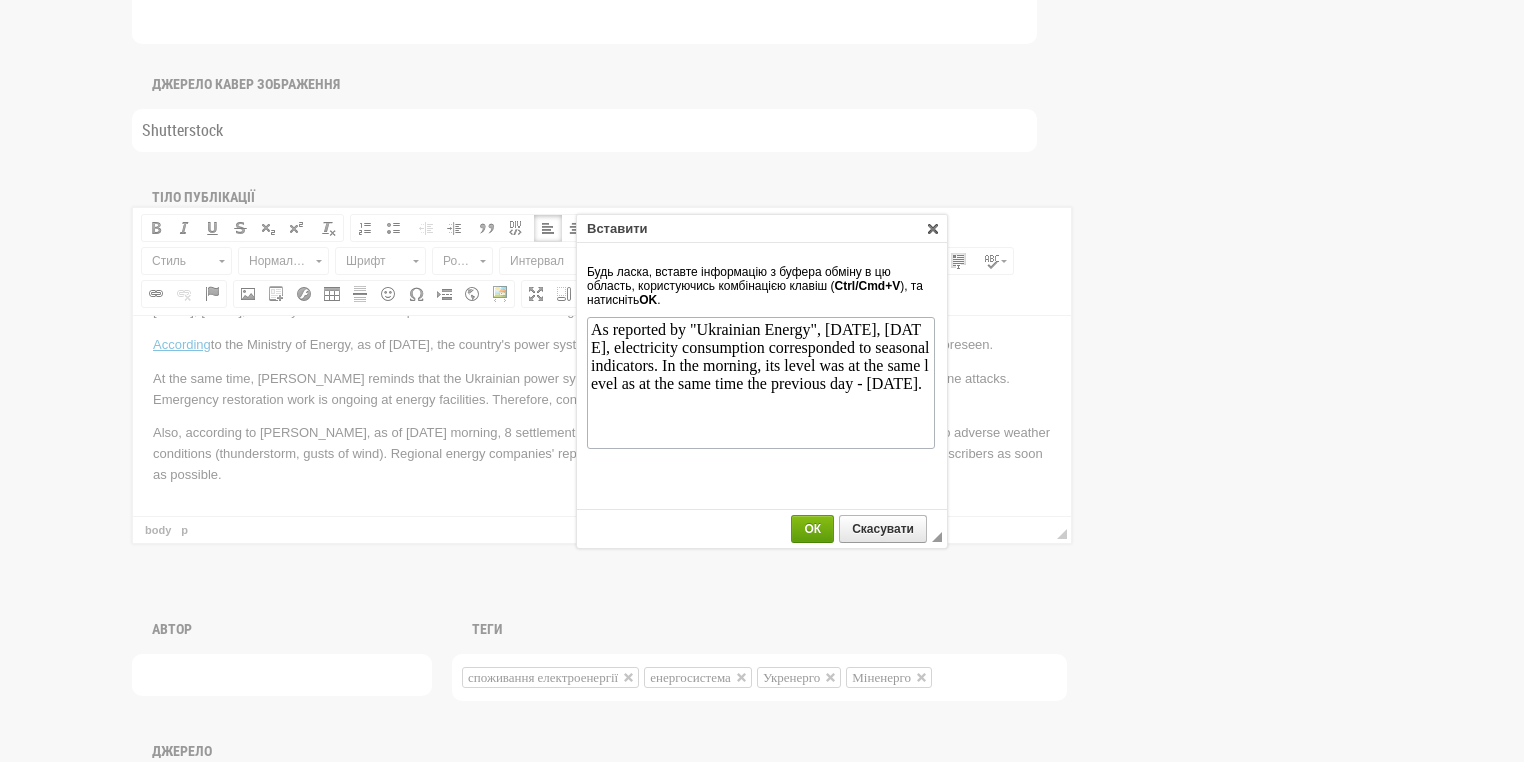 drag, startPoint x: 805, startPoint y: 529, endPoint x: 476, endPoint y: 193, distance: 470.25208 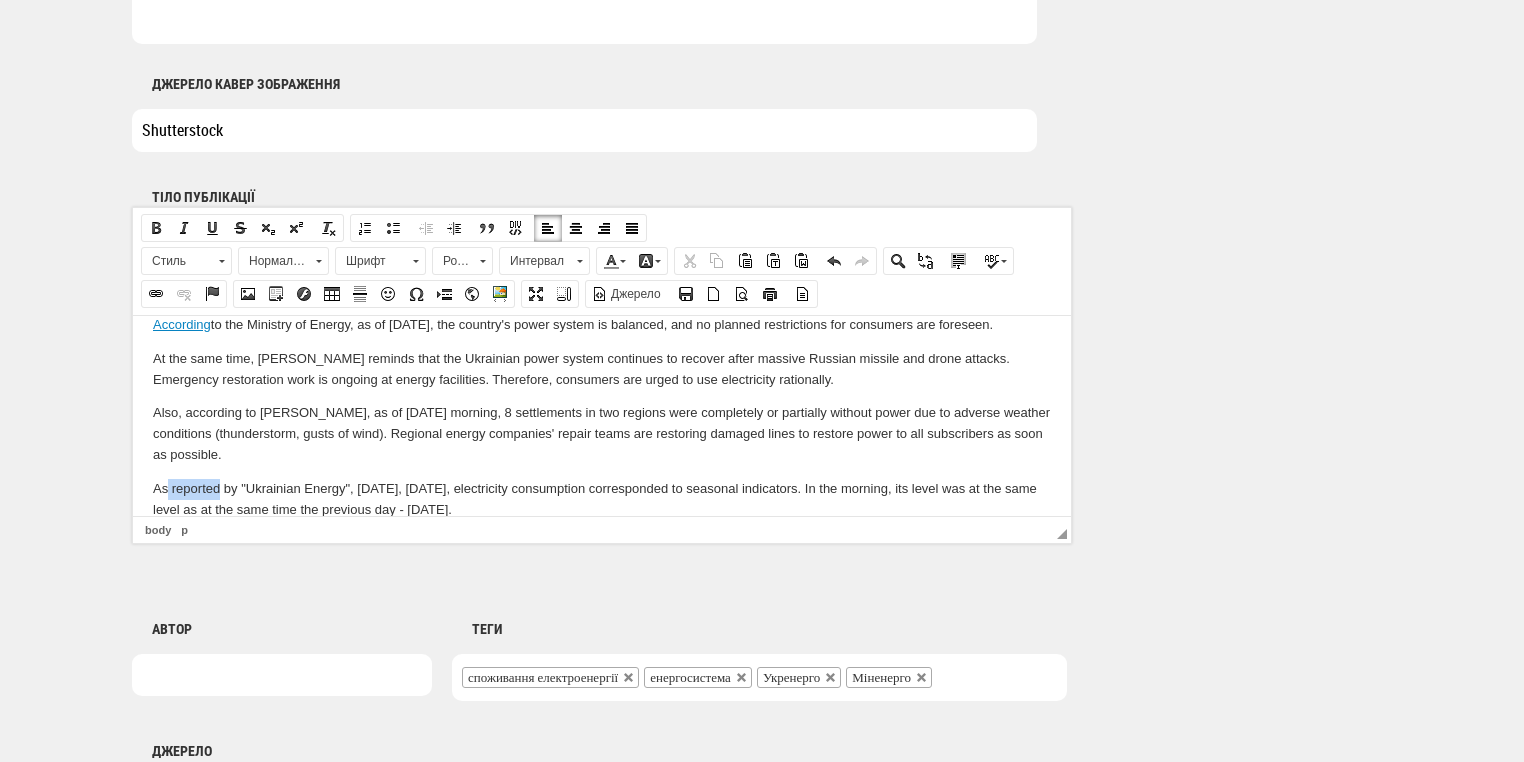 drag, startPoint x: 169, startPoint y: 490, endPoint x: 219, endPoint y: 486, distance: 50.159744 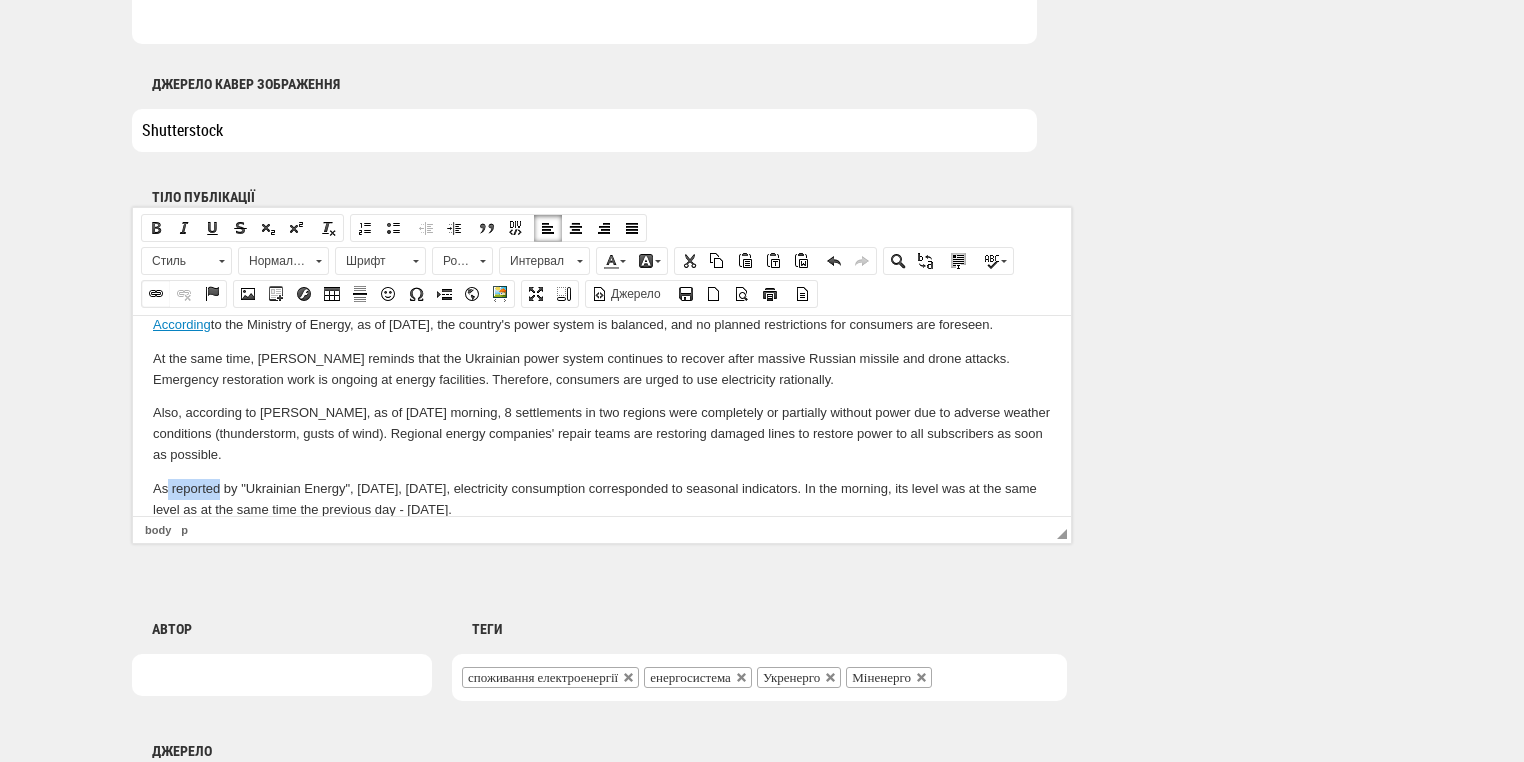 click at bounding box center [156, 294] 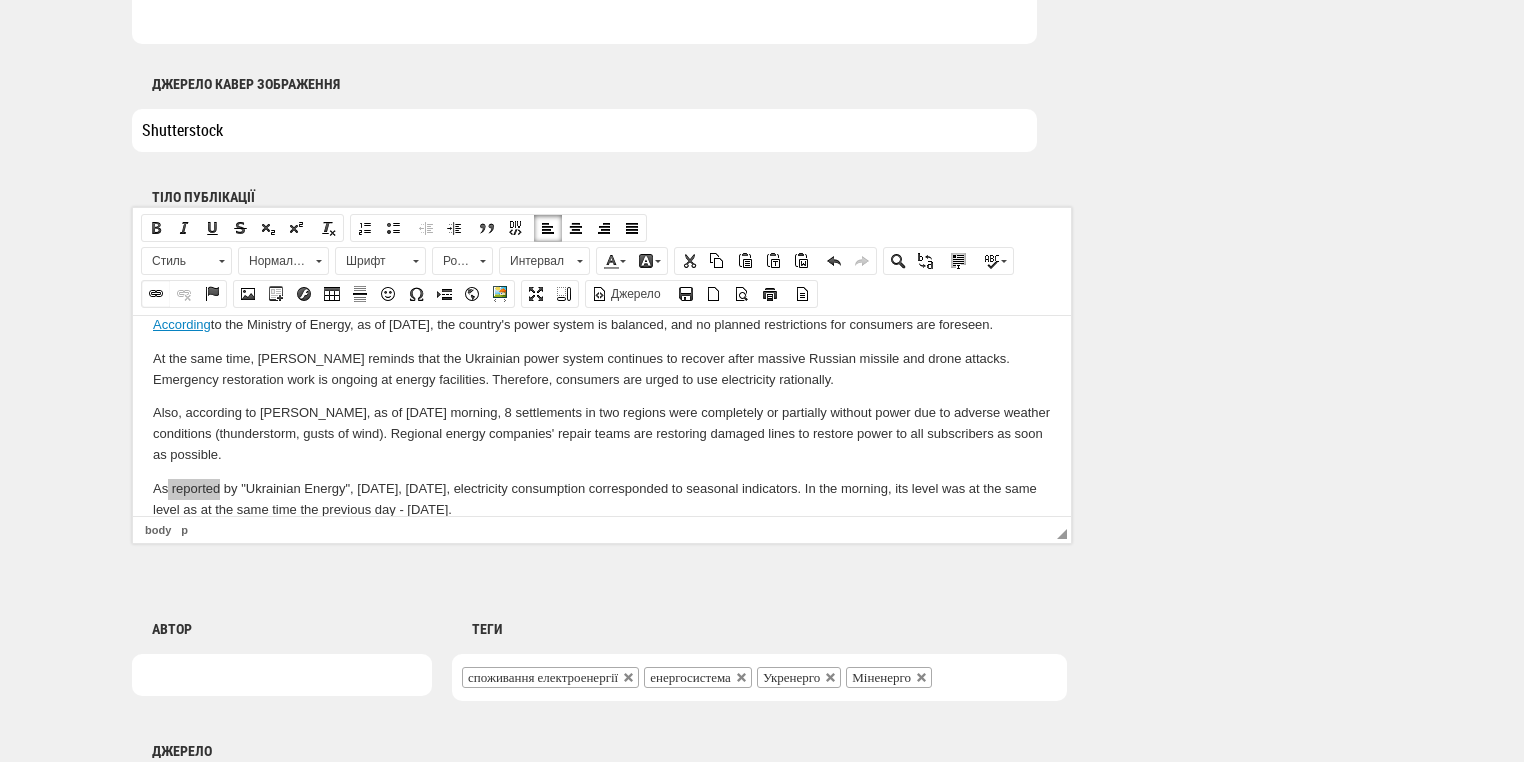 select on "http://" 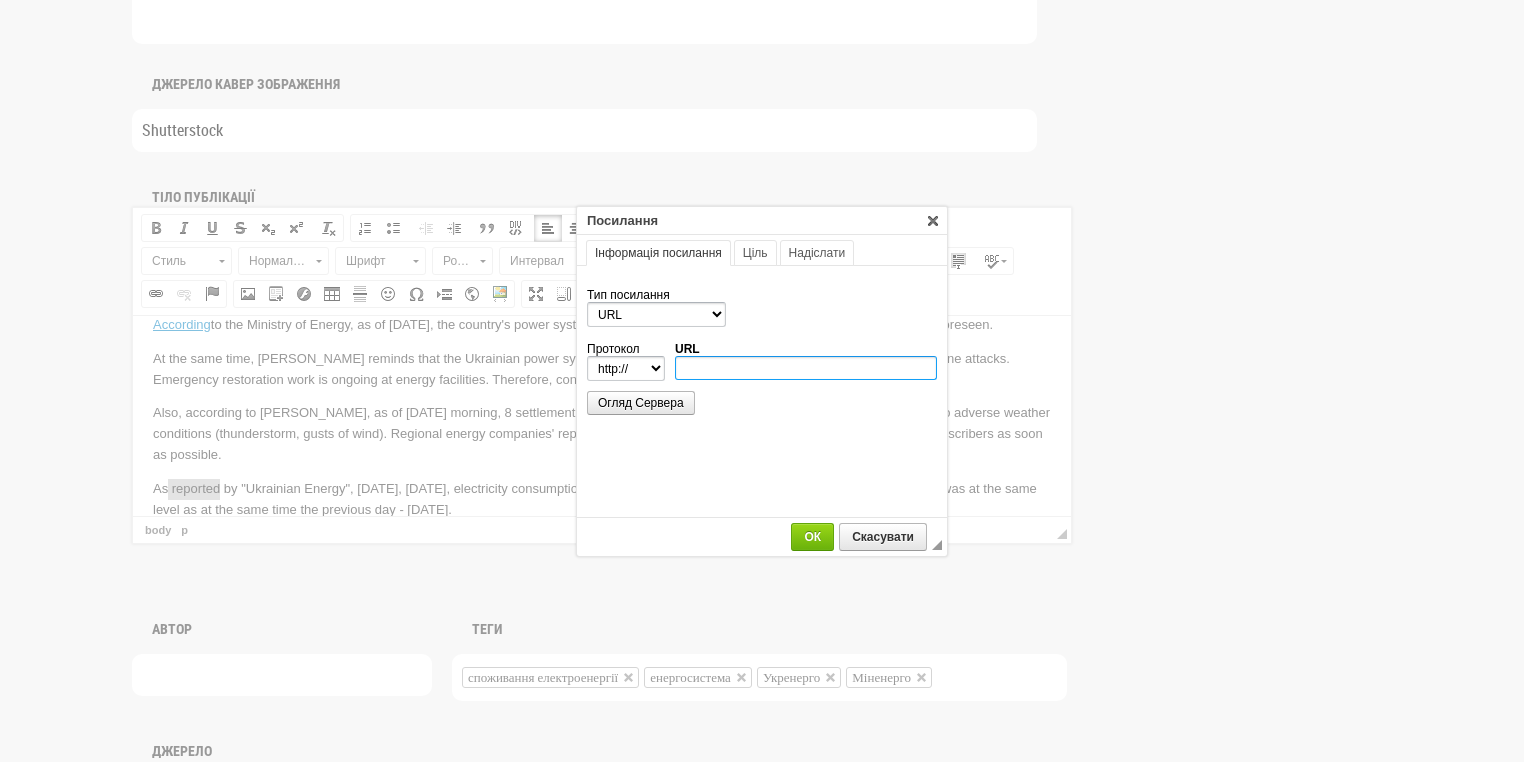 click on "URL" at bounding box center (806, 368) 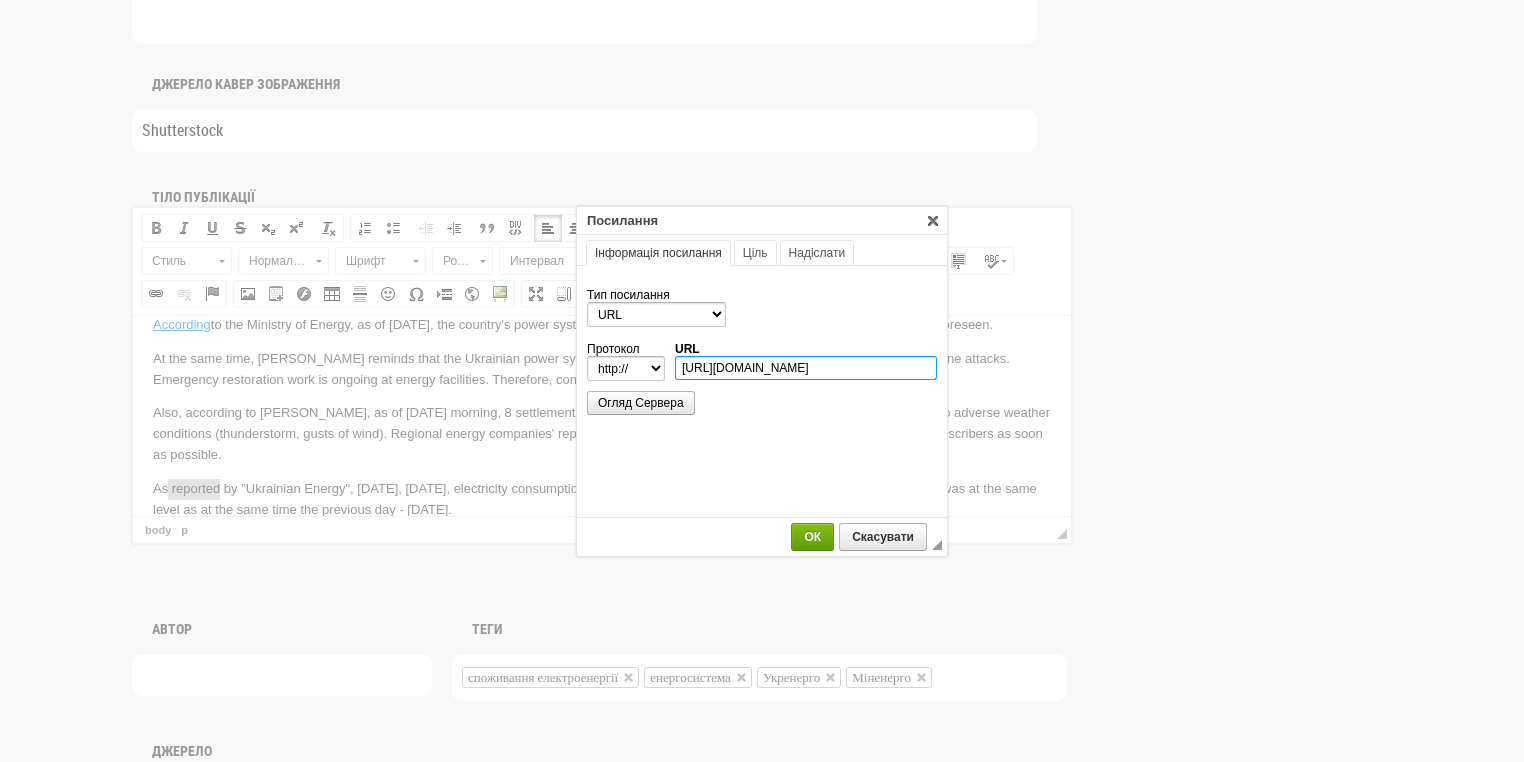 type on "https://ua-energy.org/en/posts/15-07-2025" 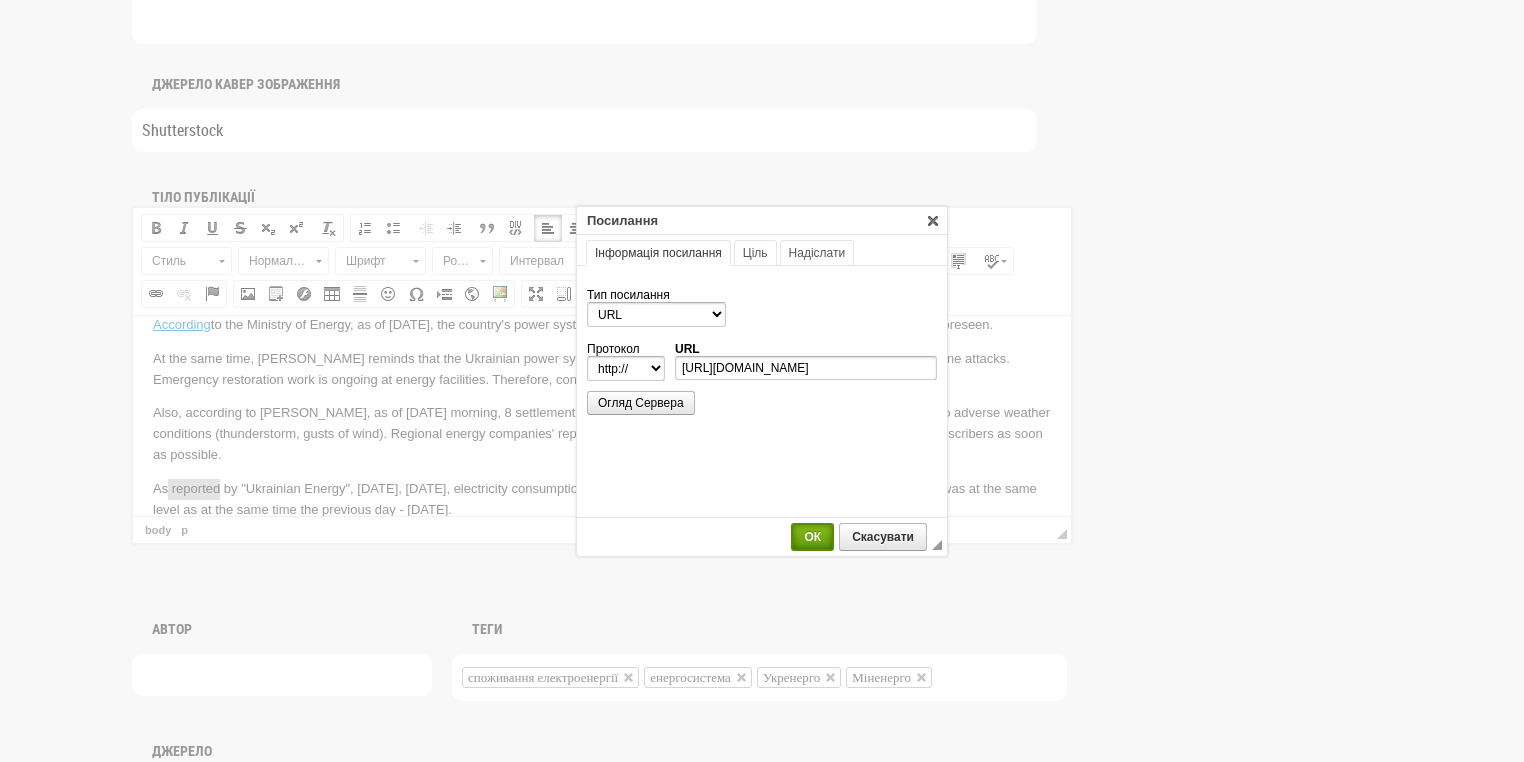 select on "https://" 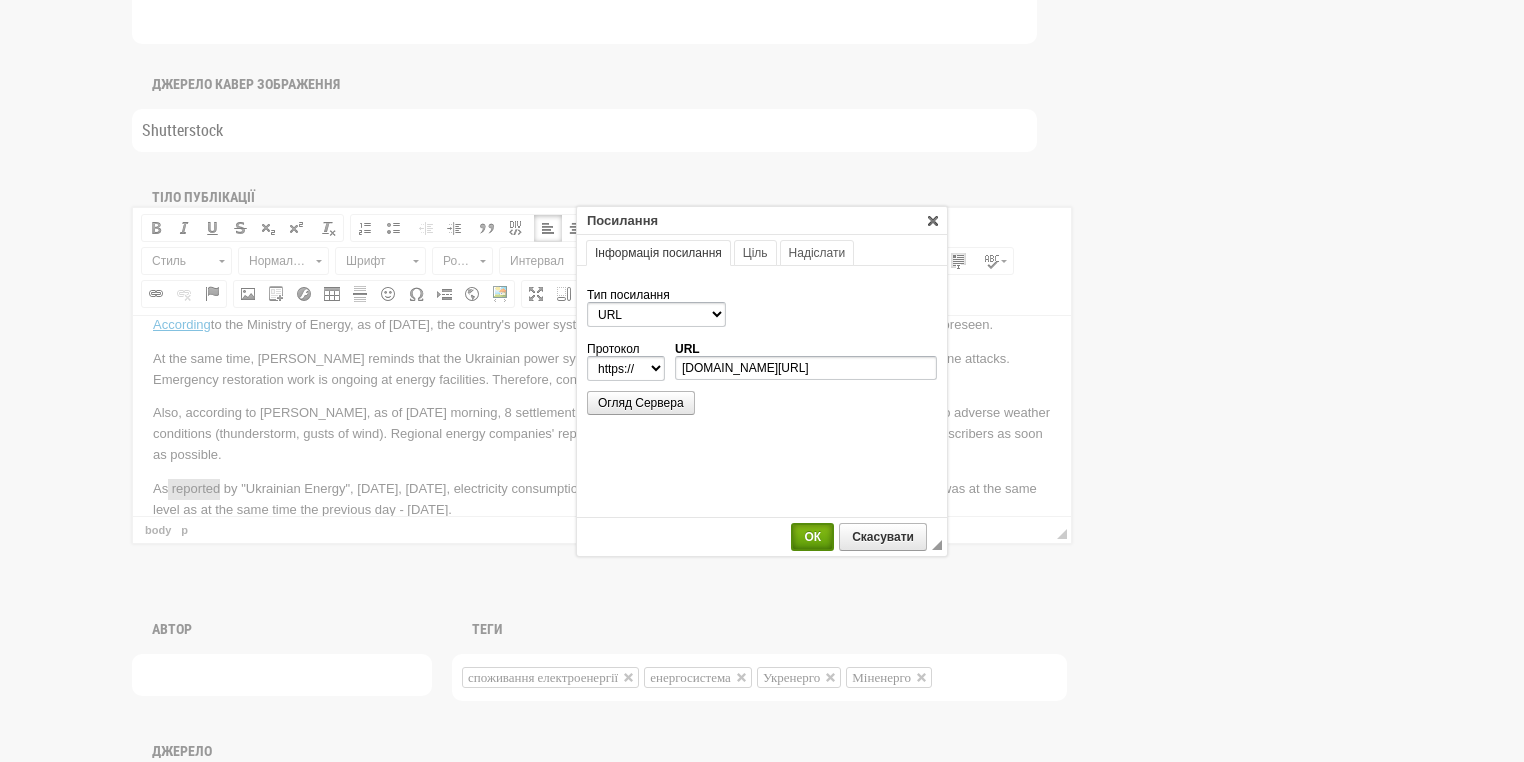 click on "ОК" at bounding box center (812, 537) 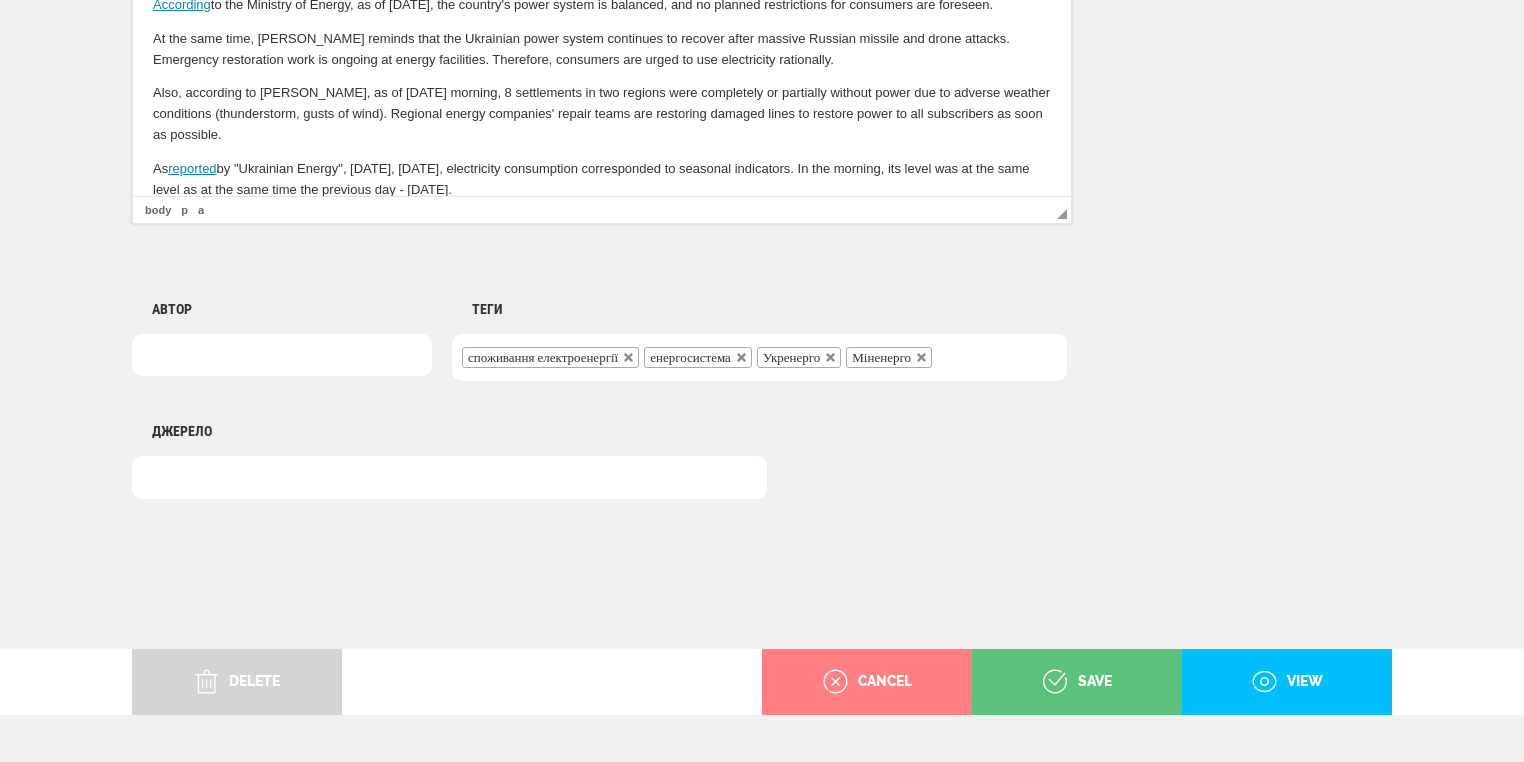 scroll, scrollTop: 1469, scrollLeft: 0, axis: vertical 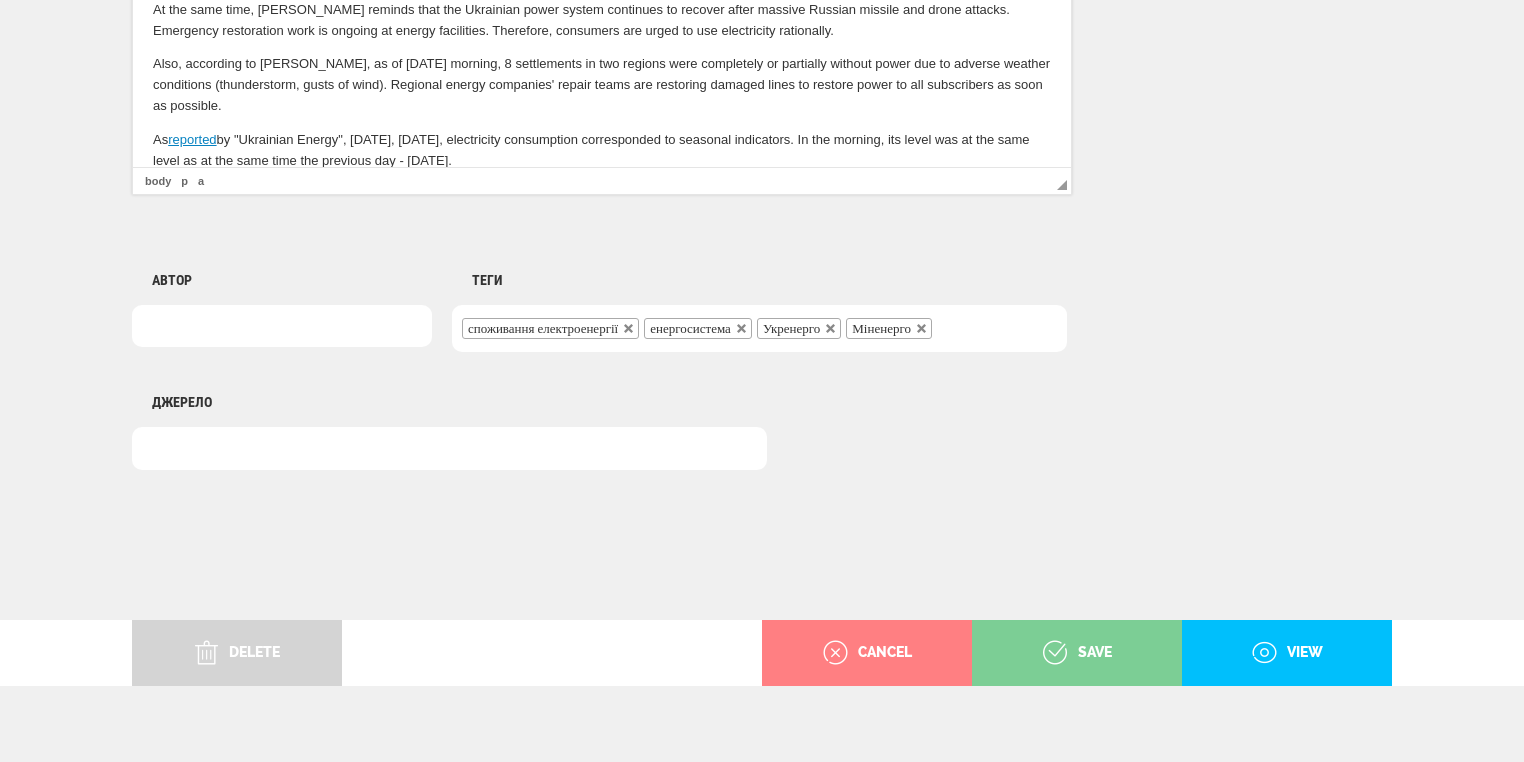 click on "save" at bounding box center [1077, 653] 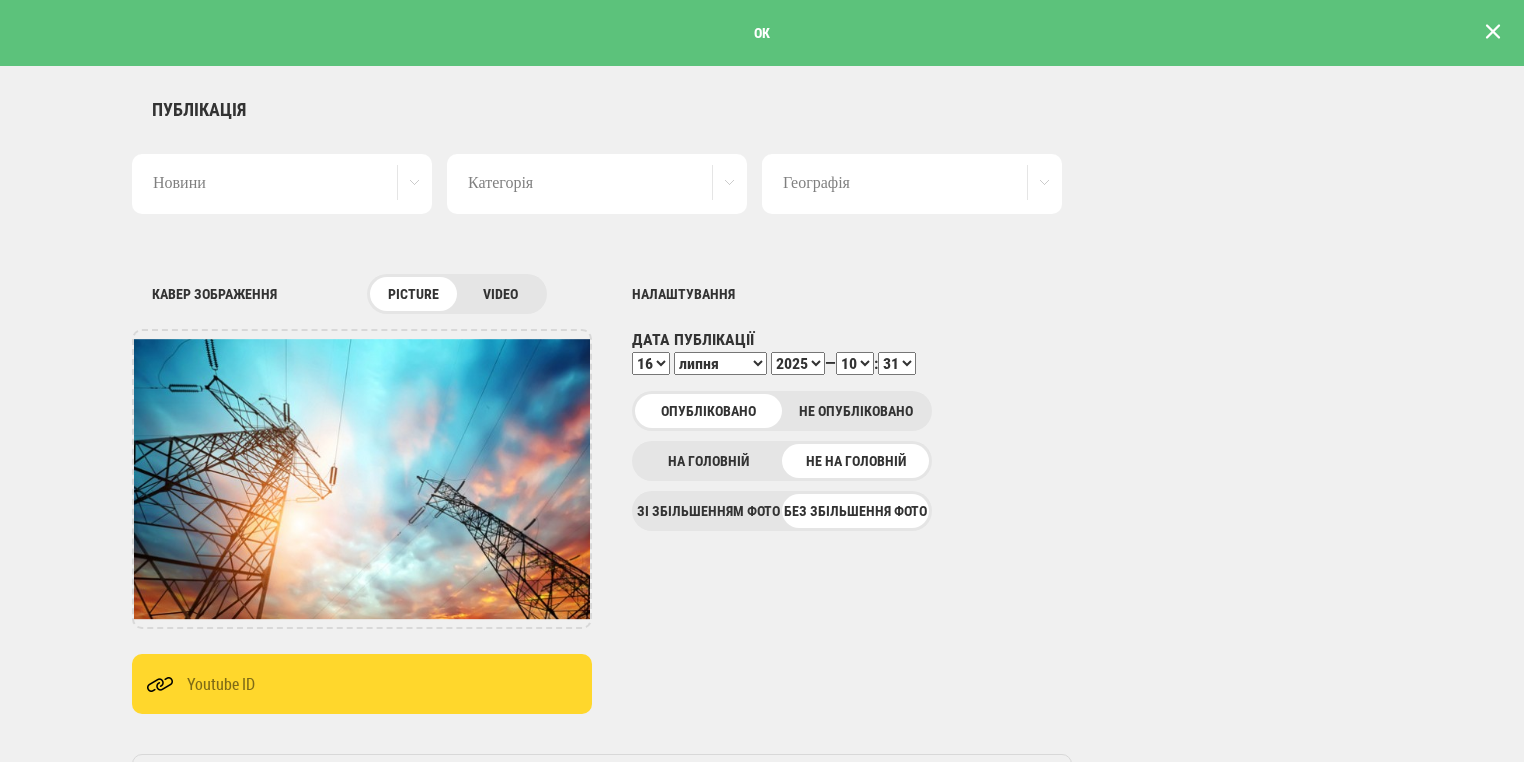 scroll, scrollTop: 0, scrollLeft: 0, axis: both 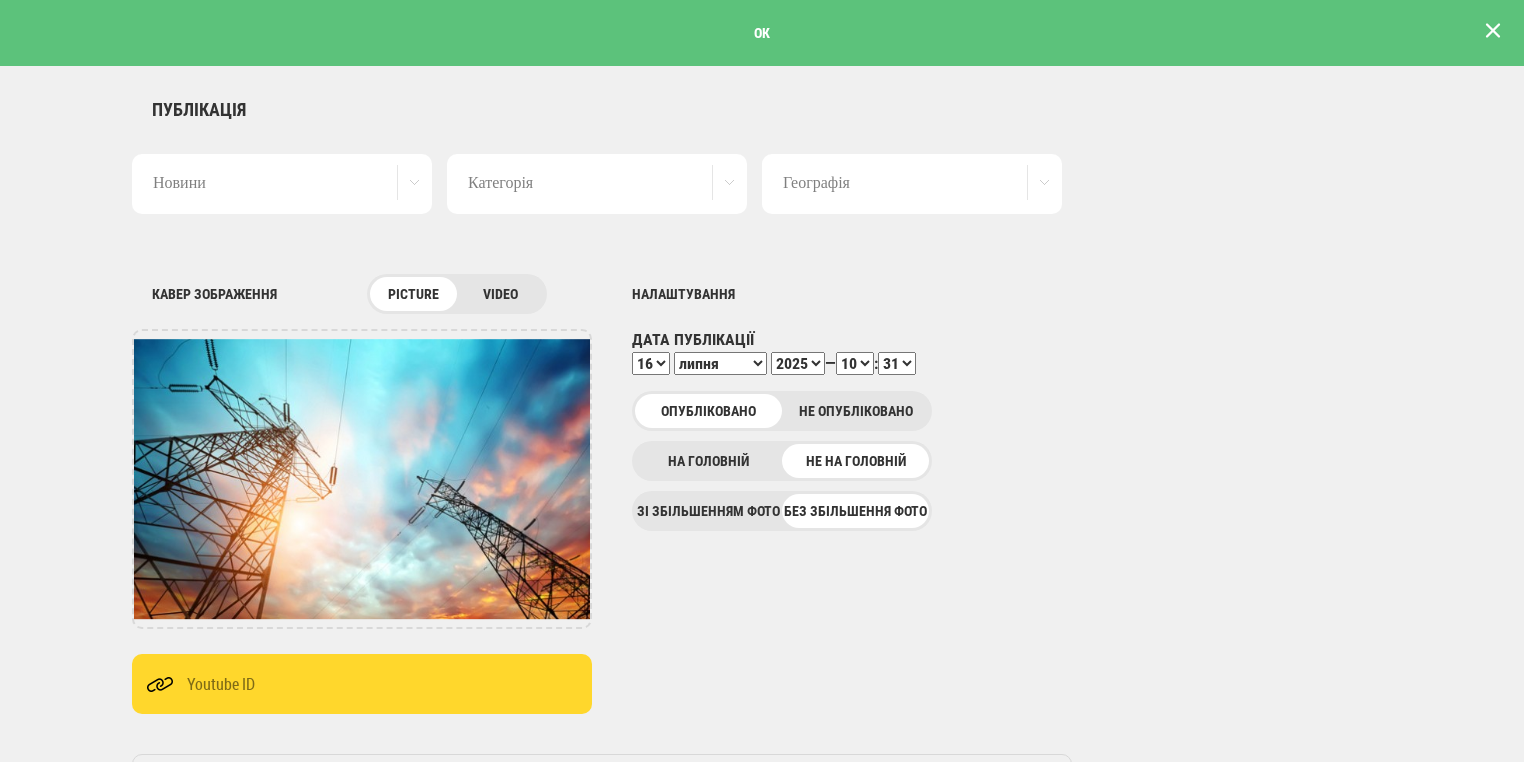 click at bounding box center (1493, 31) 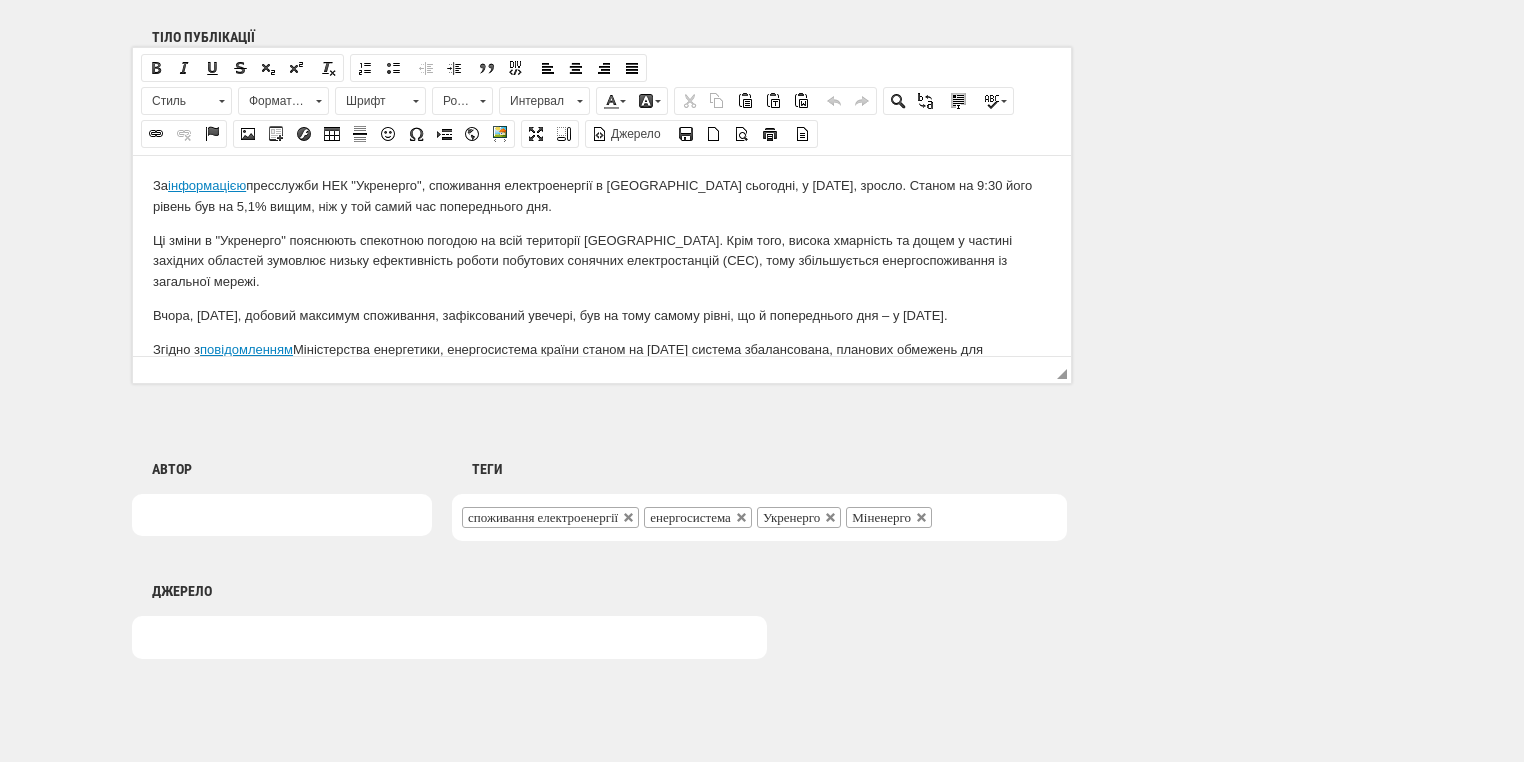 scroll, scrollTop: 1469, scrollLeft: 0, axis: vertical 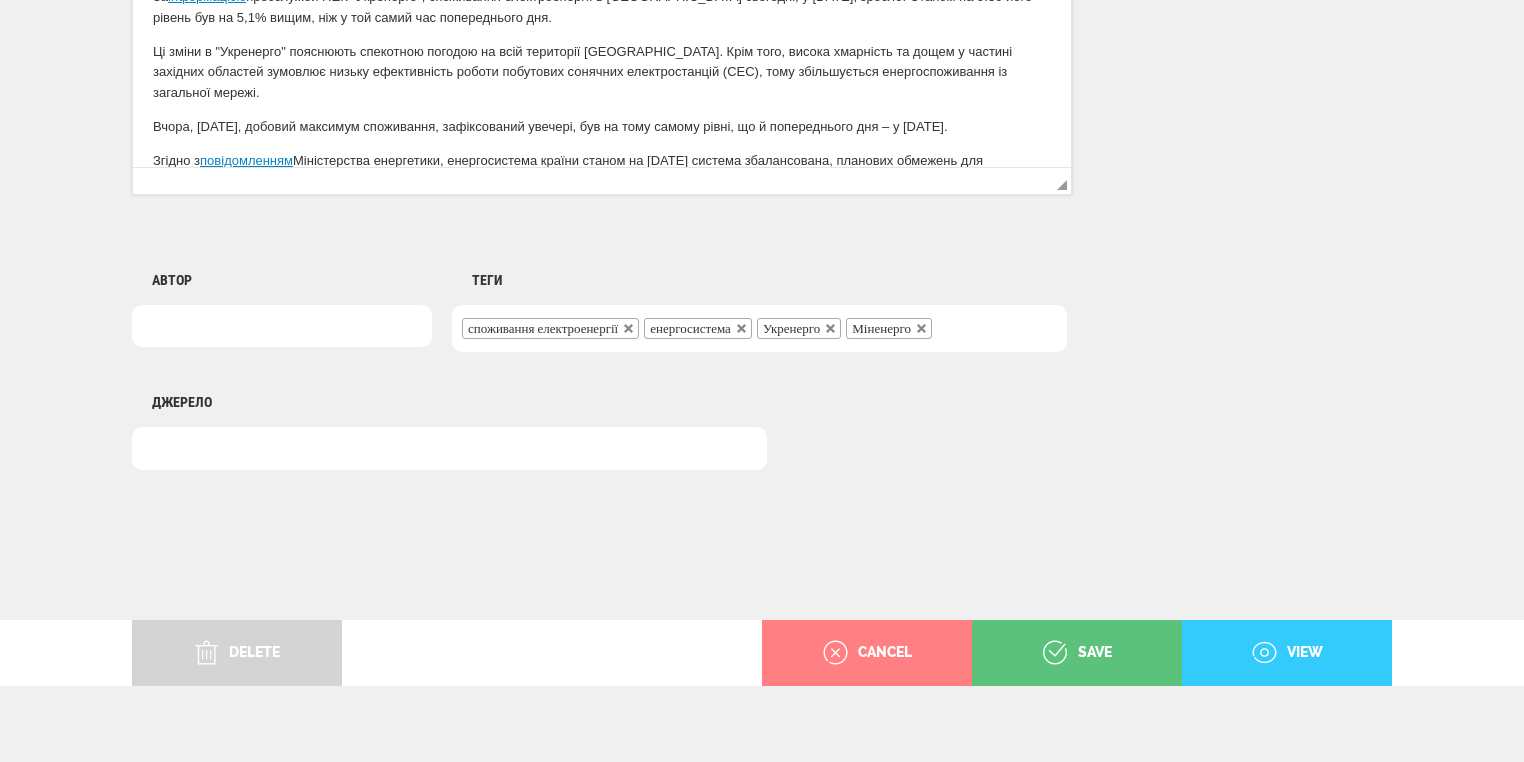 click on "view" at bounding box center [1287, 653] 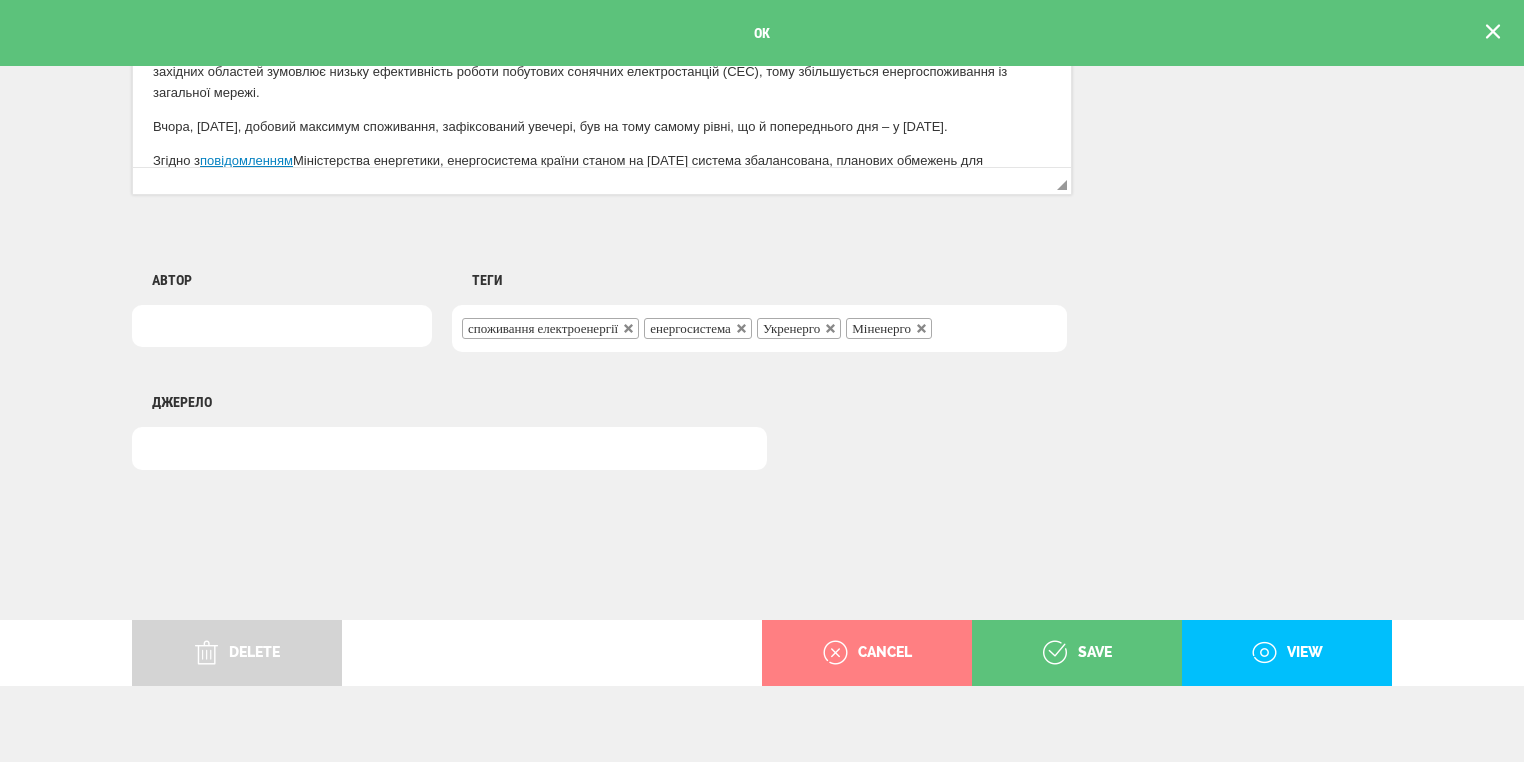 scroll, scrollTop: 0, scrollLeft: 0, axis: both 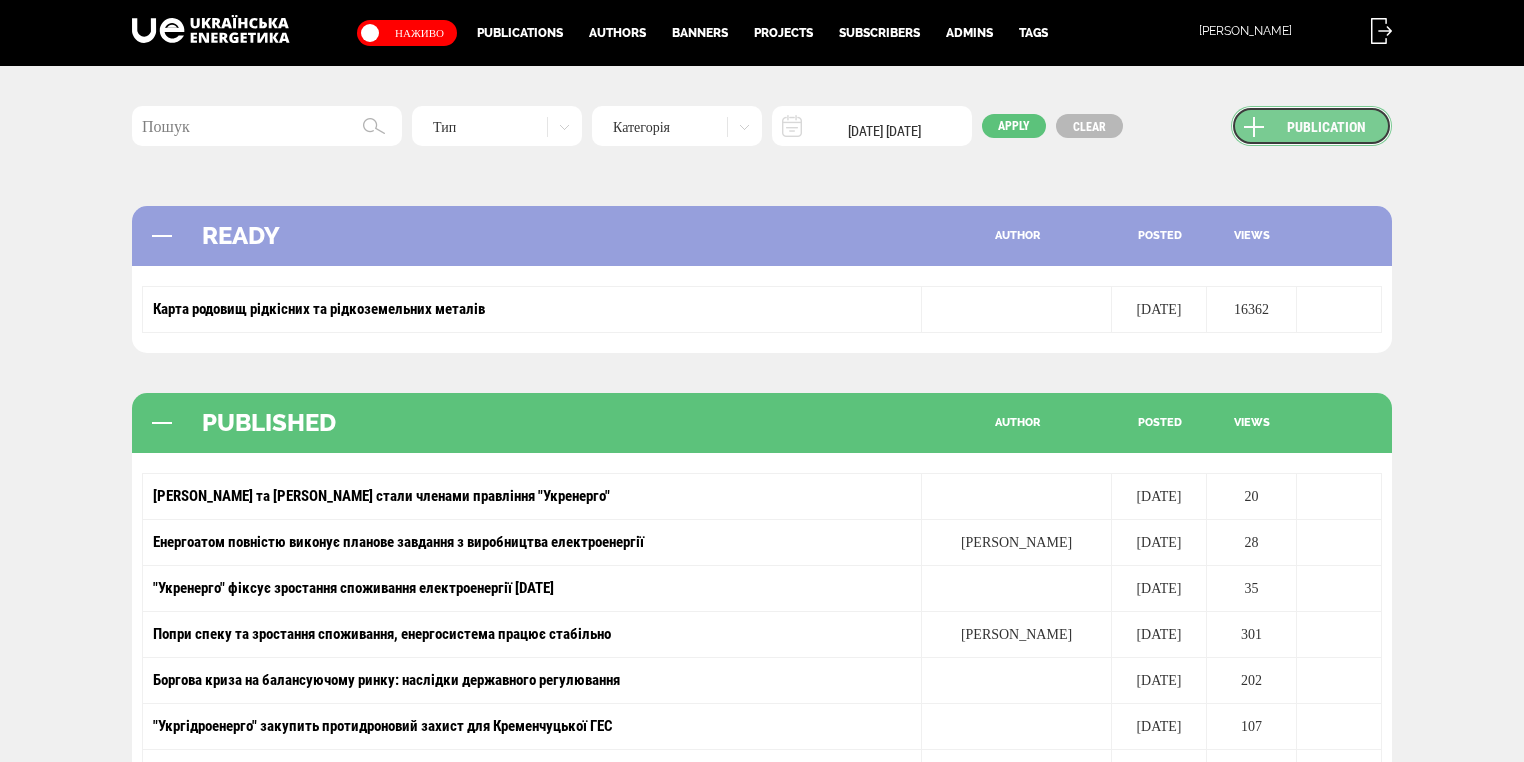 click on "Publication" at bounding box center [1311, 126] 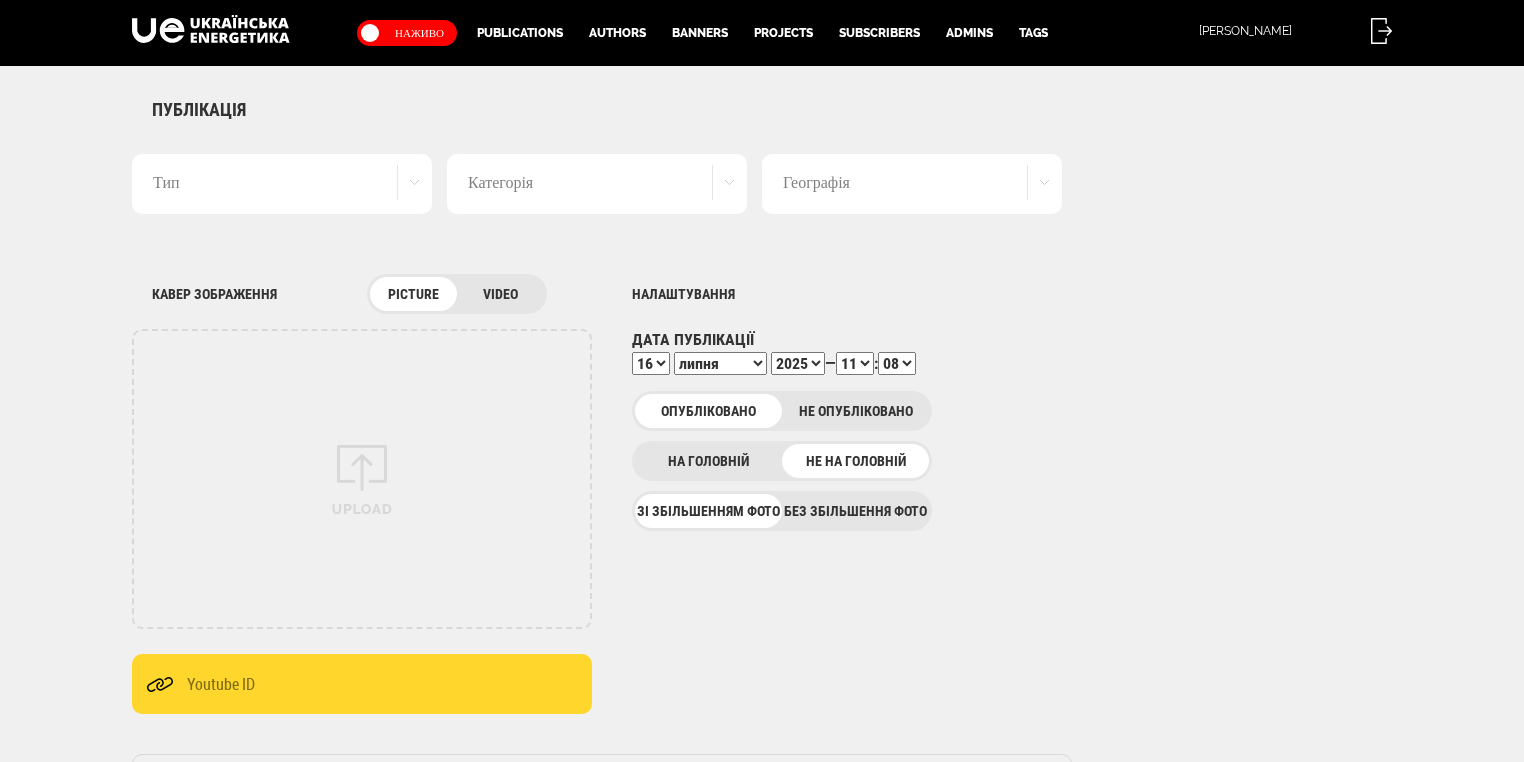 scroll, scrollTop: 0, scrollLeft: 0, axis: both 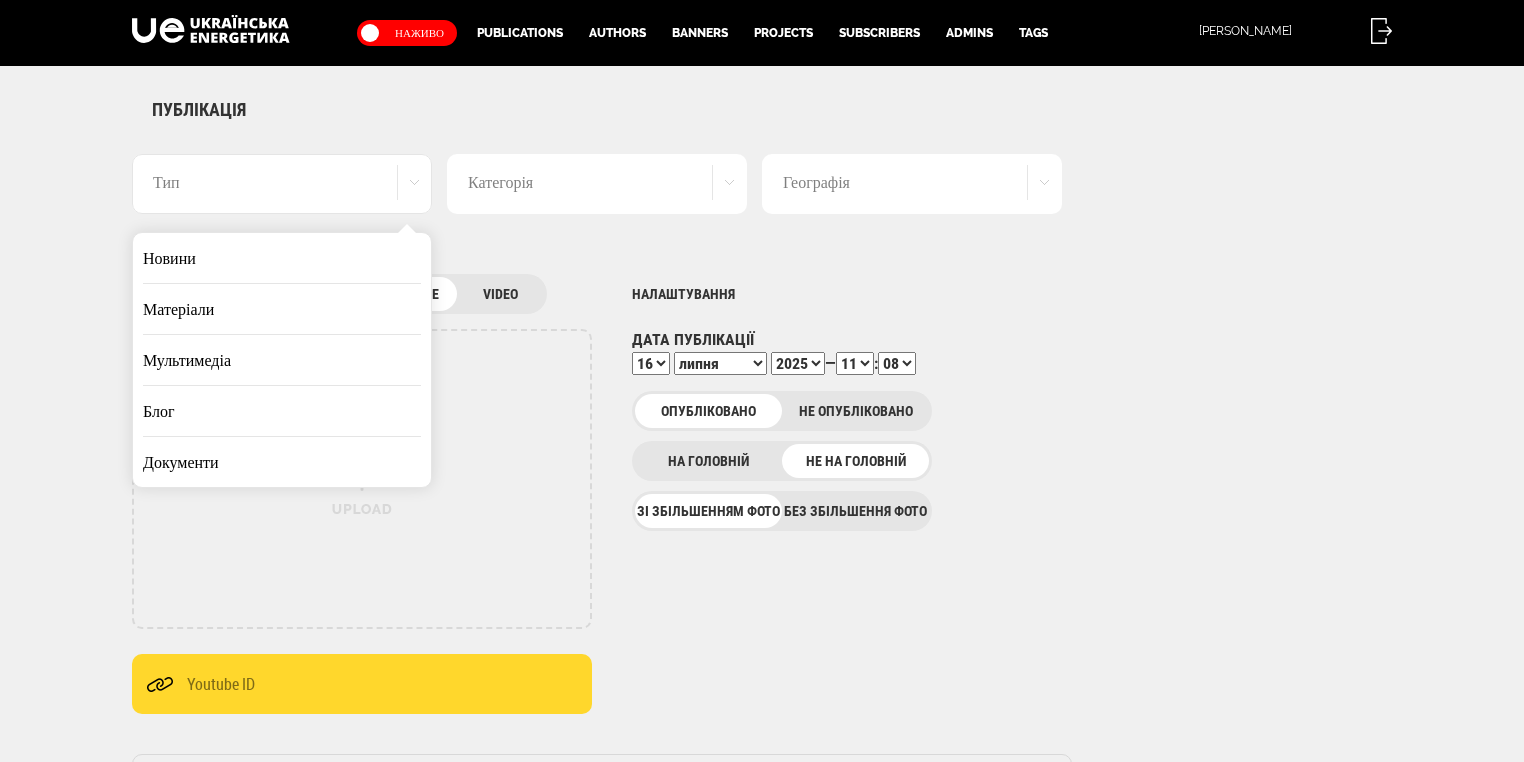 click on "Новини" at bounding box center [282, 258] 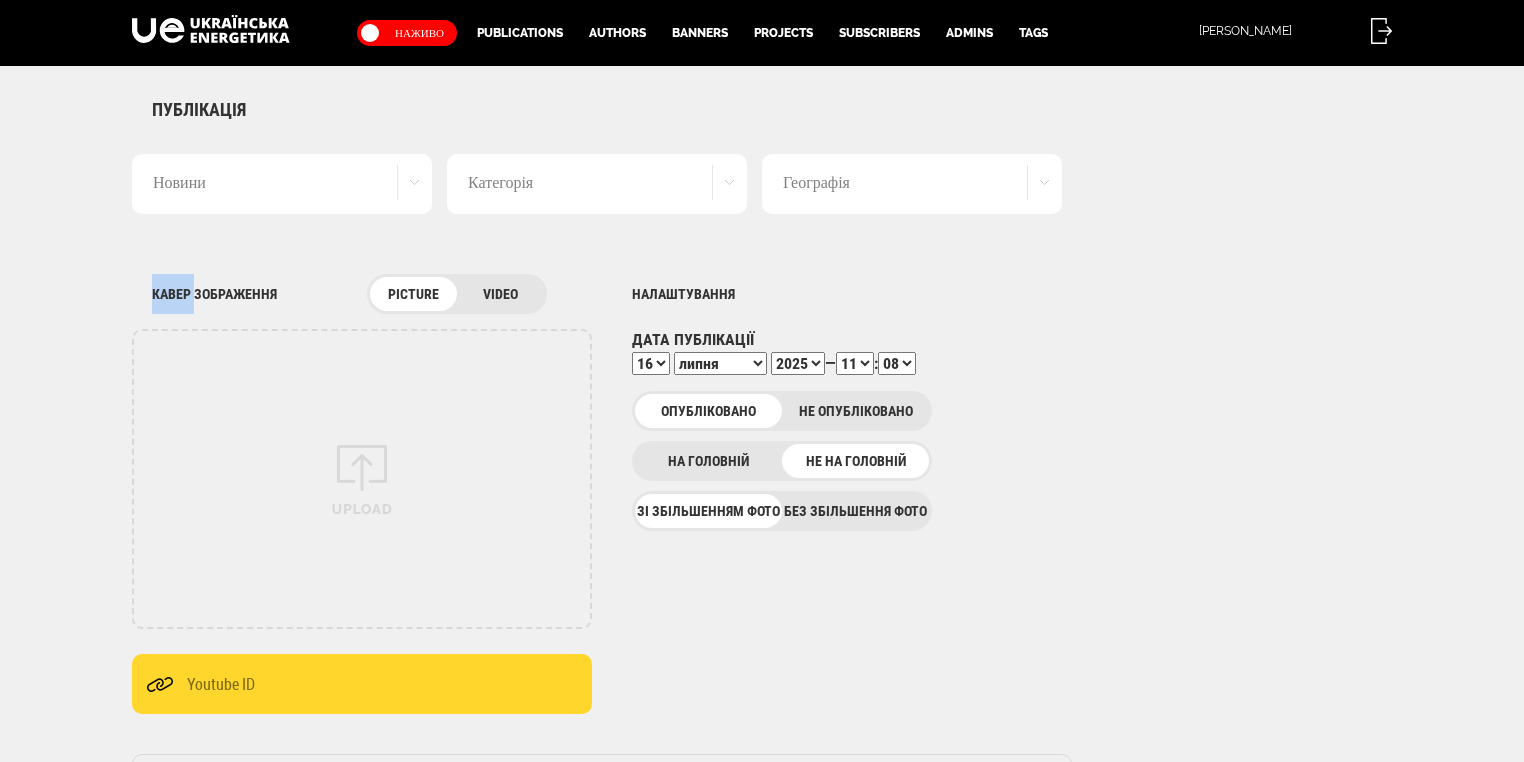 click on "Кавер зображення picture video UPLOAD DELETE Налаштування Дата публікації
1
2
3
4
5
6
7
8
9
10
11
12
13
14
15
16
17
18
19
20
21
22
23
24
25
26
27
28
29
30
31
січня
лютого
березня
квітня
травня
червня
липня
серпня
вересня
жовтня
листопада
грудня
2020
2021
2022
2023
2024
2025
2026
2027
2028
2029
2030
—
00
01
02
03
04
05
06
07
08
09
10
11
12
13
14
15
16
17
18
19
20
21
22
23
:
00
01
02
03
04
05
06
07
08
09
10
11
12
13
14
15
16
17
18
19
20
21
22
23
24
25
26
27
28
29
30
31
32
33
34
35
36
37
38
39
40
41
42
43
44
45
46
47
48
49
50
51
52
53
54
55
56
57
58
59
Опубліковано На головній" at bounding box center [602, 464] 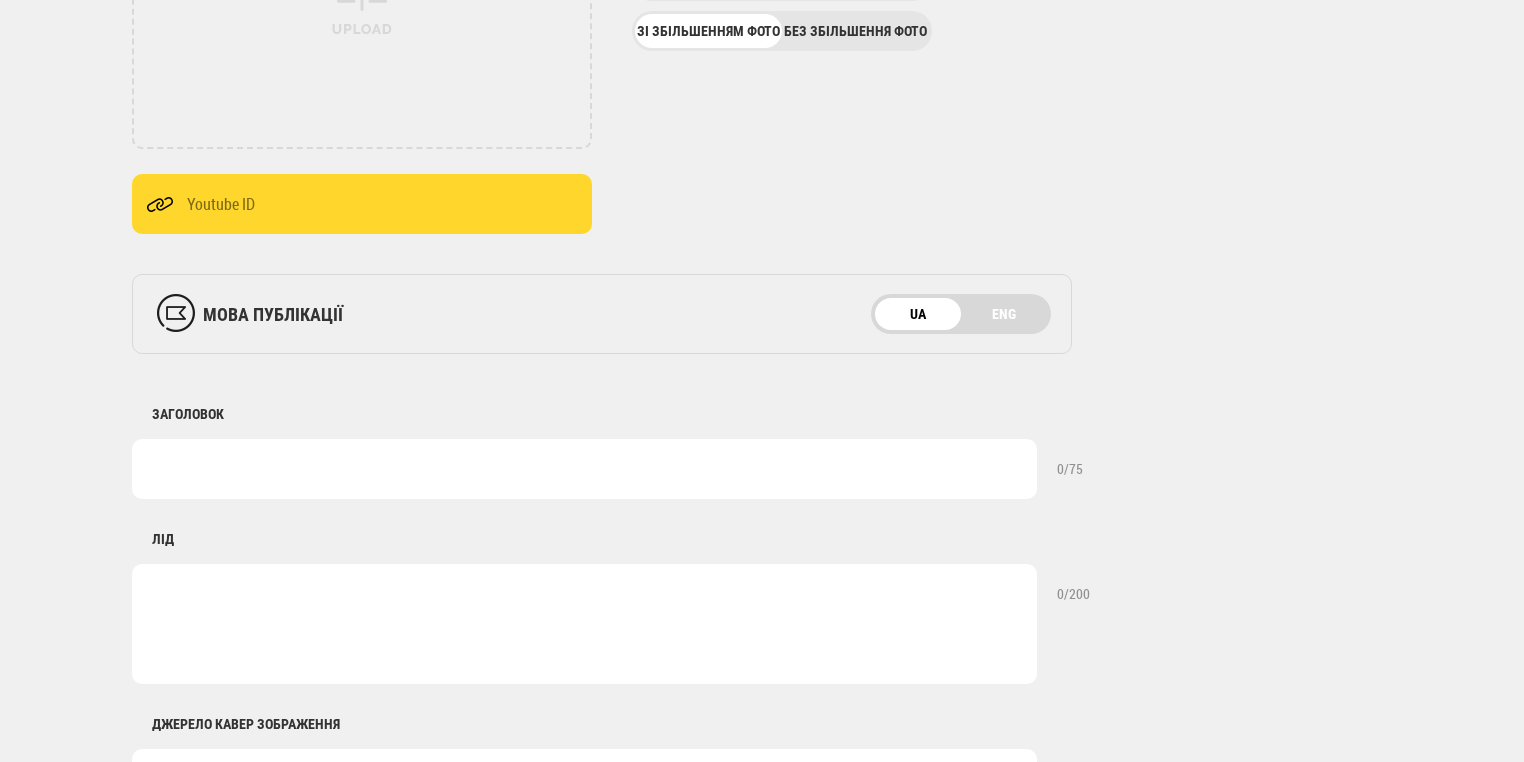 scroll, scrollTop: 560, scrollLeft: 0, axis: vertical 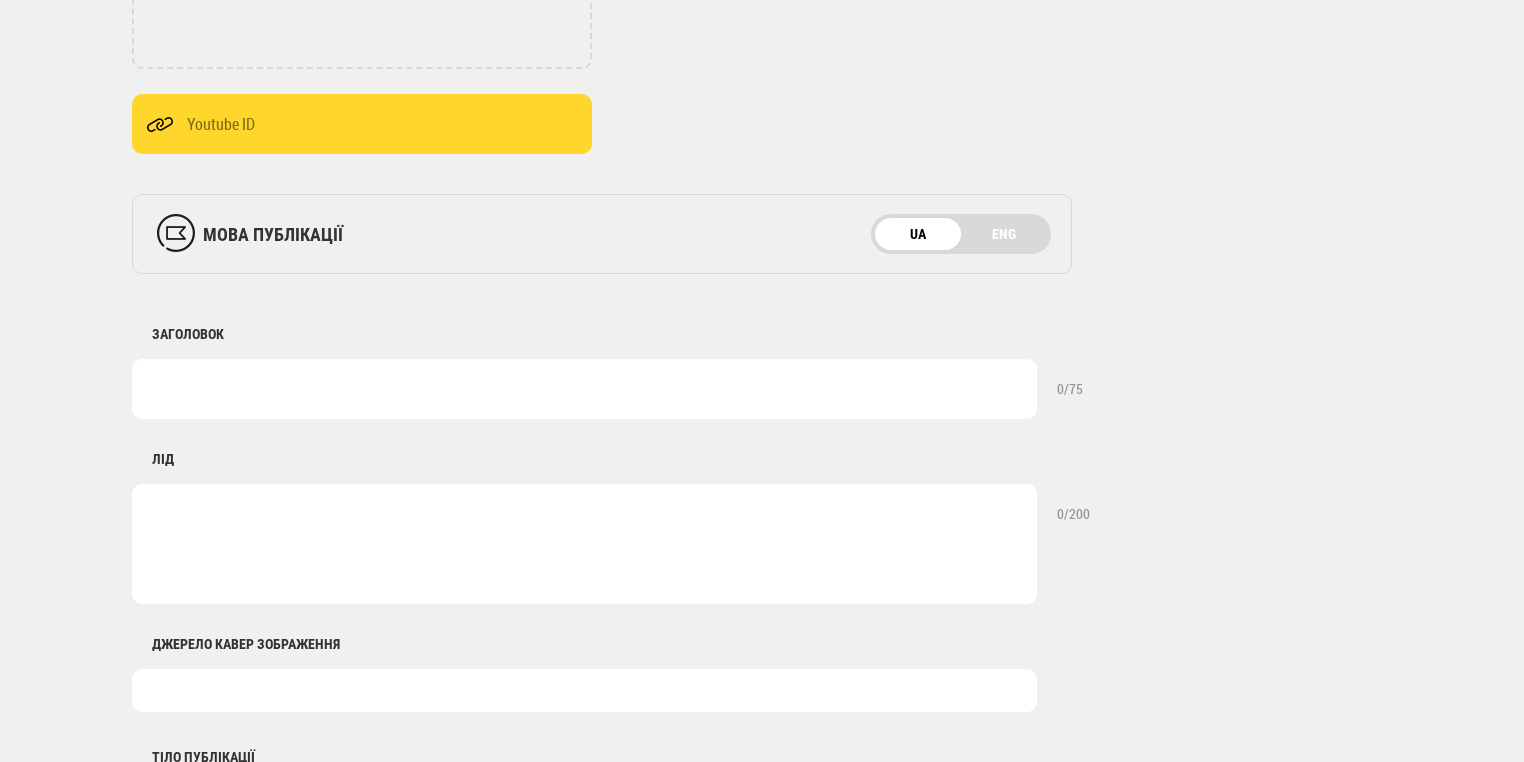 click at bounding box center [584, 389] 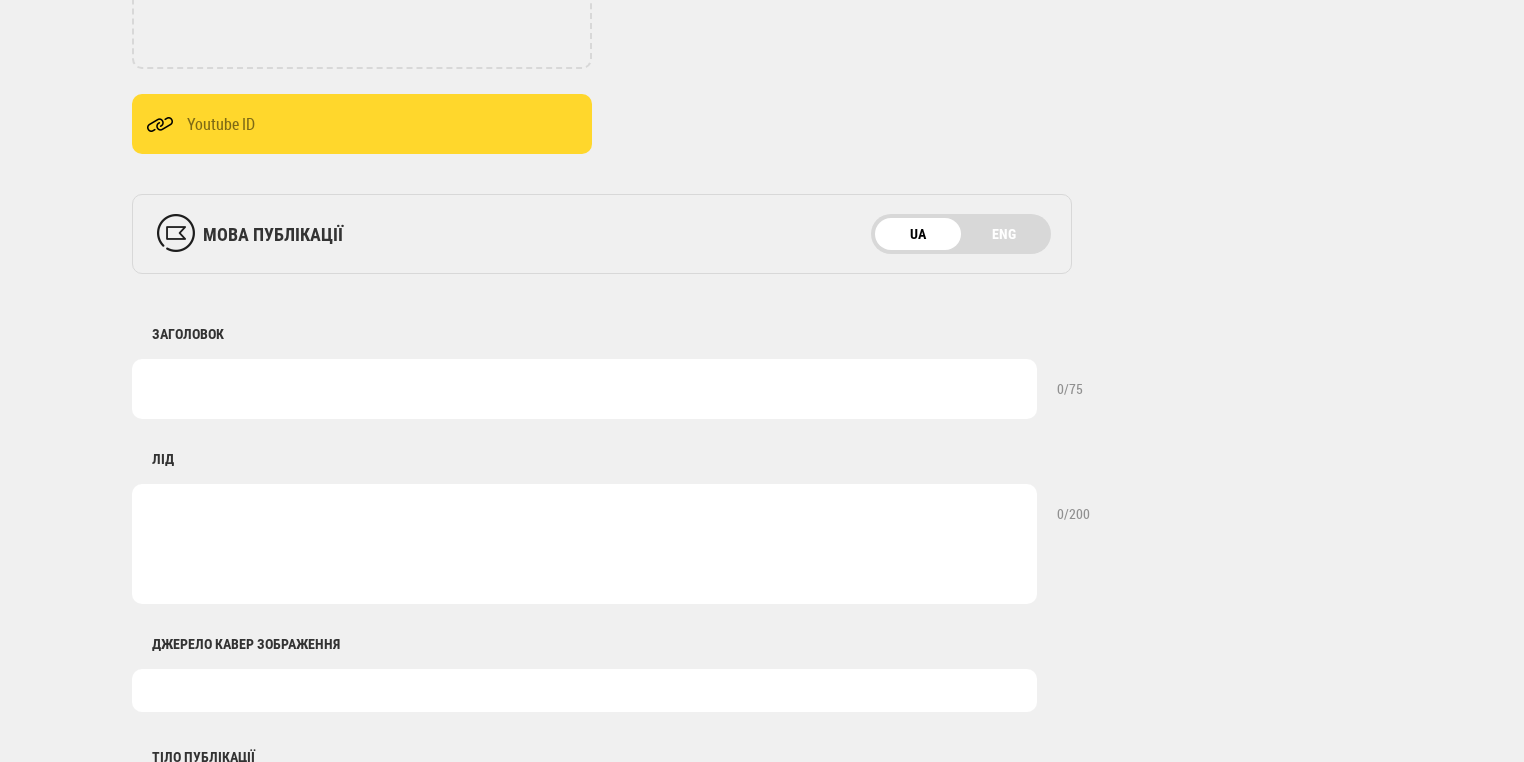 paste on "Частина Кривого Рогу декілька годин була знеструмлена." 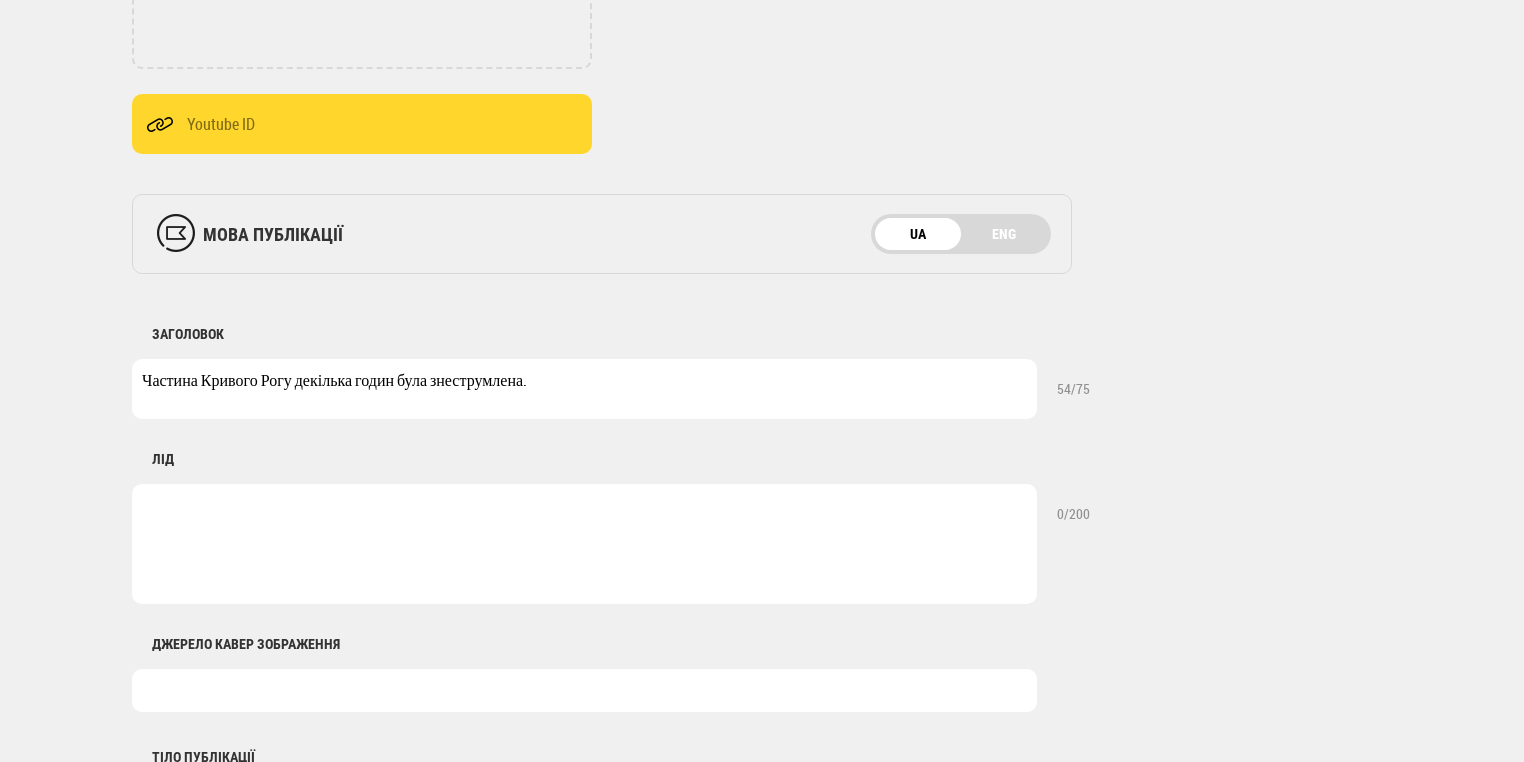 click on "Частина Кривого Рогу декілька годин була знеструмлена." at bounding box center (584, 389) 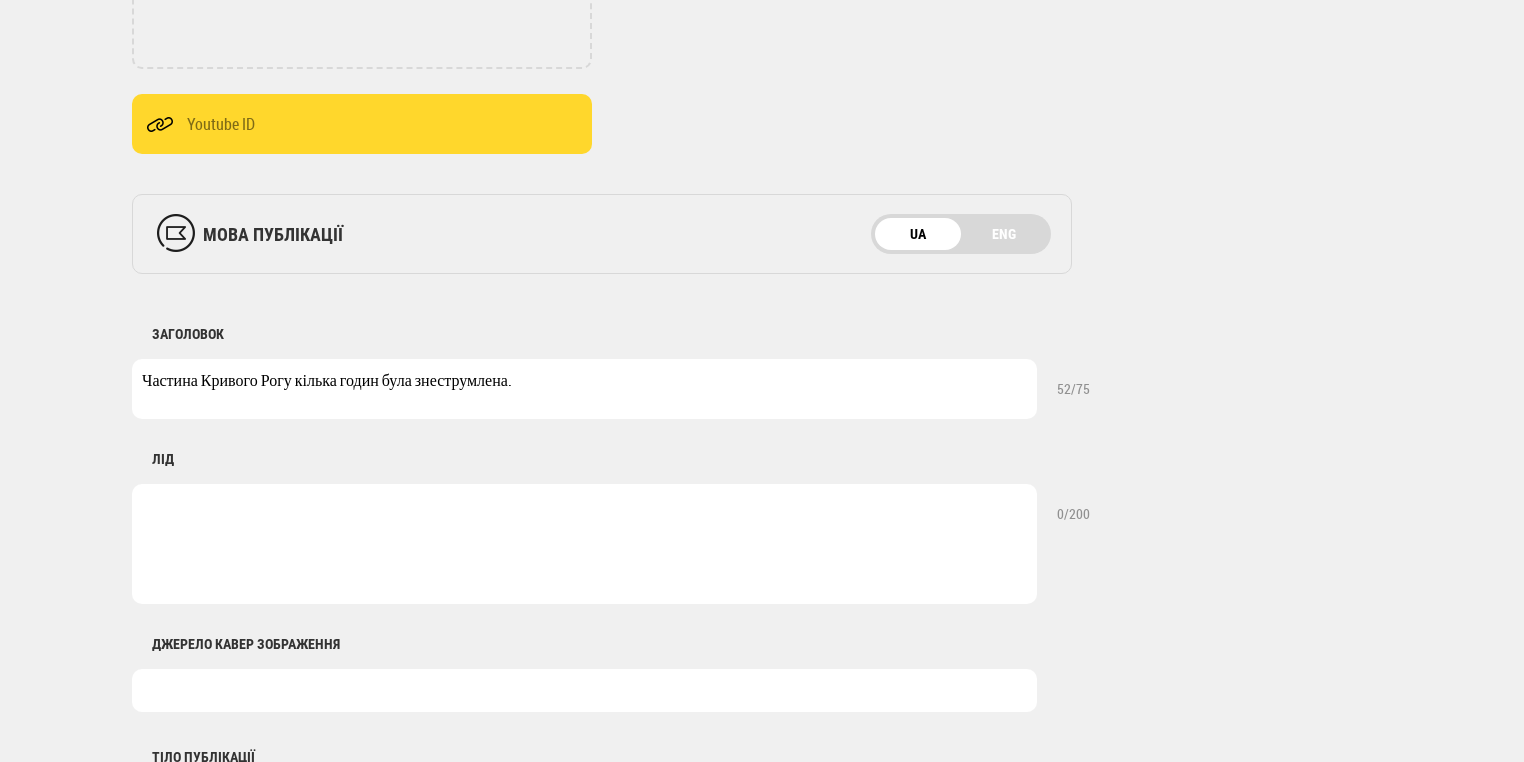 click on "Частина Кривого Рогу кілька годин була знеструмлена." at bounding box center [584, 389] 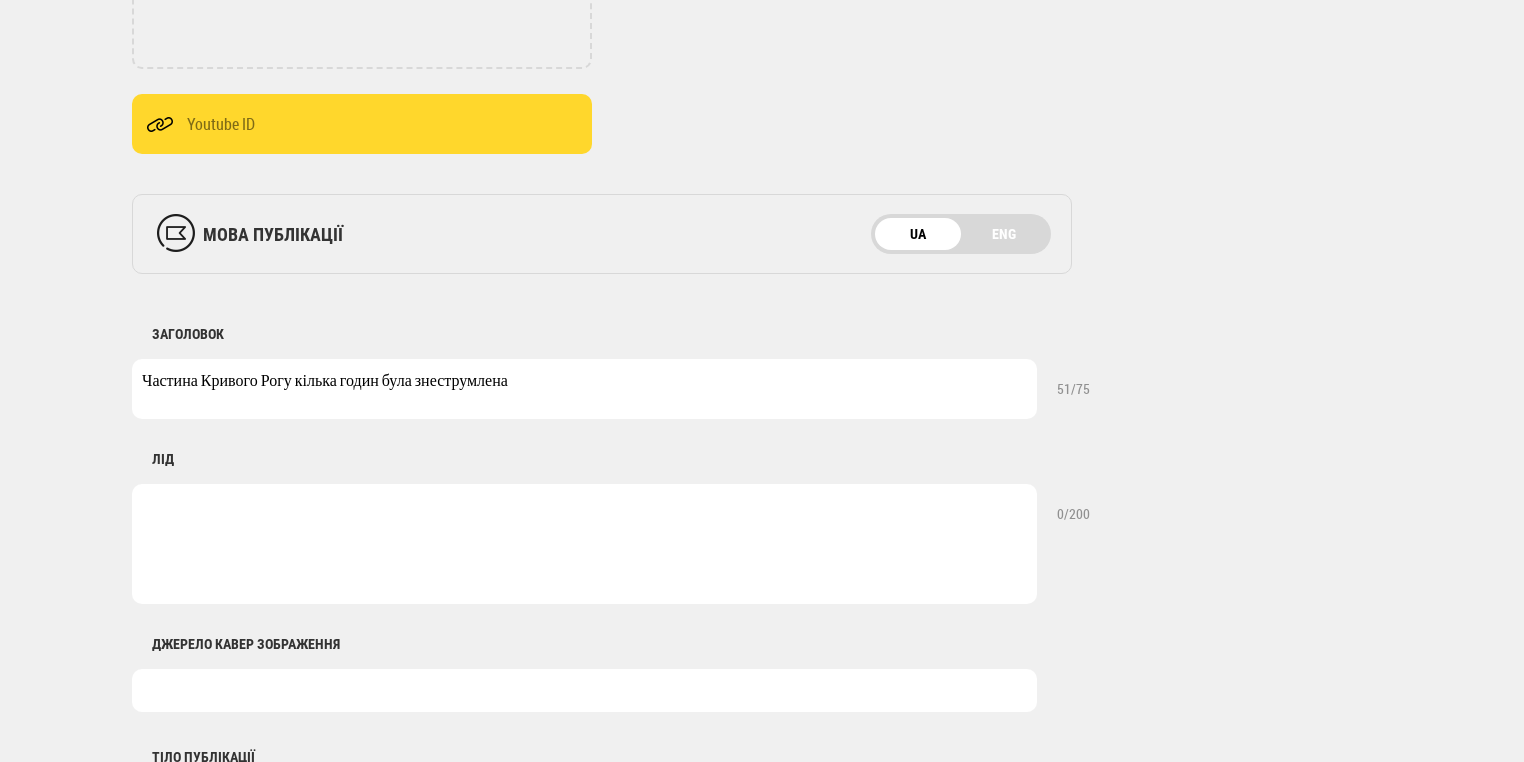 click on "Частина Кривого Рогу кілька годин була знеструмлена" at bounding box center (584, 389) 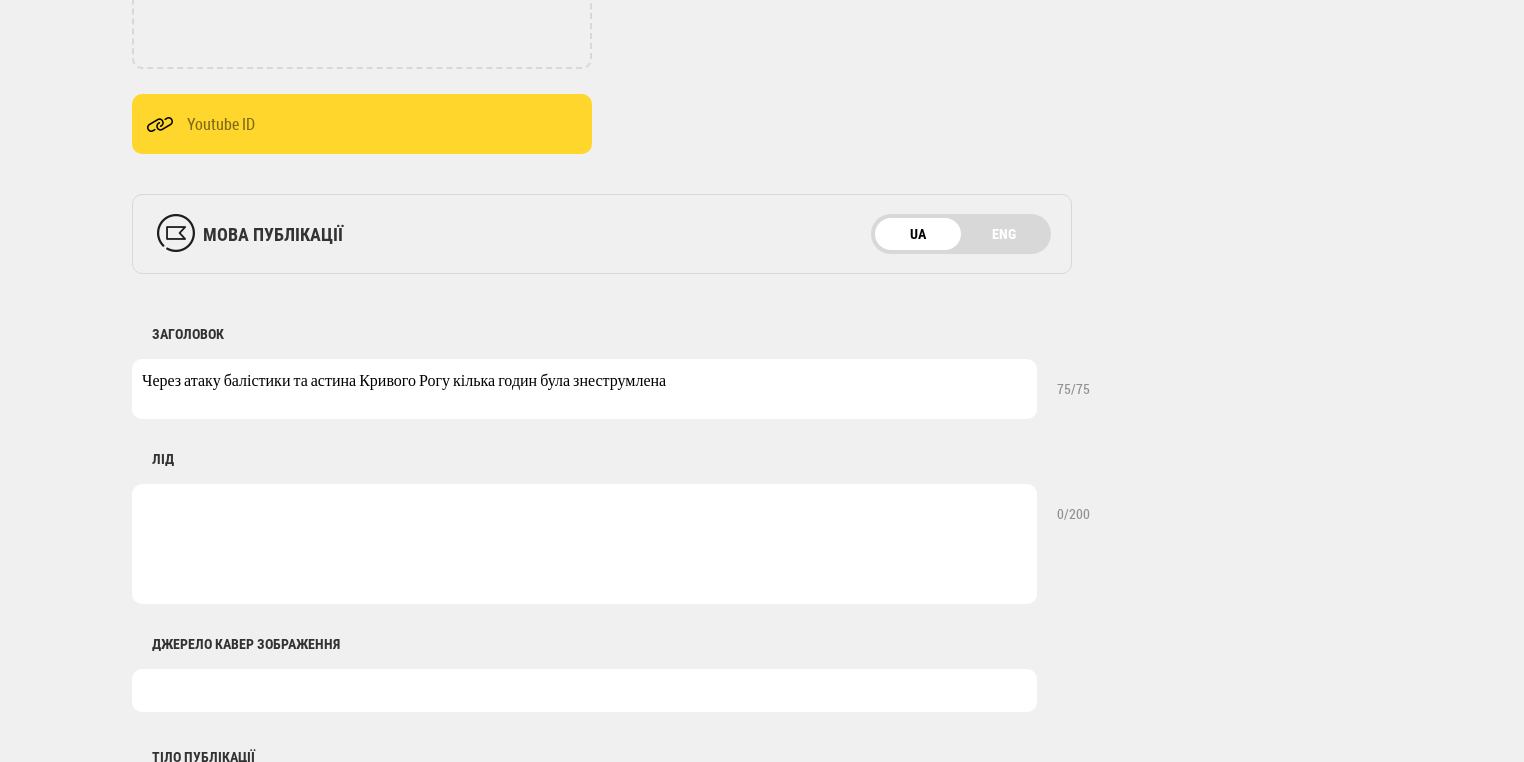 drag, startPoint x: 222, startPoint y: 379, endPoint x: 315, endPoint y: 390, distance: 93.64828 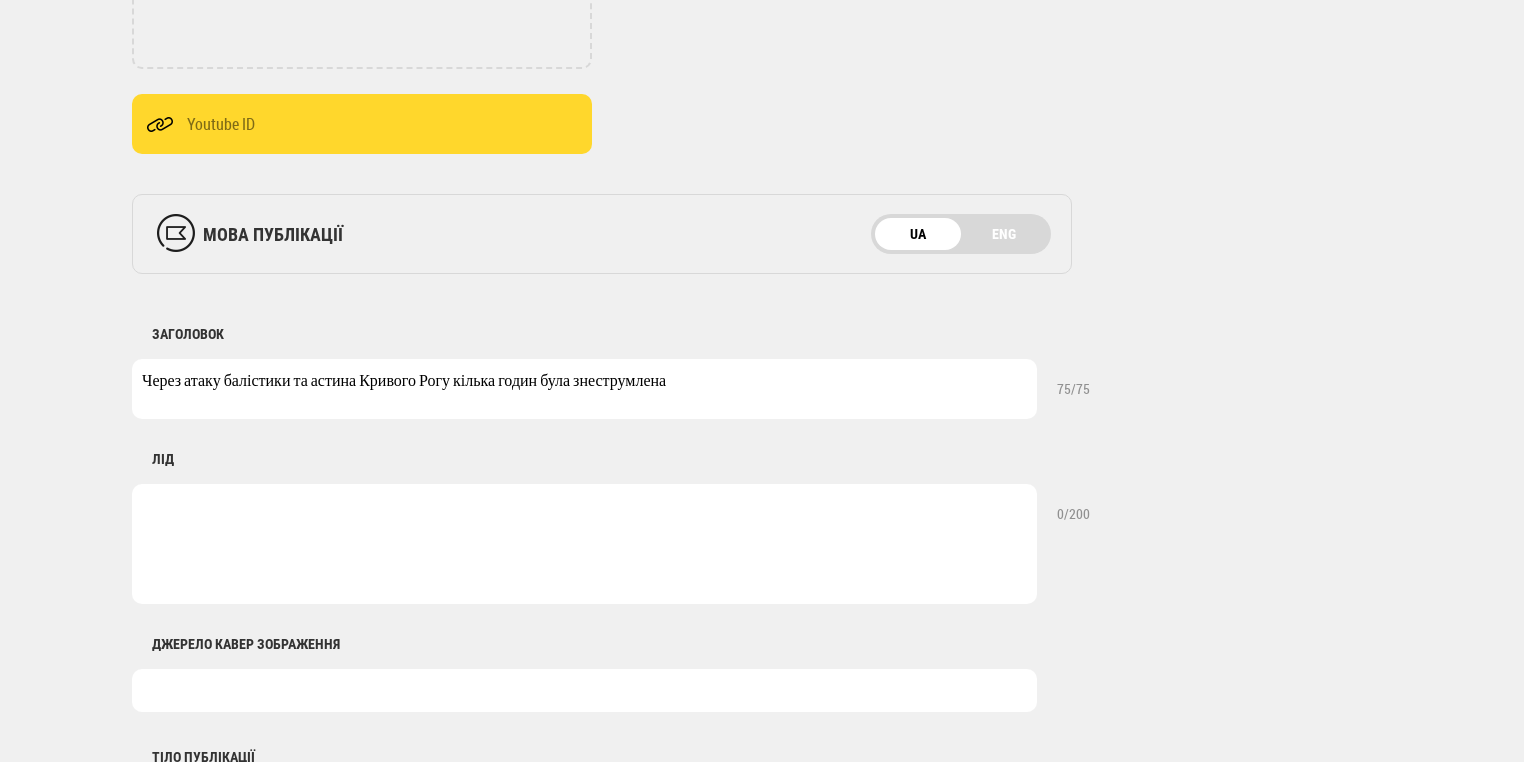 click on "Через атаку балістики та астина Кривого Рогу кілька годин була знеструмлена" at bounding box center [584, 389] 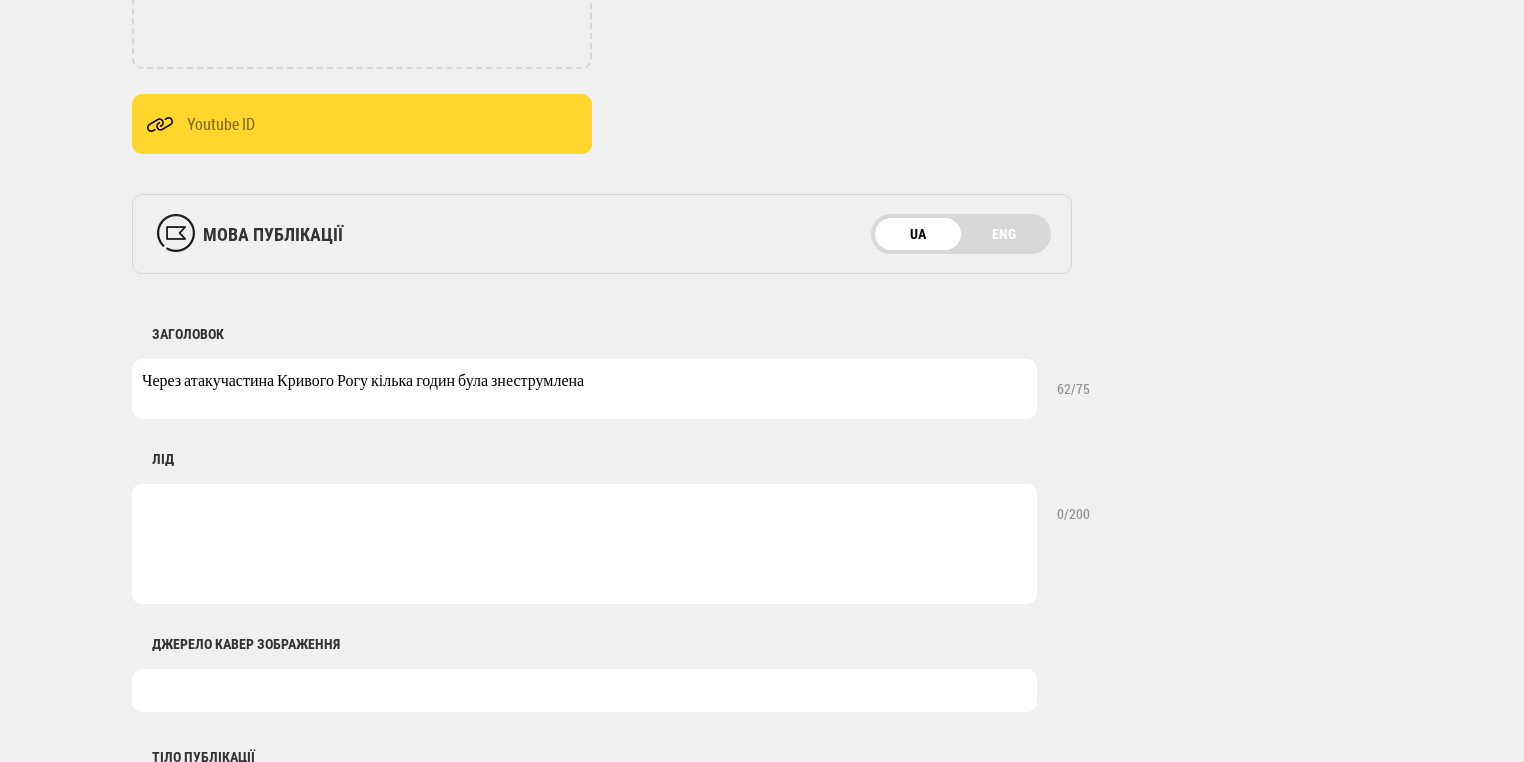 click on "Через атакучастина Кривого Рогу кілька годин була знеструмлена" at bounding box center [584, 389] 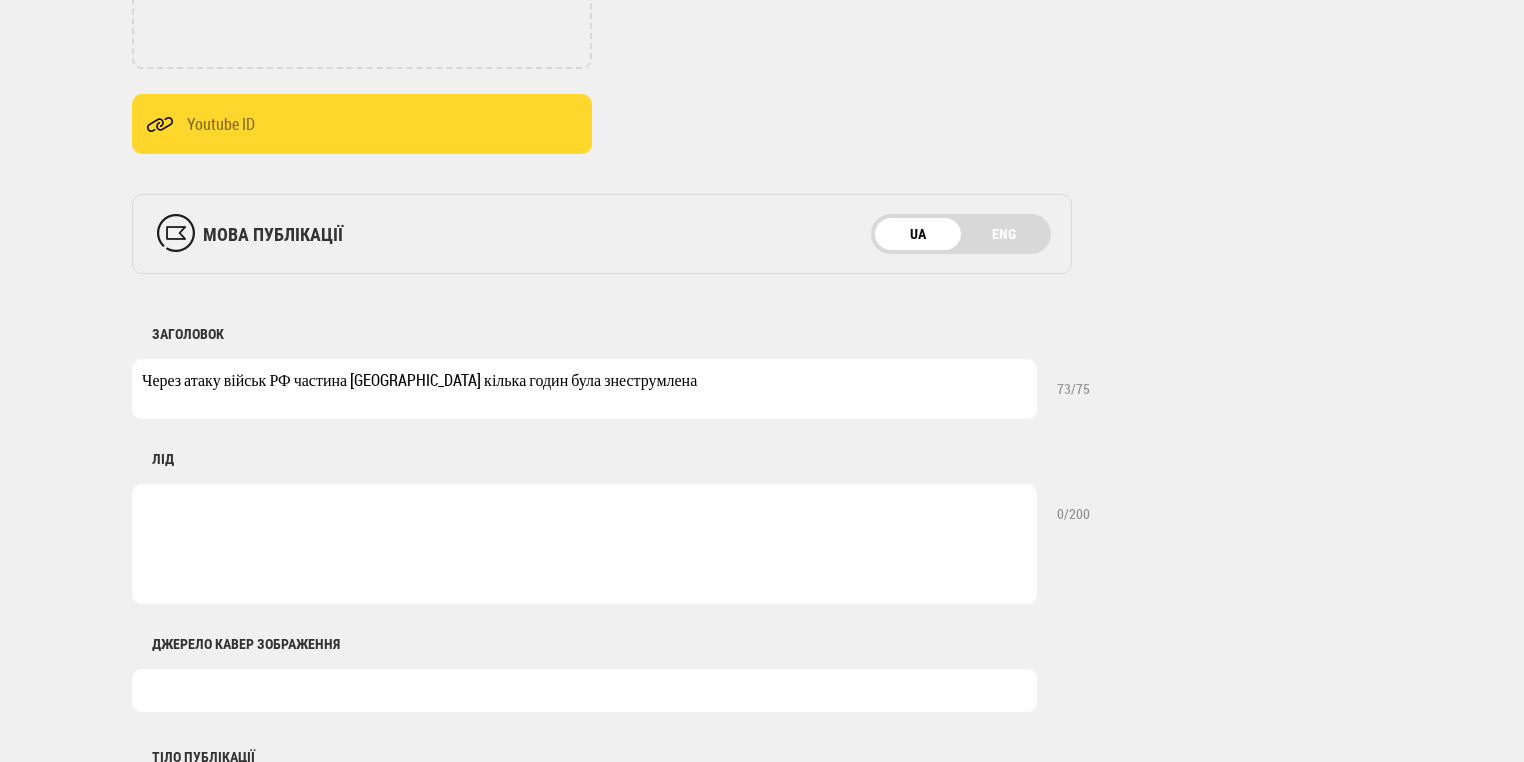 type on "Через атаку військ РФ частина [GEOGRAPHIC_DATA] кілька годин була знеструмлена" 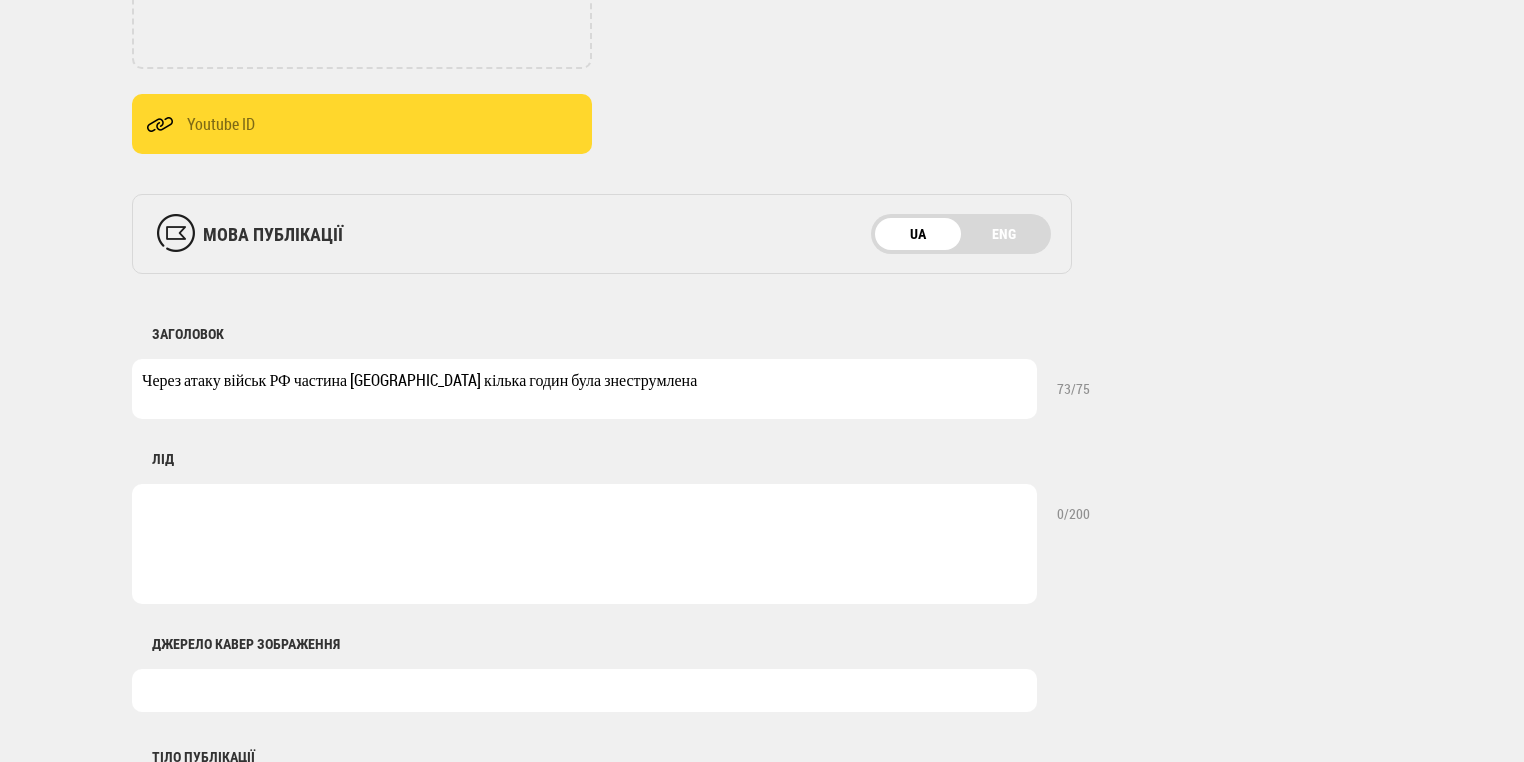 paste on "російські загарбники знищили промислове підприємство та пошкодив інфраструктурні обʼєкти" 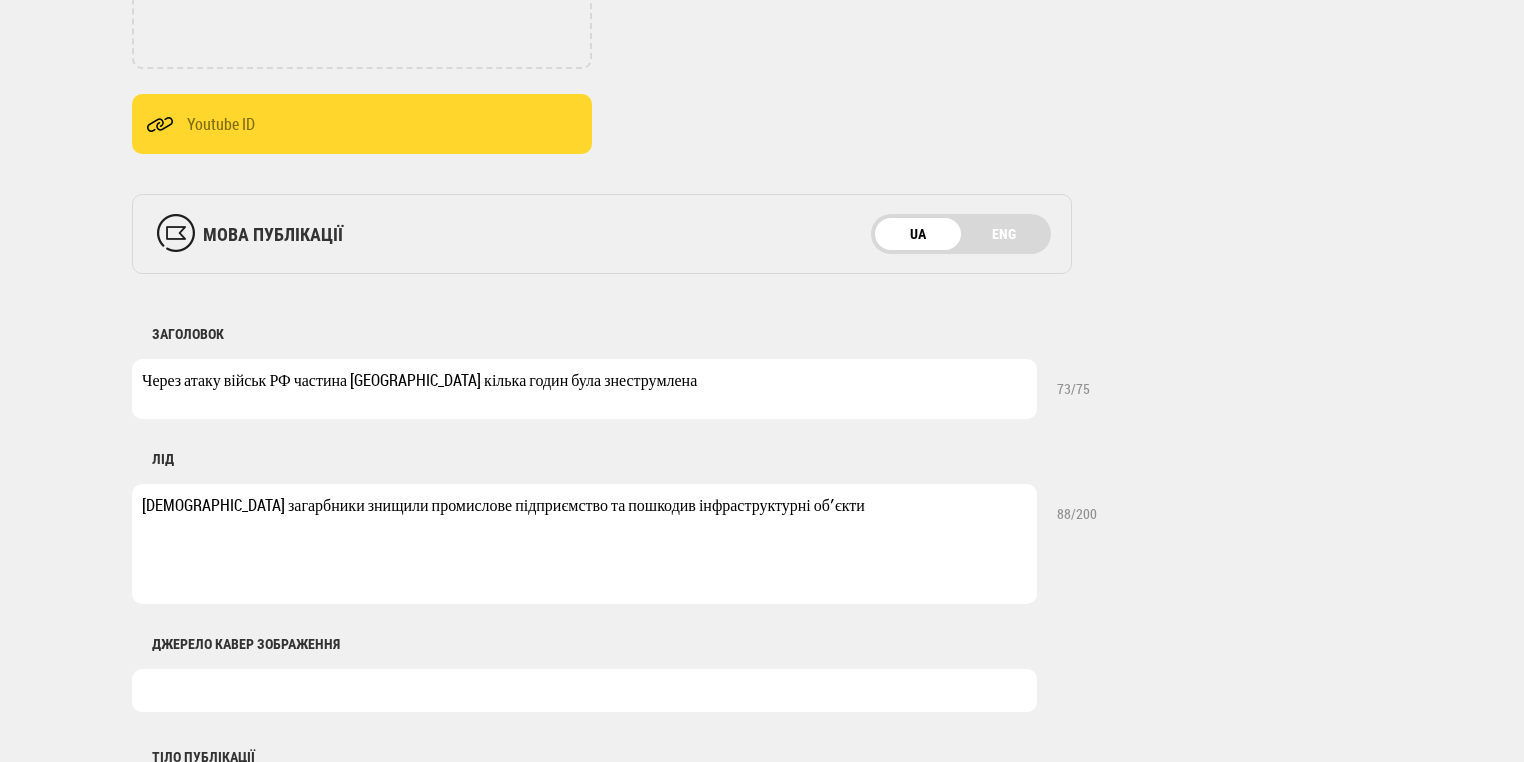 click on "російські загарбники знищили промислове підприємство та пошкодив інфраструктурні обʼєкти" at bounding box center [584, 544] 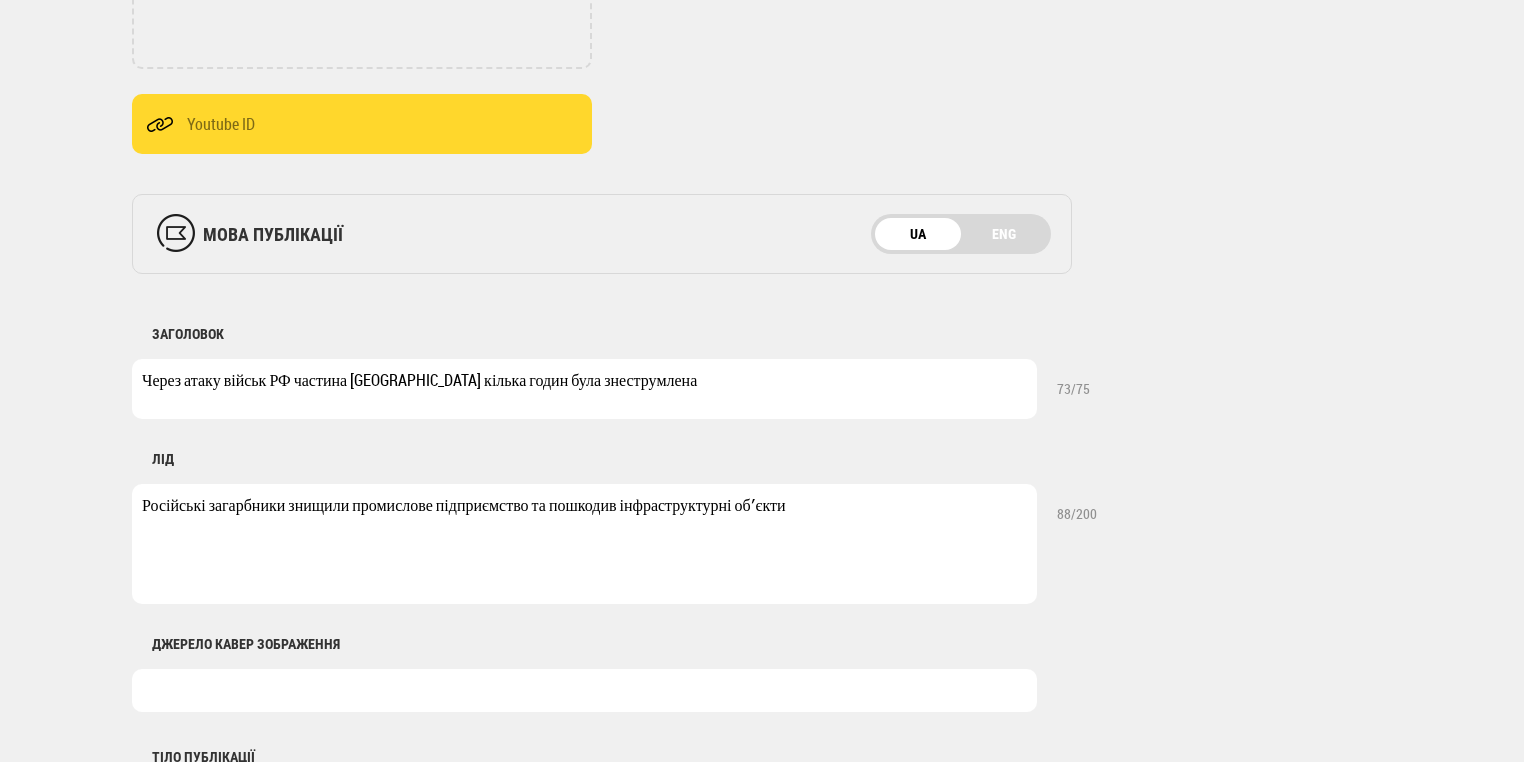 drag, startPoint x: 209, startPoint y: 505, endPoint x: 284, endPoint y: 504, distance: 75.00667 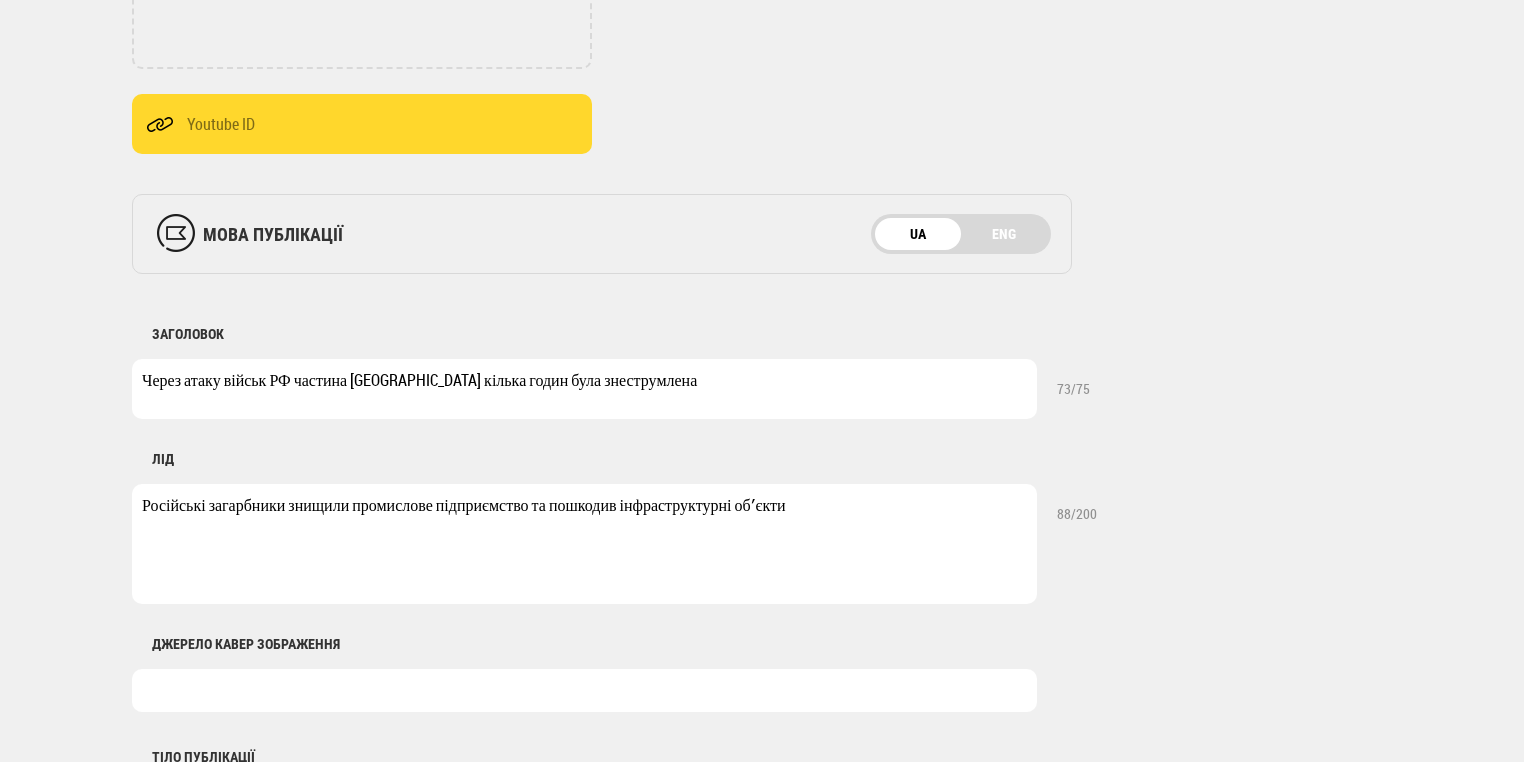 click on "Російські загарбники знищили промислове підприємство та пошкодив інфраструктурні обʼєкти" at bounding box center (584, 544) 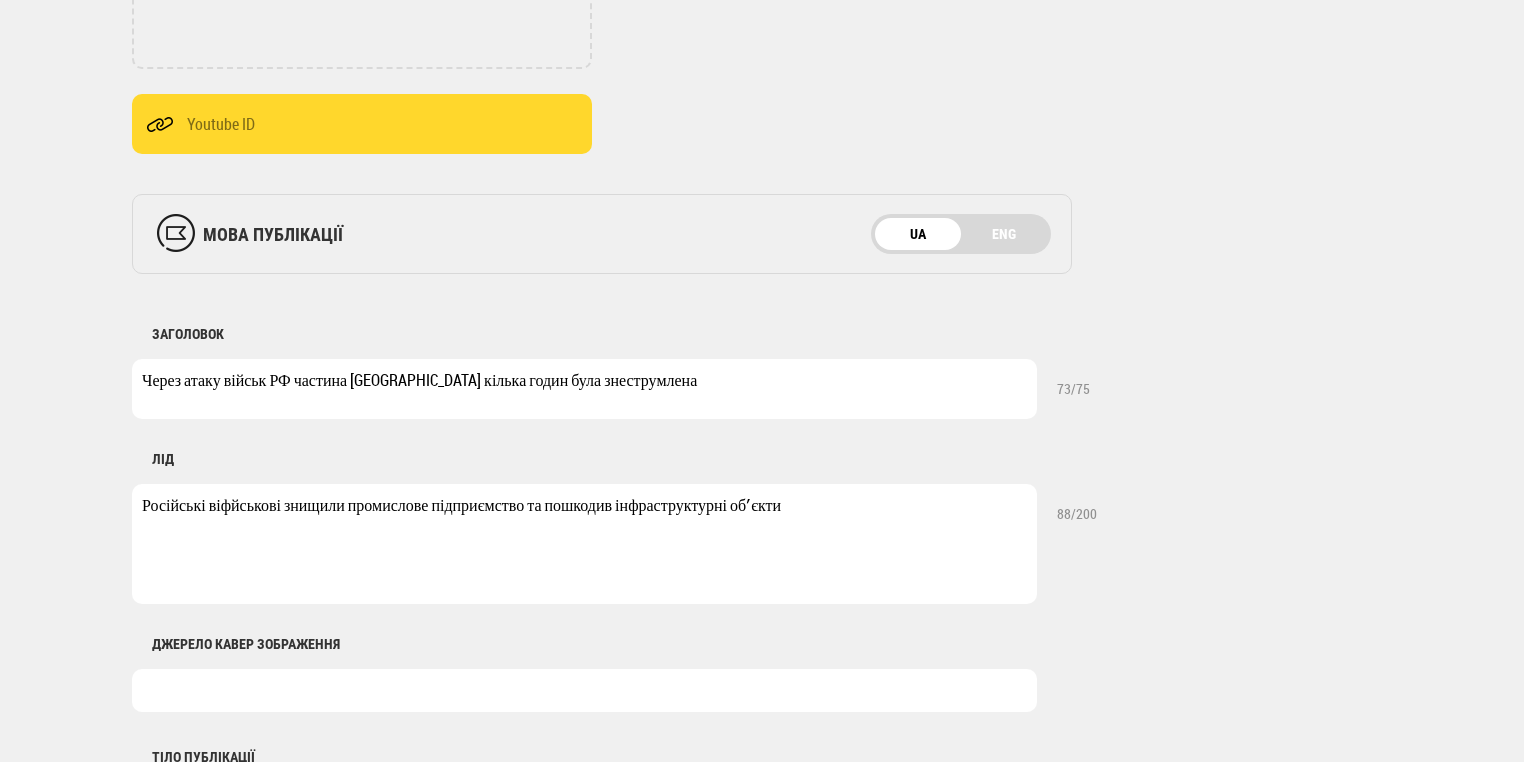 click on "Російські віфйськові знищили промислове підприємство та пошкодив інфраструктурні обʼєкти" at bounding box center [584, 544] 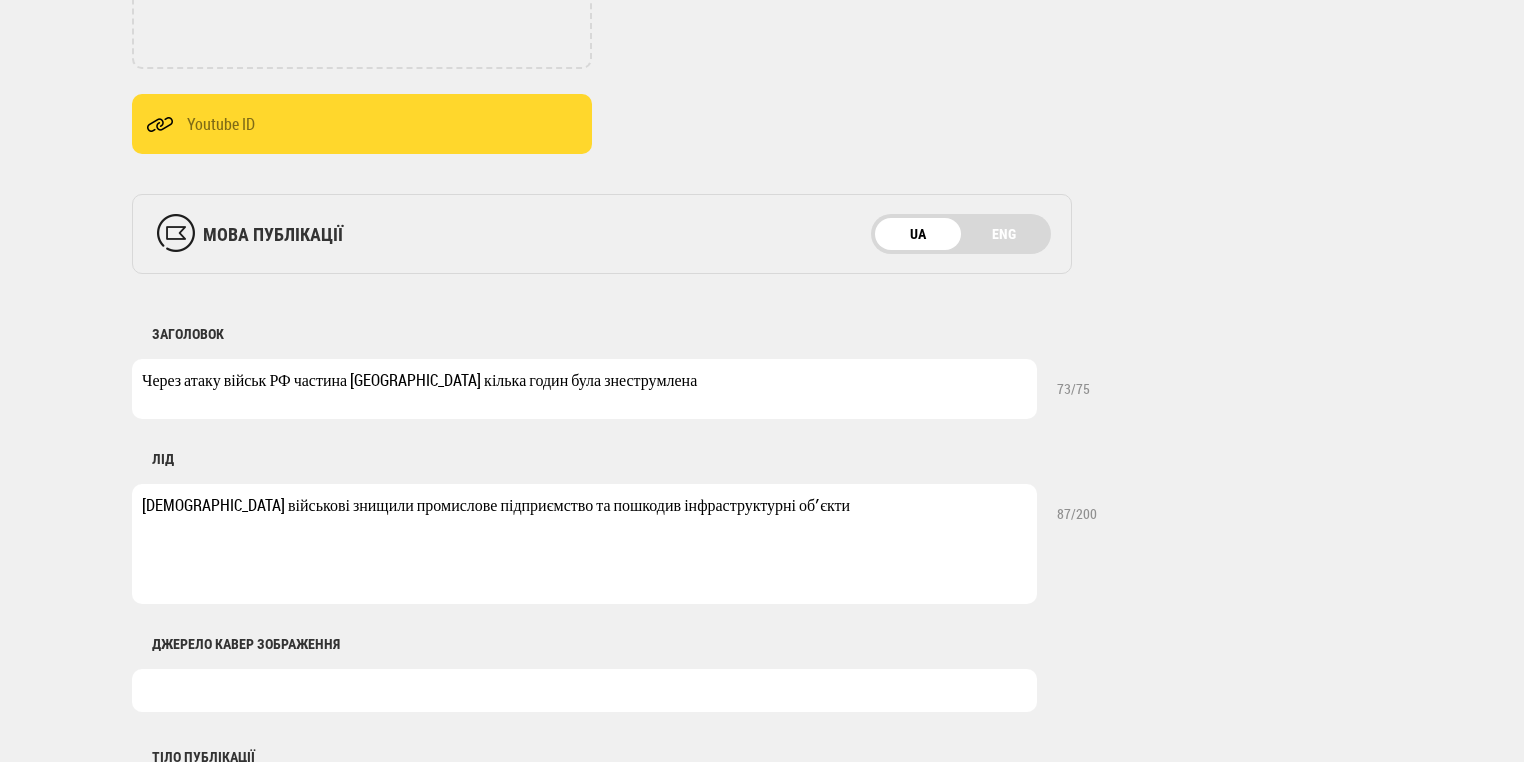 click on "Російські військові знищили промислове підприємство та пошкодив інфраструктурні обʼєкти" at bounding box center (584, 544) 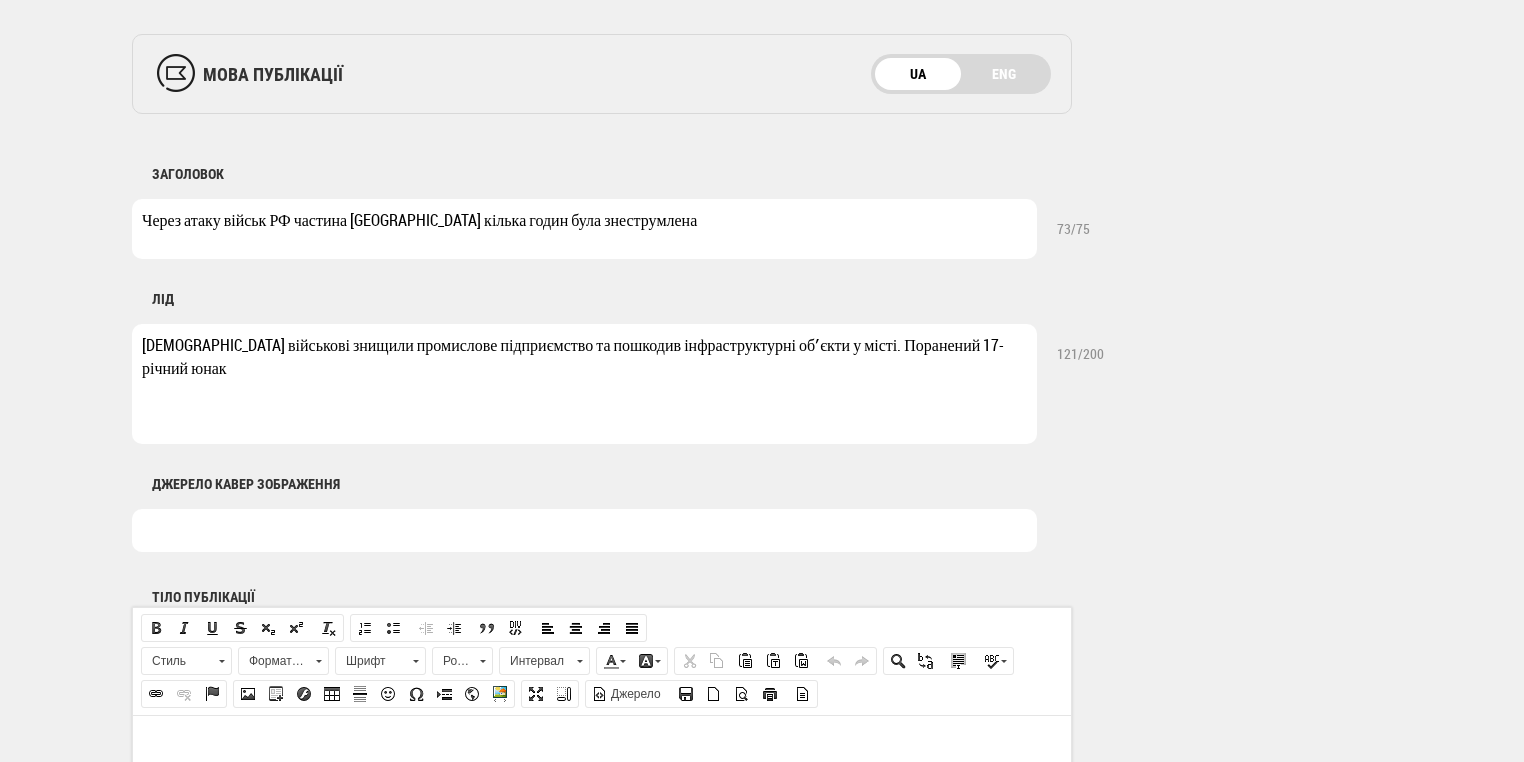scroll, scrollTop: 880, scrollLeft: 0, axis: vertical 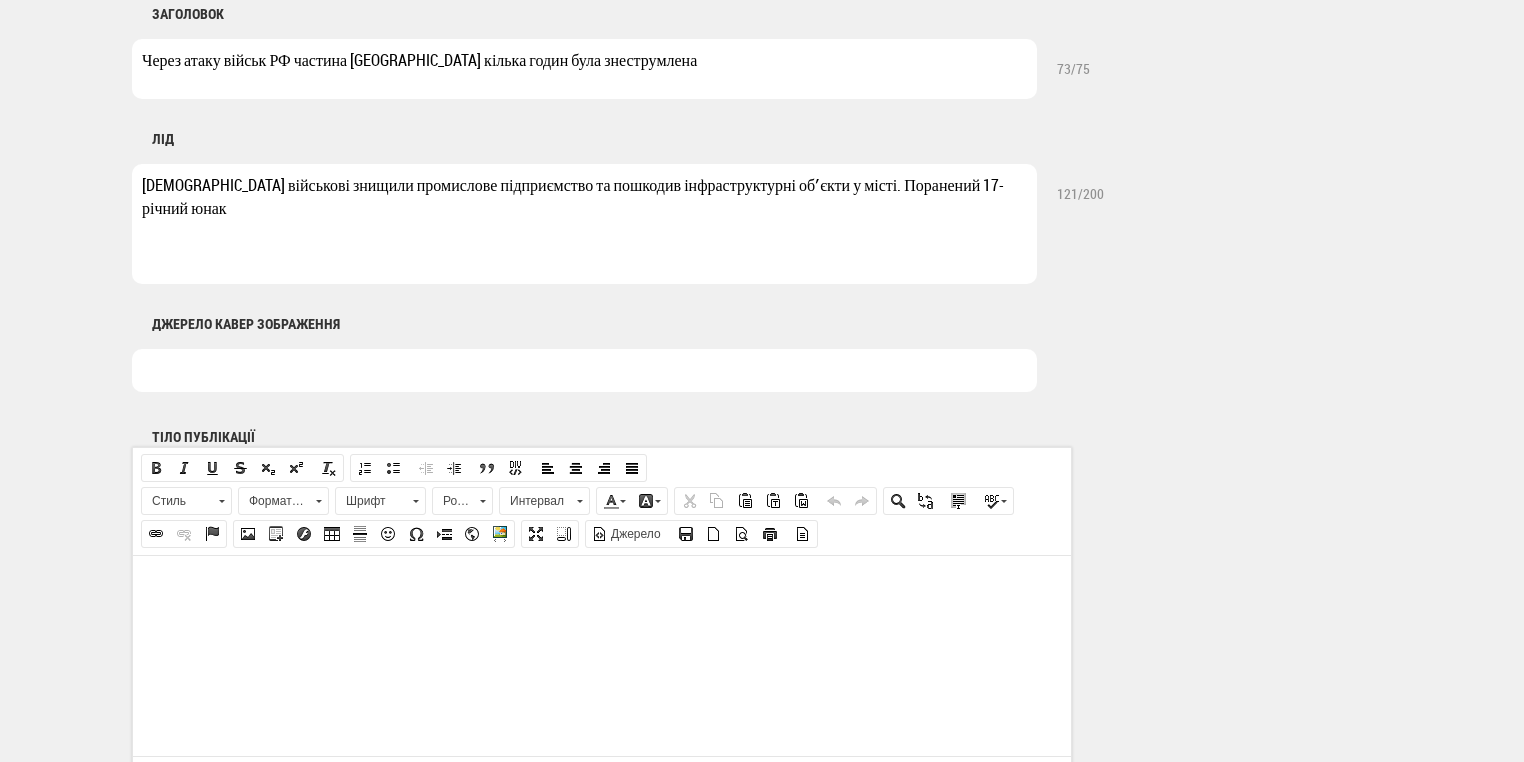 type on "Російські військові знищили промислове підприємство та пошкодив інфраструктурні обʼєкти у місті. Поранений 17-річний юнак" 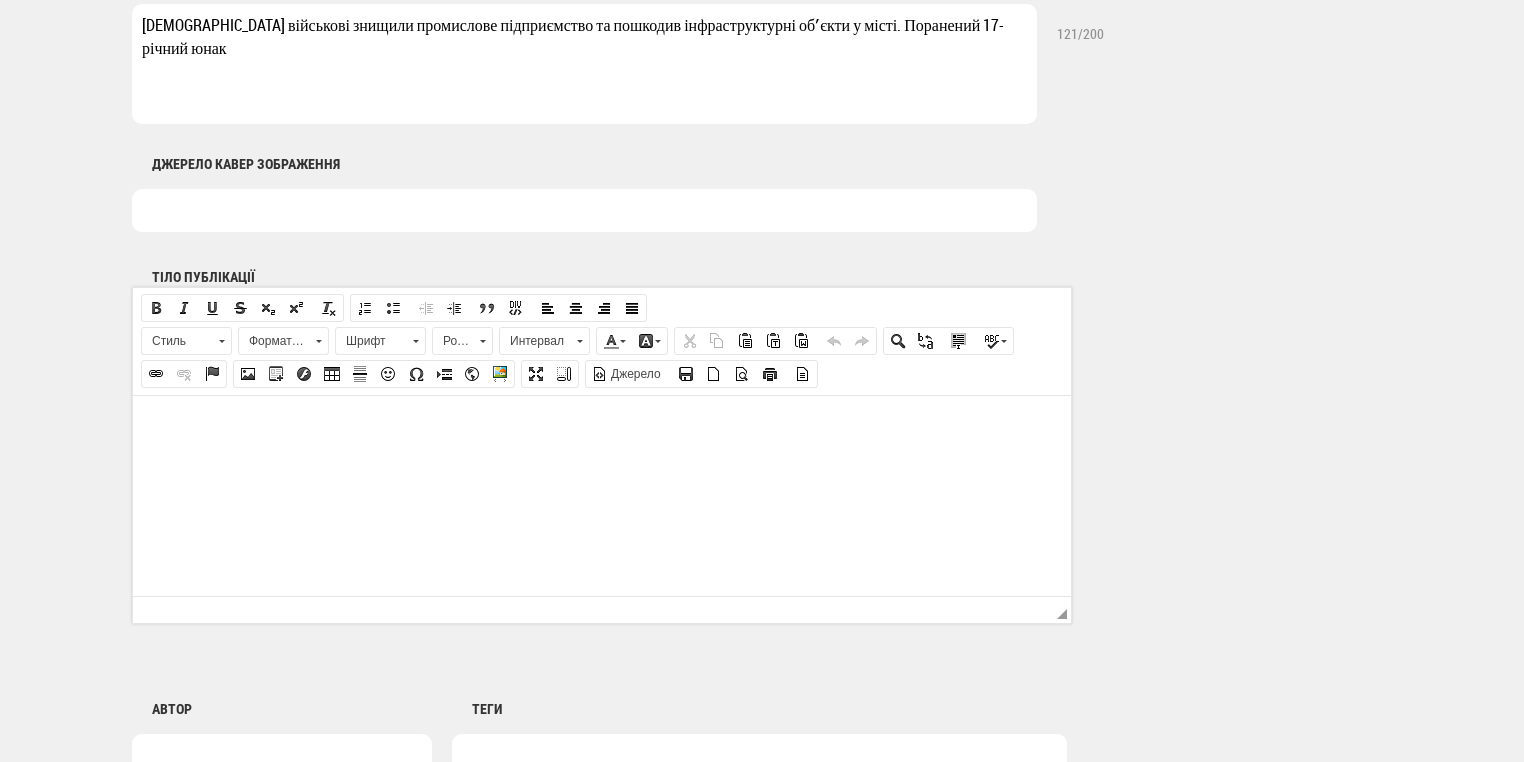 click at bounding box center [602, 425] 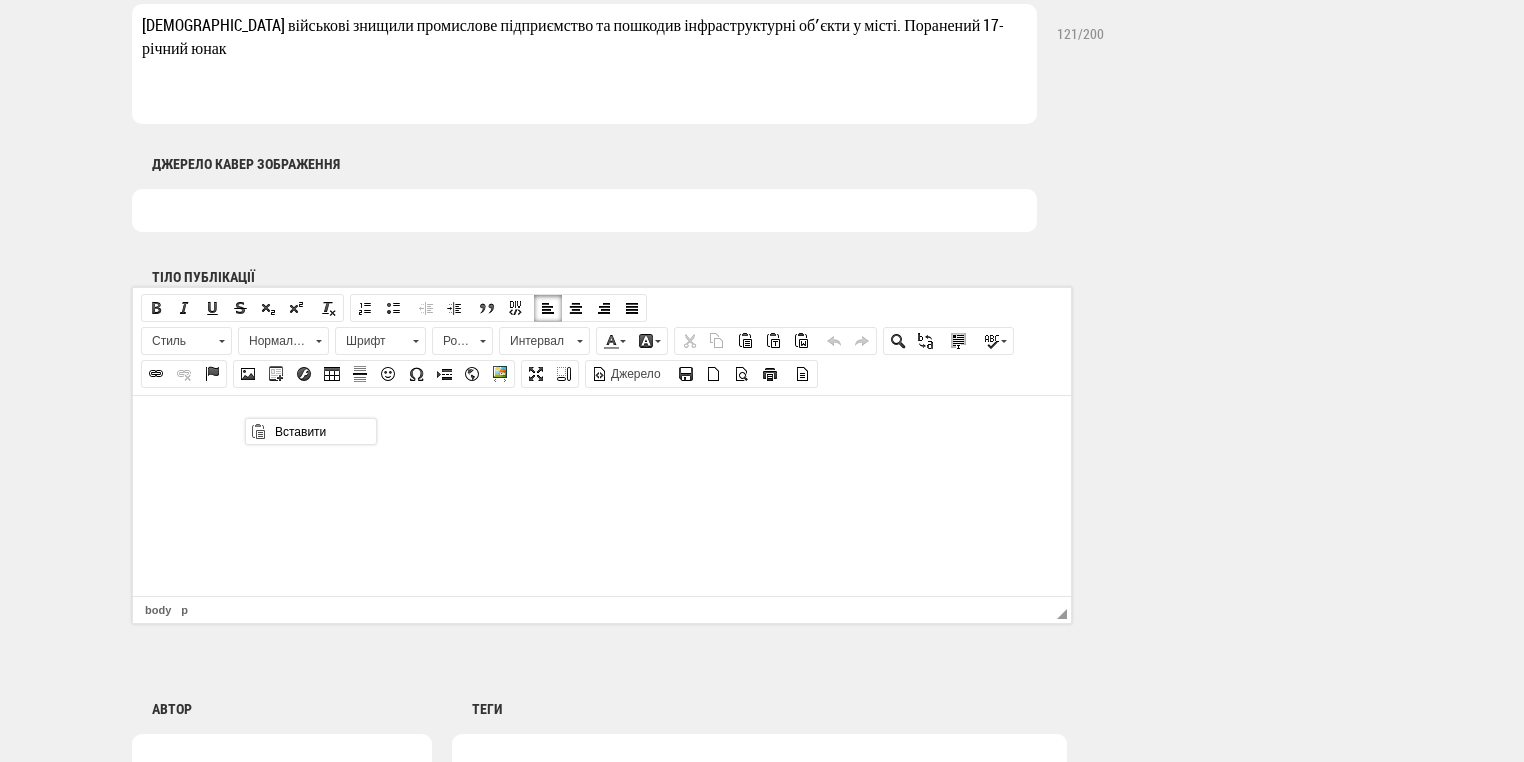 scroll, scrollTop: 0, scrollLeft: 0, axis: both 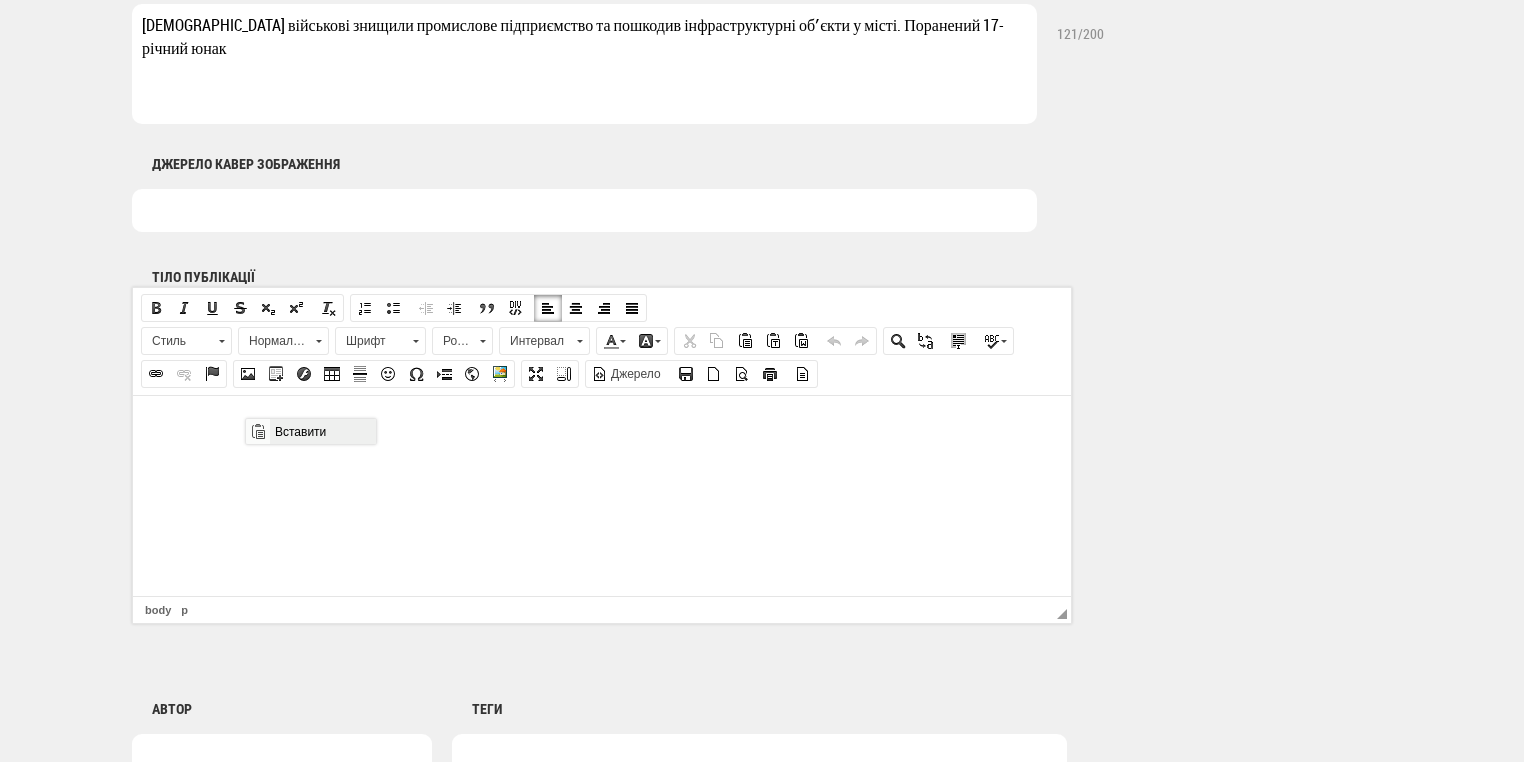 click on "Вставити" at bounding box center (322, 431) 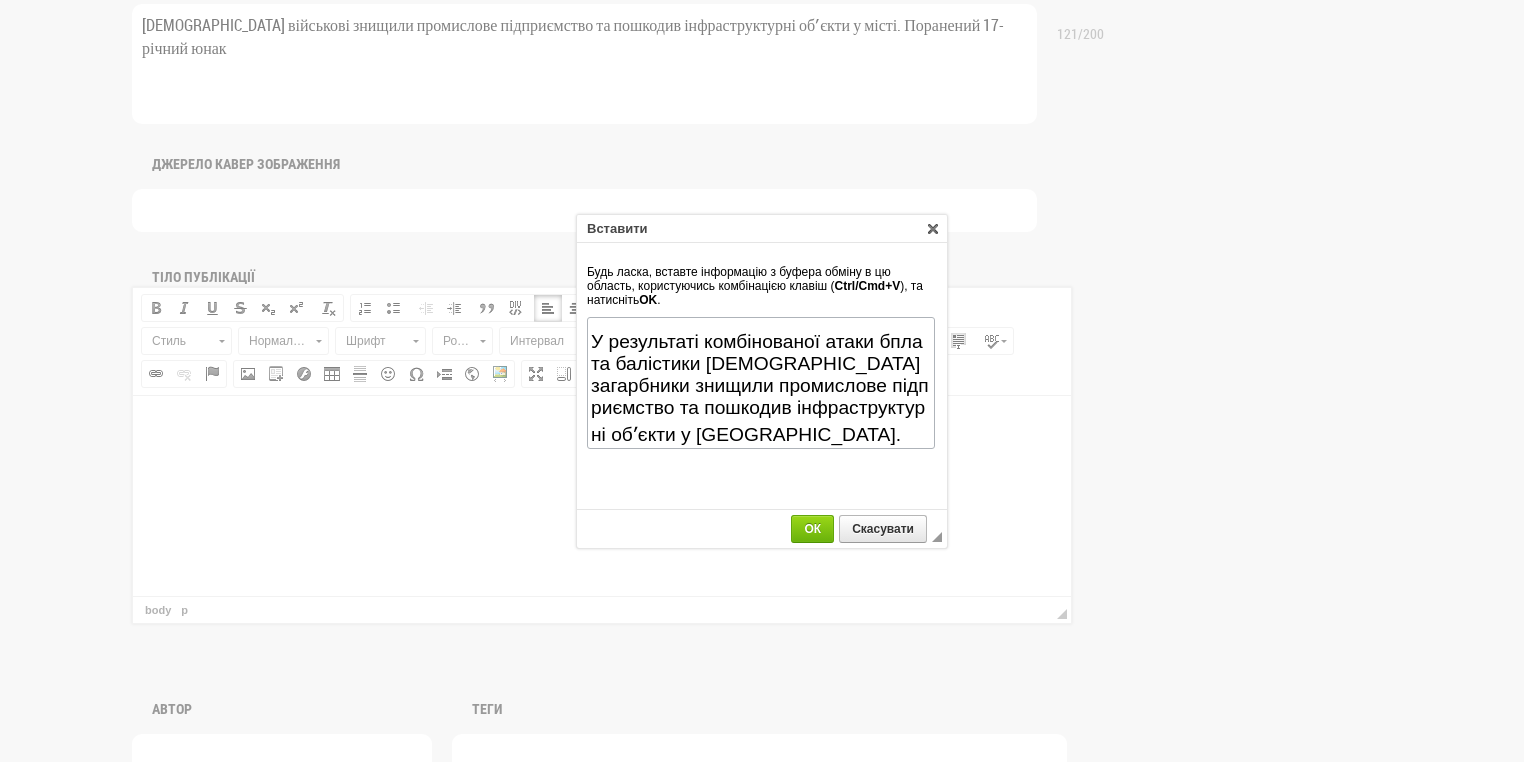 scroll, scrollTop: 475, scrollLeft: 0, axis: vertical 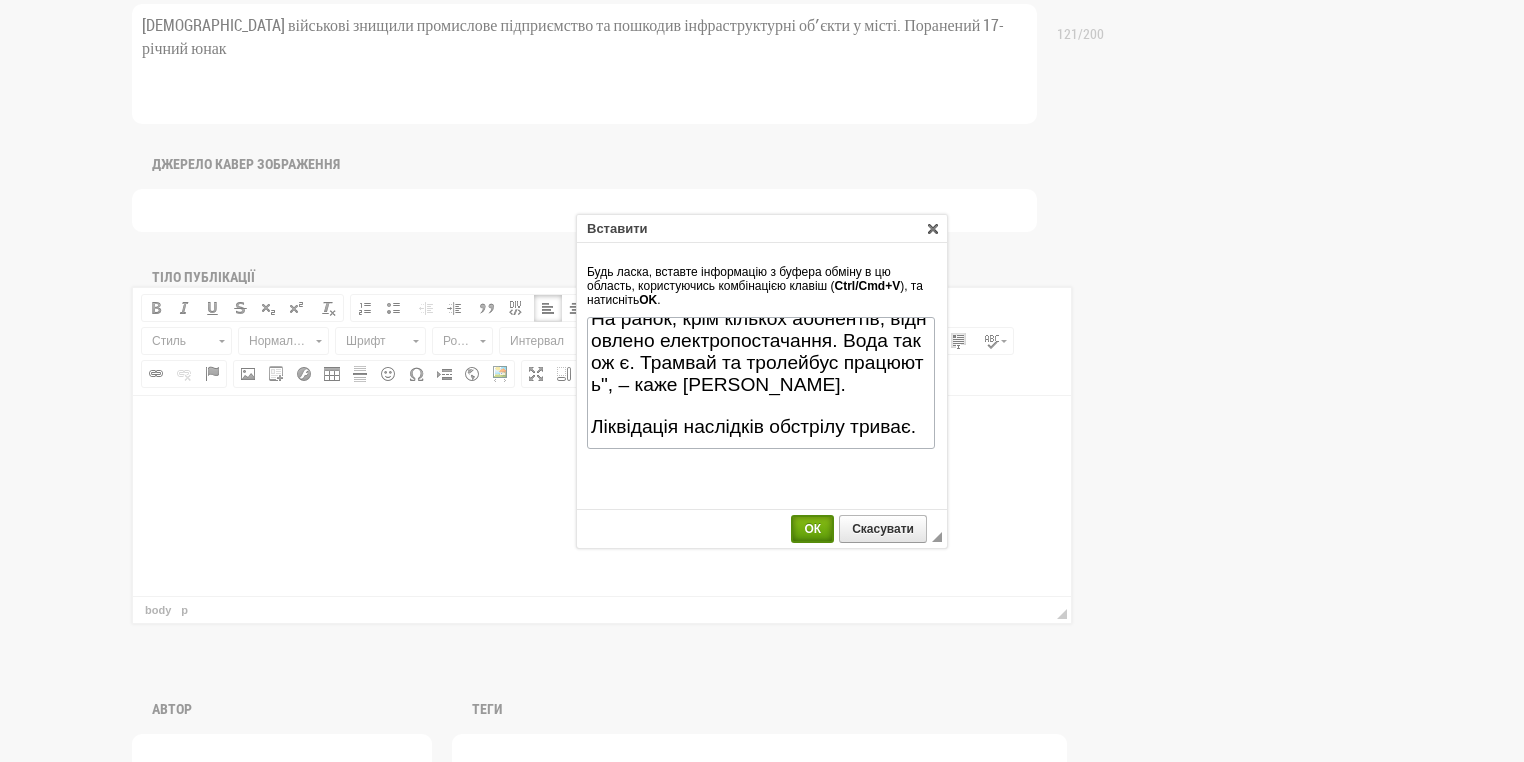 click on "ОК" at bounding box center (812, 529) 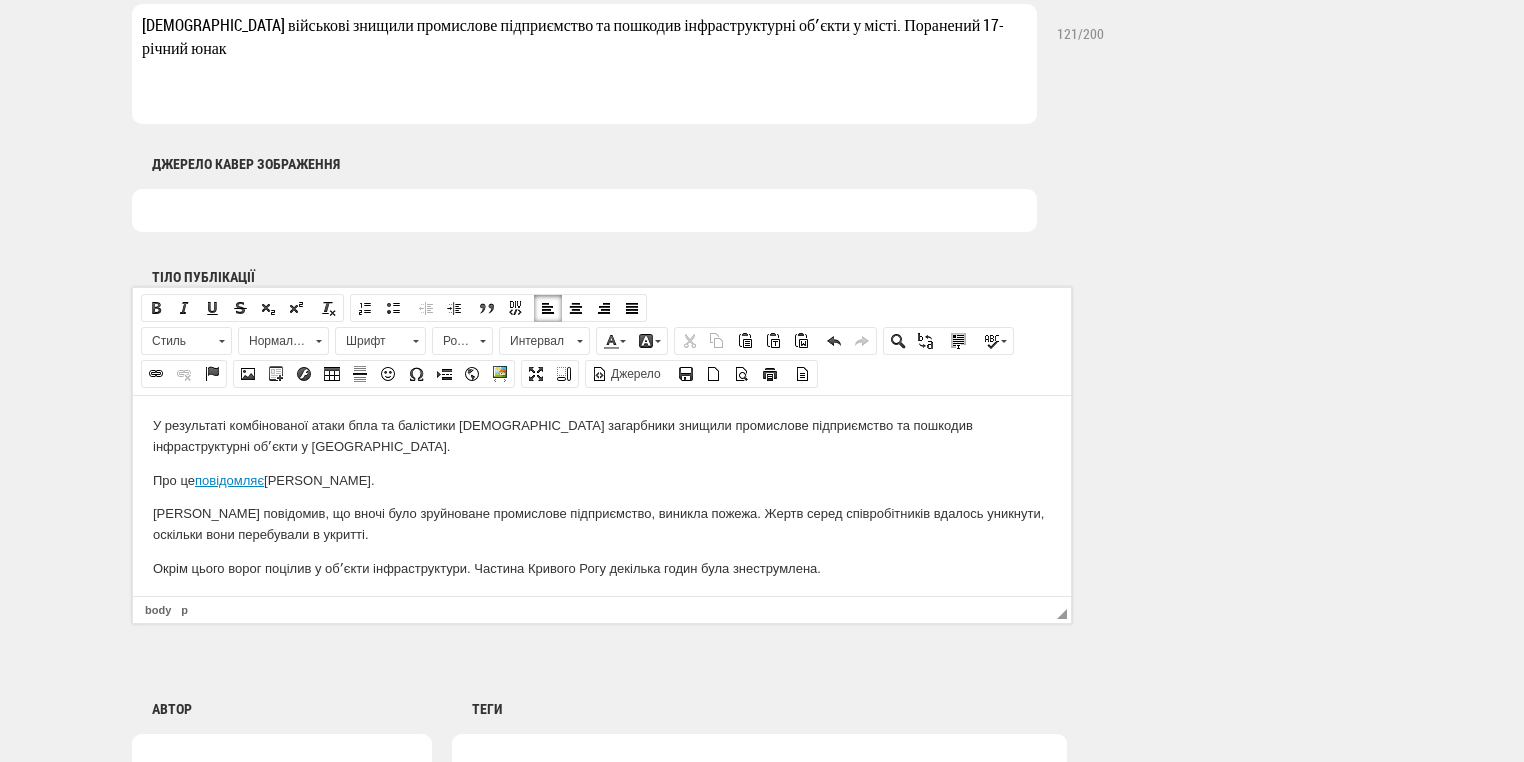 scroll, scrollTop: 0, scrollLeft: 0, axis: both 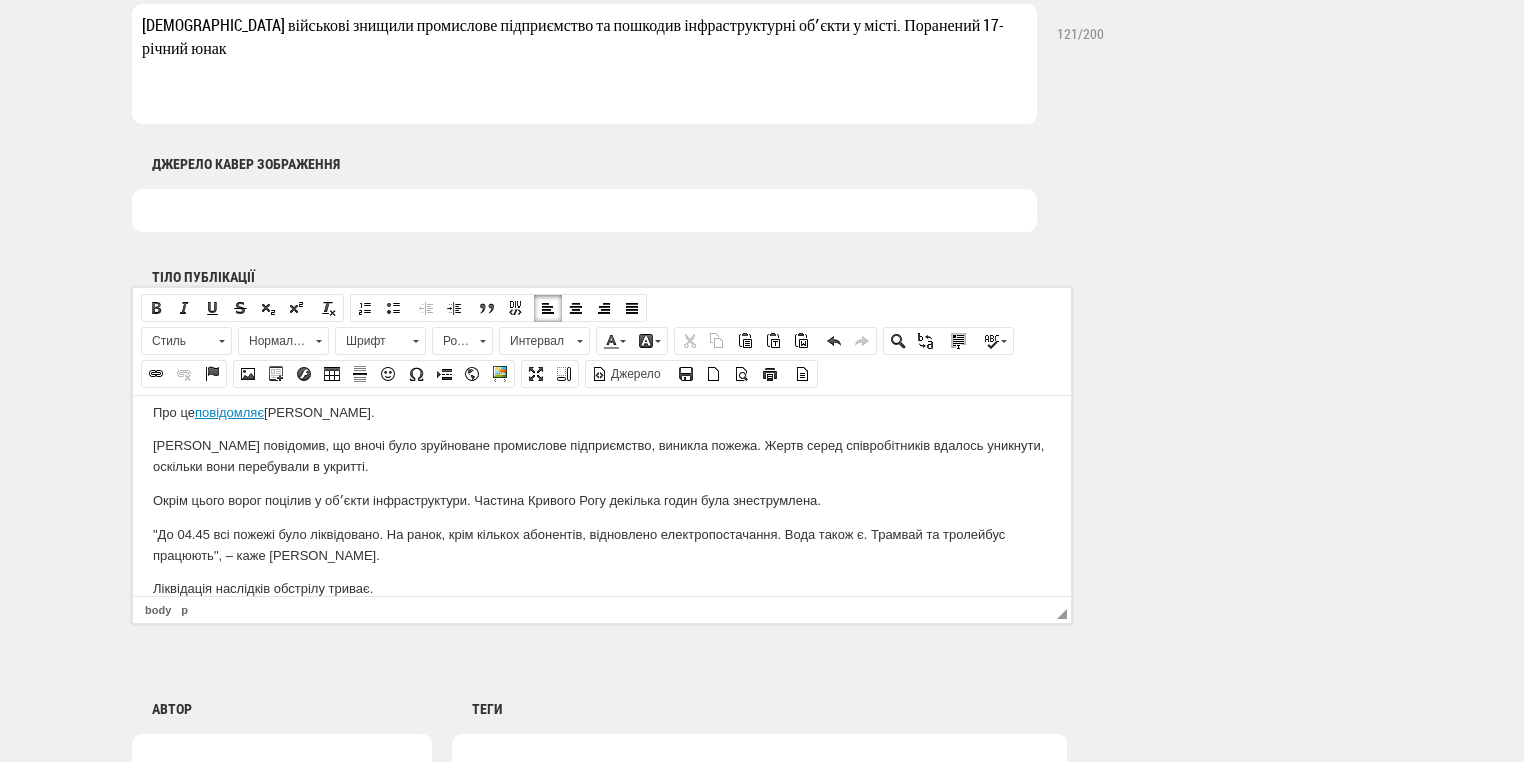 click on "повідомляє" at bounding box center [229, 411] 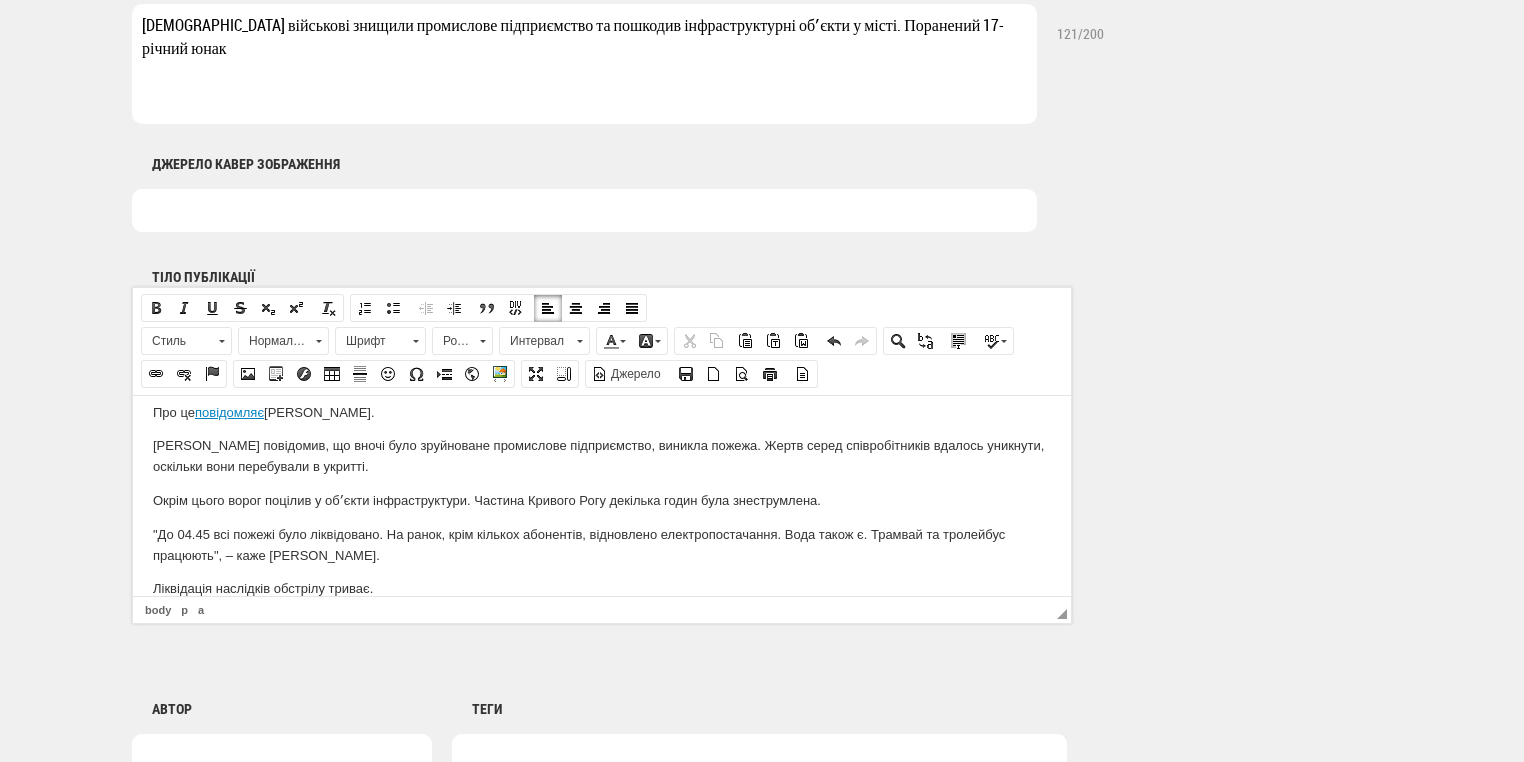 type 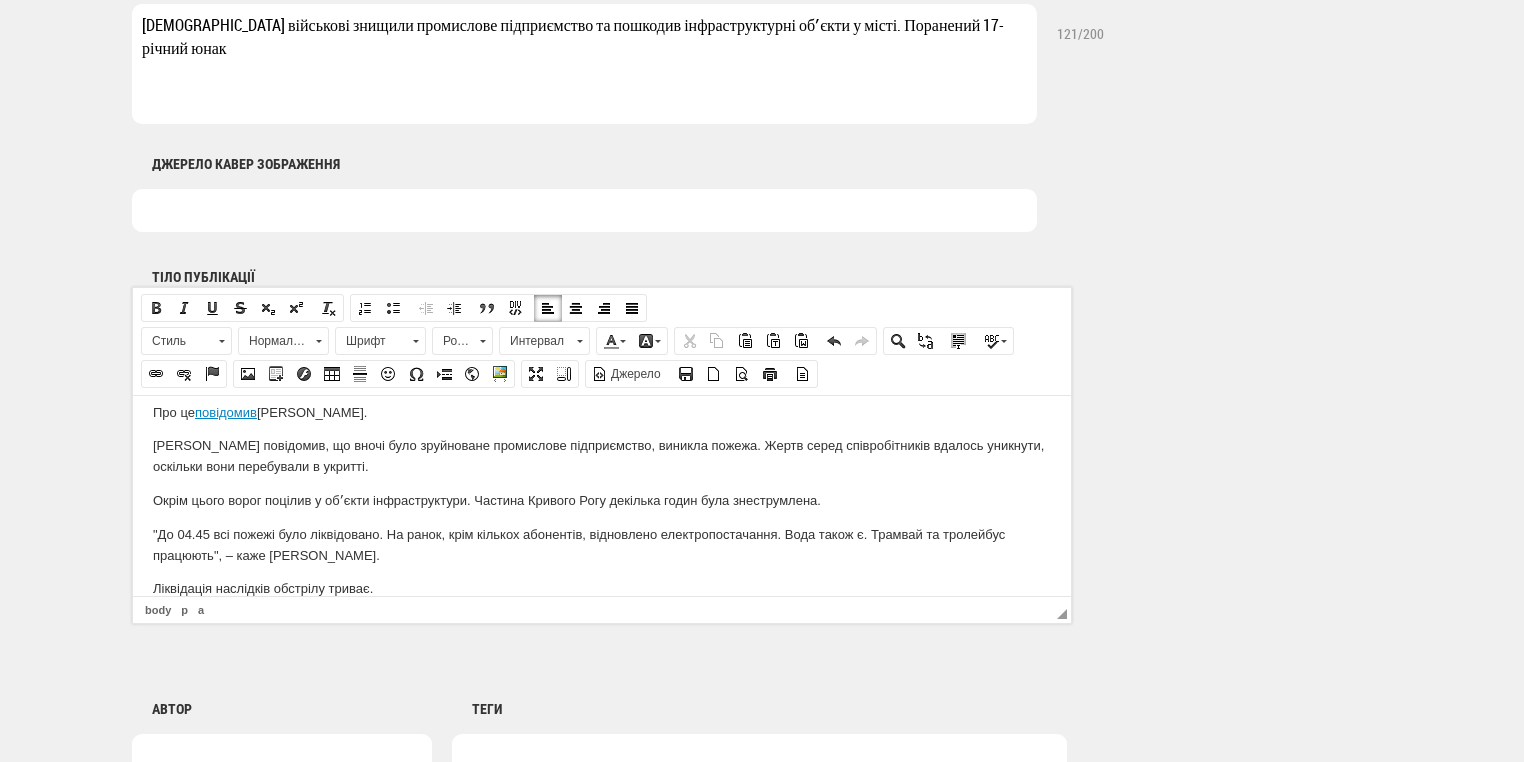 scroll, scrollTop: 0, scrollLeft: 0, axis: both 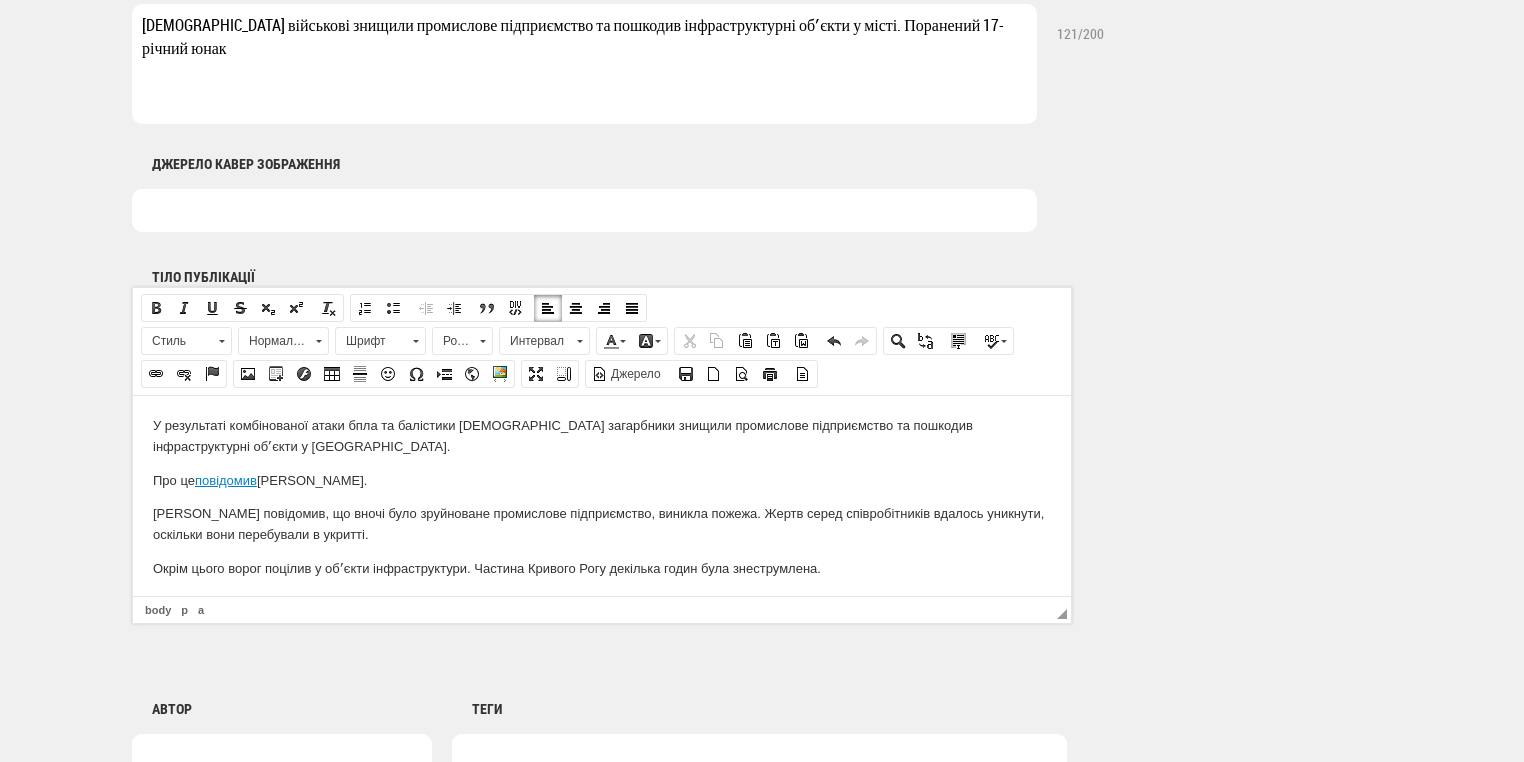 click on "Про це  повідомив  Олександр Вілкул." at bounding box center [602, 480] 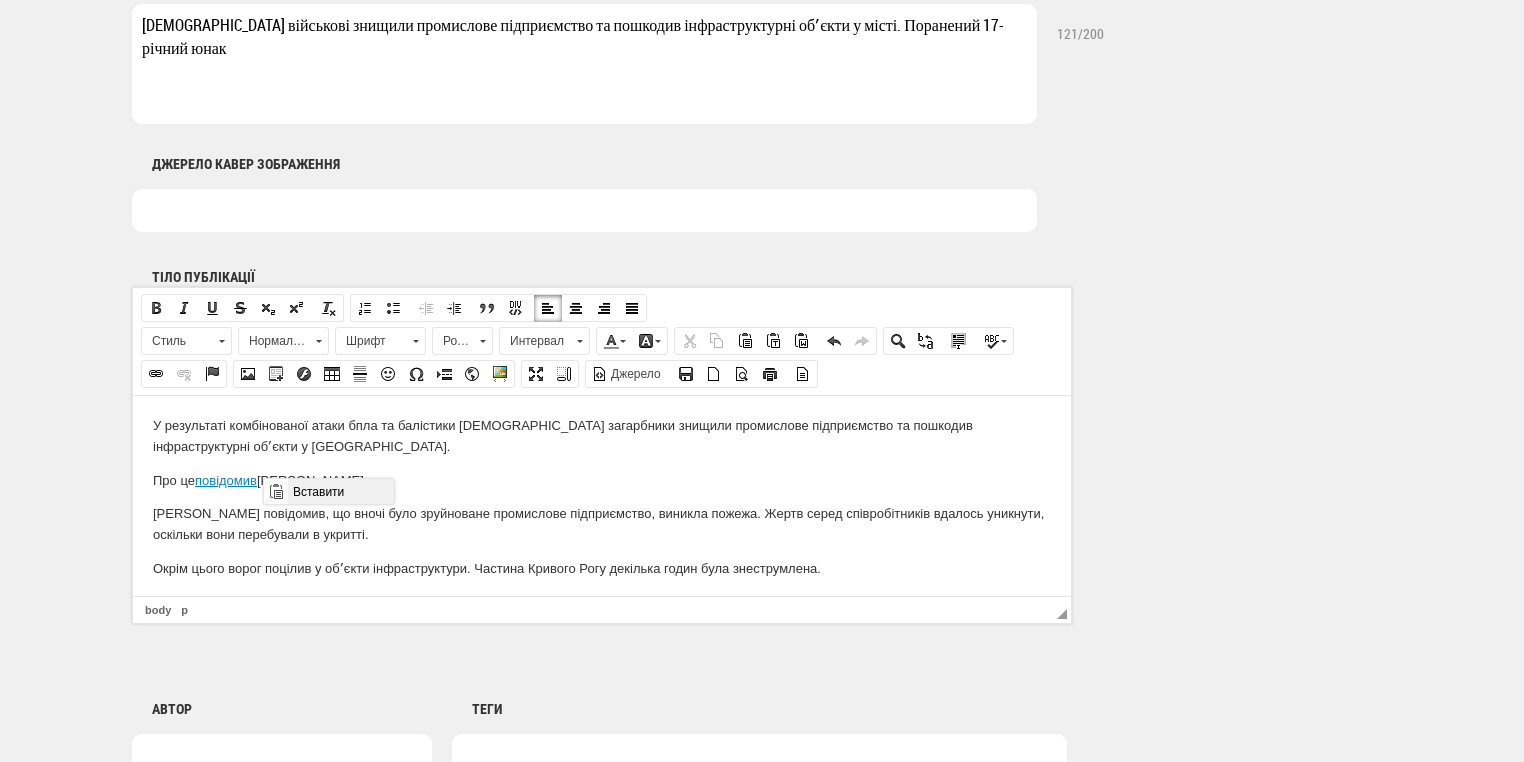 click on "Вставити" at bounding box center (340, 491) 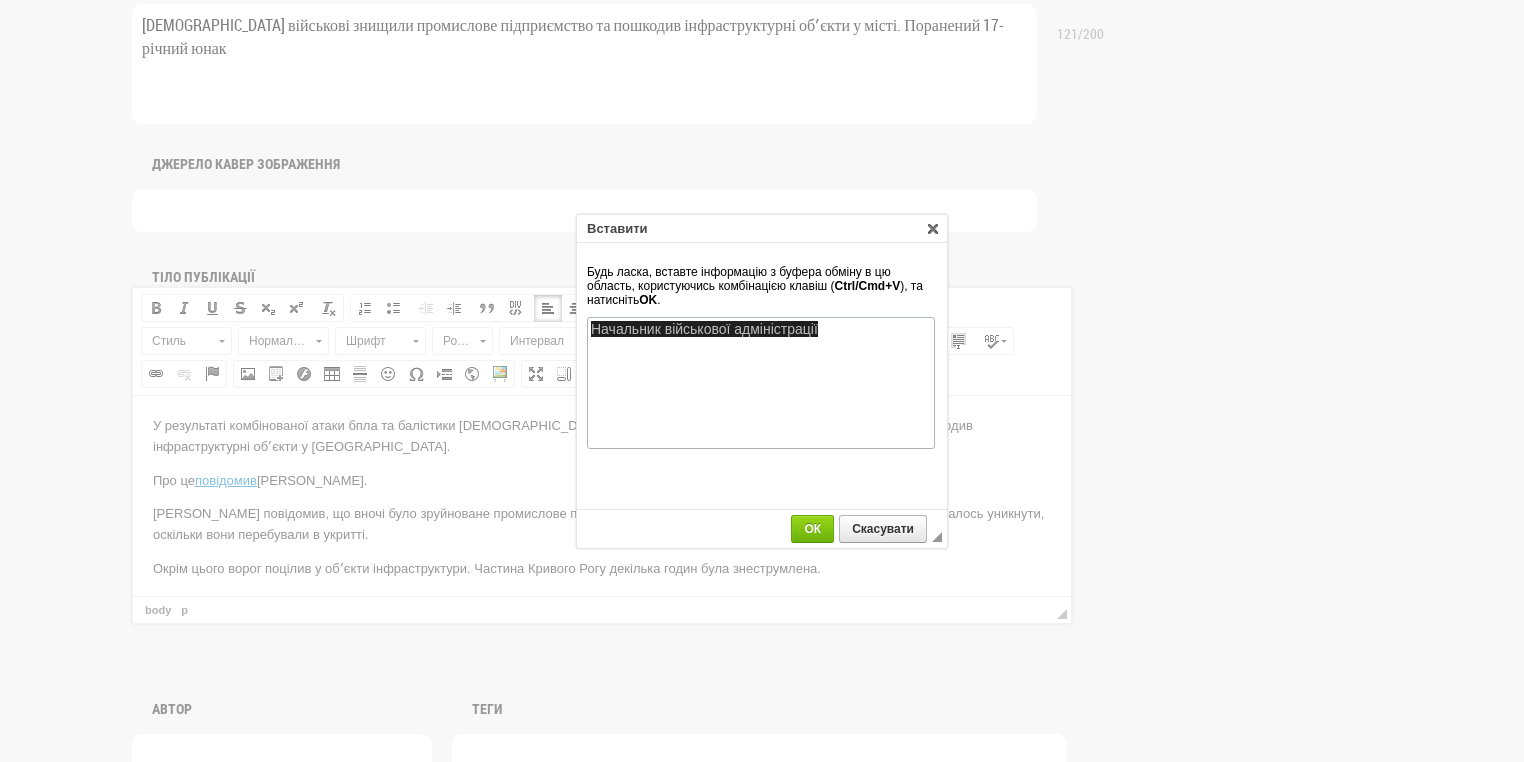 scroll, scrollTop: 0, scrollLeft: 0, axis: both 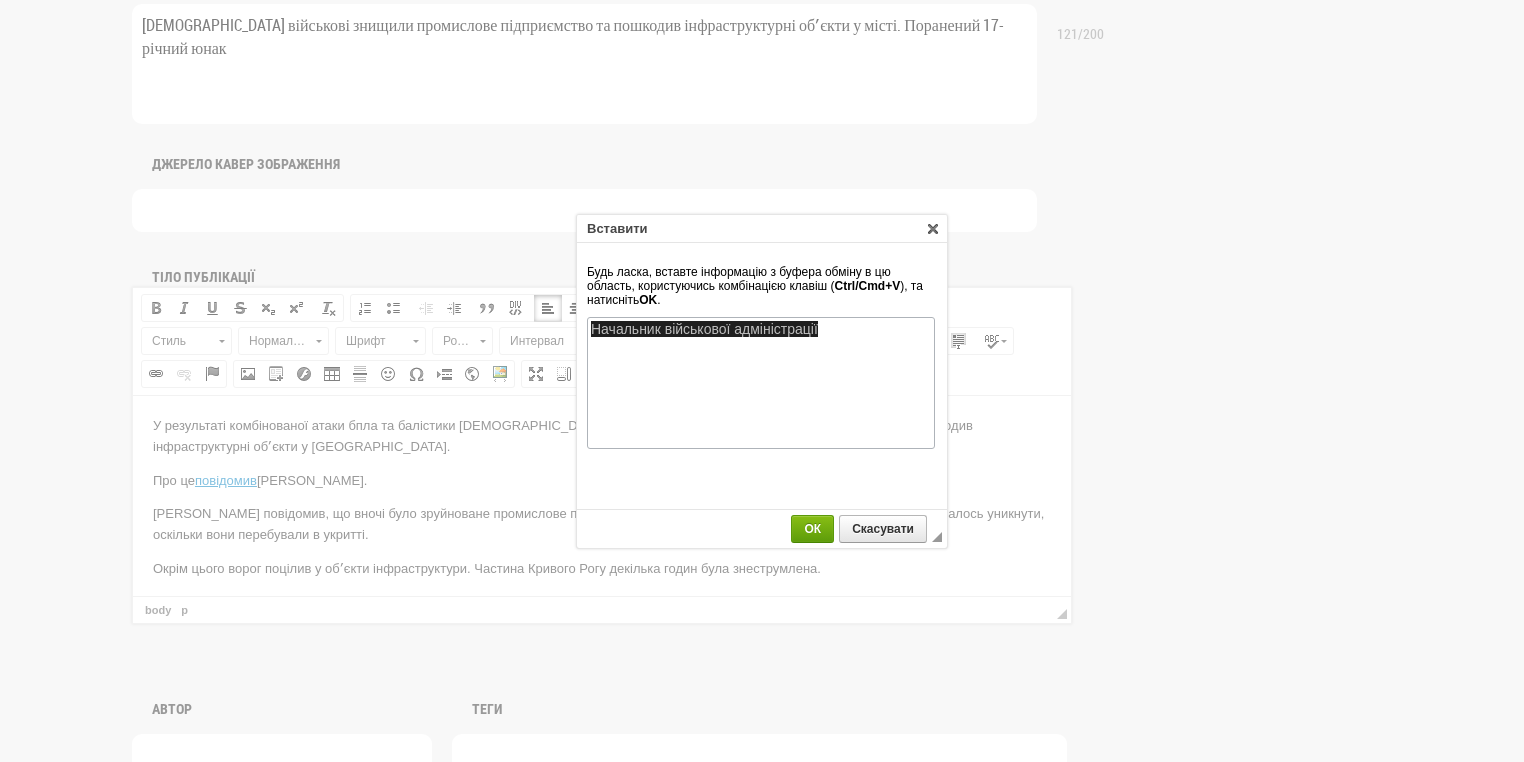 click on "ОК" at bounding box center [812, 529] 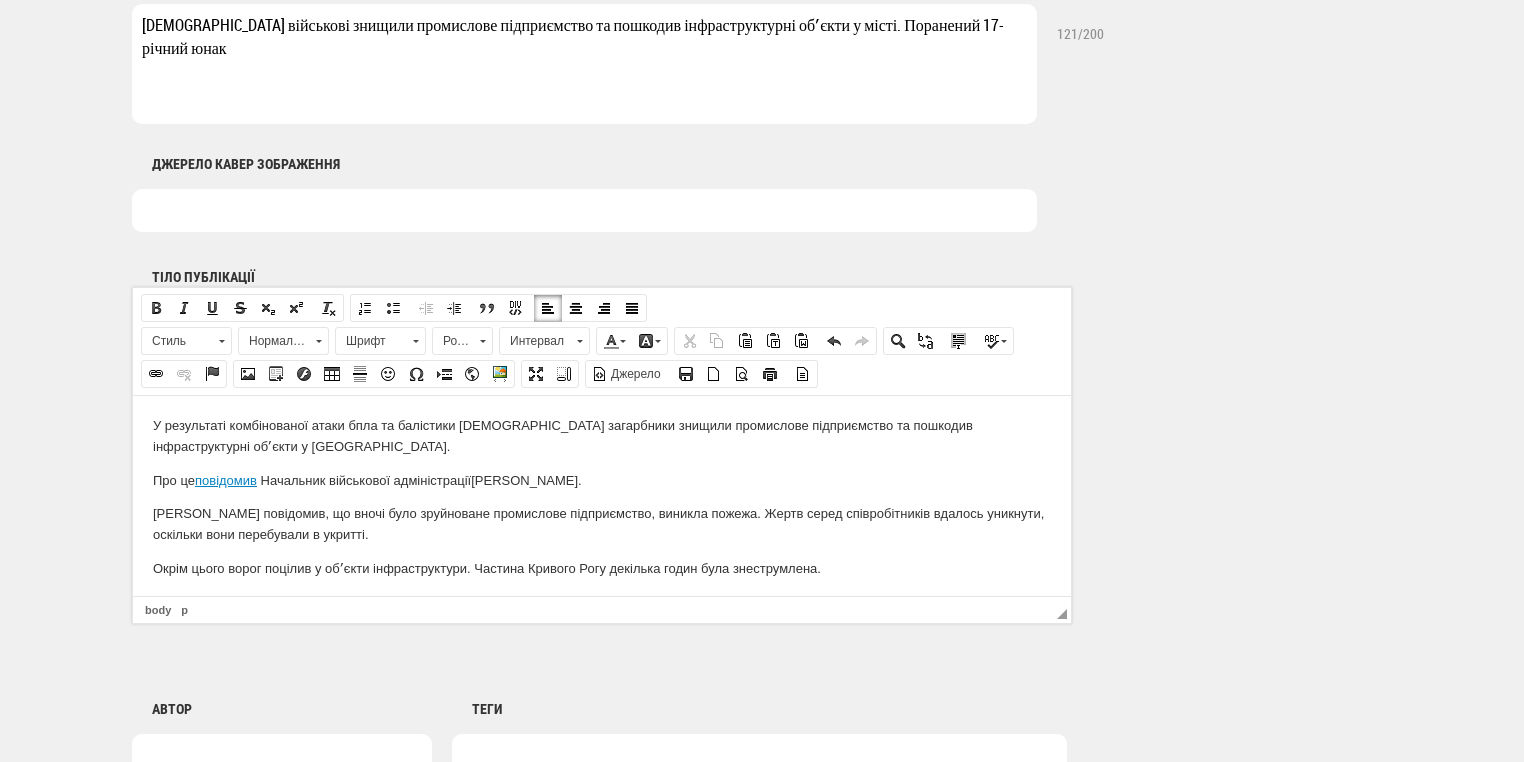 click on "Про це  повідомив   Начальник військової адміністрації Олександр Вілкул." at bounding box center (602, 480) 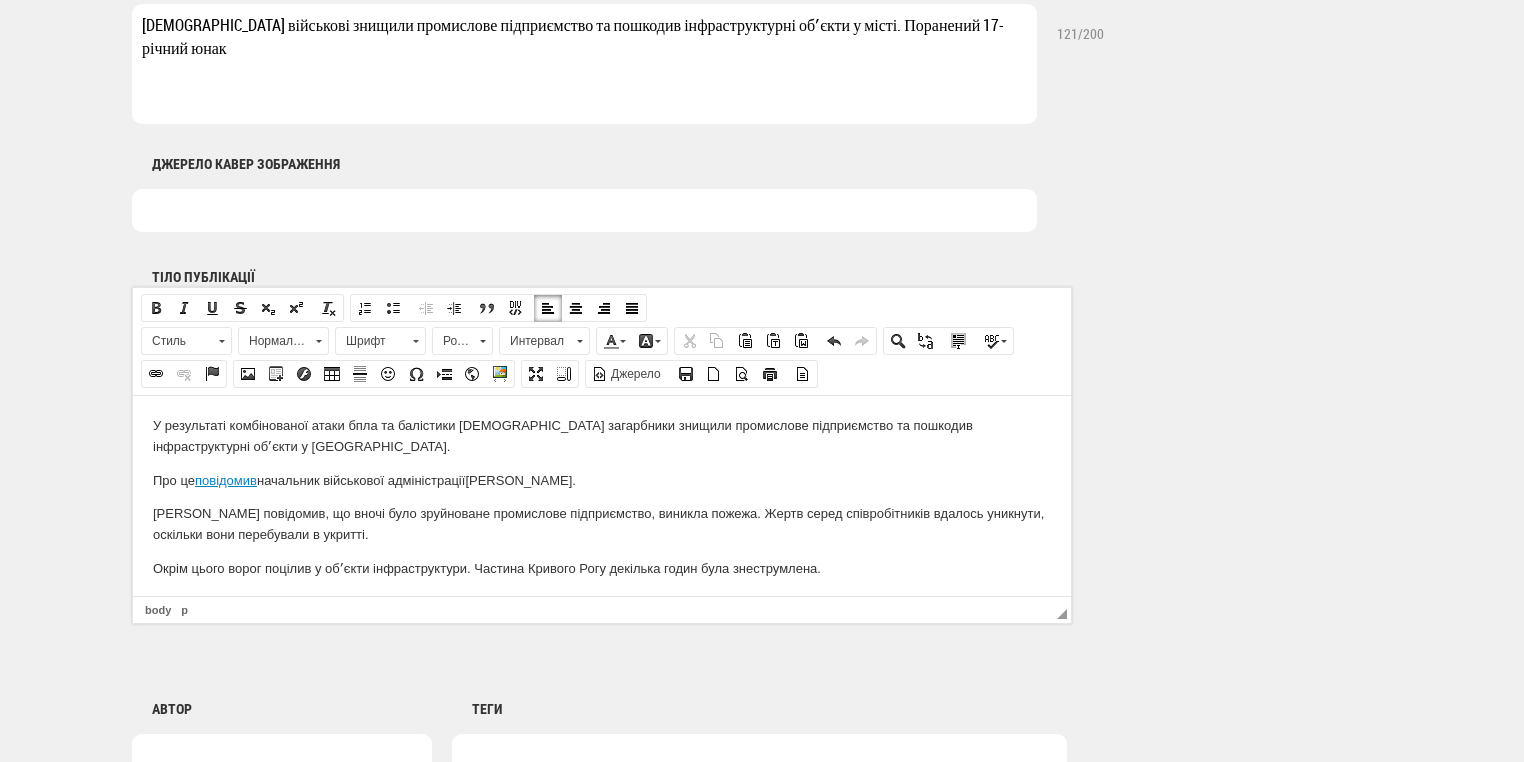 click on "Про це  повідомив  н ачальник військової адміністрації Олександр Вілкул." at bounding box center [602, 480] 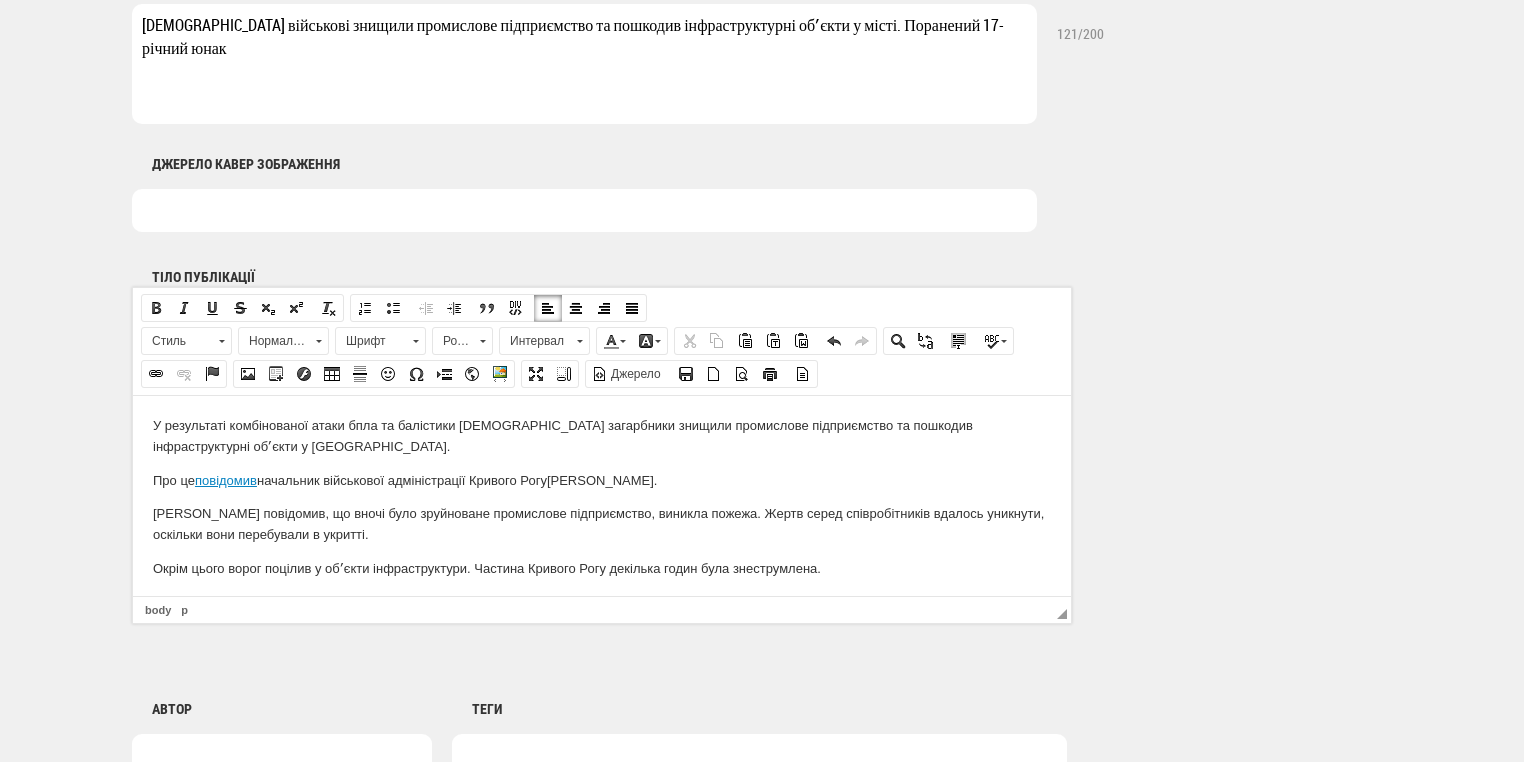 drag, startPoint x: 477, startPoint y: 483, endPoint x: 557, endPoint y: 487, distance: 80.09994 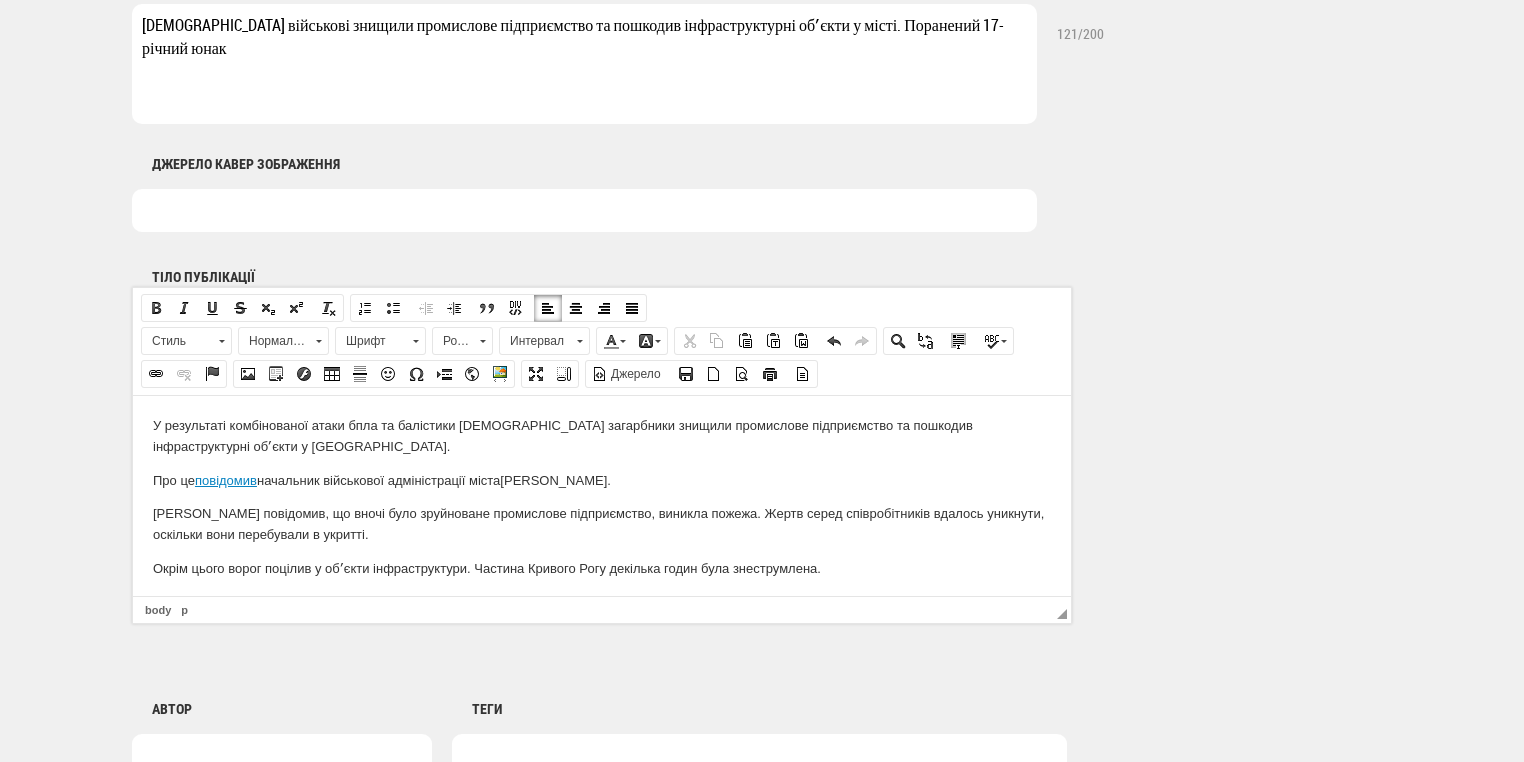 click on "Вілкул повідомив, що вночі було зруйноване промислове підприємство, виникла пожежа. Жертв серед співробітників вдалось уникнути, оскільки вони перебували в укритті." at bounding box center [602, 524] 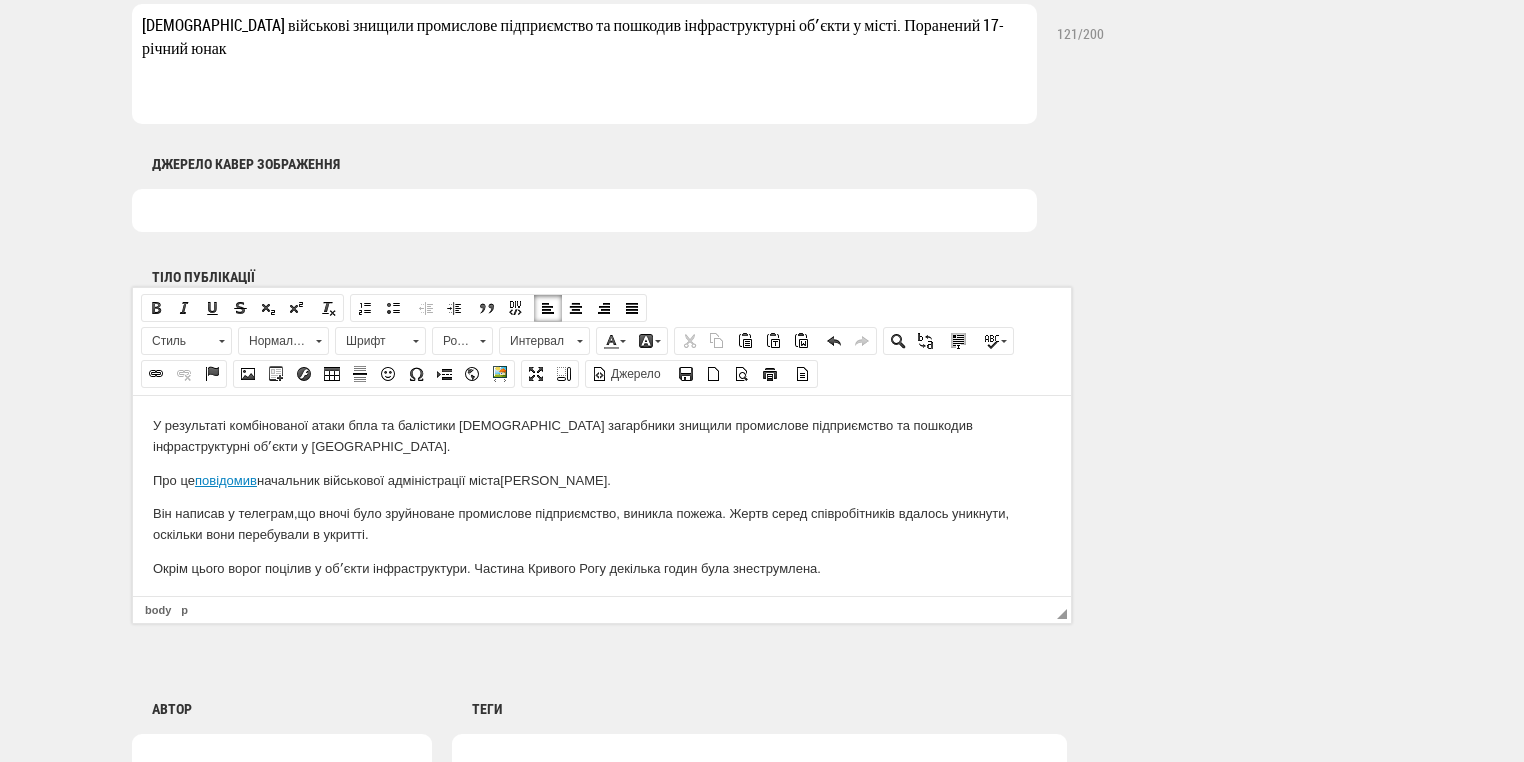 click on "Він написав у телеграм,  що вночі було зруйноване промислове підприємство, виникла пожежа. Жертв серед співробітників вдалось уникнути, оскільки вони перебували в укритті." at bounding box center [602, 524] 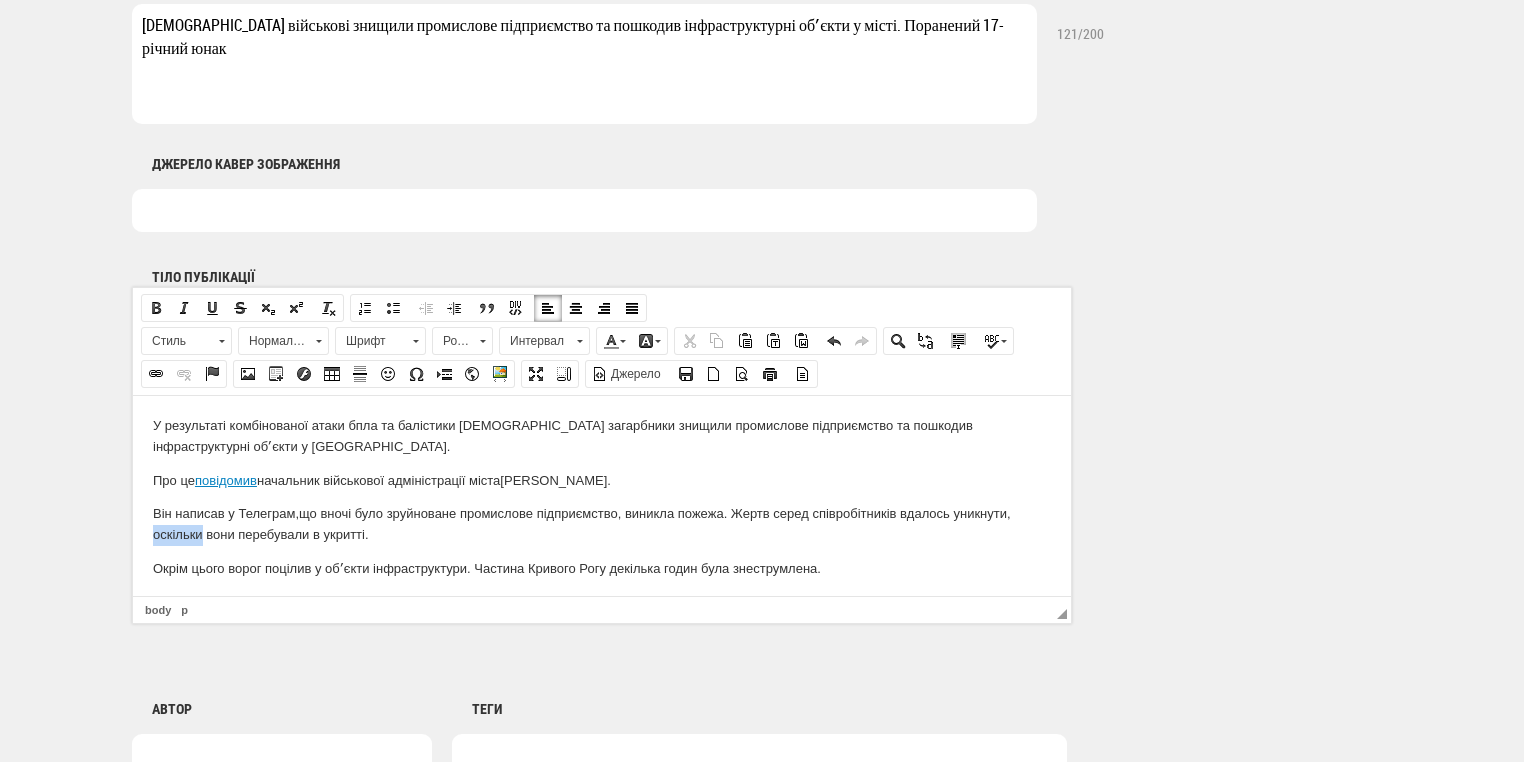 drag, startPoint x: 153, startPoint y: 539, endPoint x: 203, endPoint y: 539, distance: 50 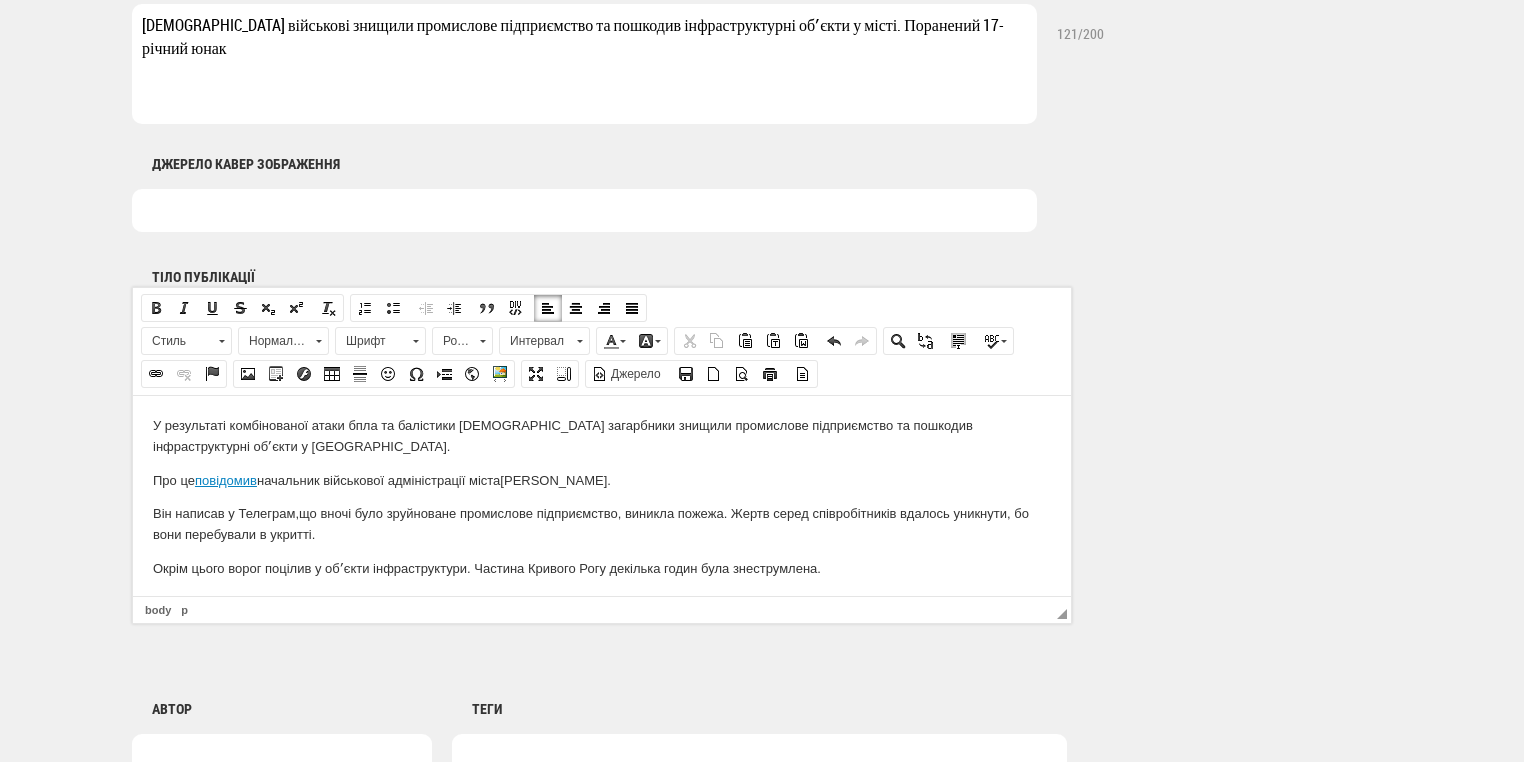 scroll, scrollTop: 80, scrollLeft: 0, axis: vertical 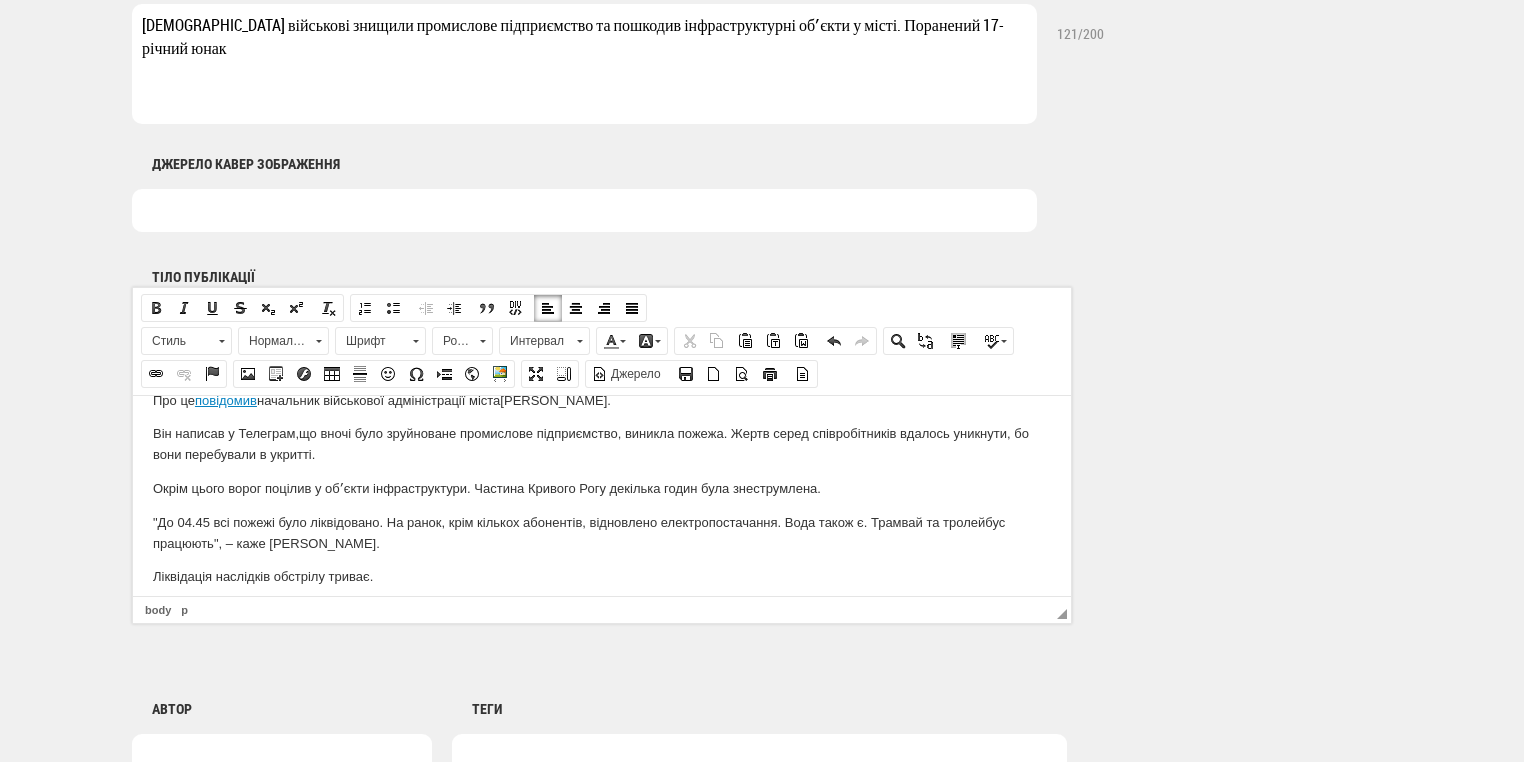 click on "Окрім цього ворог поцілив у обʼєкти інфраструктури. Частина Кривого Рогу декілька годин була знеструмлена." at bounding box center (602, 488) 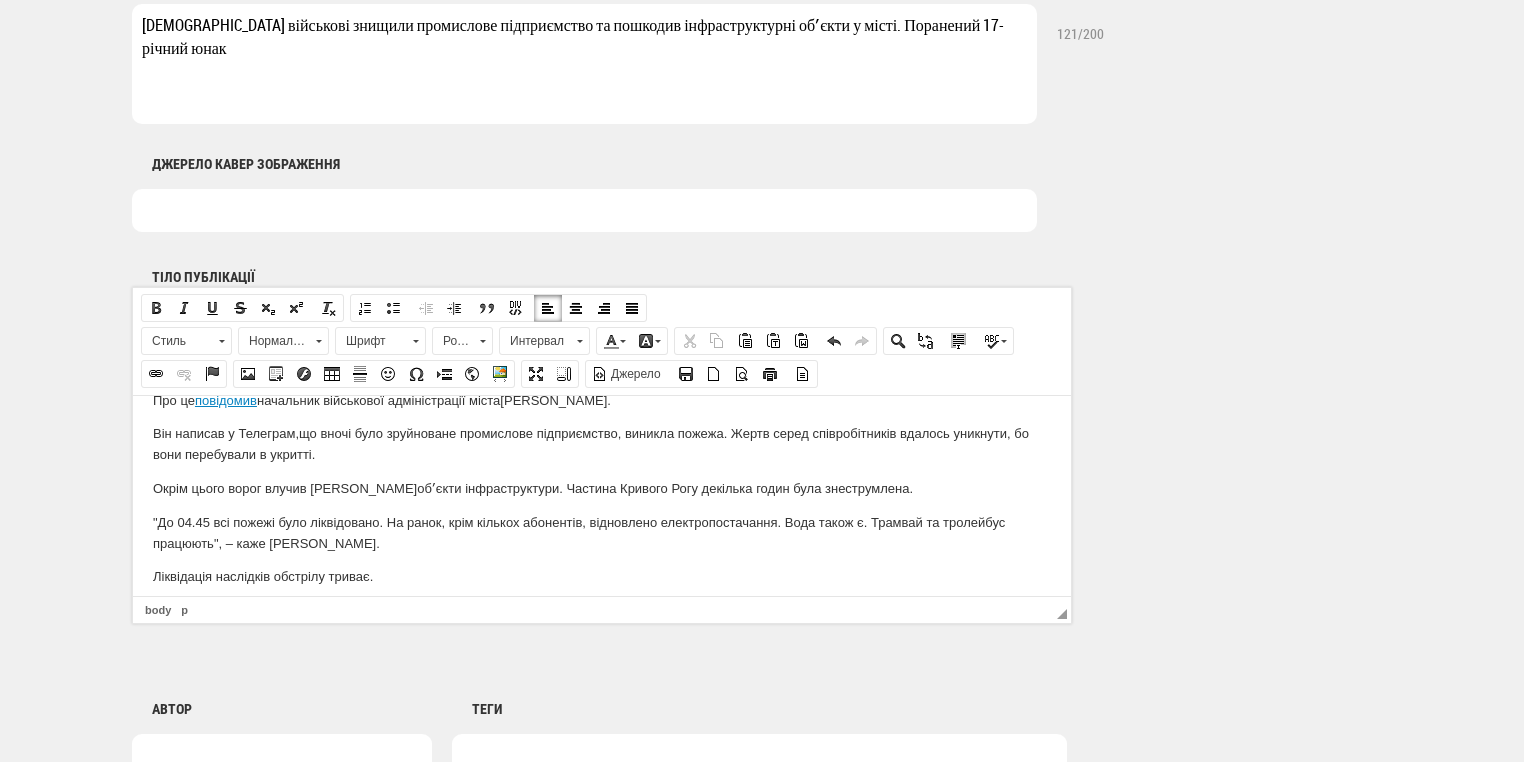 click on "Окрім цього ворог влучив в  обʼєкти інфраструктури. Частина Кривого Рогу декілька годин була знеструмлена." at bounding box center (602, 488) 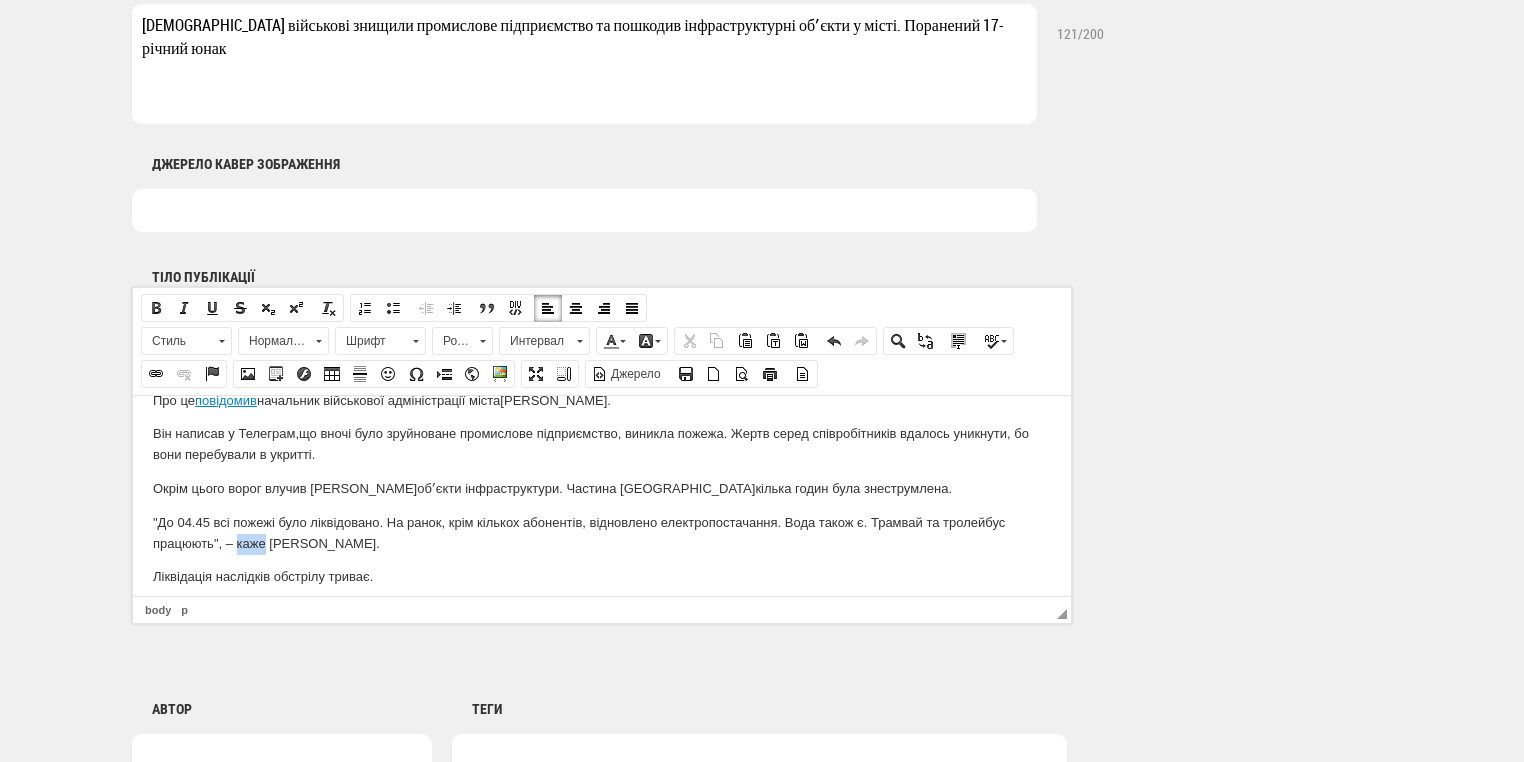 drag, startPoint x: 237, startPoint y: 545, endPoint x: 264, endPoint y: 545, distance: 27 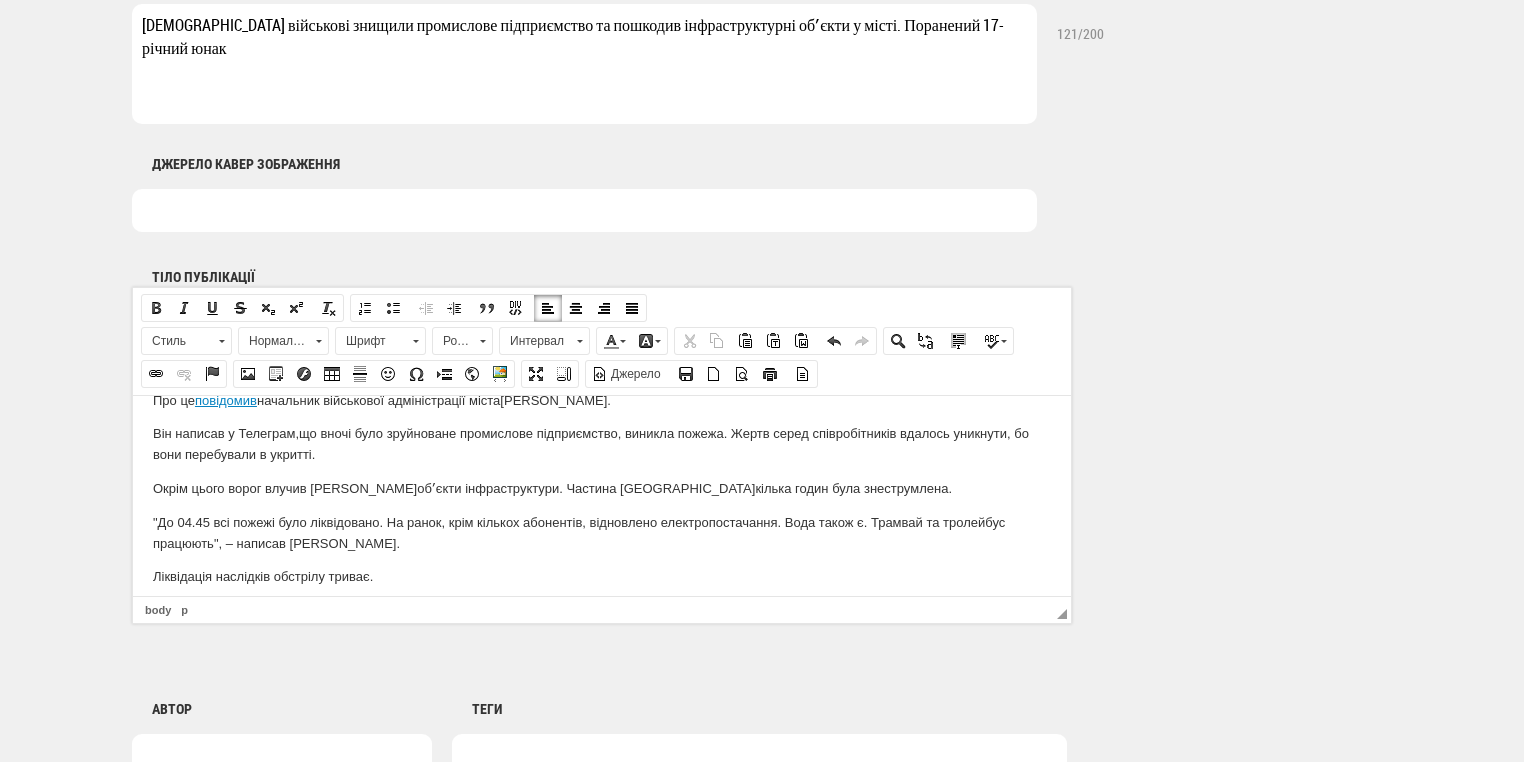 scroll, scrollTop: 92, scrollLeft: 0, axis: vertical 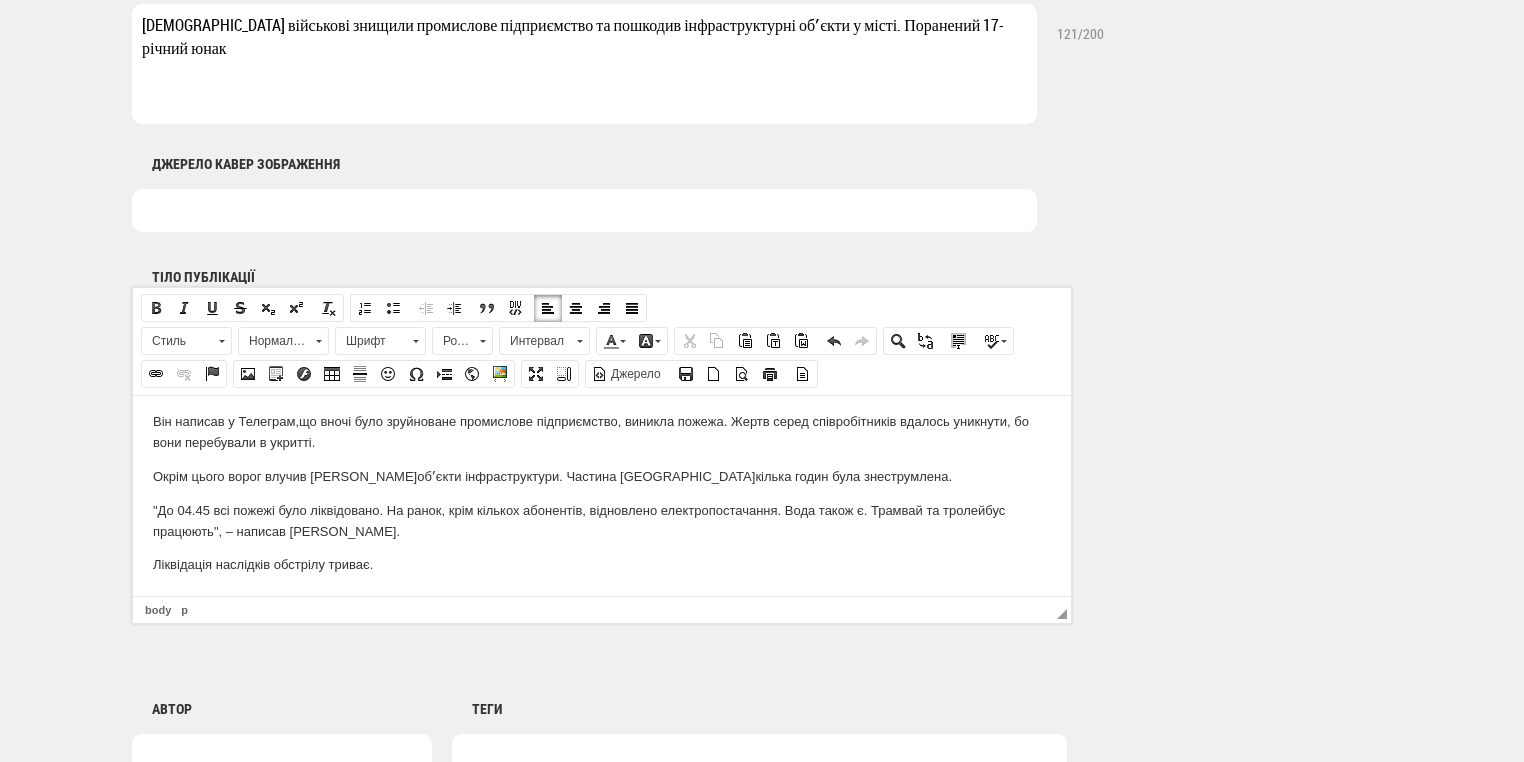 click on "Ліквідація наслідків обстрілу триває." at bounding box center (602, 564) 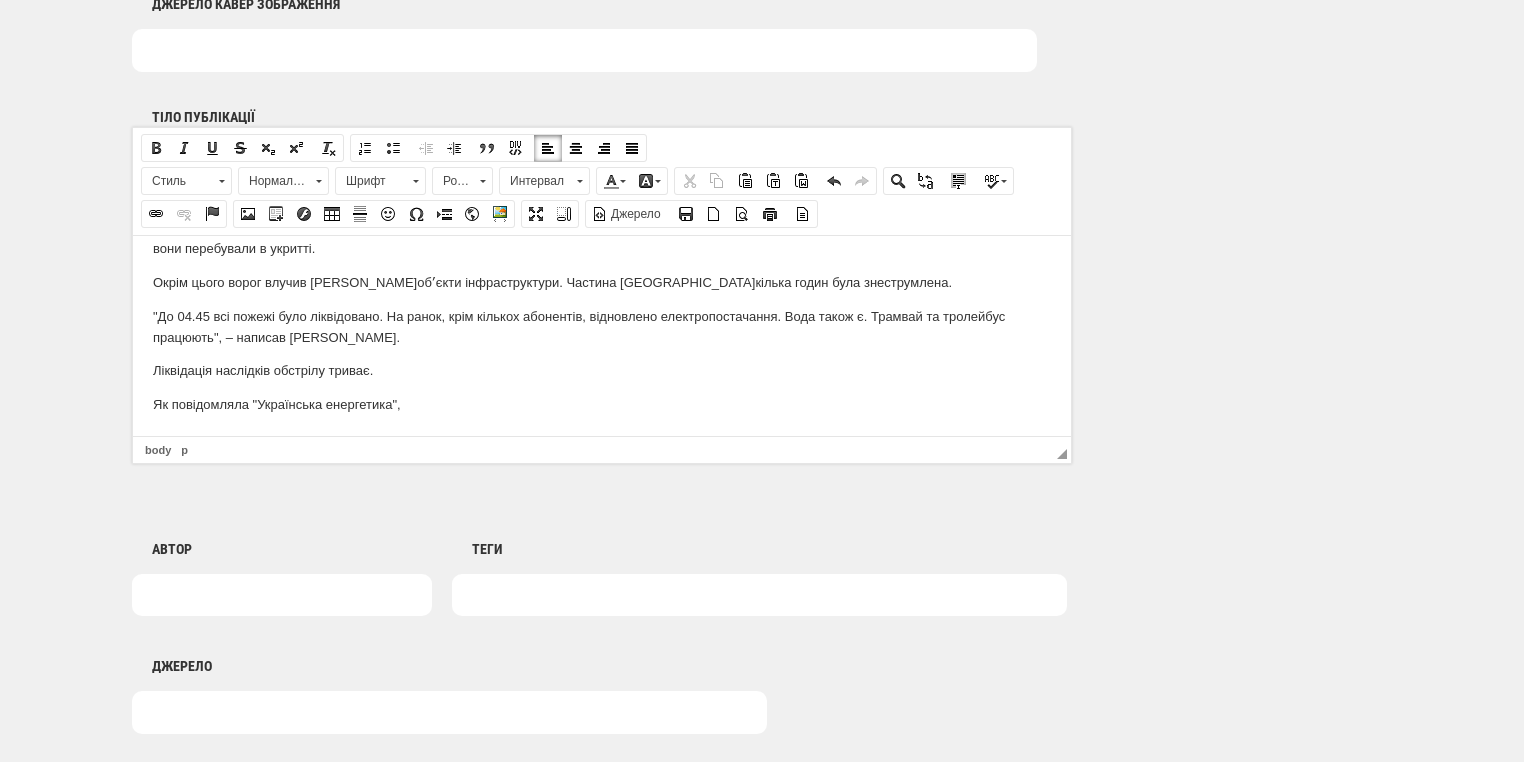 scroll, scrollTop: 1280, scrollLeft: 0, axis: vertical 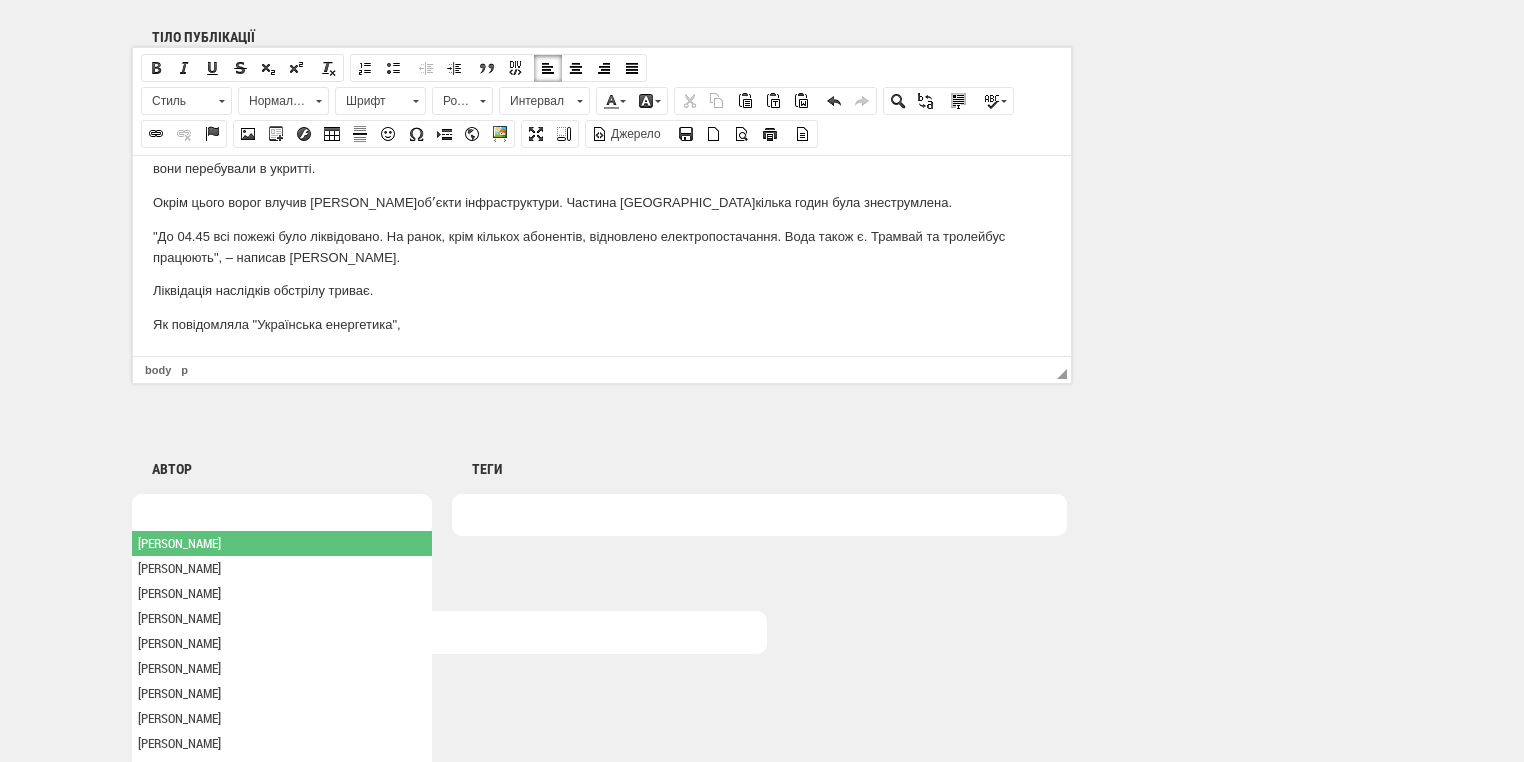 click at bounding box center [282, 515] 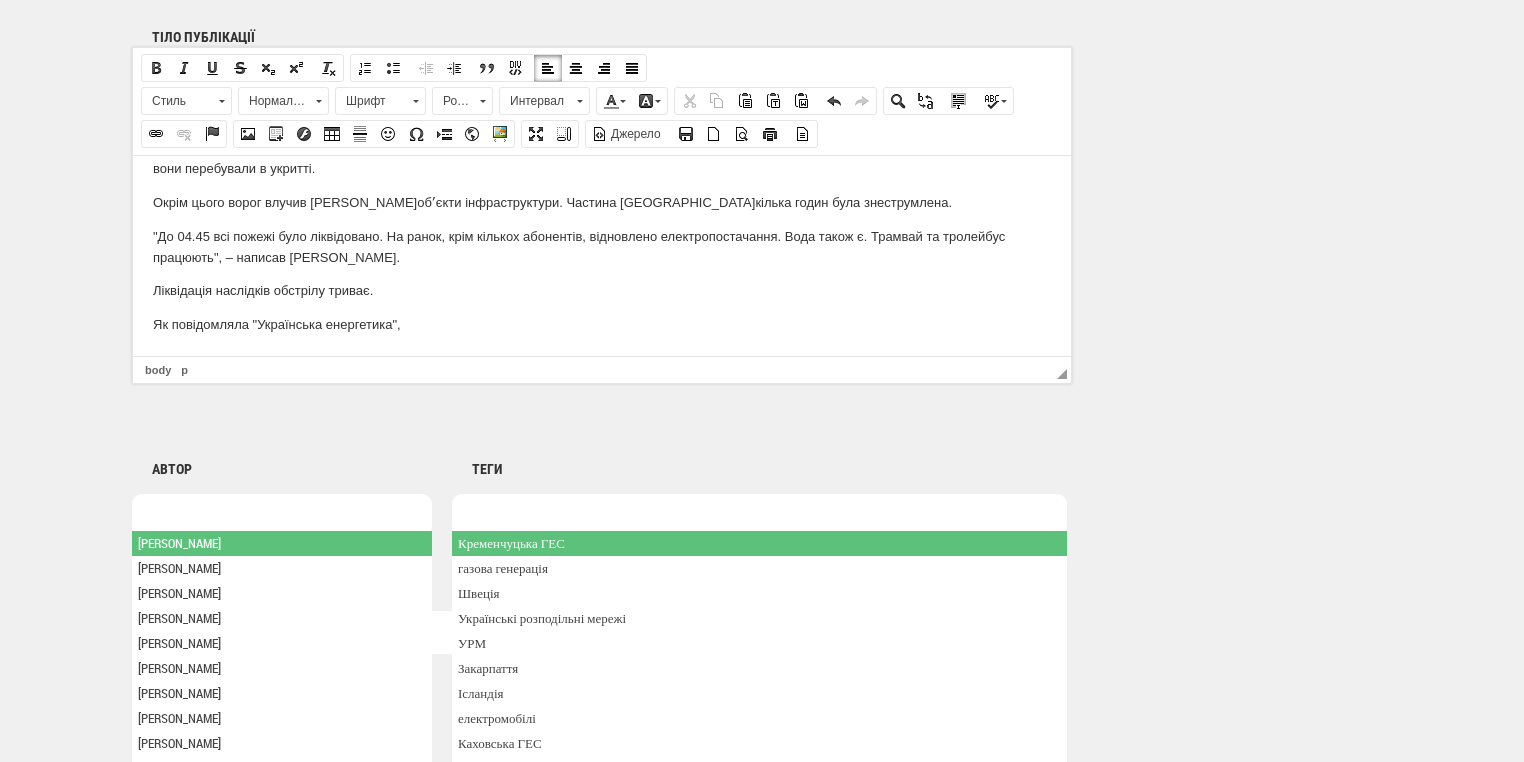 click at bounding box center [759, 515] 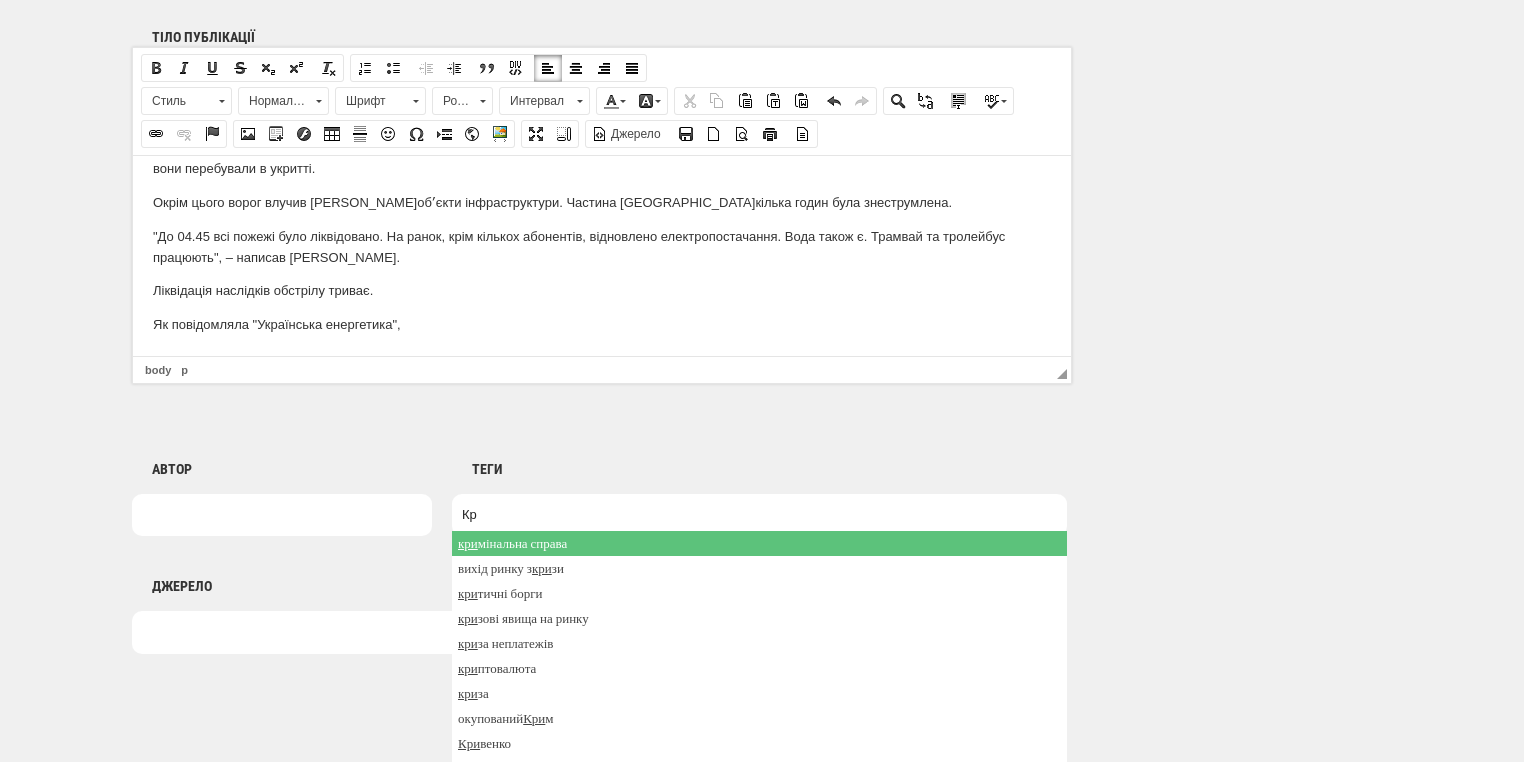 type on "К" 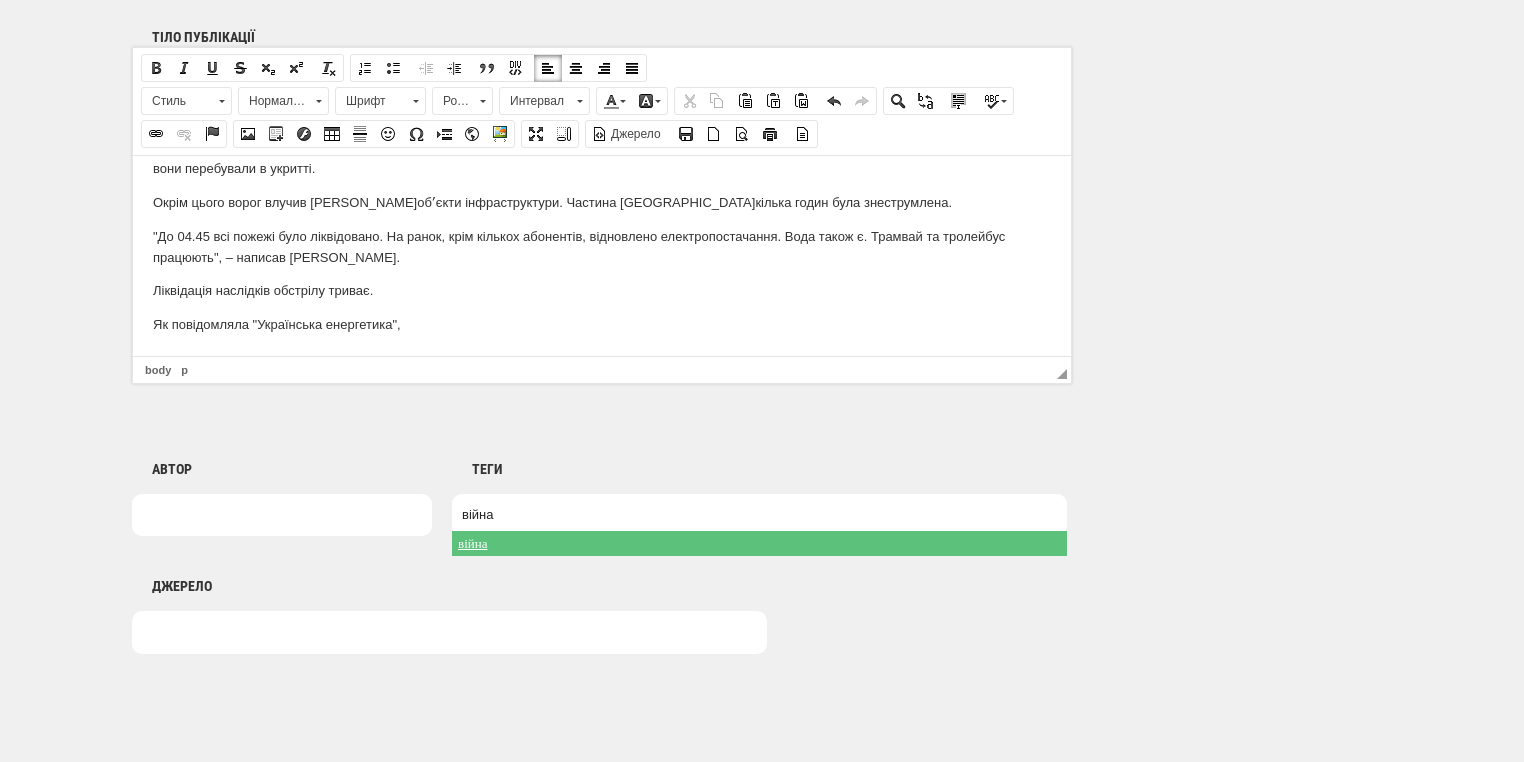 type on "війна" 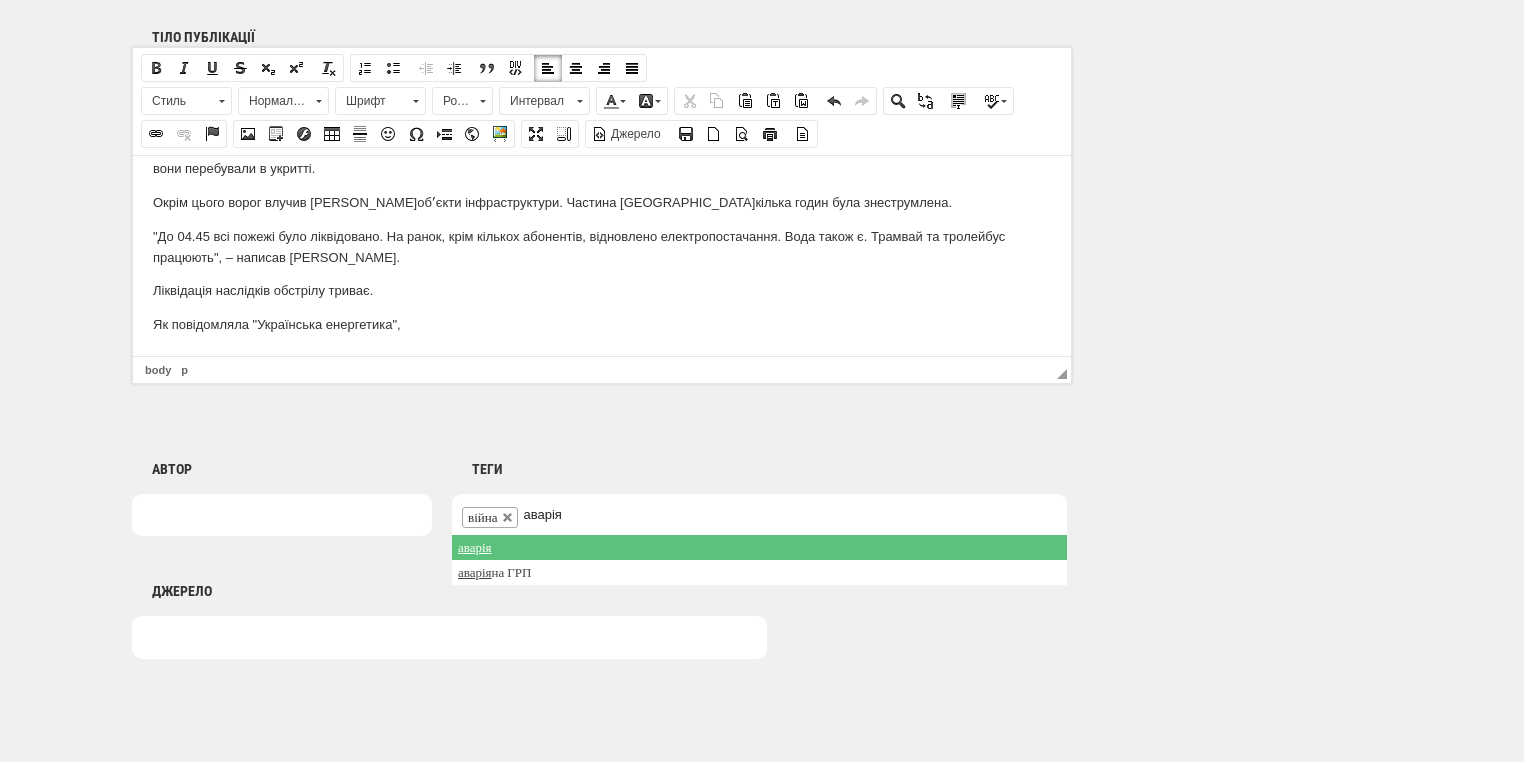 type on "аварія" 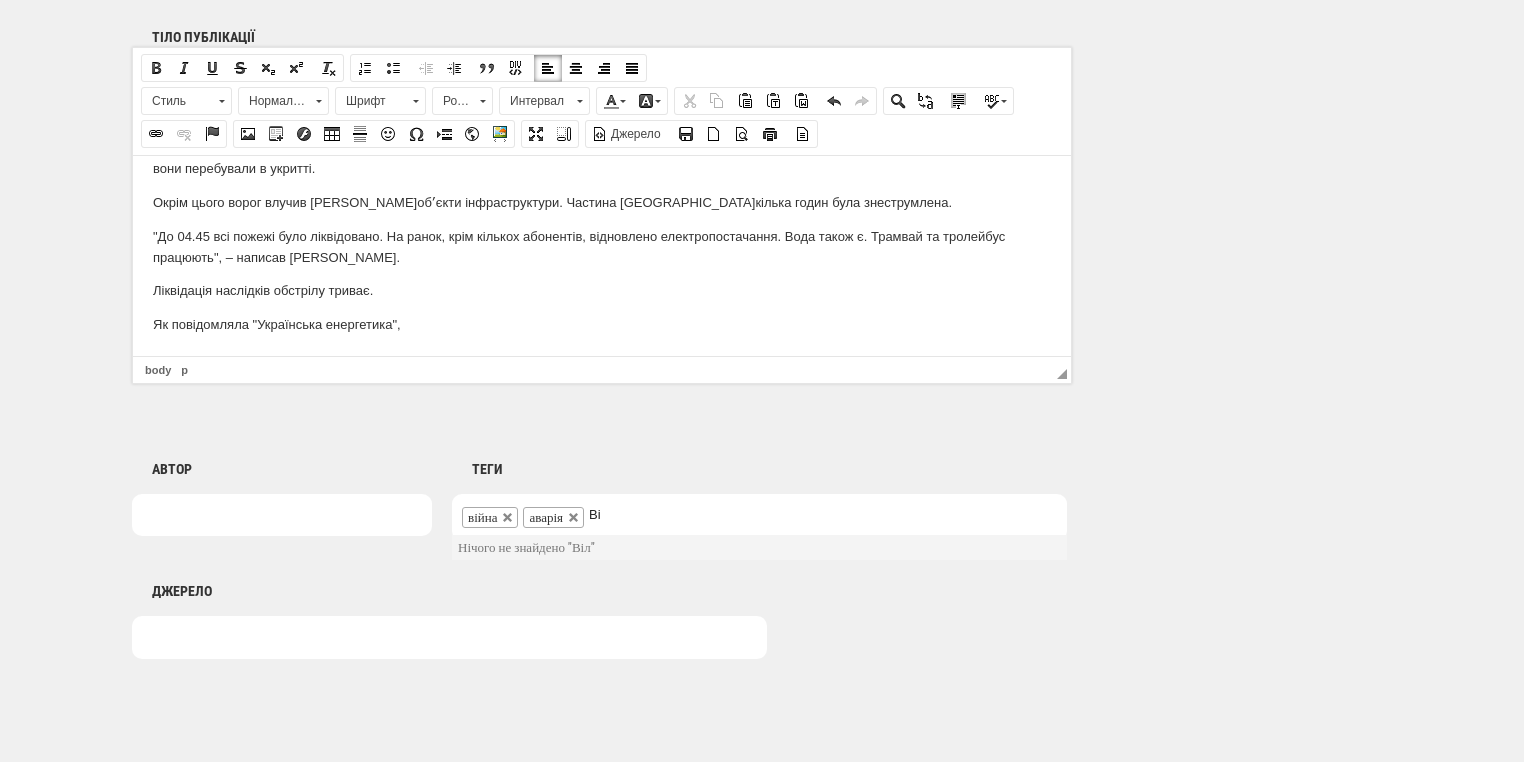 type on "В" 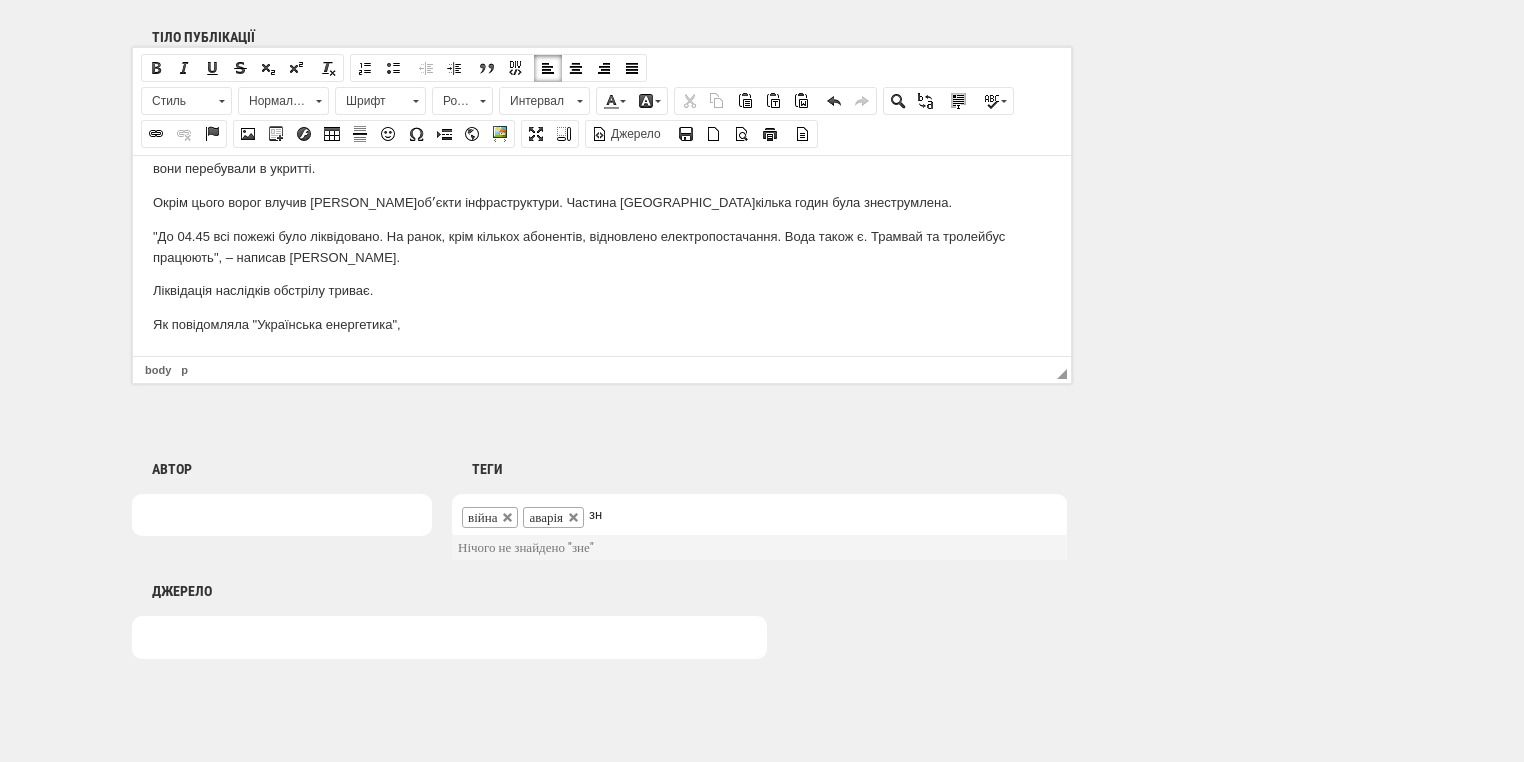 type on "з" 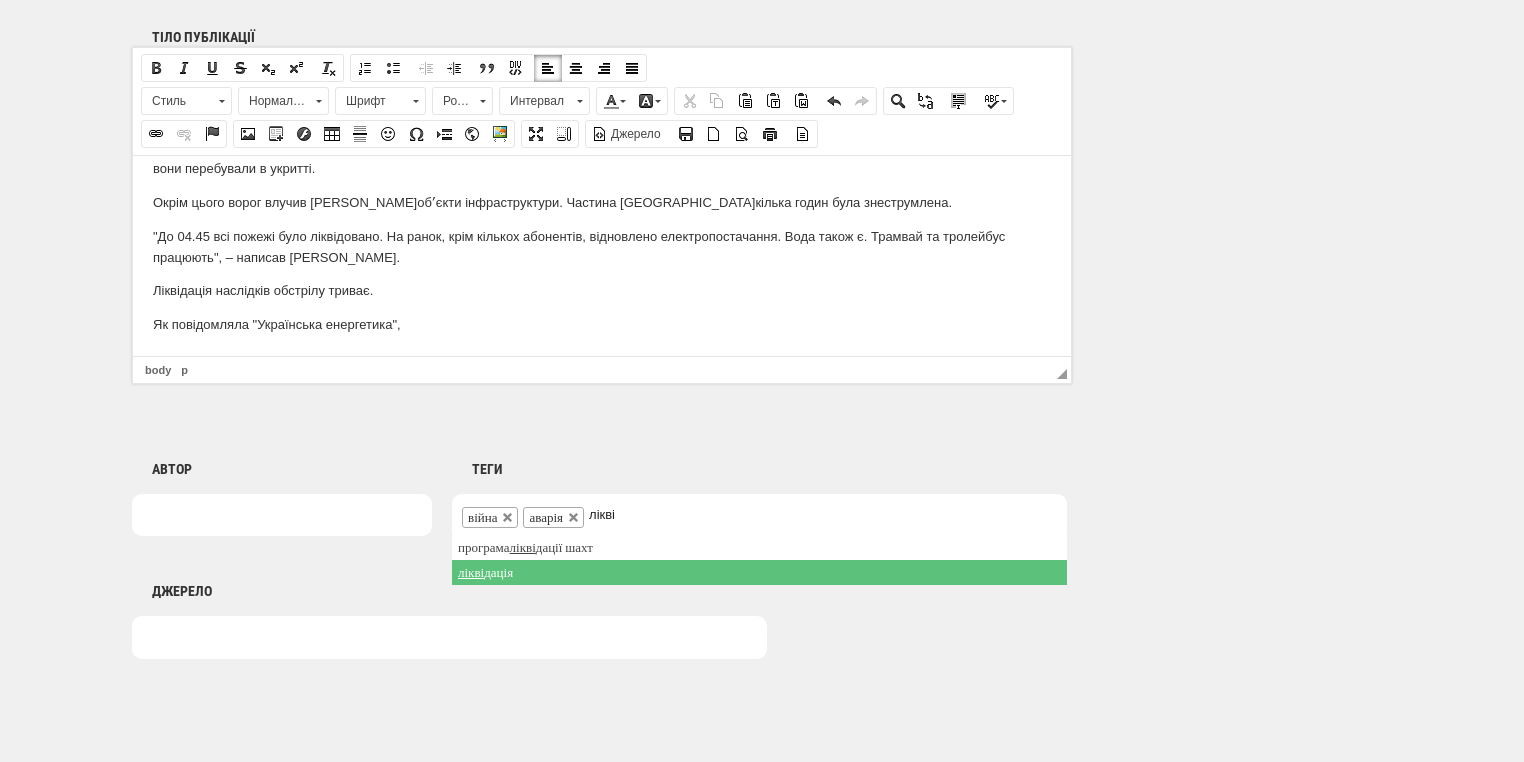type on "лікві" 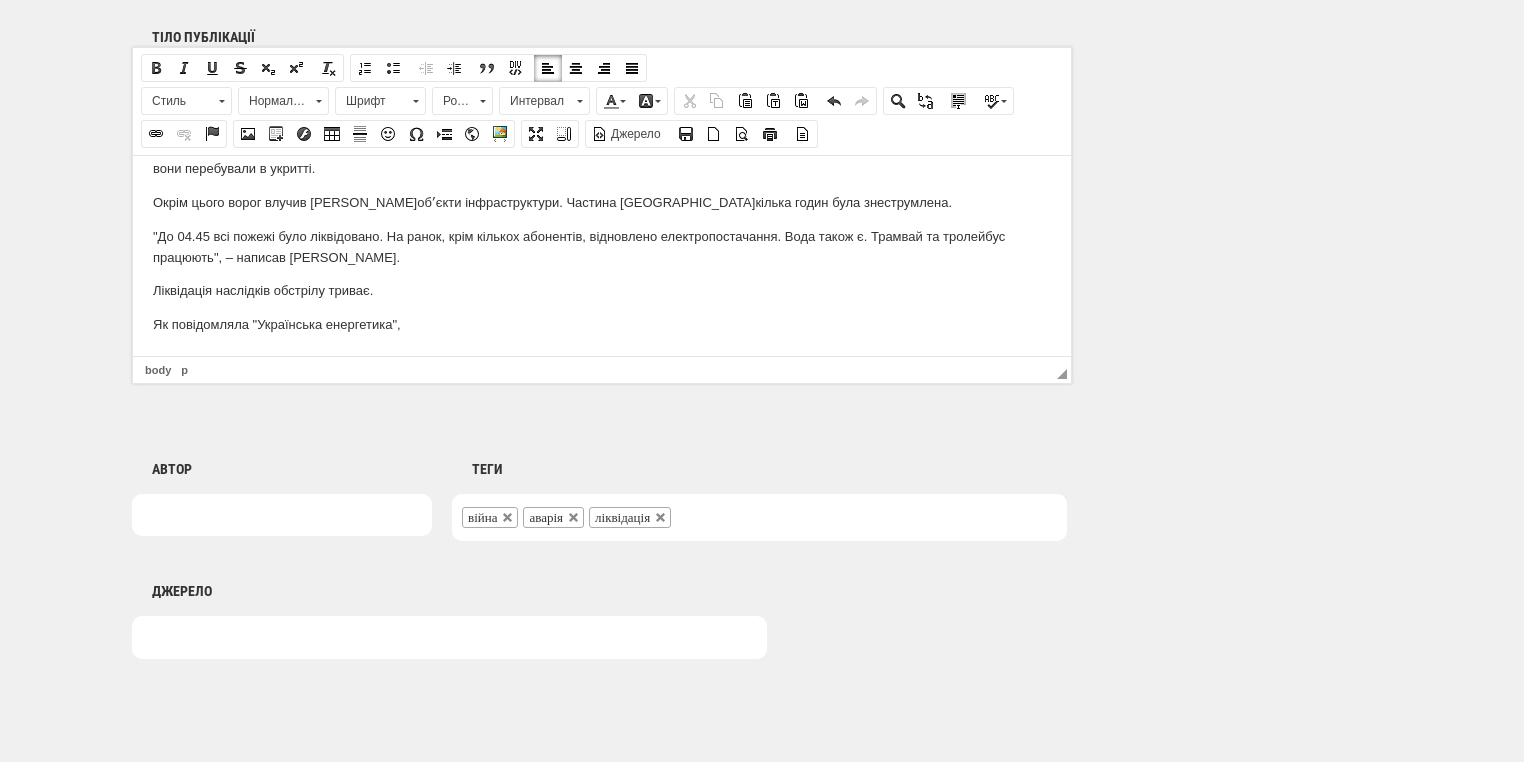 click at bounding box center [282, 515] 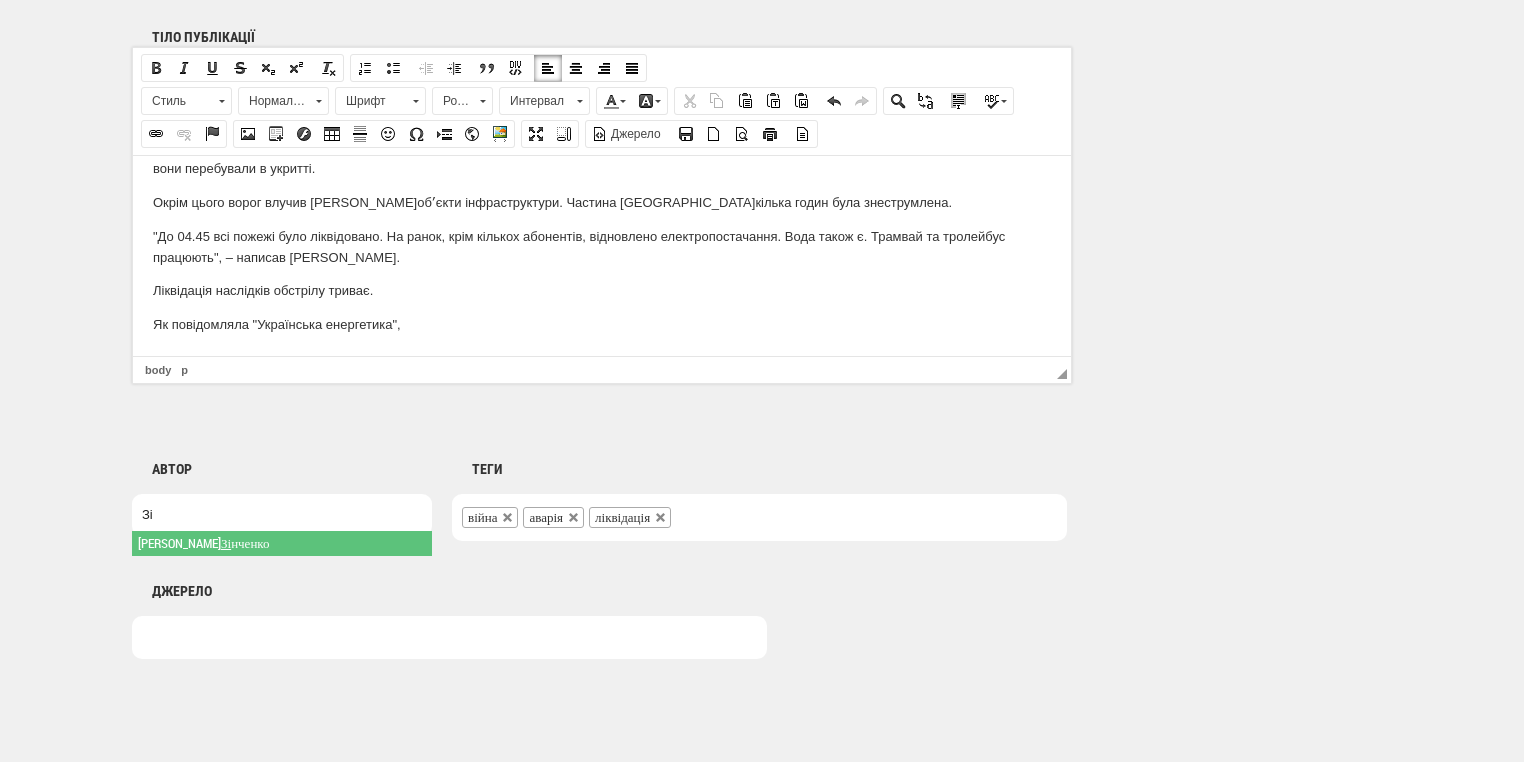 type on "Зі" 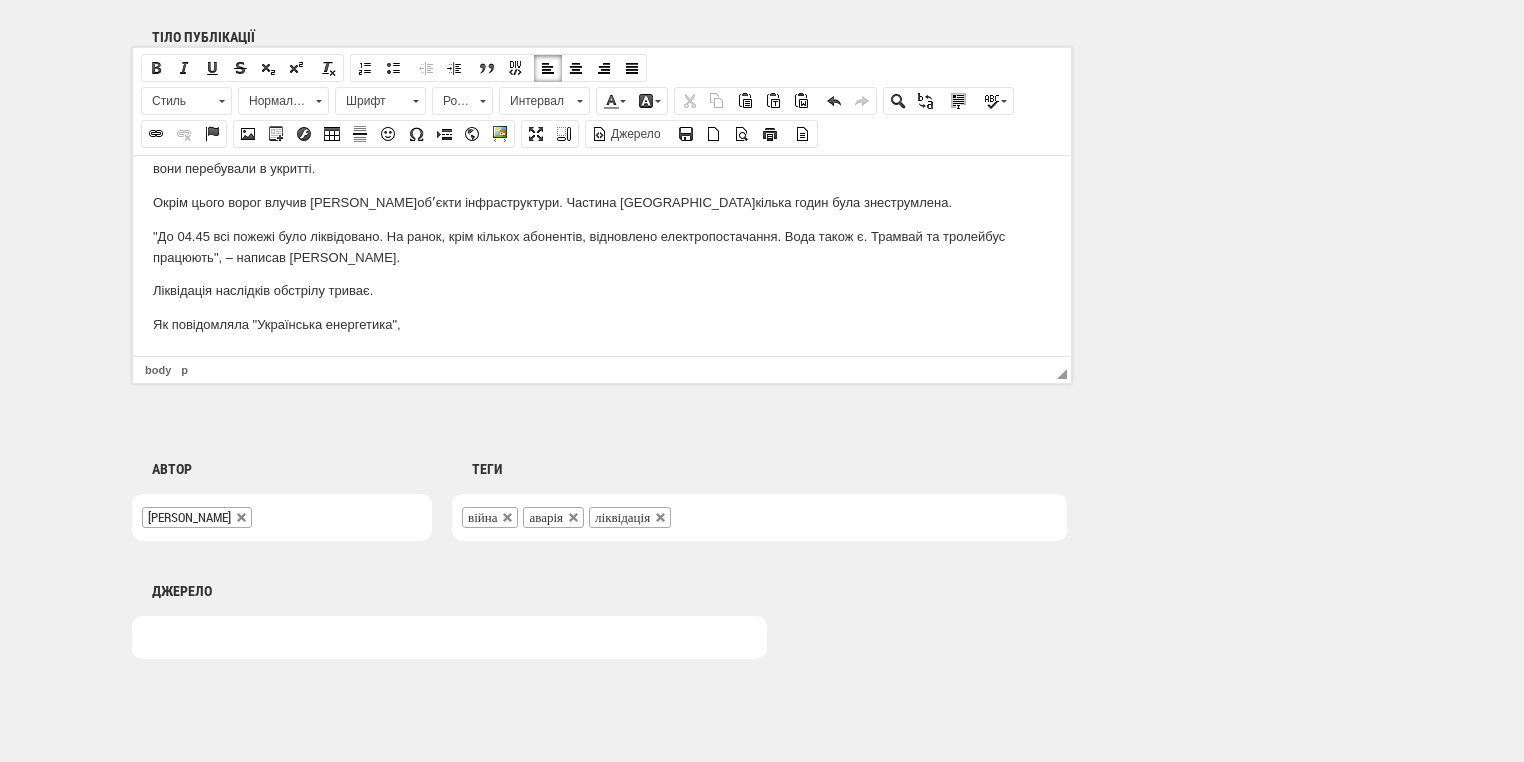 click on "Як повідомляла "Українська енергетика"," at bounding box center (602, 324) 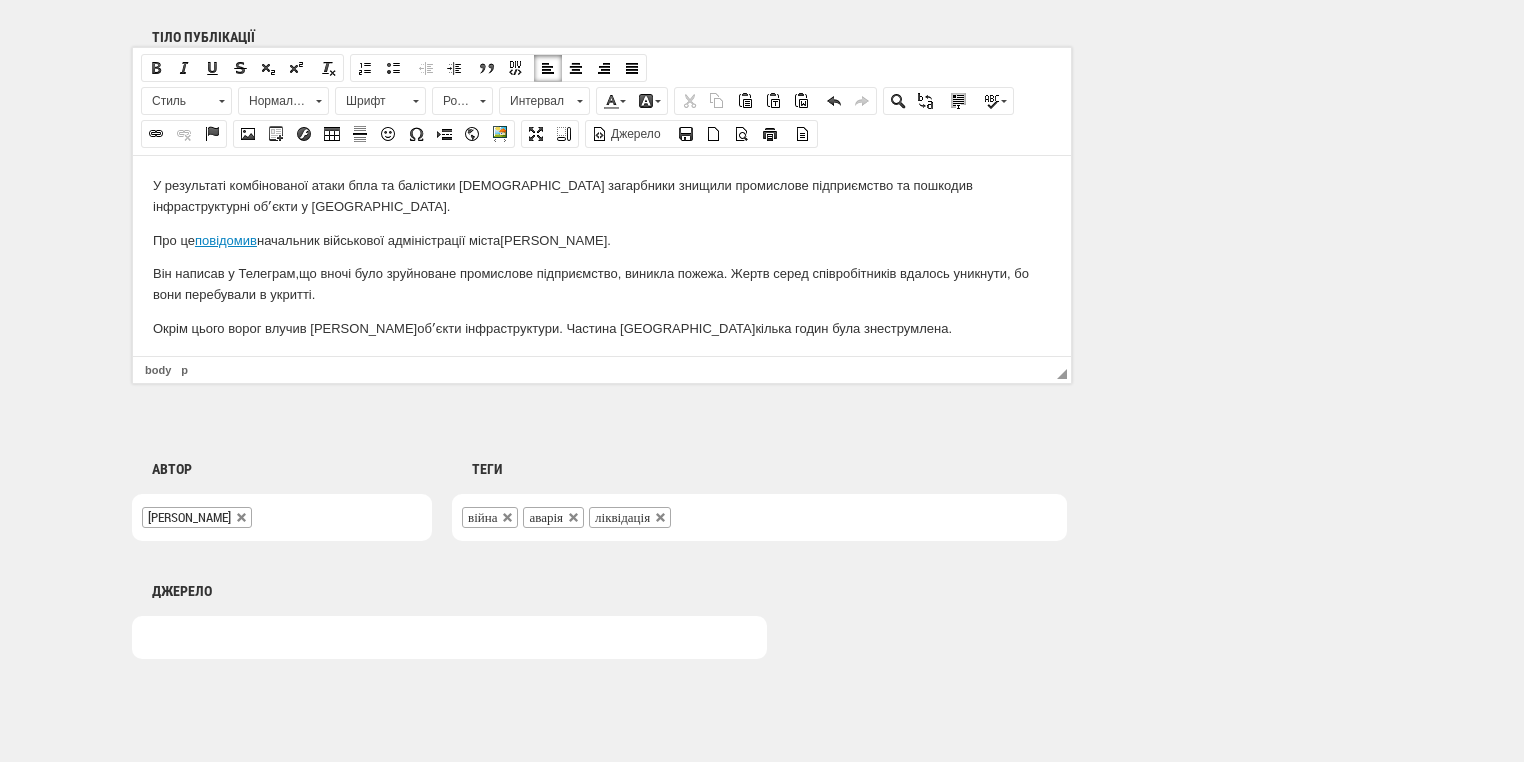 scroll, scrollTop: 1200, scrollLeft: 0, axis: vertical 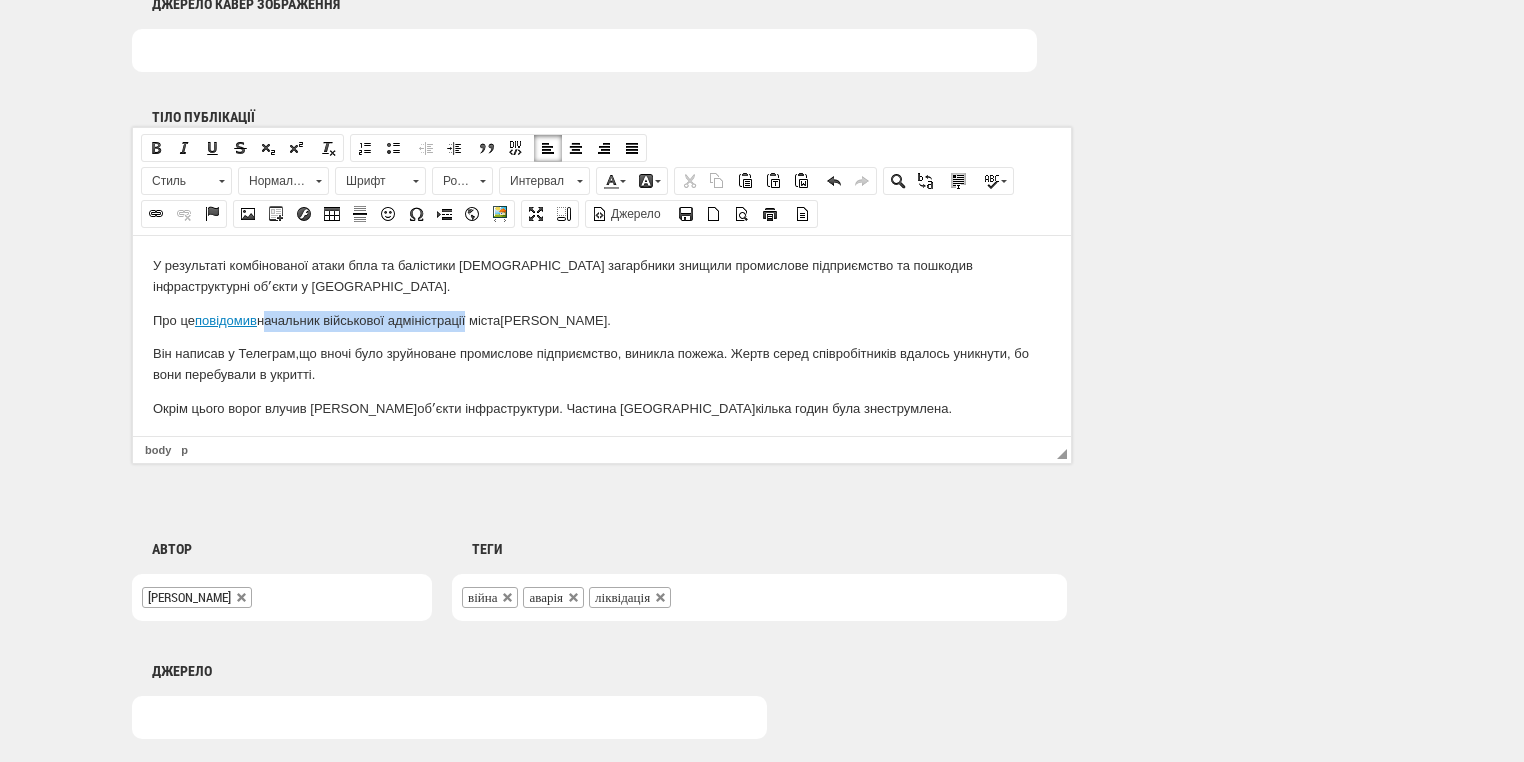 drag, startPoint x: 264, startPoint y: 319, endPoint x: 473, endPoint y: 326, distance: 209.11719 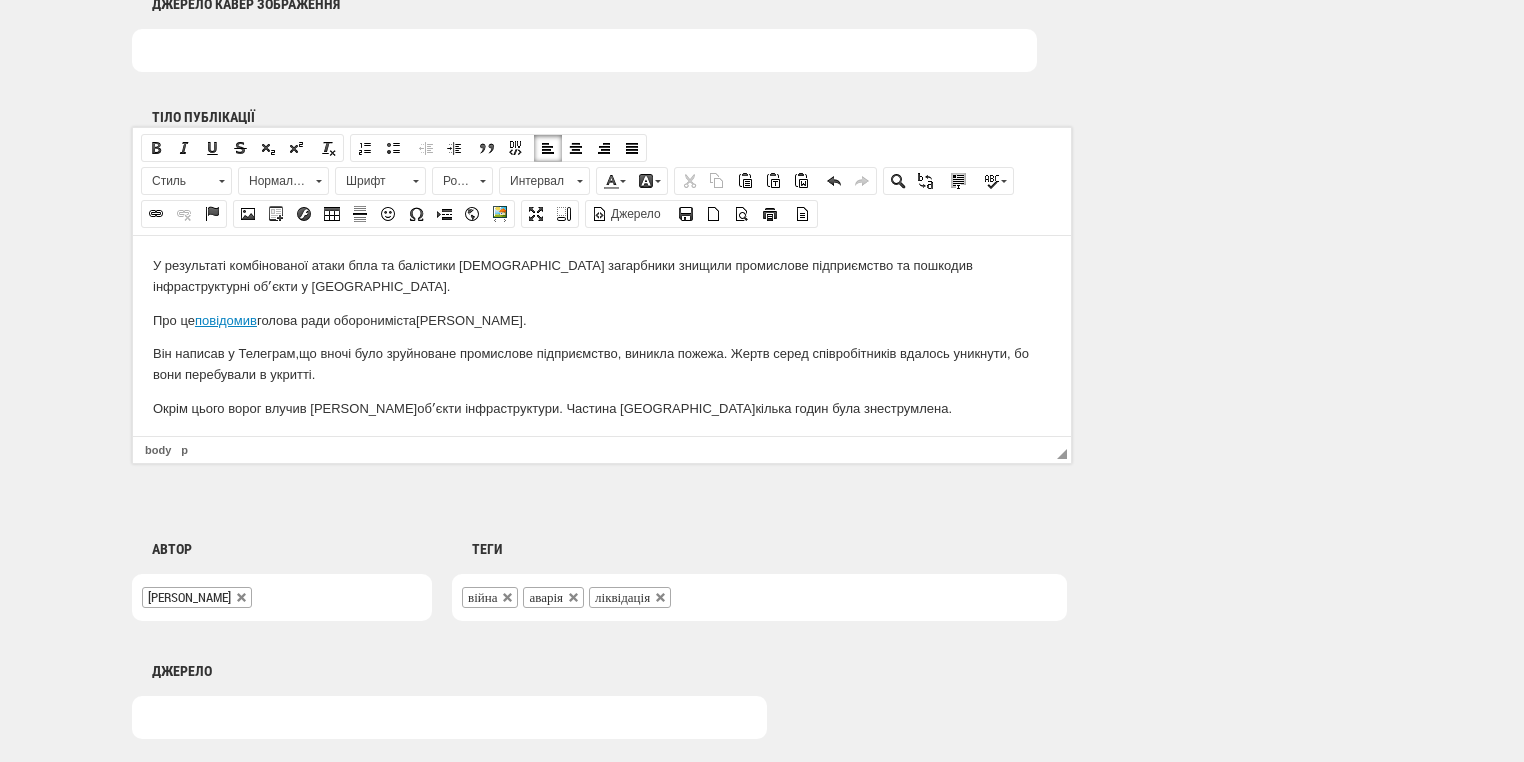 click on "Про це  повідомив  голова ради оборони  міста  Олександр Вілкул." at bounding box center (602, 320) 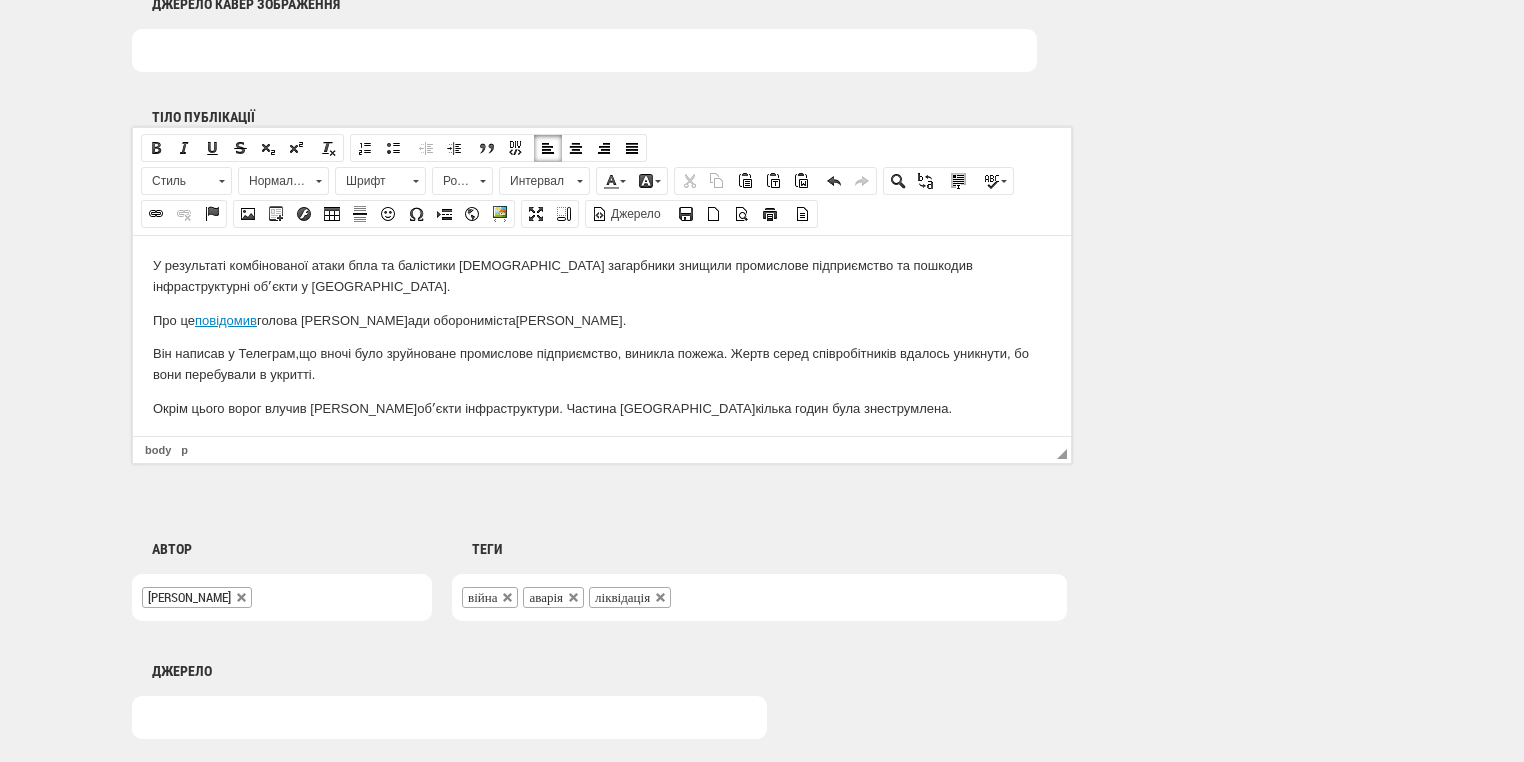 scroll, scrollTop: 80, scrollLeft: 0, axis: vertical 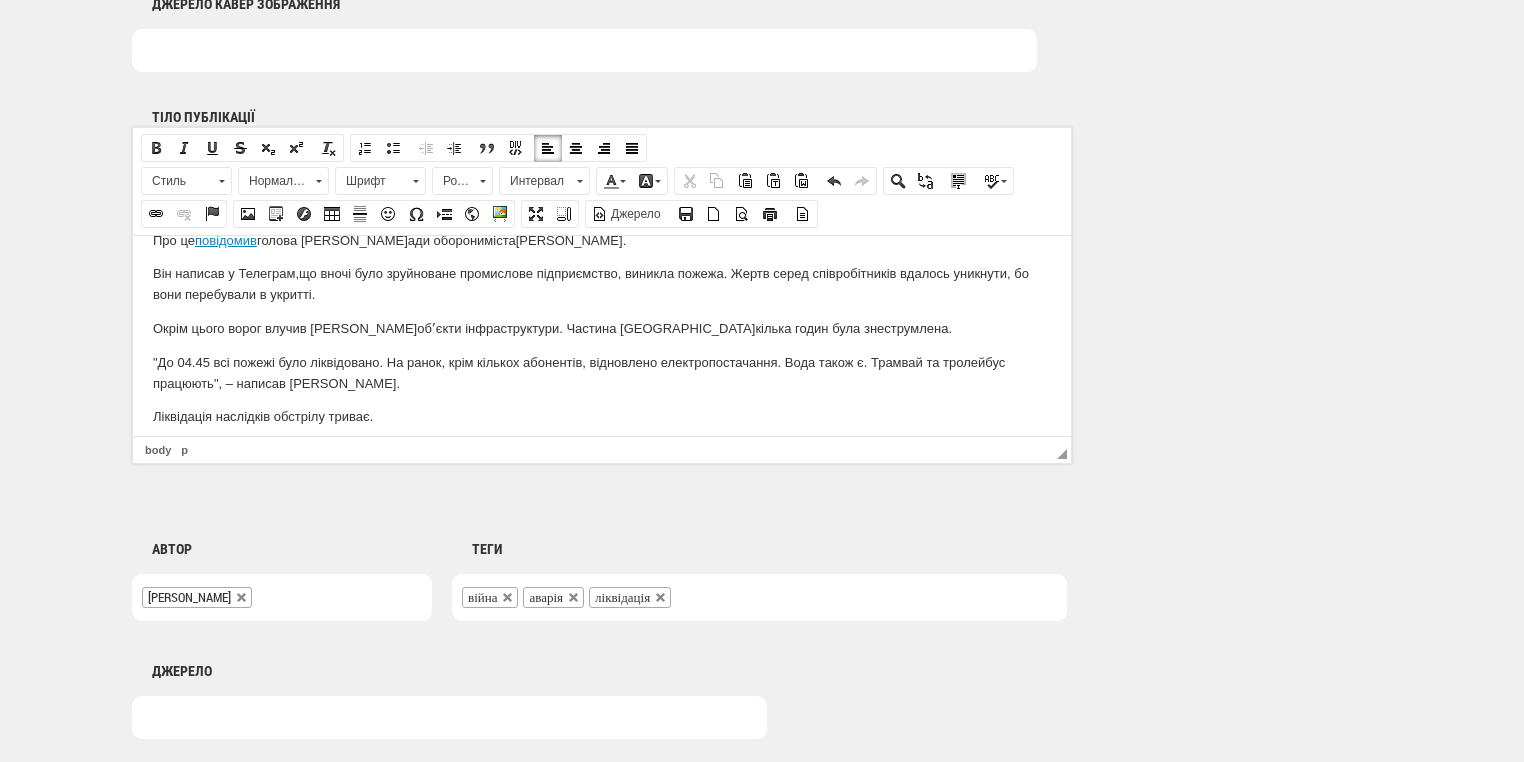 click on "Окрім цього ворог влучив в  обʼєкти інфраструктури. Частина Кривого Рогу  кілька годин була знеструмлена." at bounding box center (602, 328) 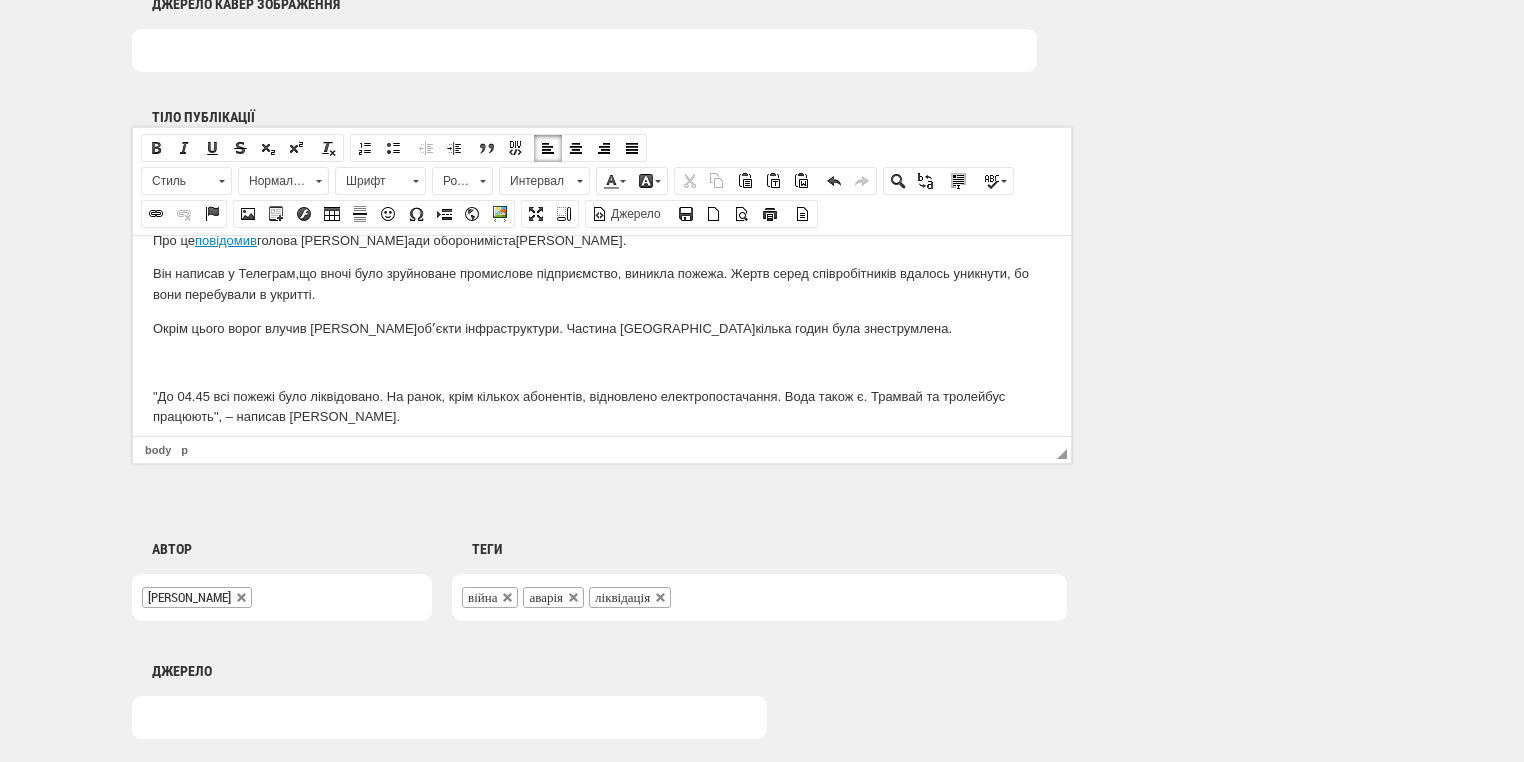 click on "Він написав у Т елеграм,  що вночі було зруйноване промислове підприємство, виникла пожежа. Жертв серед співробітників вдалось уникнути, бо  вони перебували в укритті." at bounding box center (602, 284) 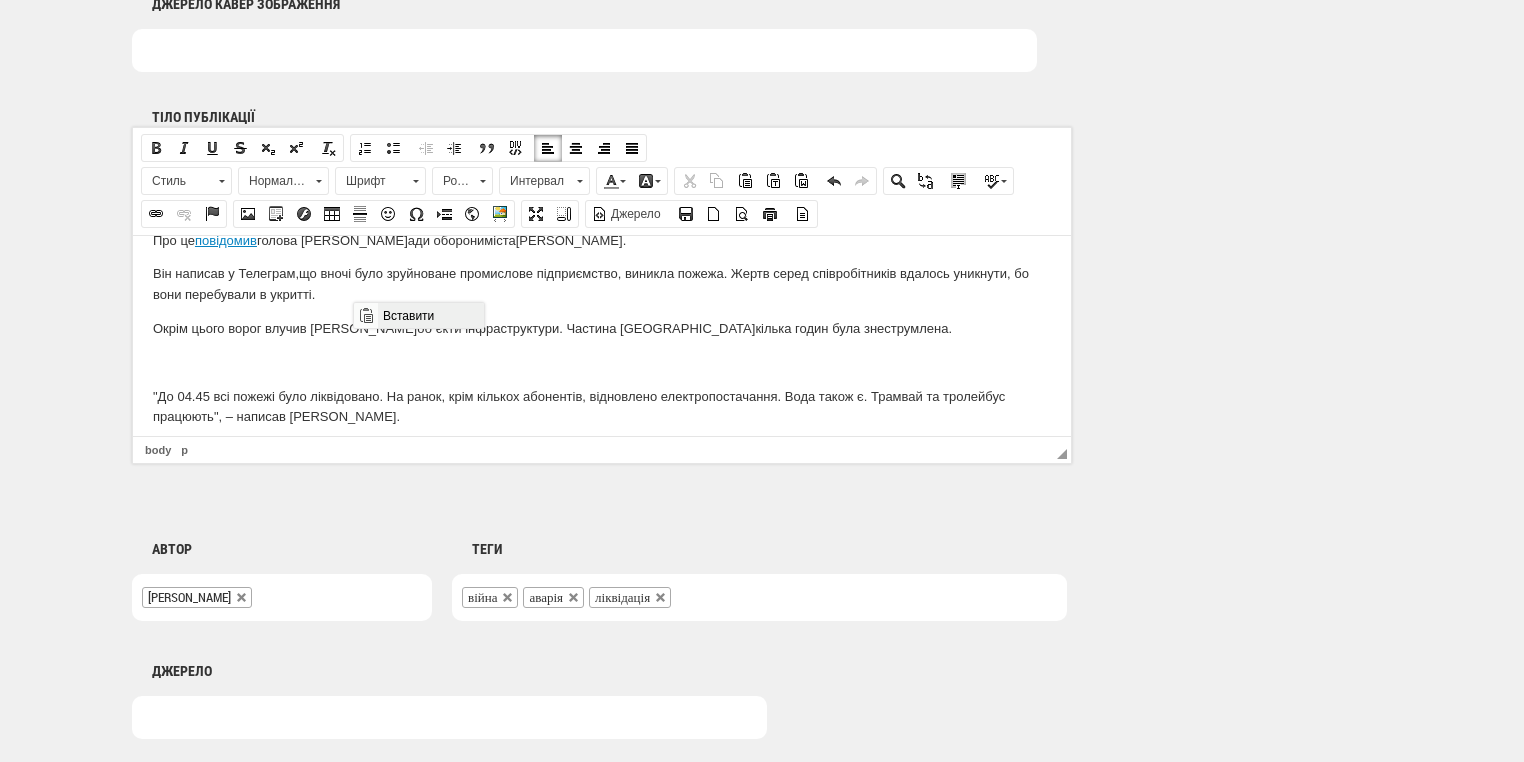 click on "Вставити" at bounding box center (430, 315) 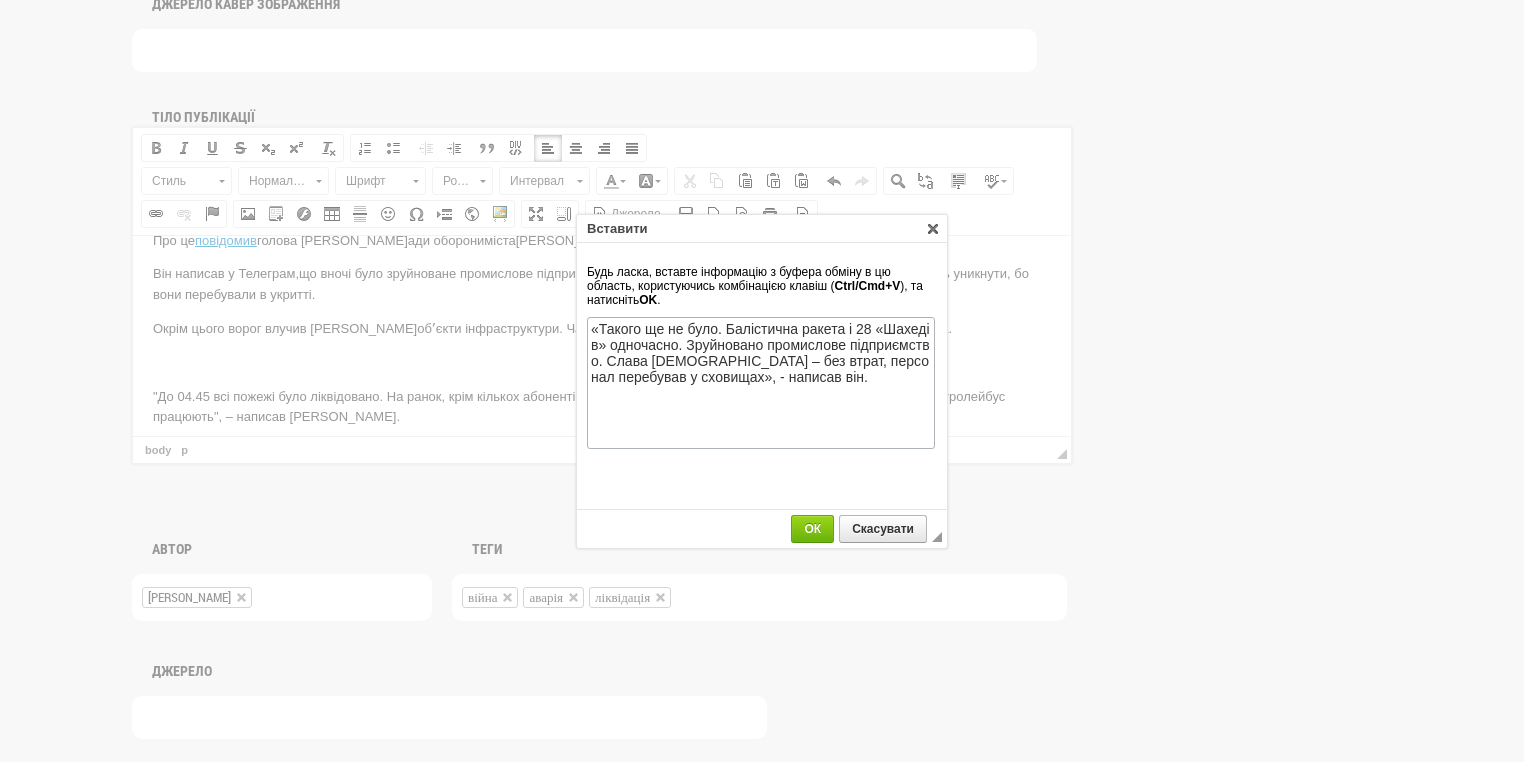 scroll, scrollTop: 0, scrollLeft: 0, axis: both 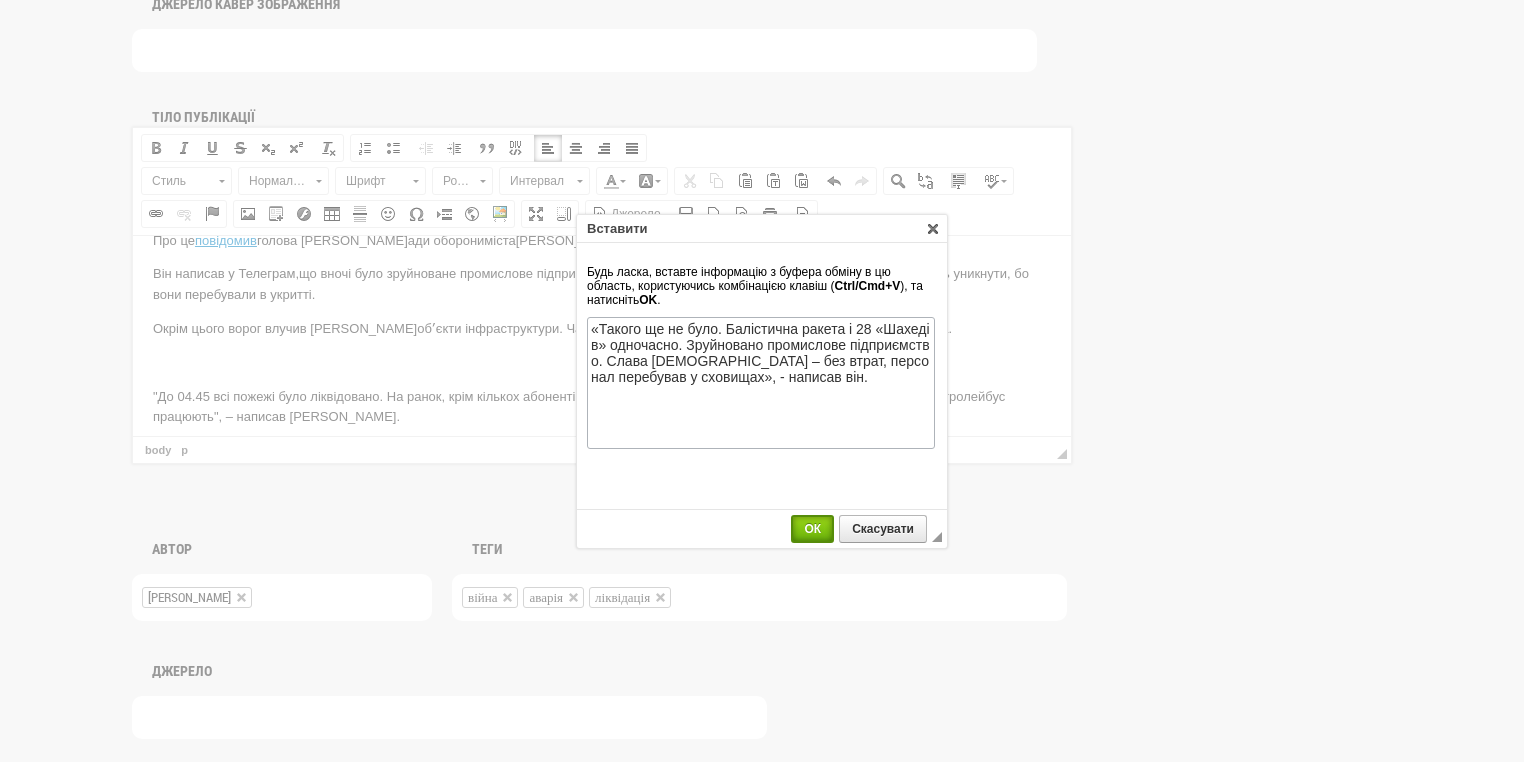 click on "ОК" at bounding box center [812, 529] 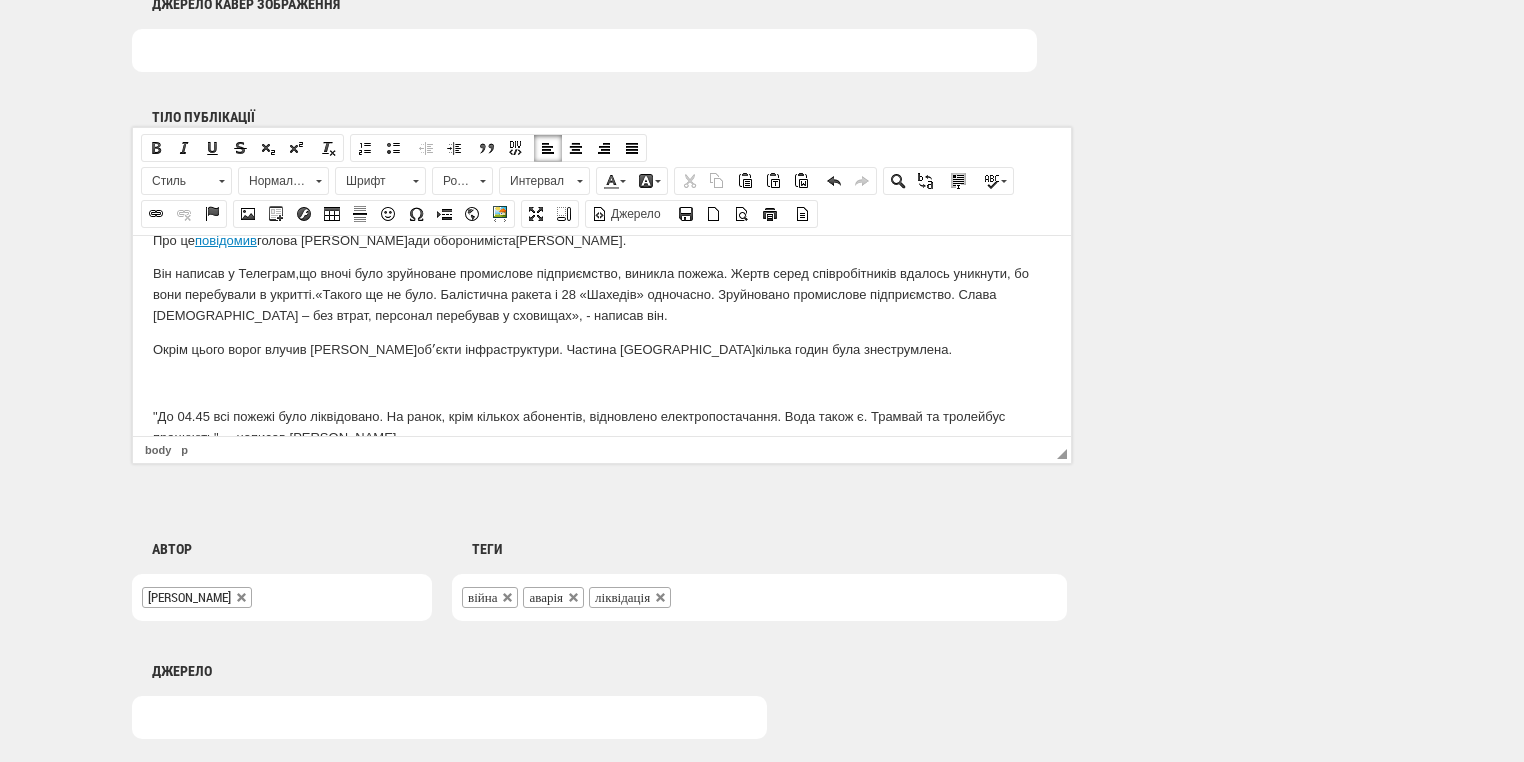 click on "Він написав у Т елеграм,  що вночі було зруйноване промислове підприємство, виникла пожежа. Жертв серед співробітників вдалось уникнути, бо  вони перебували в укритті. «Такого ще не було. Балістична ракета і 28 «Шахедів» одночасно. Зруйновано промислове підприємство. Слава Богу – без втрат, персонал перебував у сховищах», - написав він." at bounding box center [602, 294] 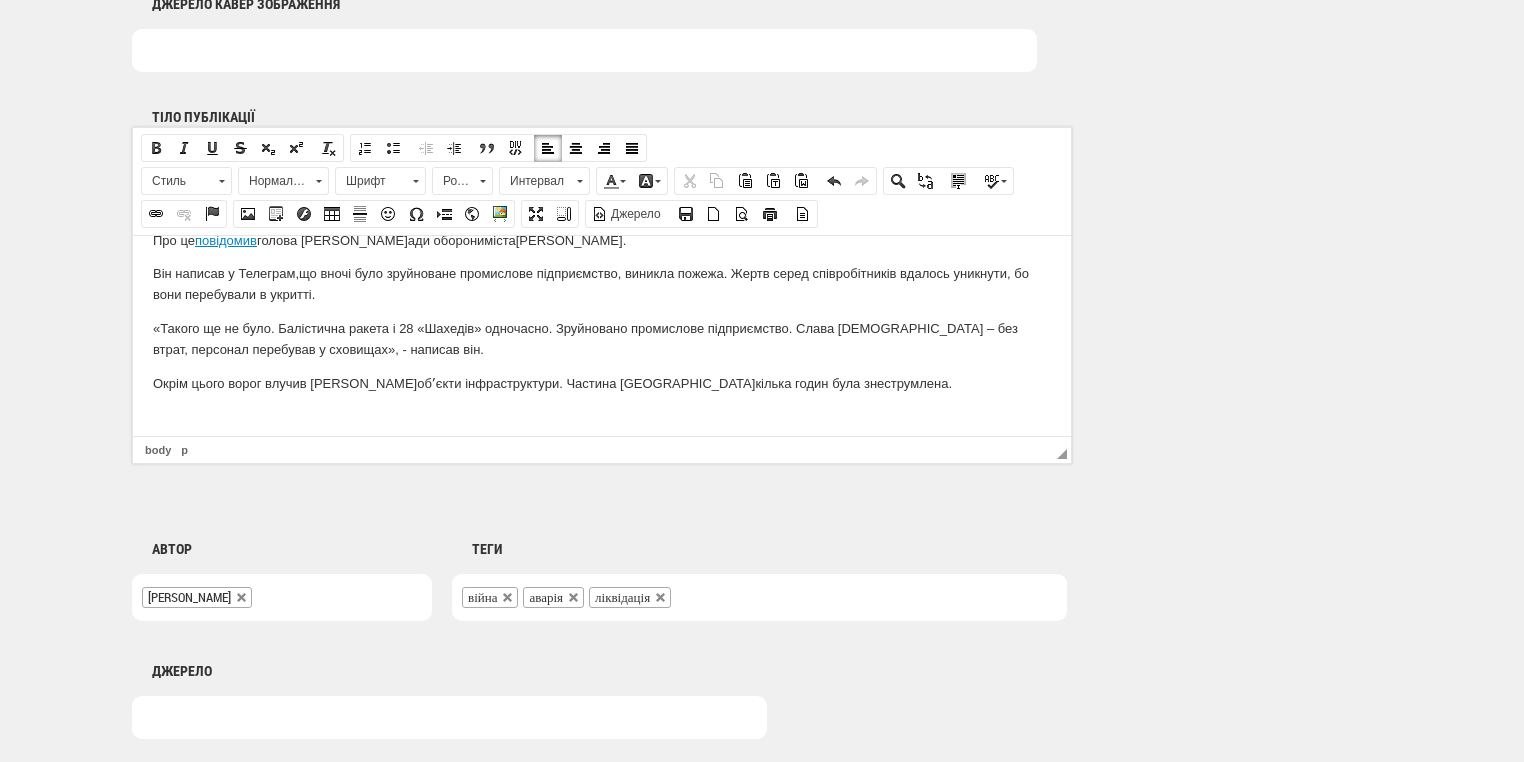 click on "«Такого ще не було. Балістична ракета і 28 «Шахедів» одночасно. Зруйновано промислове підприємство. Слава Богу – без втрат, персонал перебував у сховищах», - написав він." at bounding box center [602, 339] 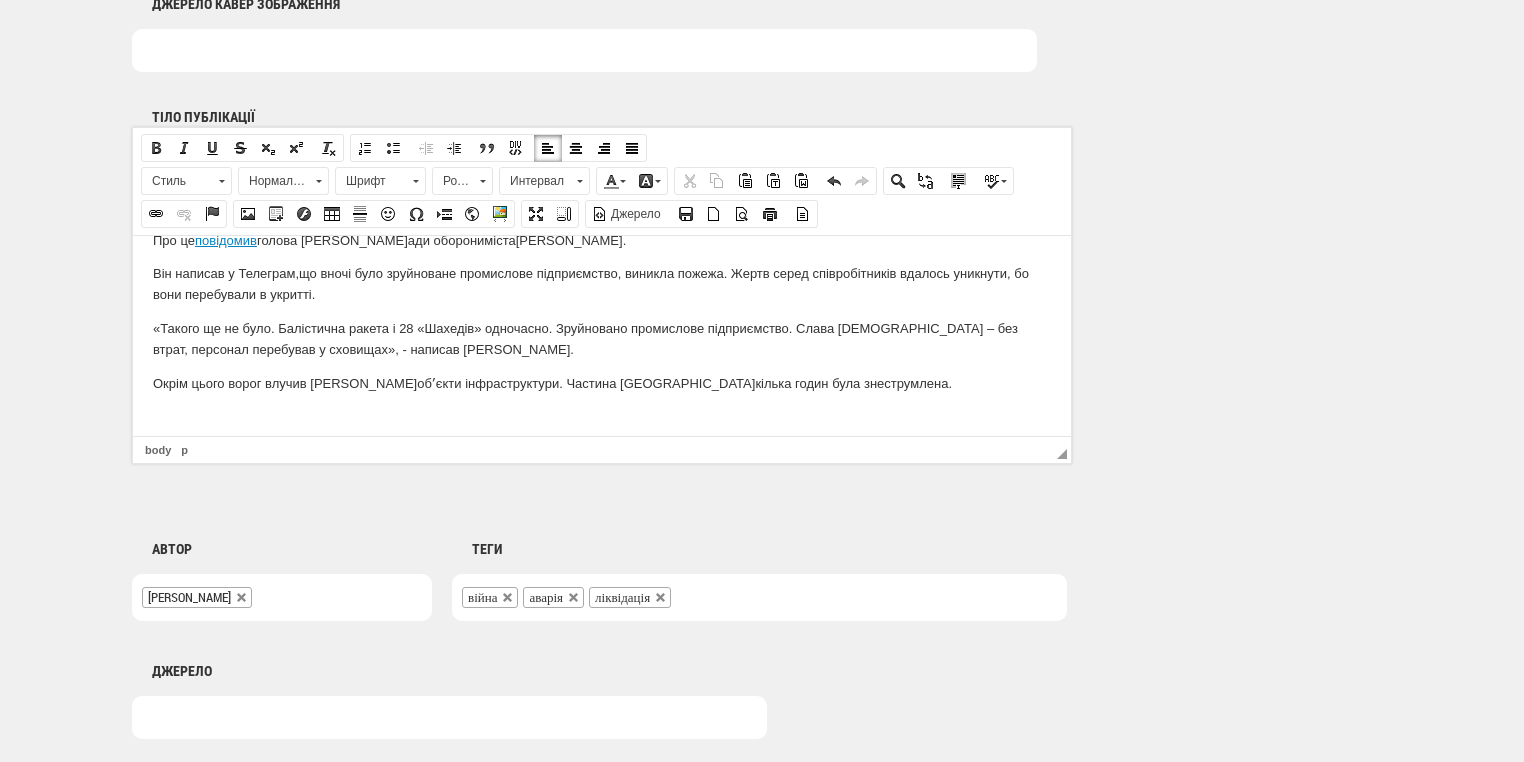 scroll, scrollTop: 160, scrollLeft: 0, axis: vertical 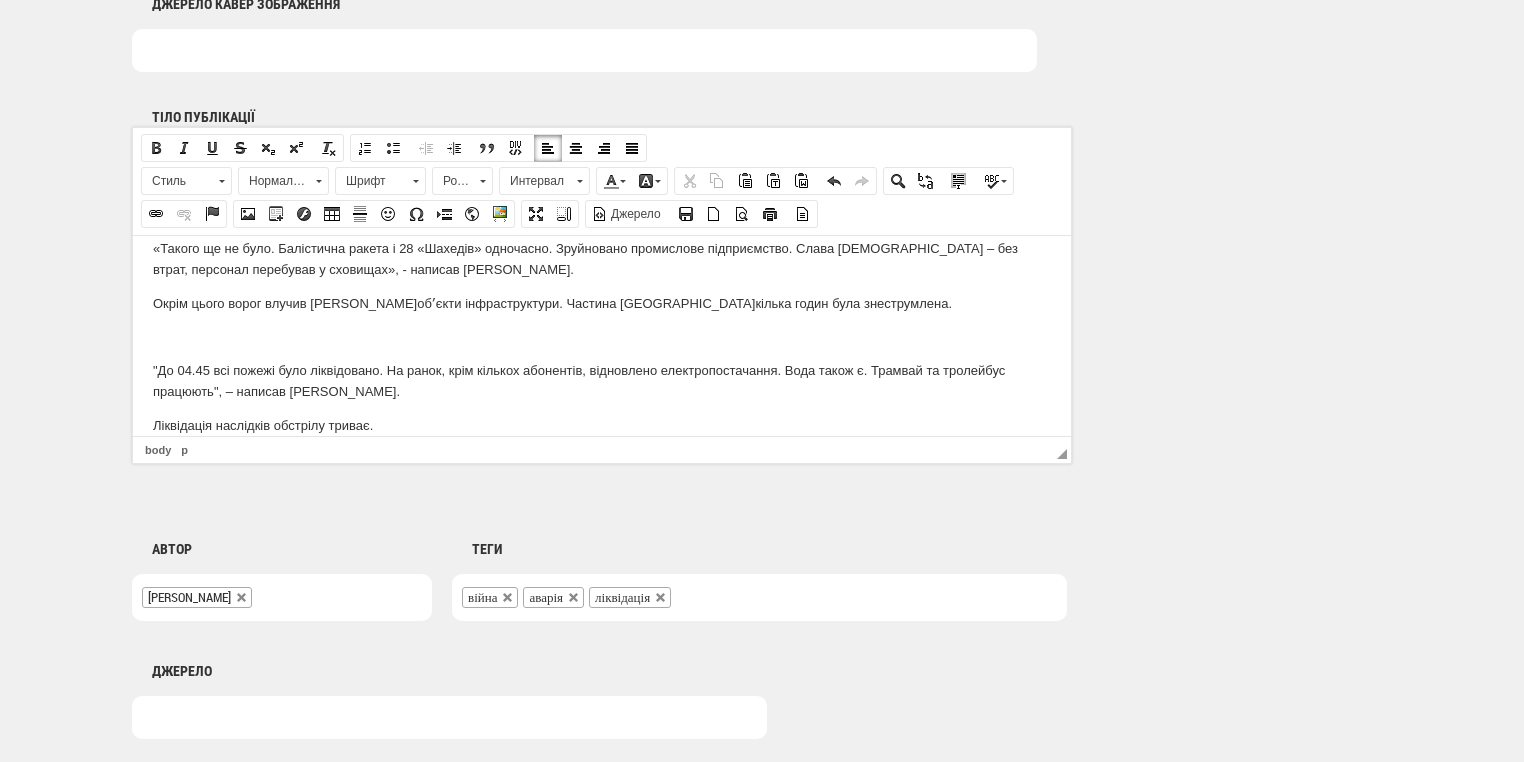 click at bounding box center (602, 336) 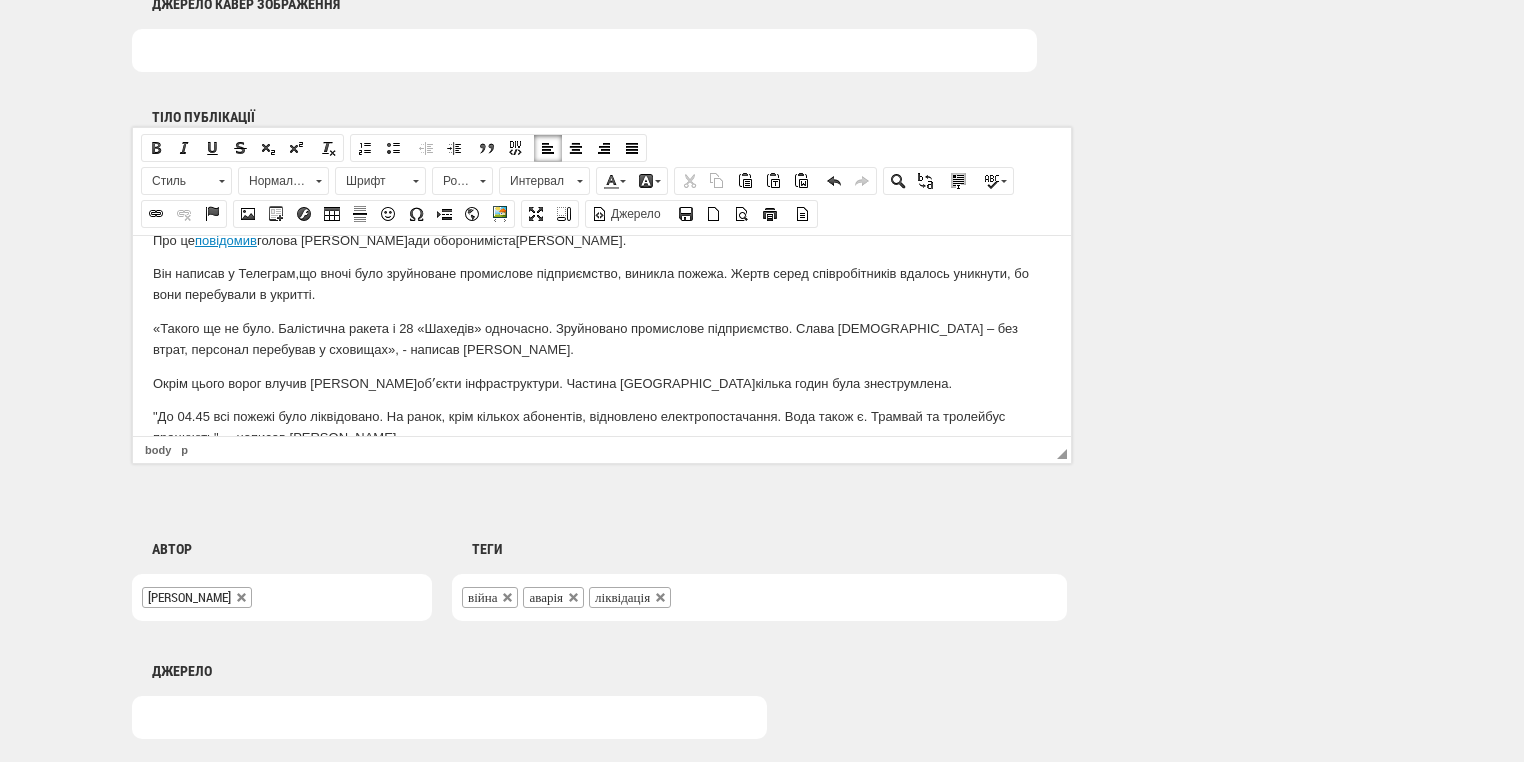 scroll, scrollTop: 0, scrollLeft: 0, axis: both 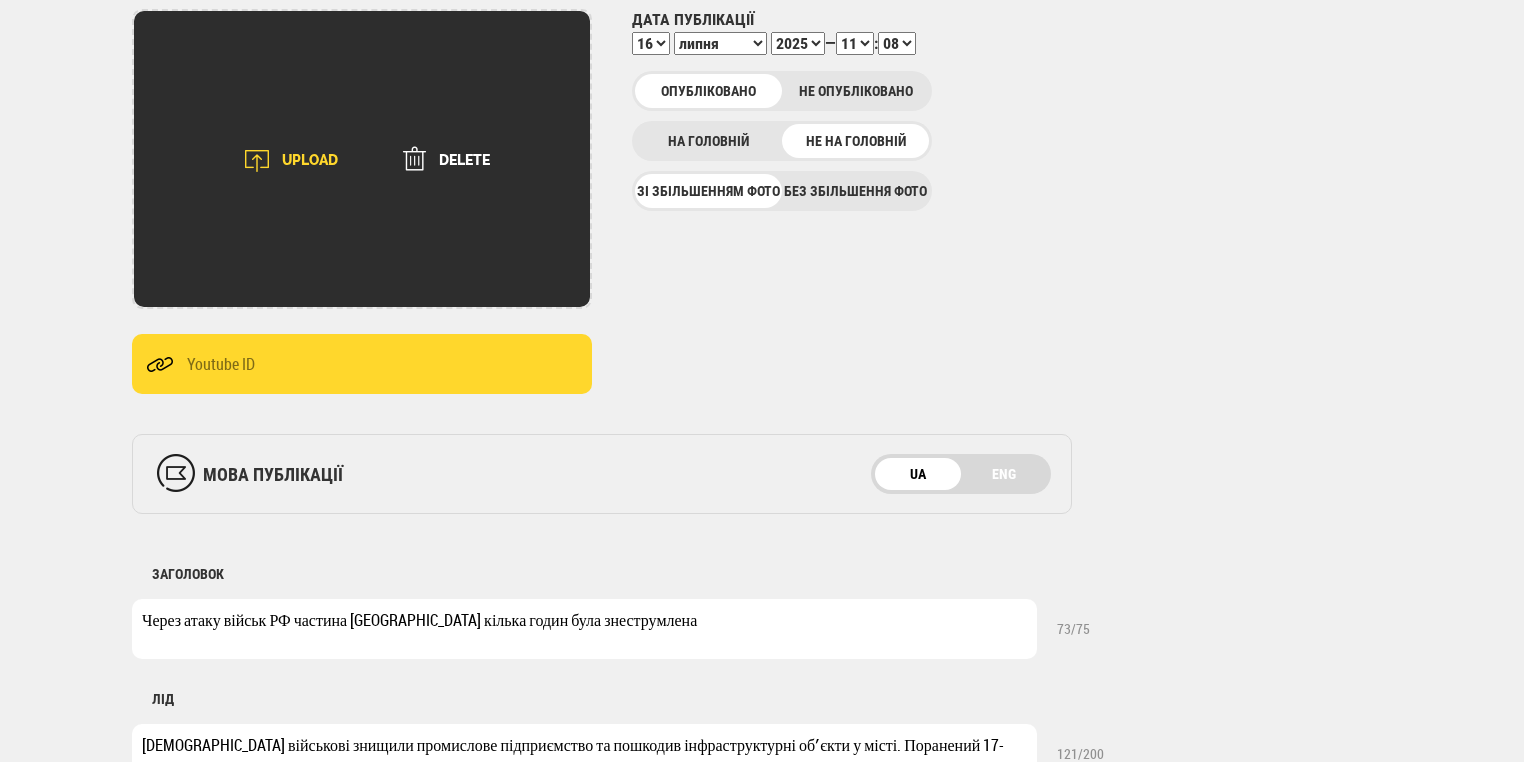 click on "UPLOAD" at bounding box center (284, 161) 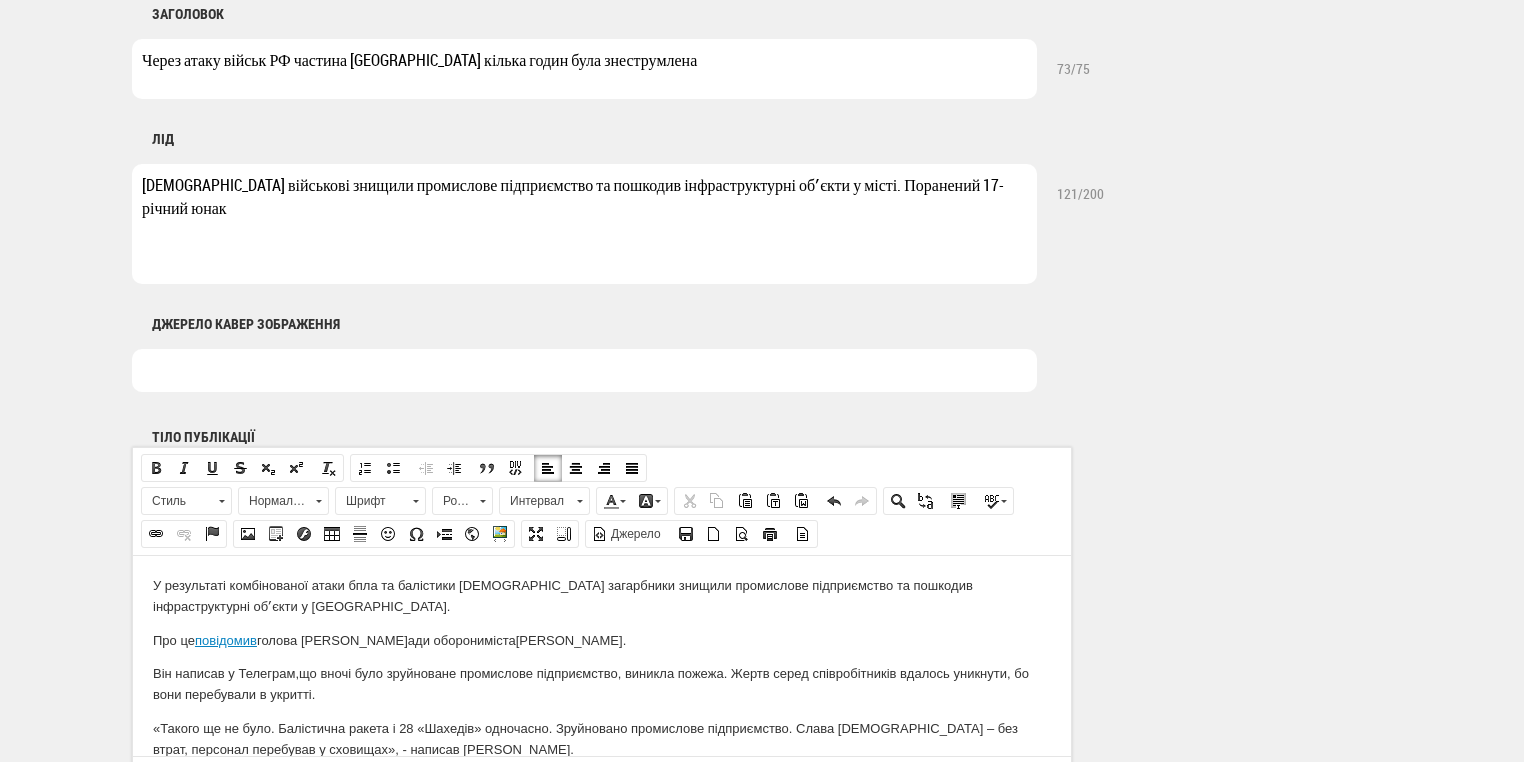 scroll, scrollTop: 960, scrollLeft: 0, axis: vertical 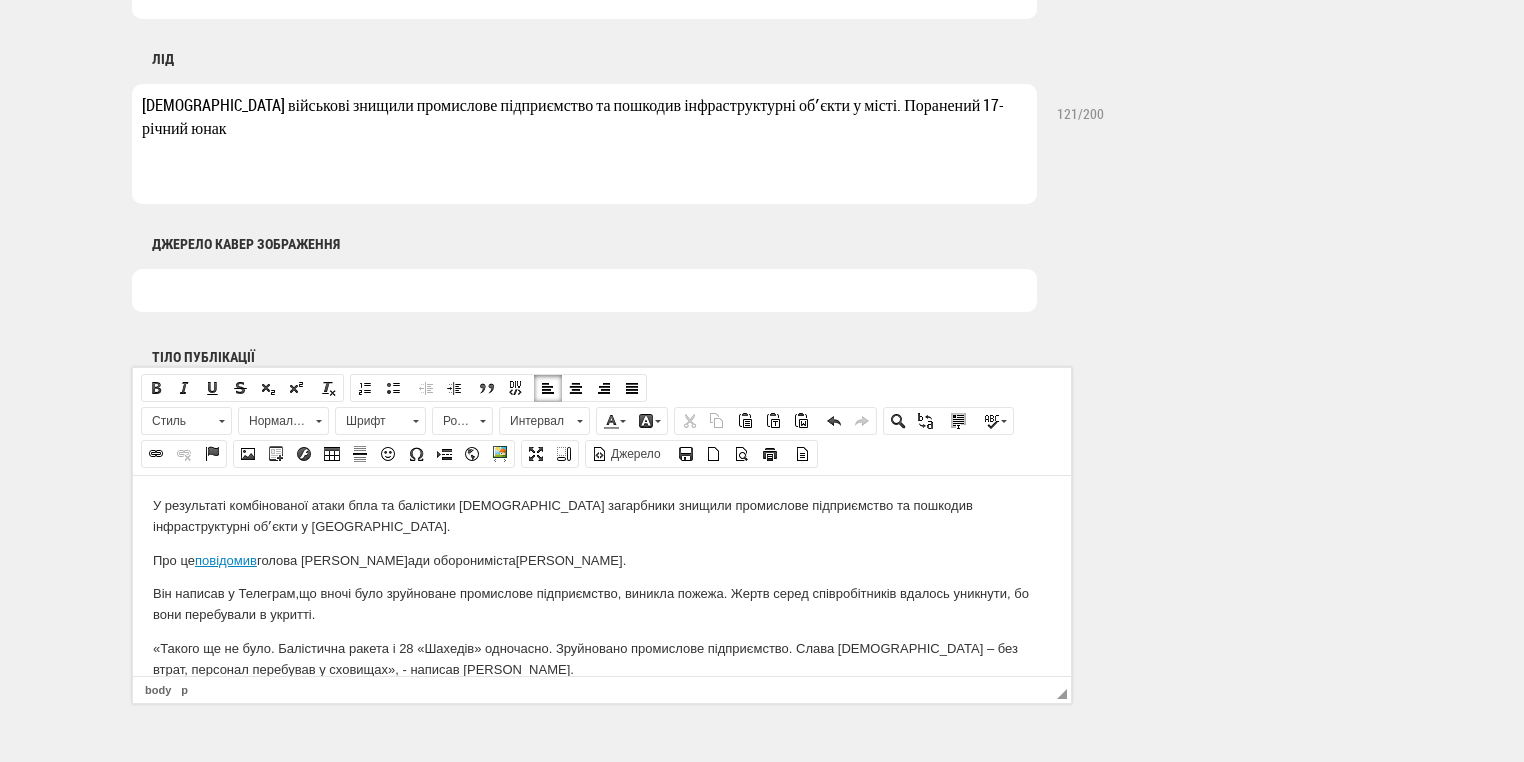click at bounding box center (584, 290) 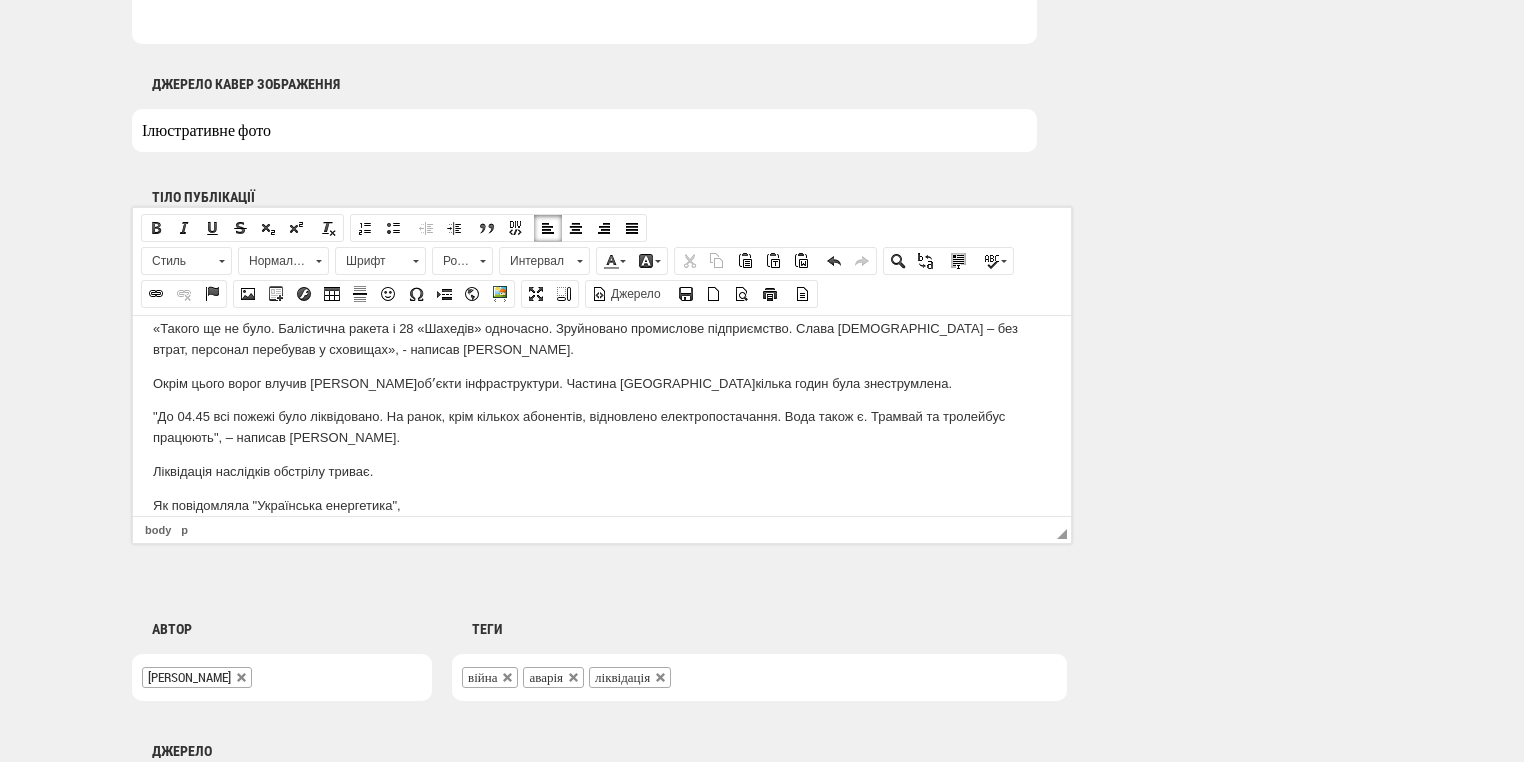 scroll, scrollTop: 180, scrollLeft: 0, axis: vertical 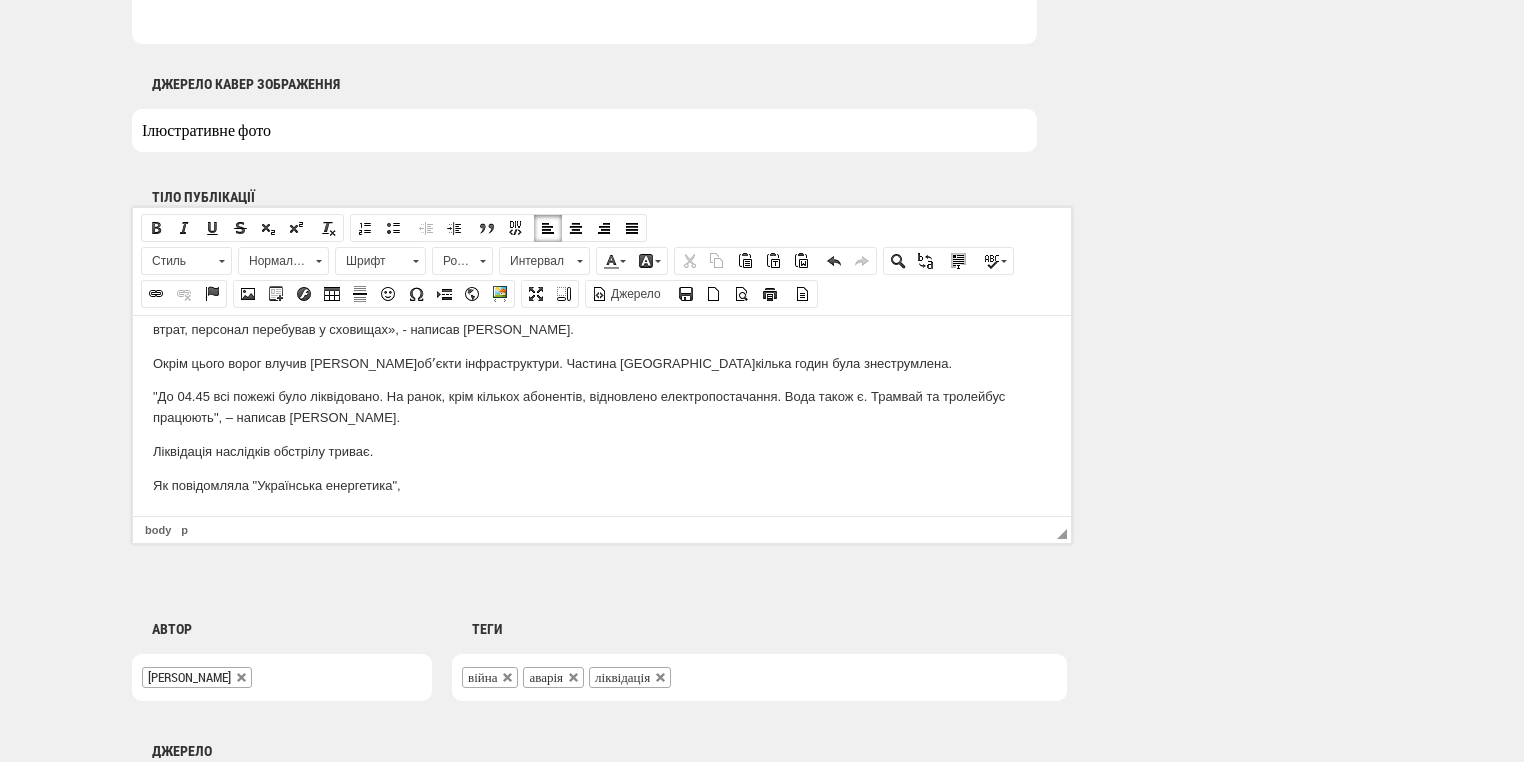 type on "Ілюстративне фото" 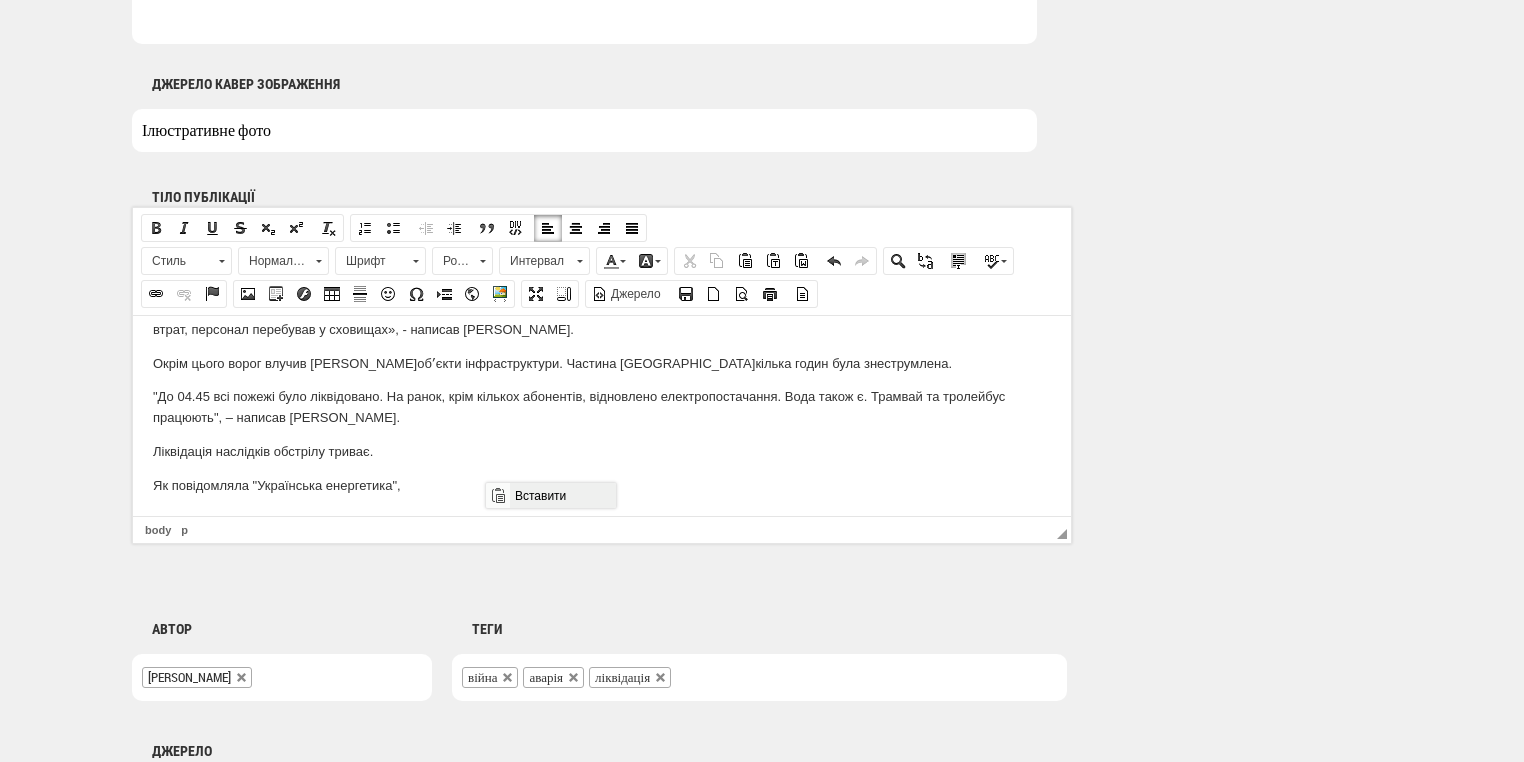 click on "Вставити" at bounding box center [562, 495] 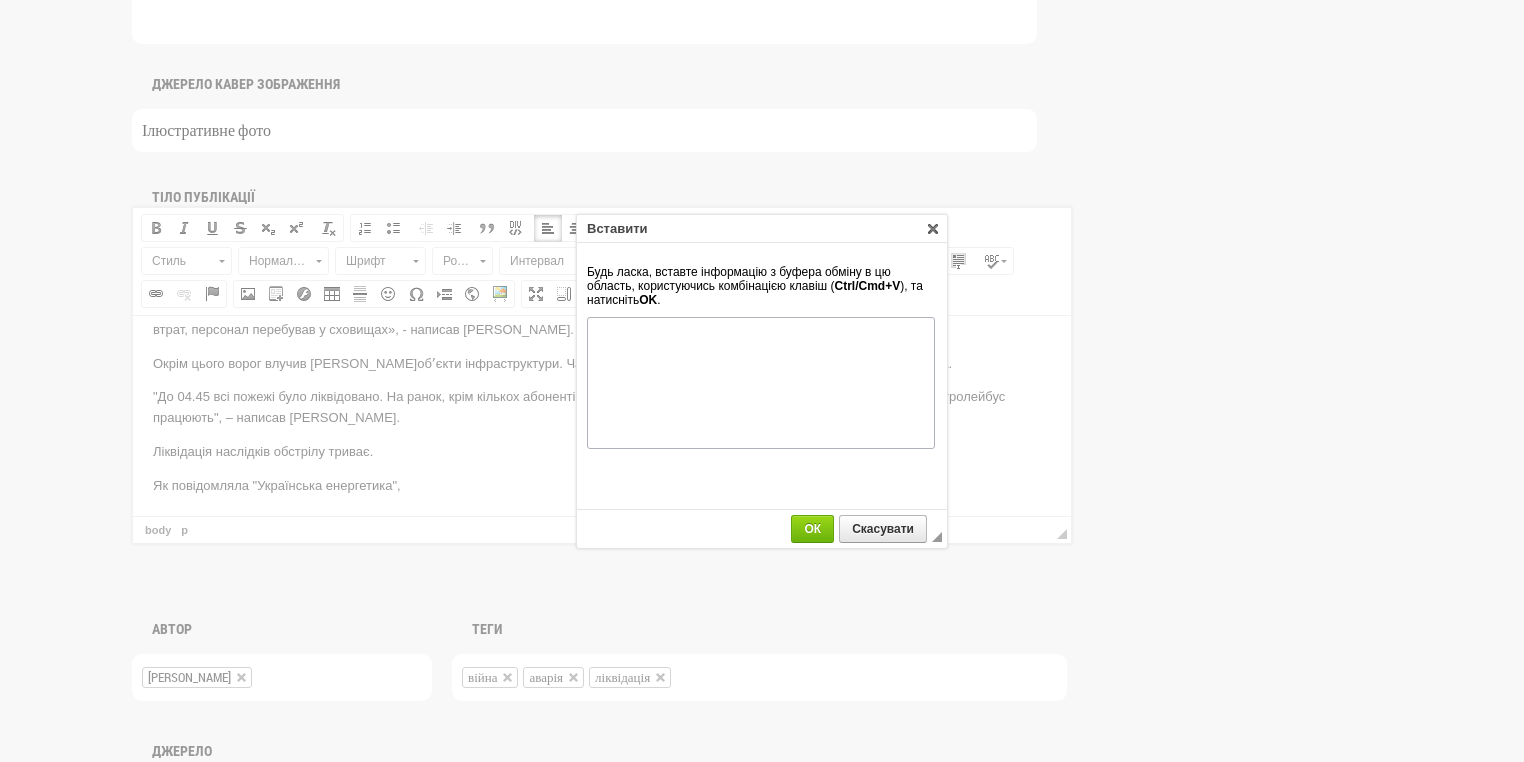 click on "Будь ласка, вставте інформацію з буфера обміну в цю область, користуючись комбінацією клавіш ( Ctrl/Cmd+V ), та натисніть  OK ." at bounding box center [762, 376] 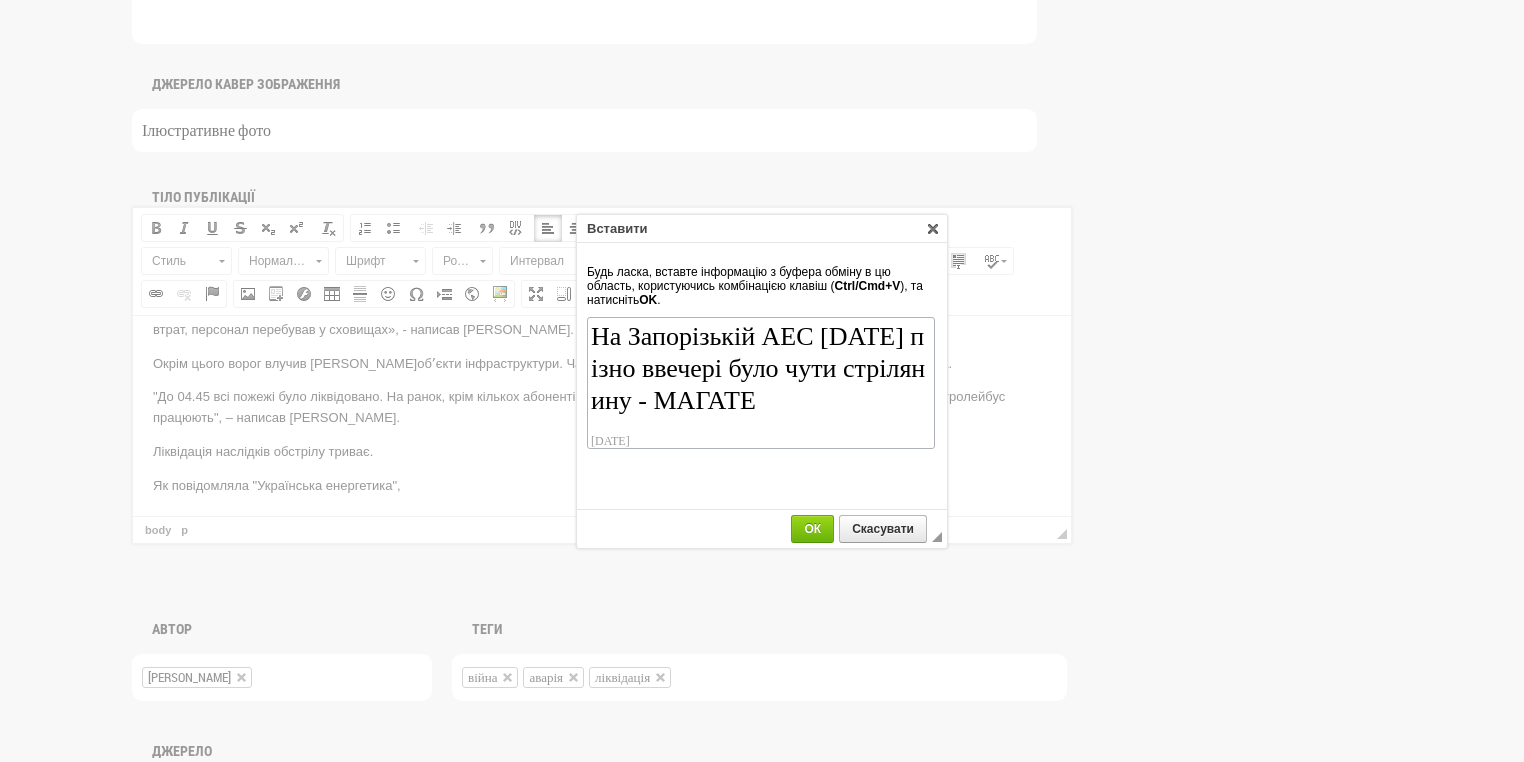 scroll, scrollTop: 134, scrollLeft: 0, axis: vertical 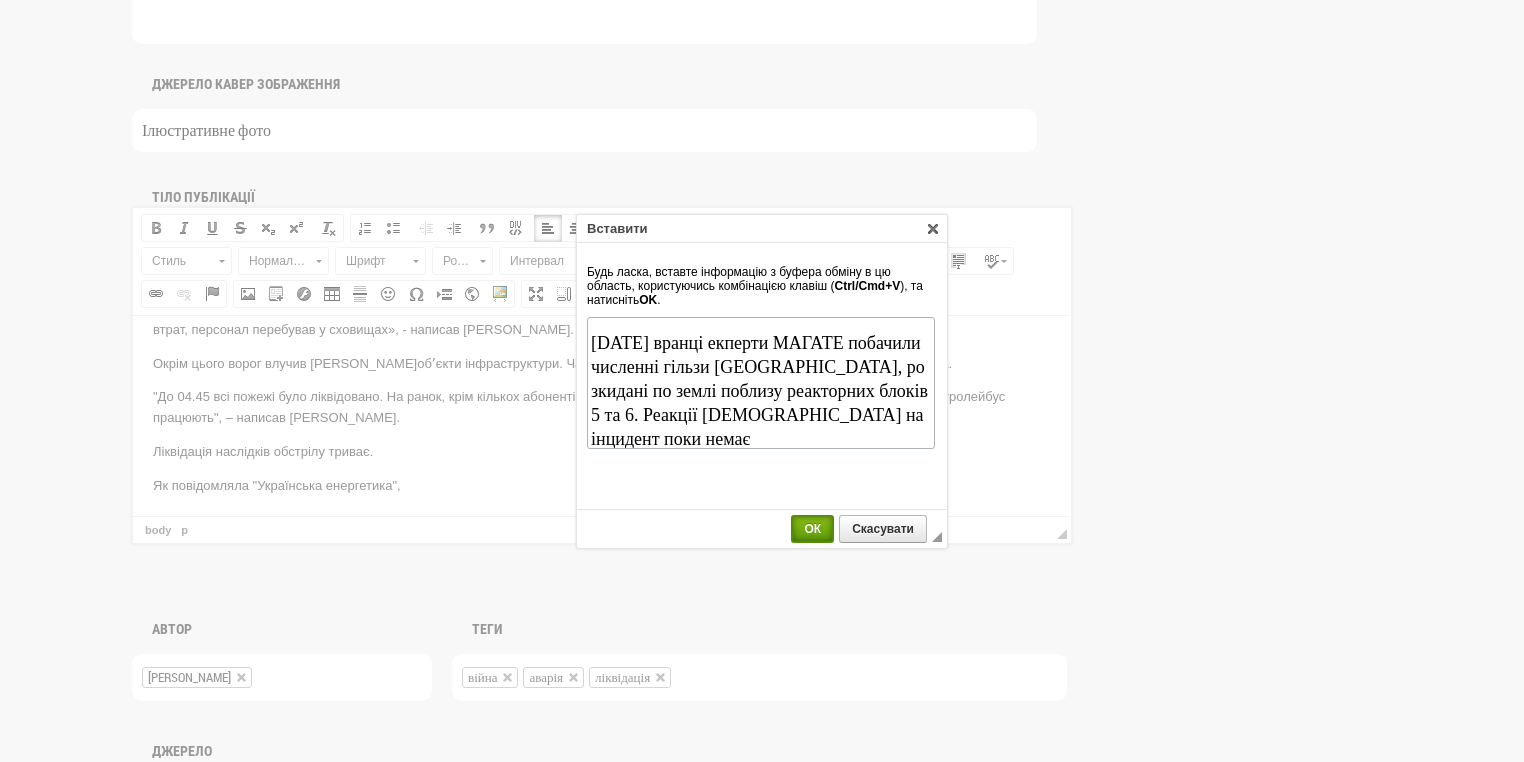 click on "ОК" at bounding box center [812, 529] 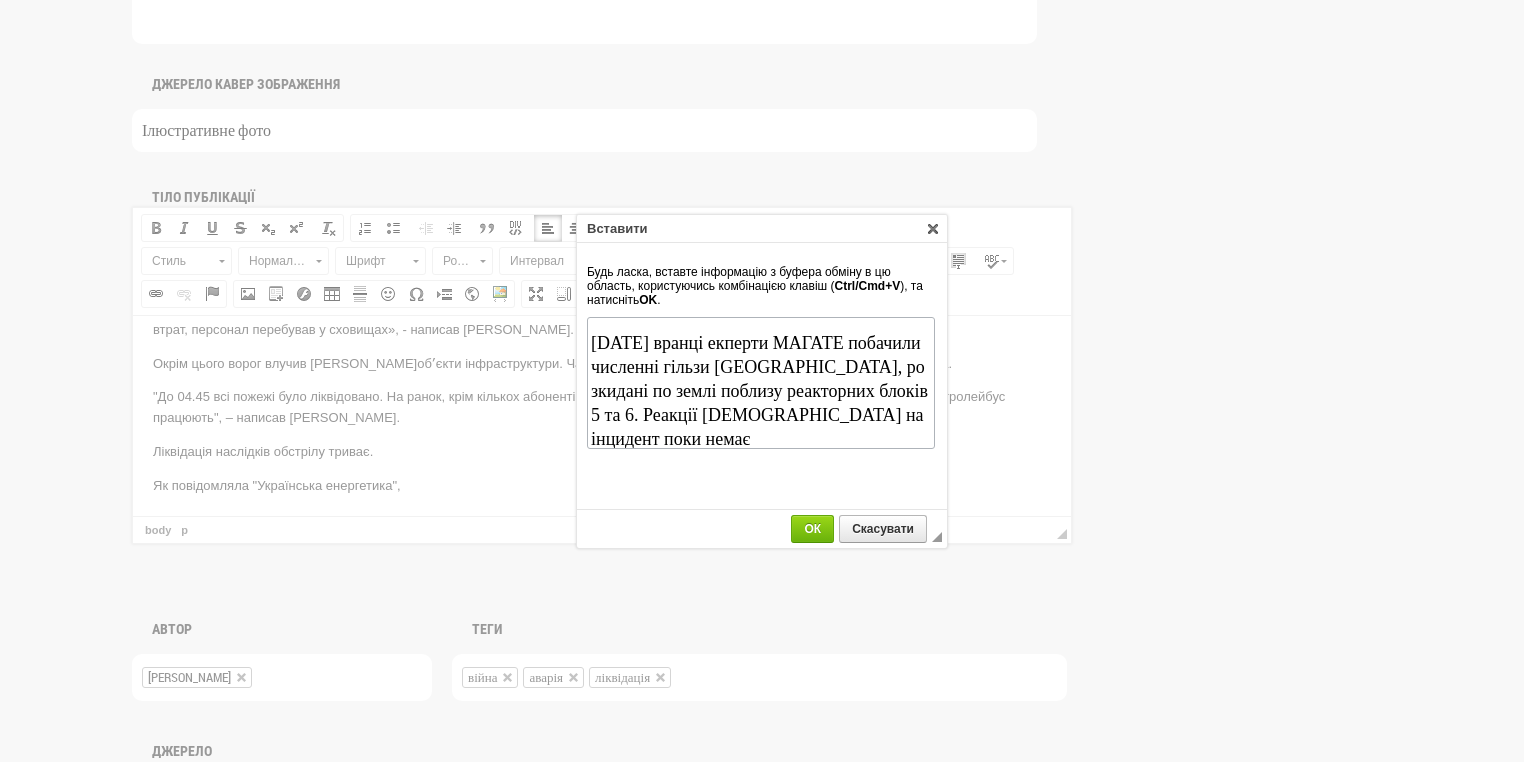 scroll, scrollTop: 329, scrollLeft: 0, axis: vertical 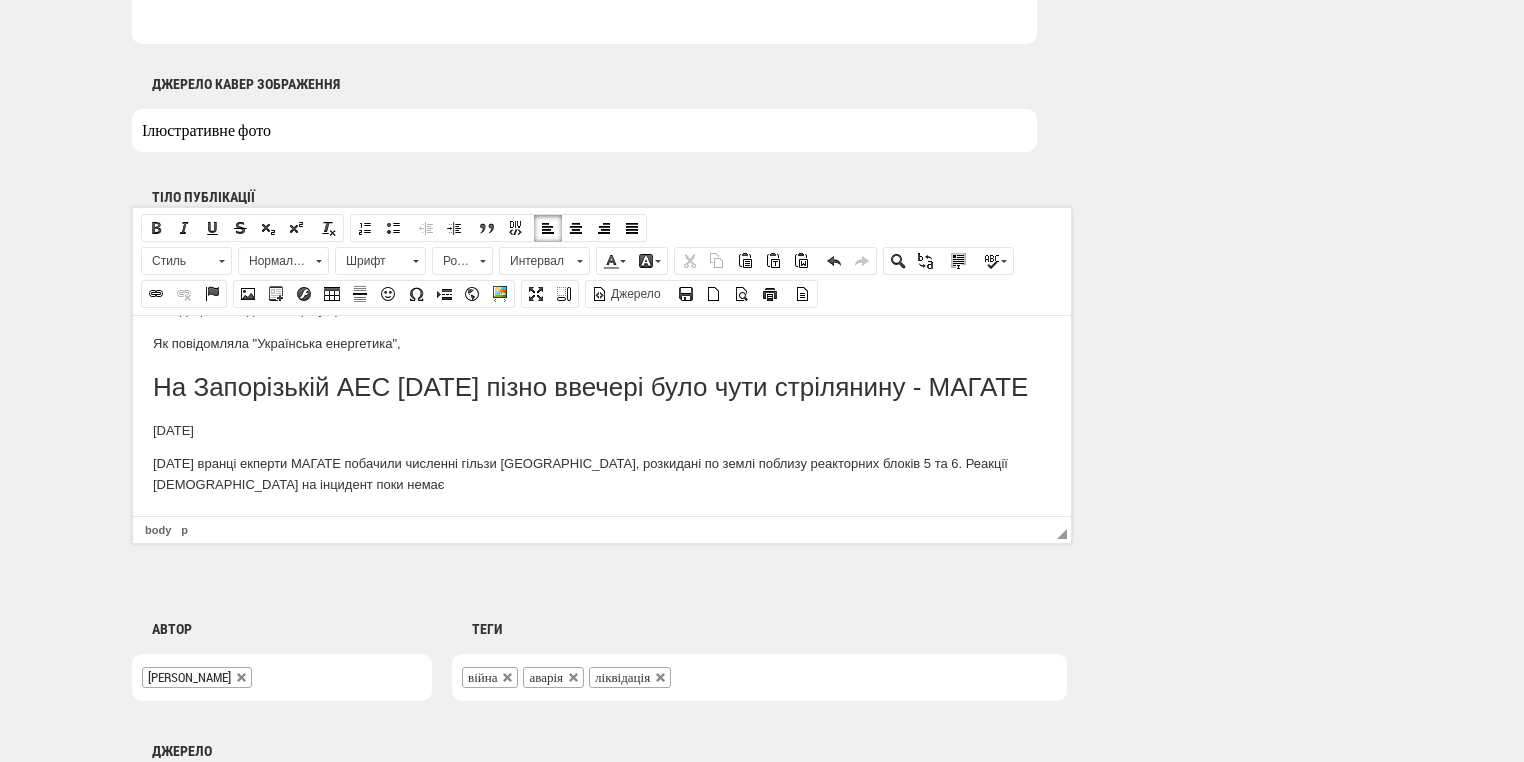 click on "Як повідомляла "Українська енергетика"," at bounding box center [602, 343] 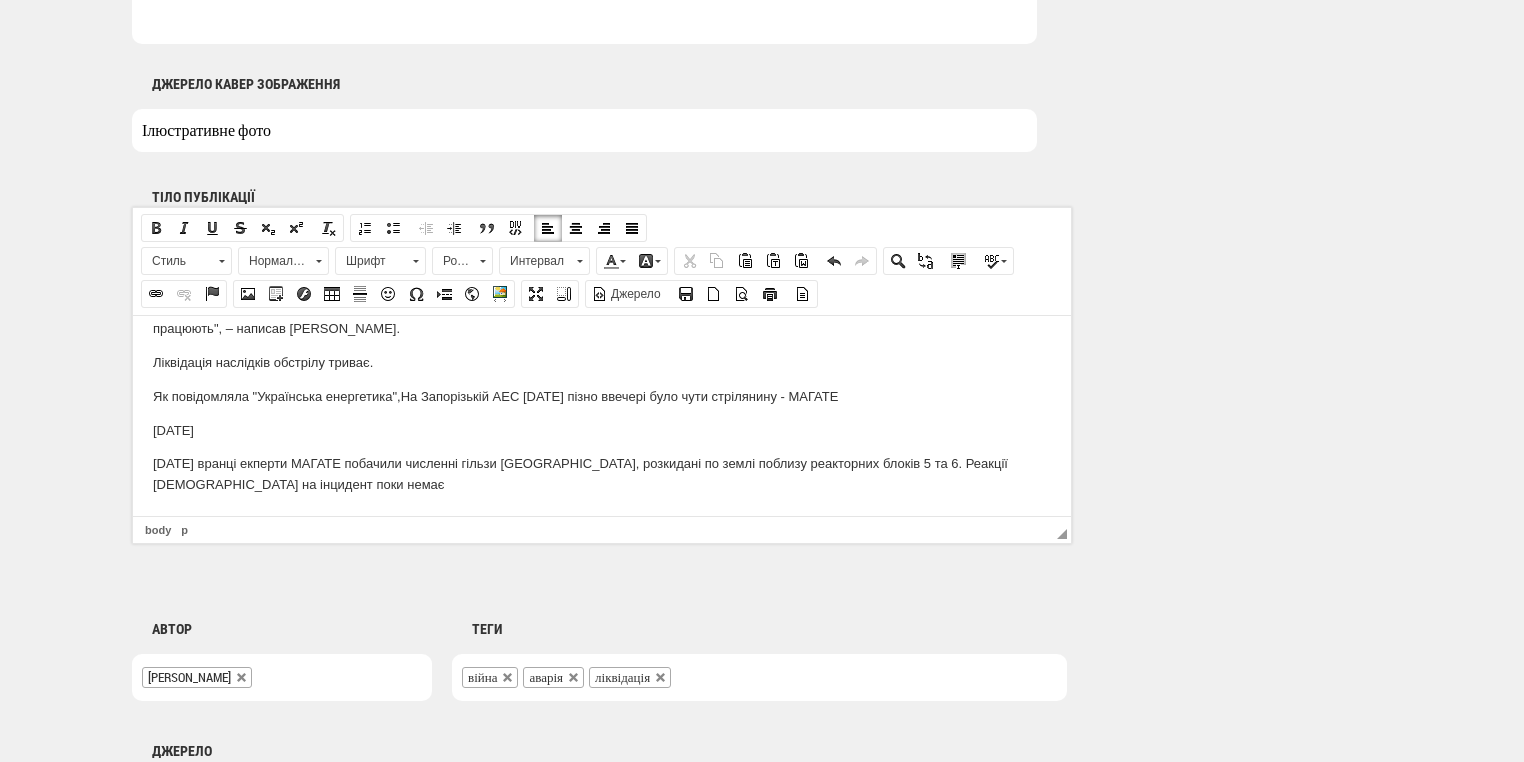 scroll, scrollTop: 268, scrollLeft: 0, axis: vertical 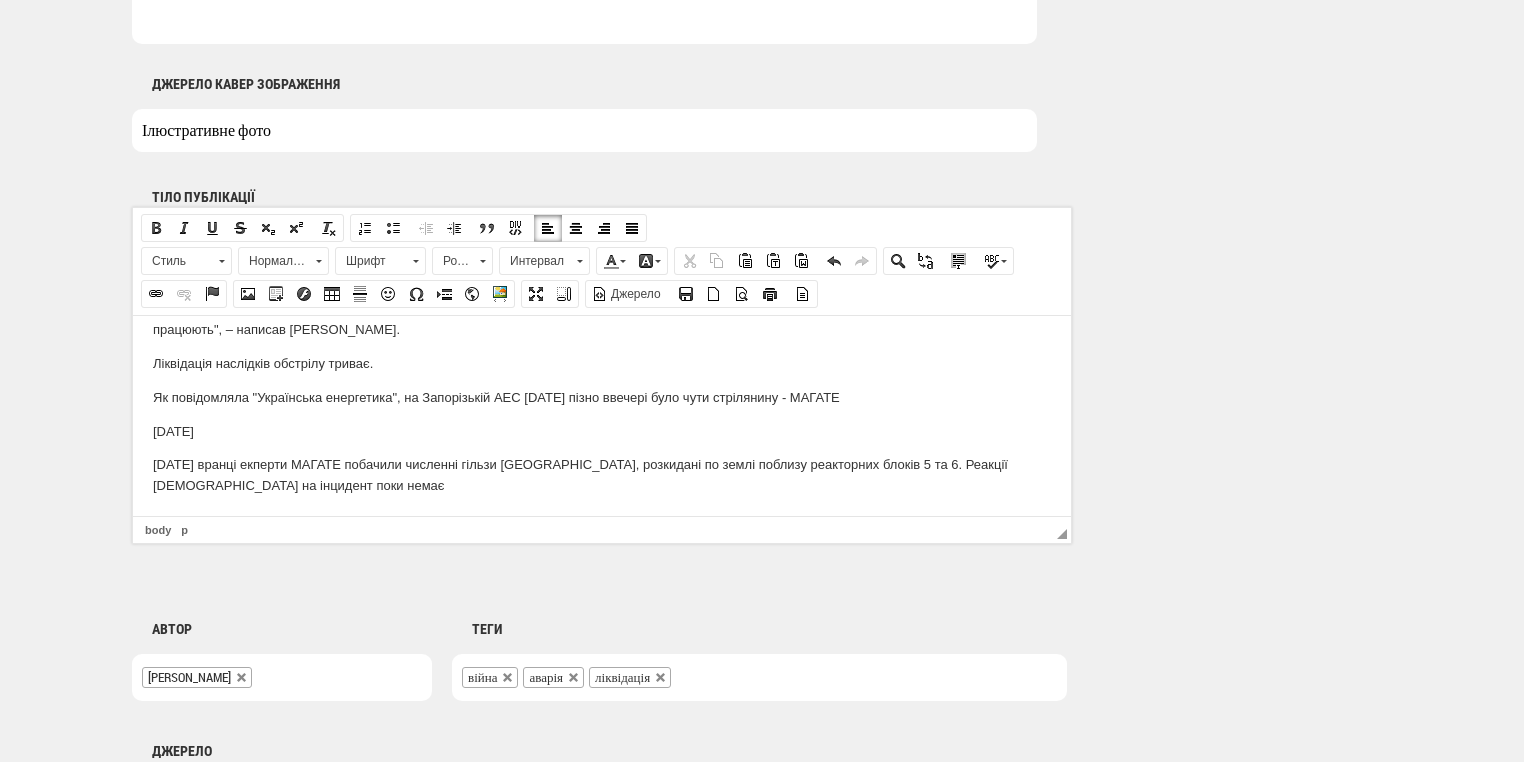 drag, startPoint x: 793, startPoint y: 392, endPoint x: 851, endPoint y: 412, distance: 61.351448 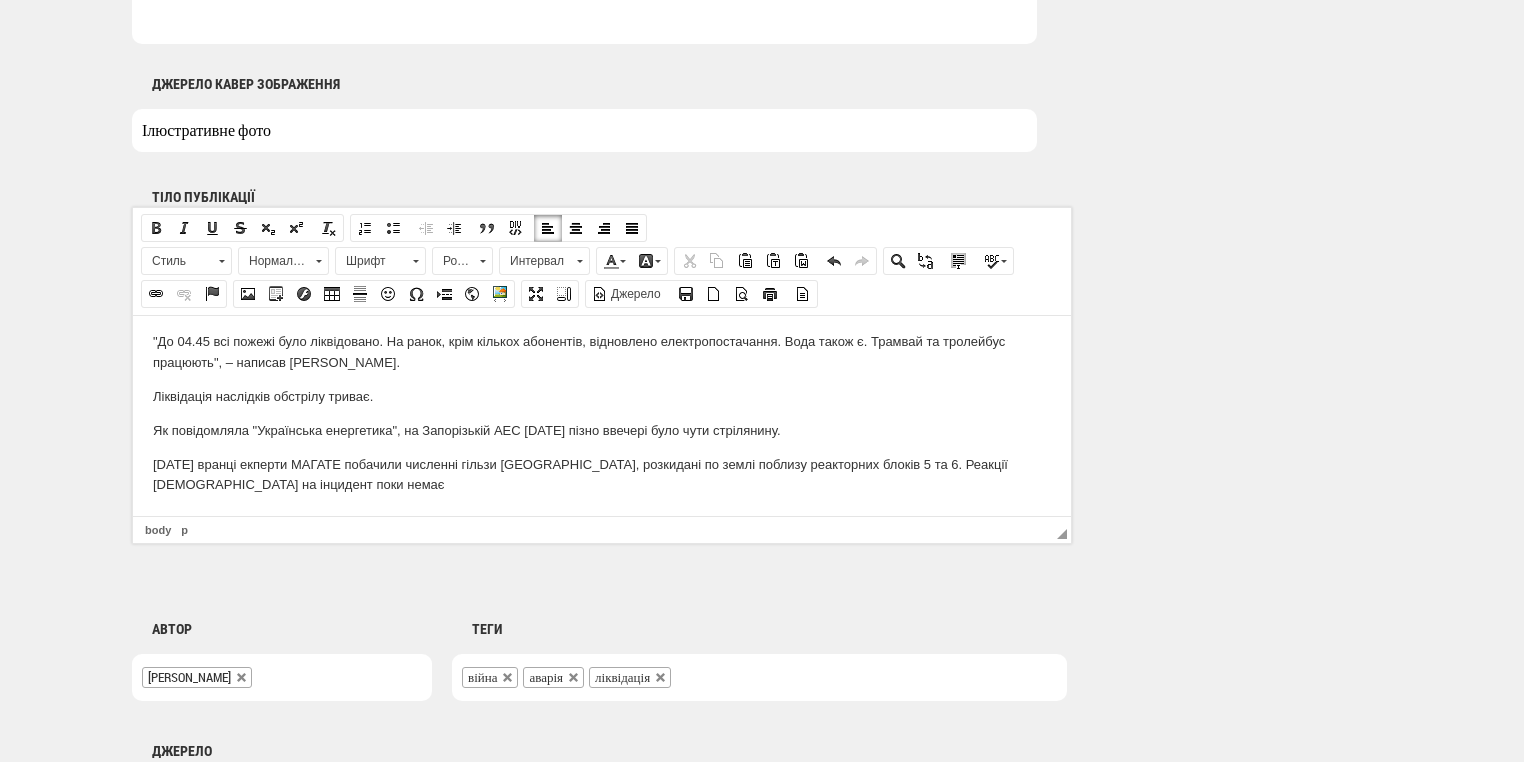 scroll, scrollTop: 201, scrollLeft: 0, axis: vertical 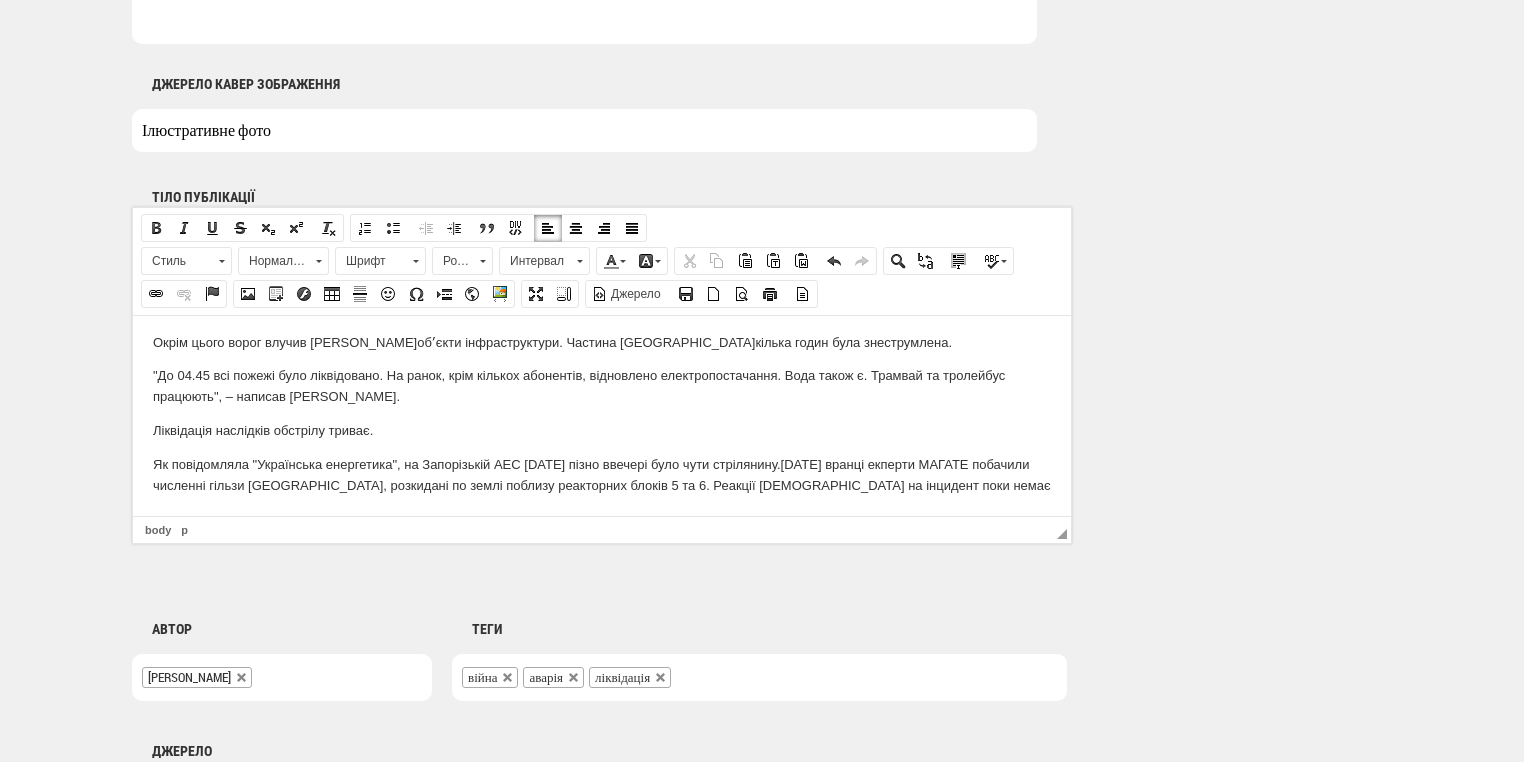 click on "Як повідомляла "Українська енергетика", н а Запорізькій АЕС 12 липня пізно ввечері було чути стрілянину.  13 липня вранці екперти МАГАТЕ побачили численні гільзи малого калібру, розкидані по землі поблизу реакторних блоків 5 та 6. Реакції росіян на інцидент поки немає" at bounding box center (602, 475) 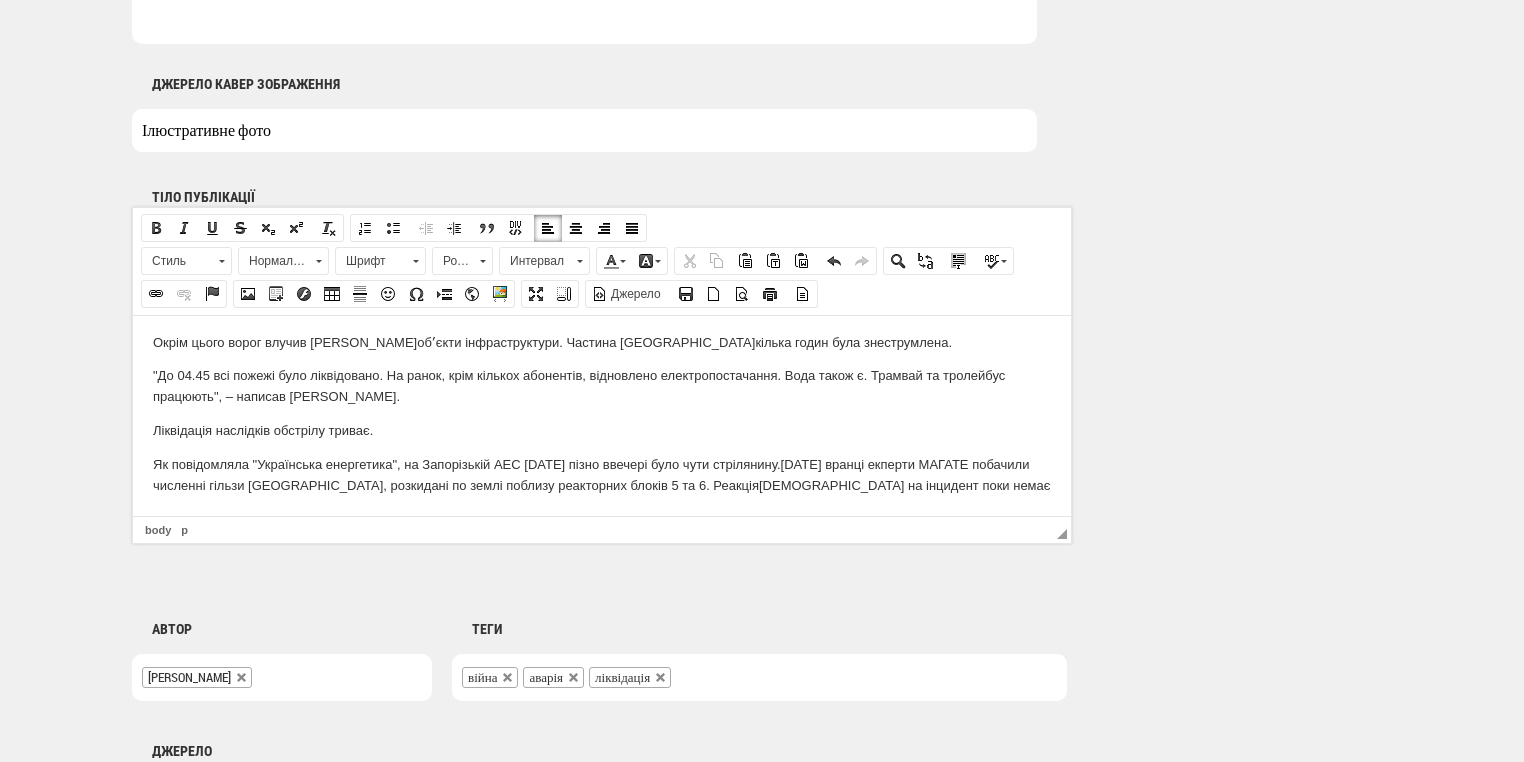 click on "Як повідомляла "Українська енергетика", н а Запорізькій АЕС 12 липня пізно ввечері було чути стрілянину.  13 липня вранці екперти МАГАТЕ побачили численні гільзи малого калібру, розкидані по землі поблизу реакторних блоків 5 та 6. Реакція  росіян на інцидент поки немає" at bounding box center (602, 475) 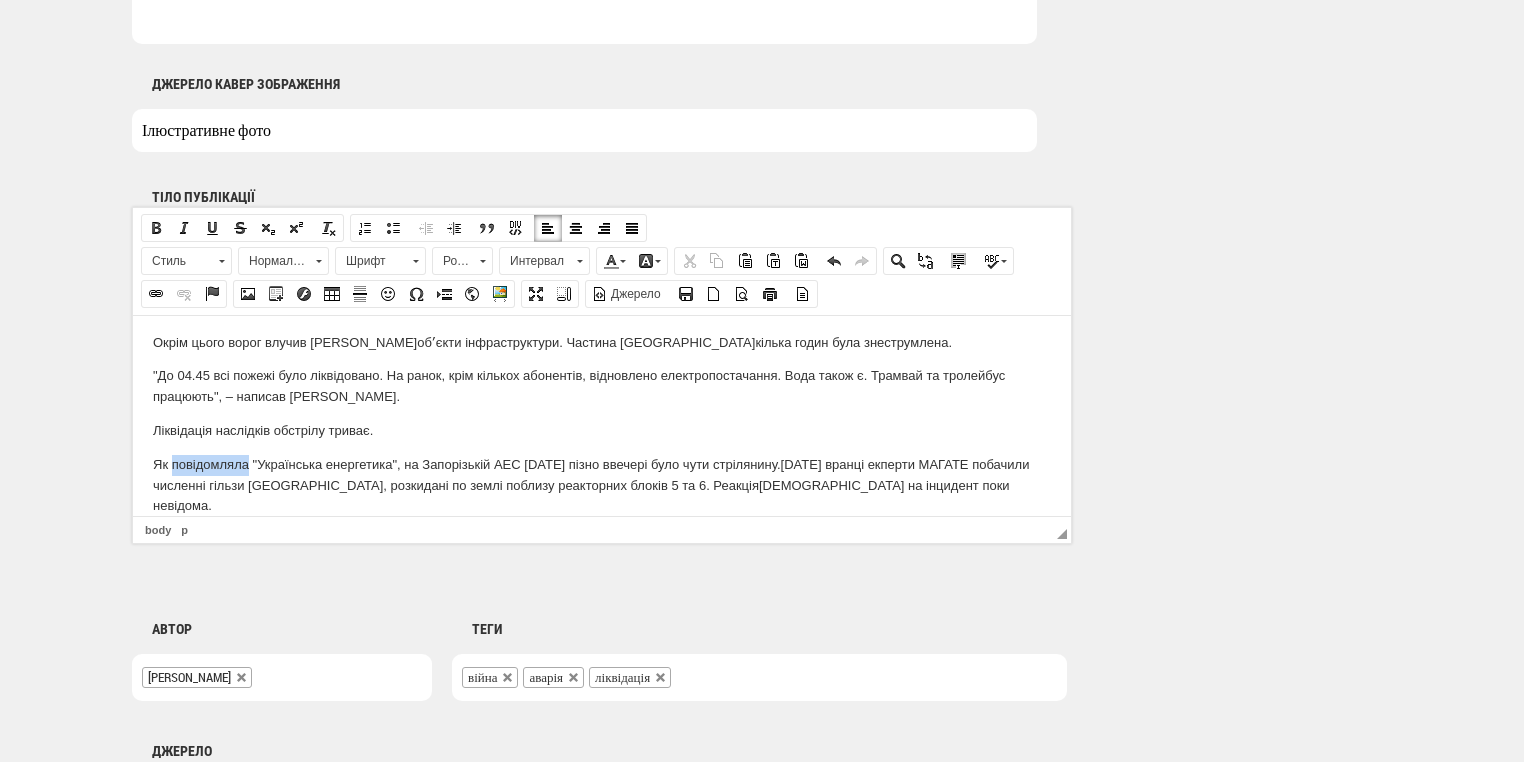 drag, startPoint x: 170, startPoint y: 462, endPoint x: 250, endPoint y: 461, distance: 80.00625 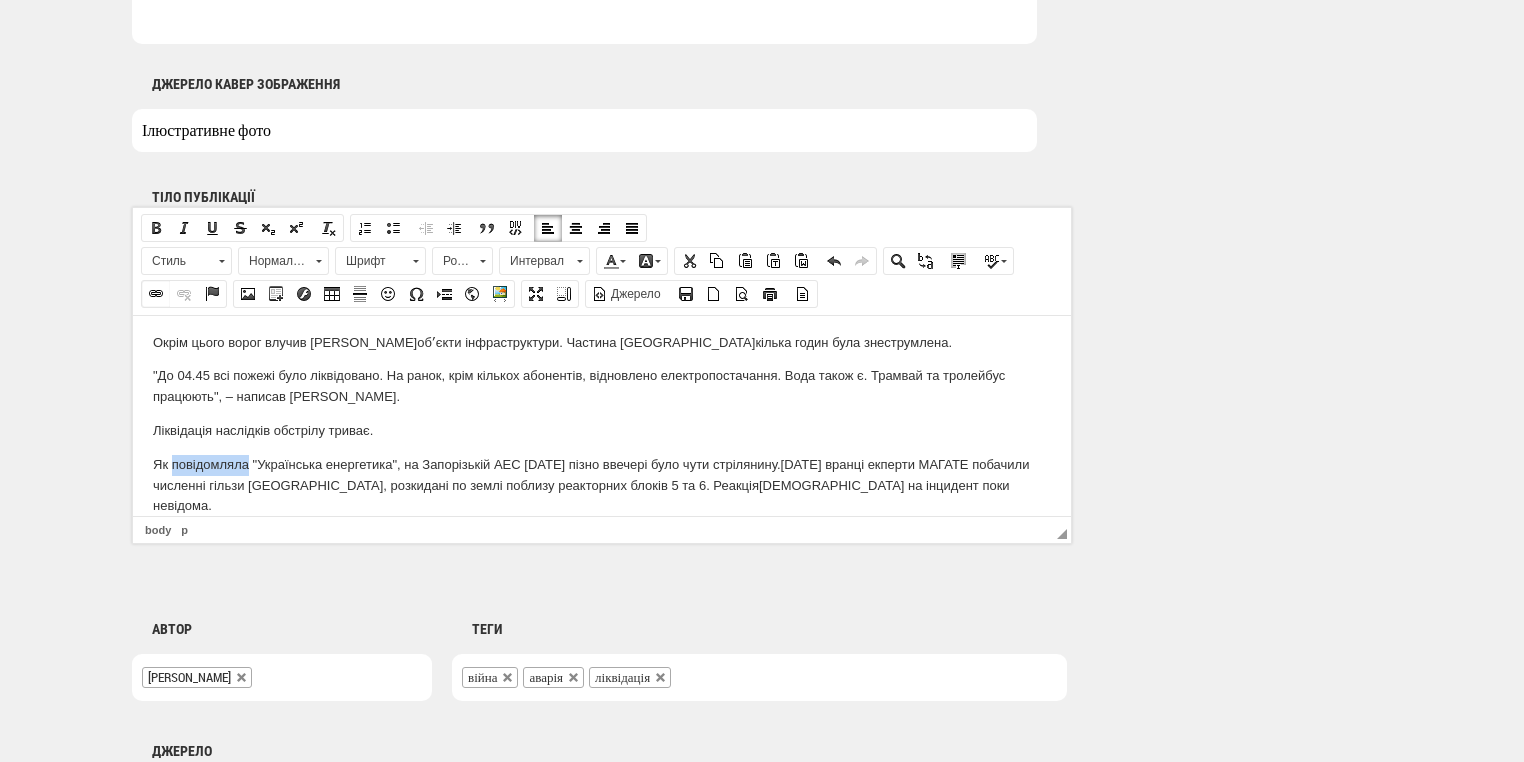 click at bounding box center [156, 294] 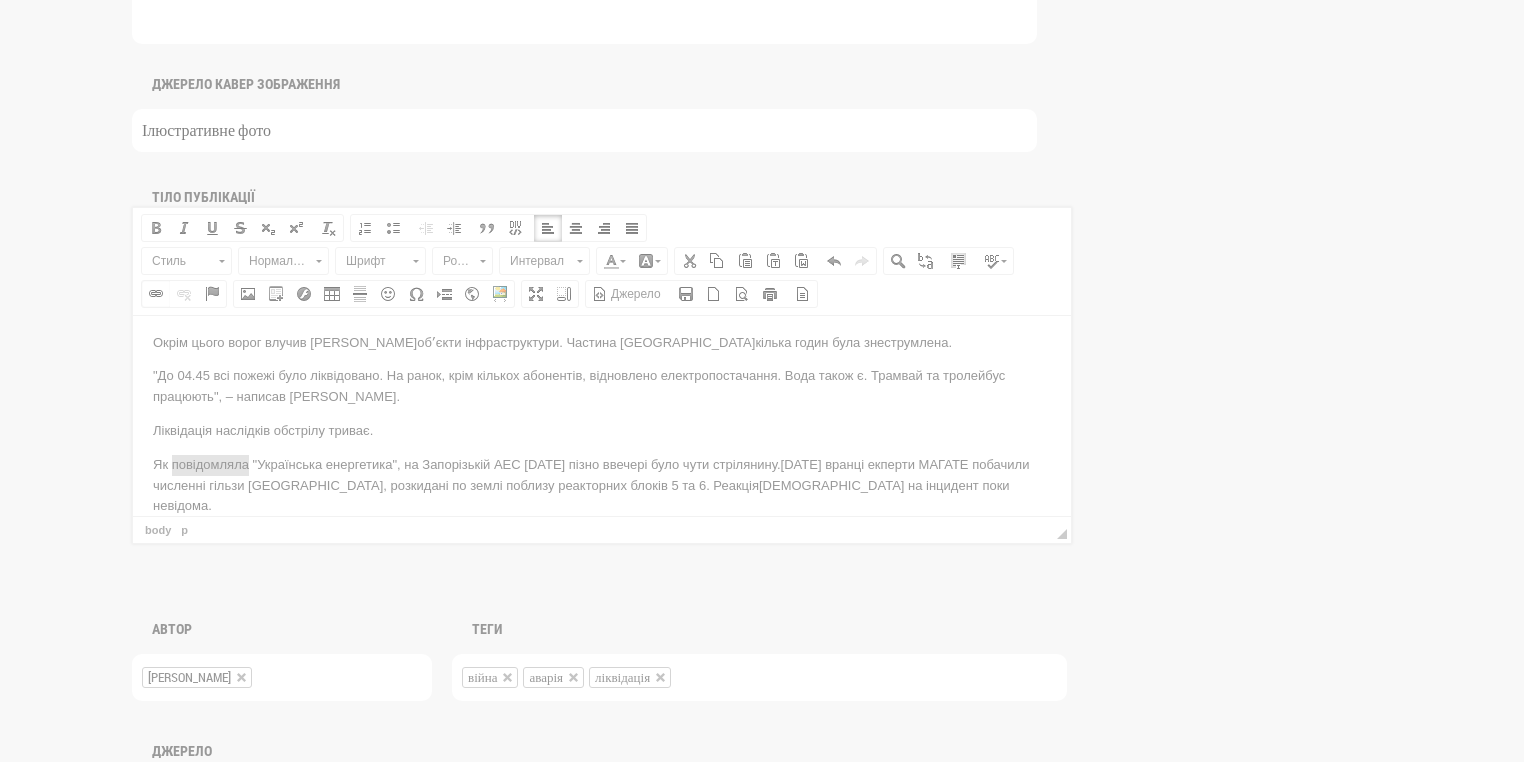 scroll, scrollTop: 0, scrollLeft: 0, axis: both 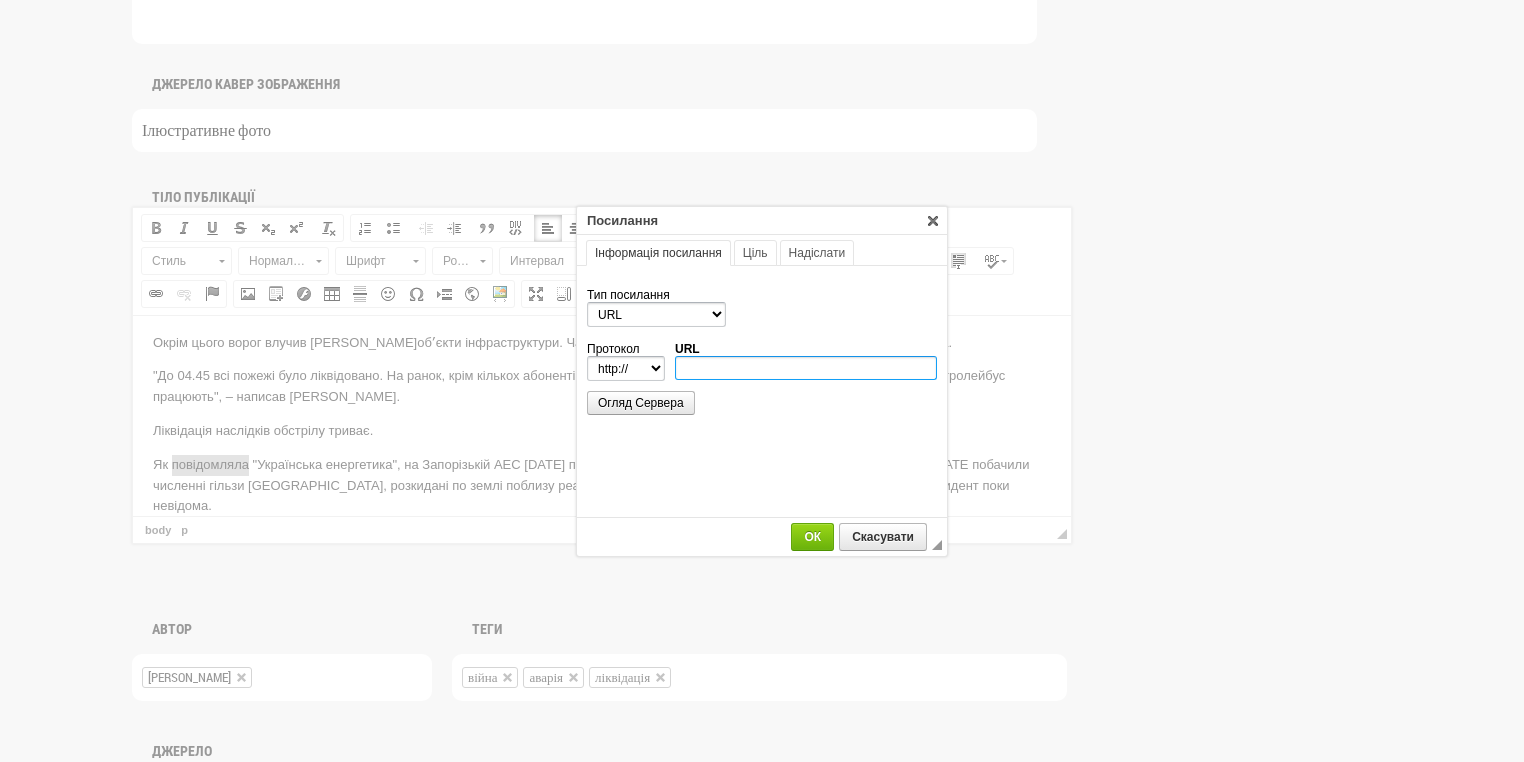 click on "URL" at bounding box center (806, 368) 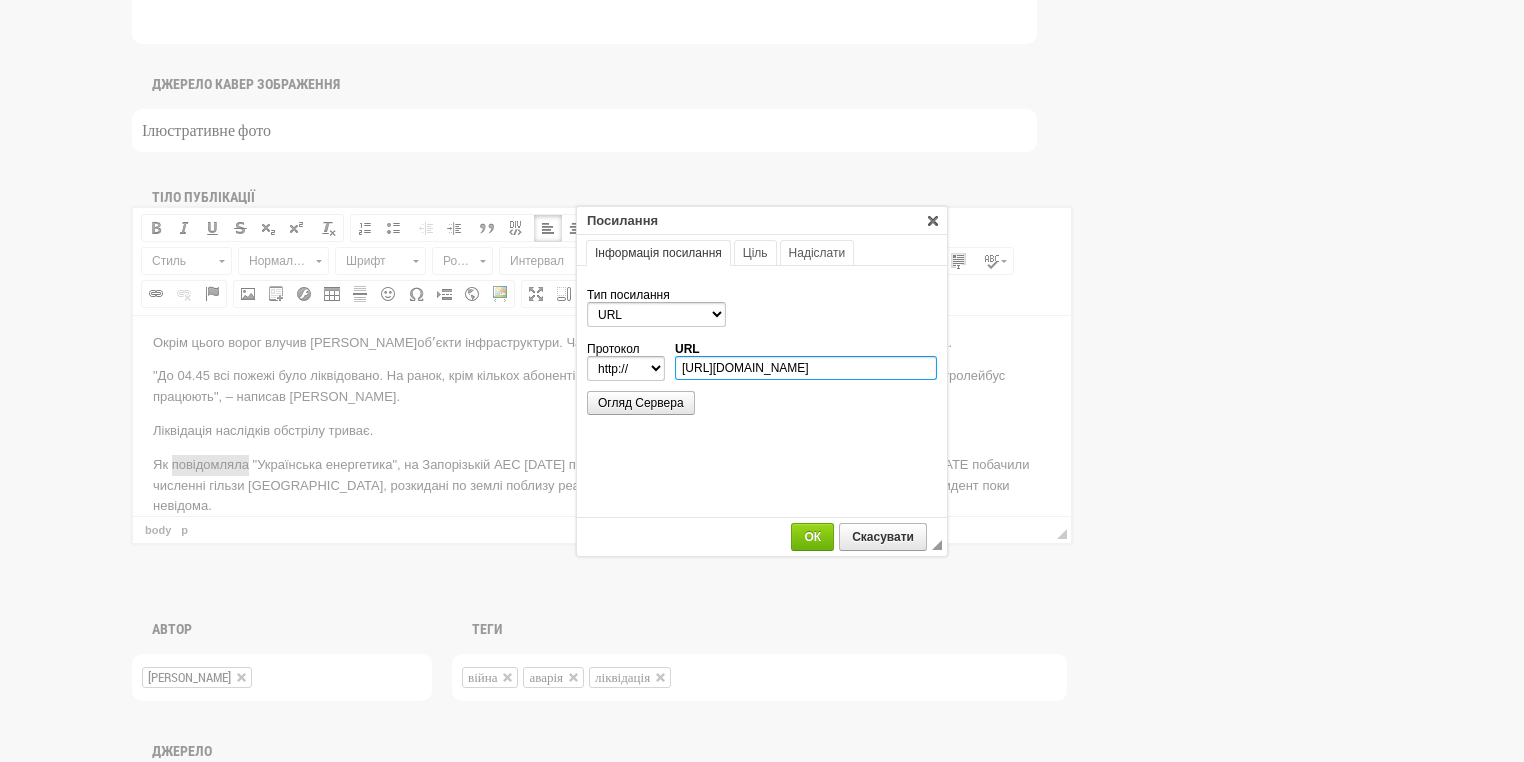 scroll, scrollTop: 0, scrollLeft: 298, axis: horizontal 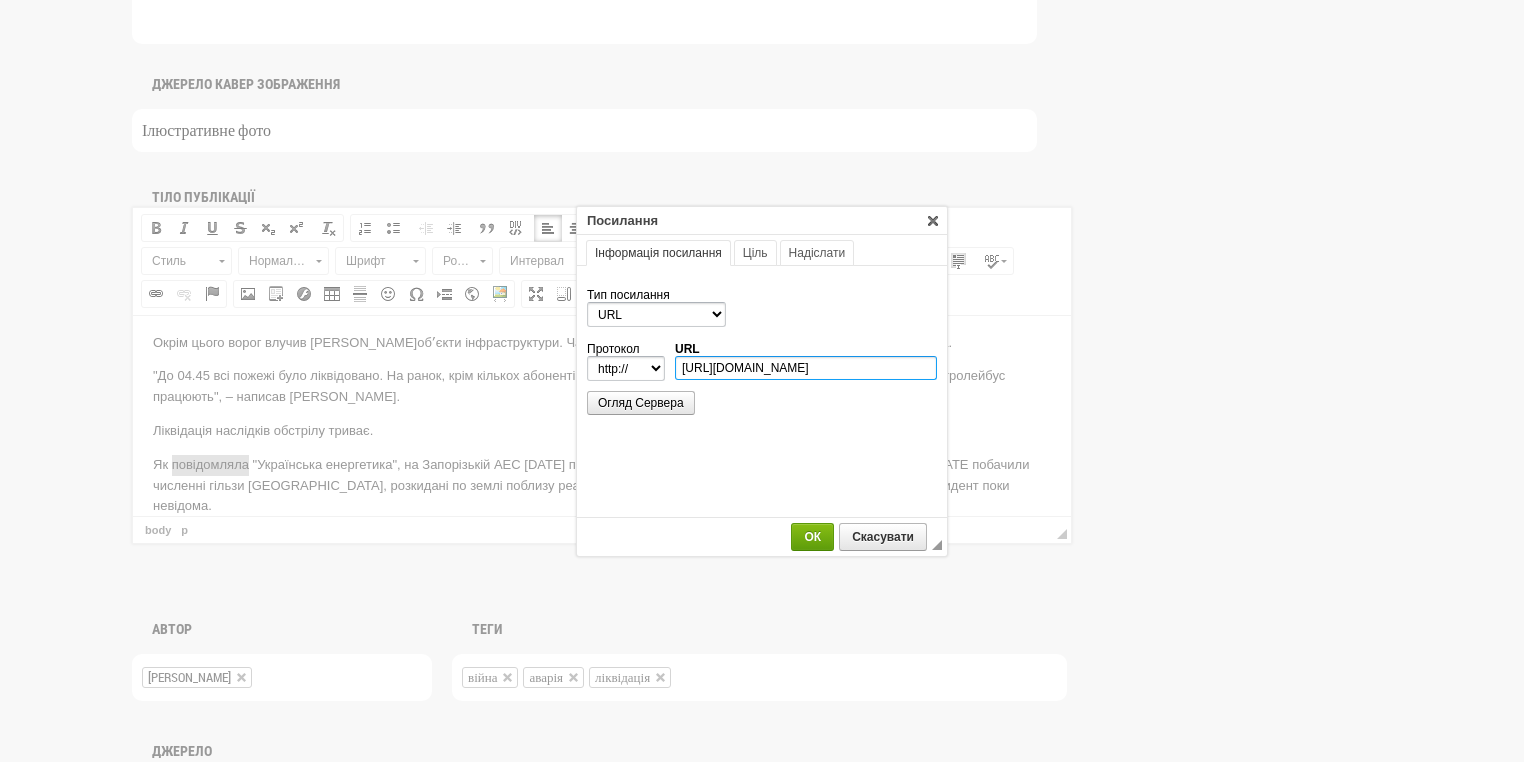 type on "https://ua-energy.org/uk/posts/na-zaporizkii-aes-12-lypnia-pizno-vvecheri-bulo-chuty-strilianynu-mahate" 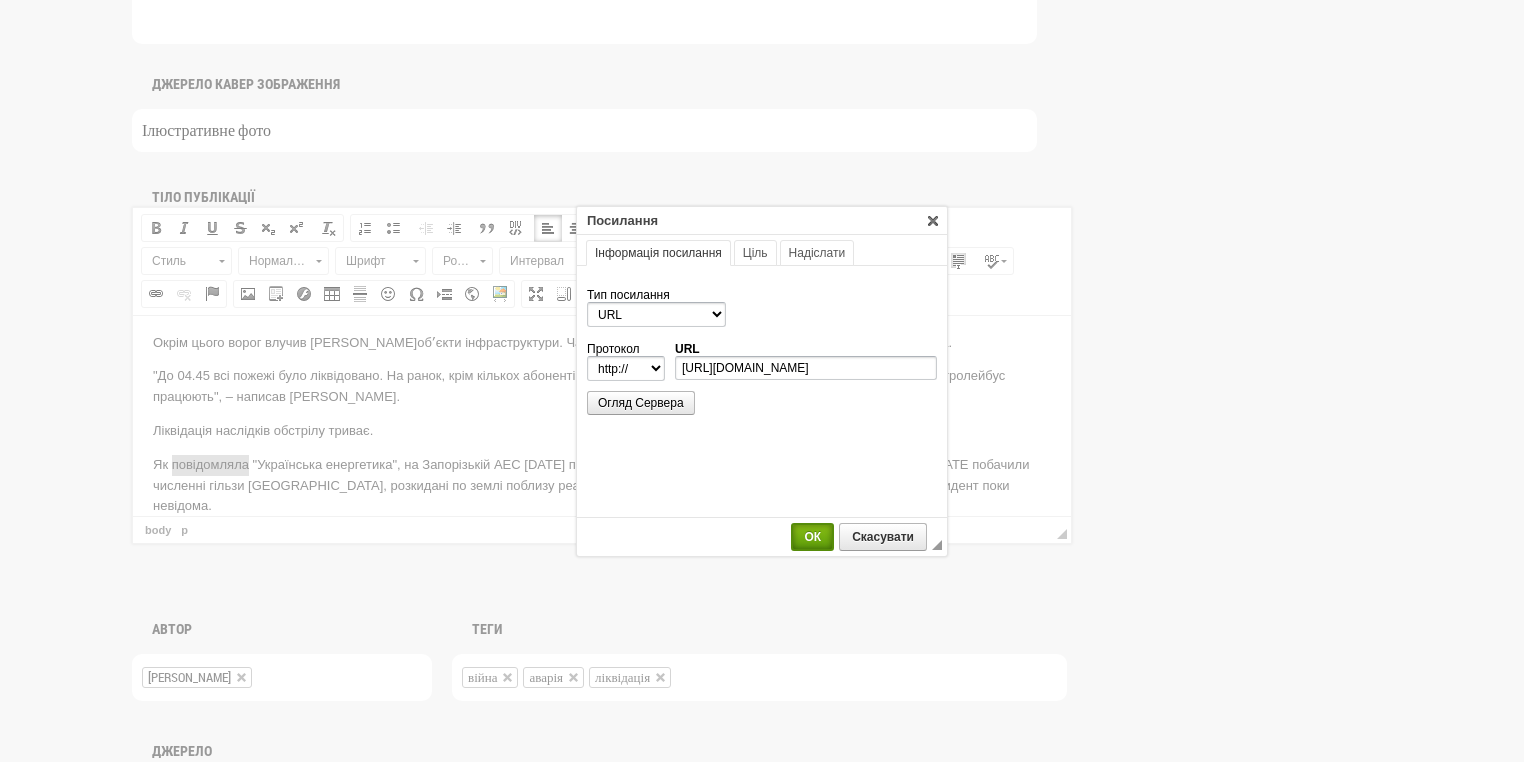 select on "https://" 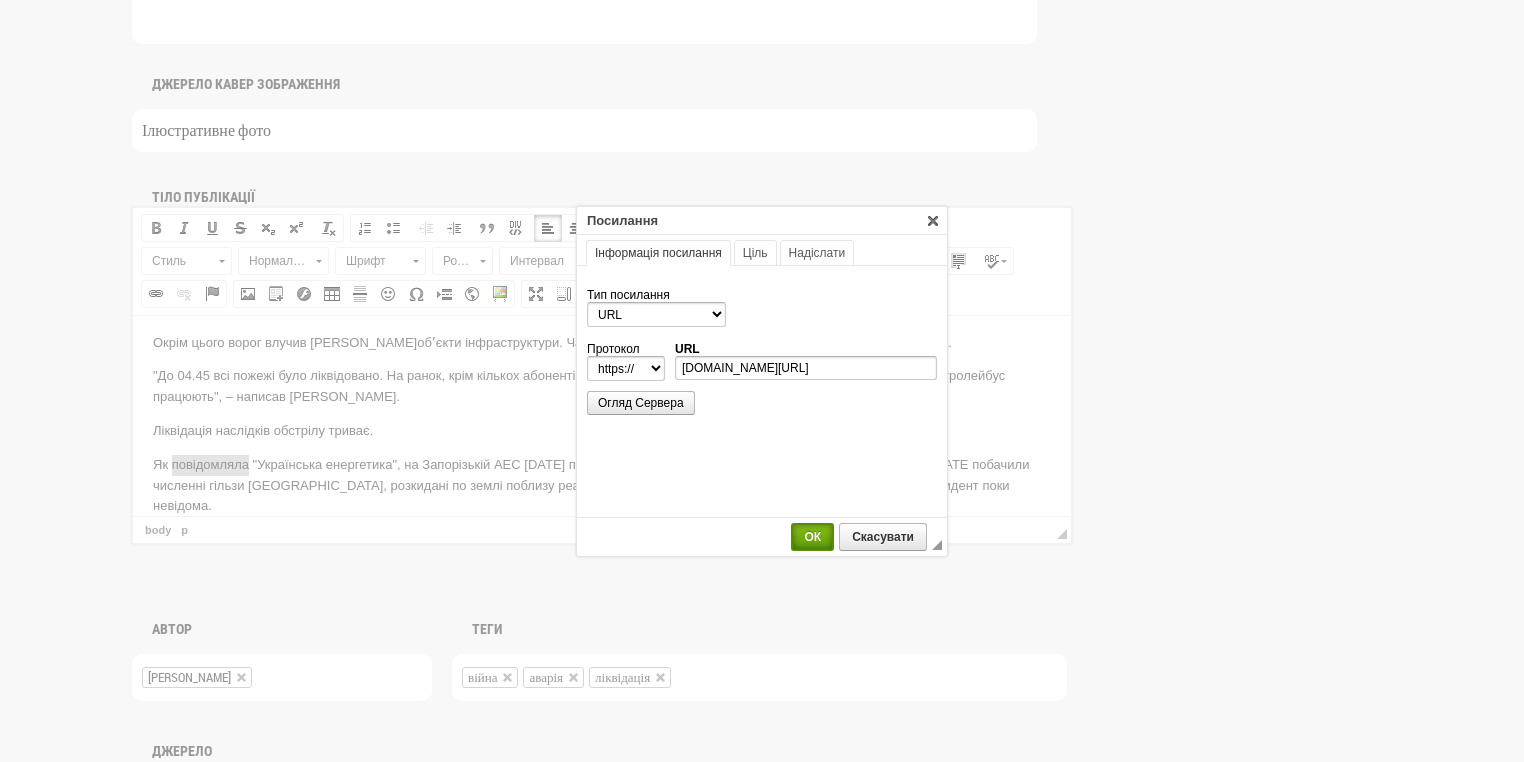 scroll, scrollTop: 0, scrollLeft: 0, axis: both 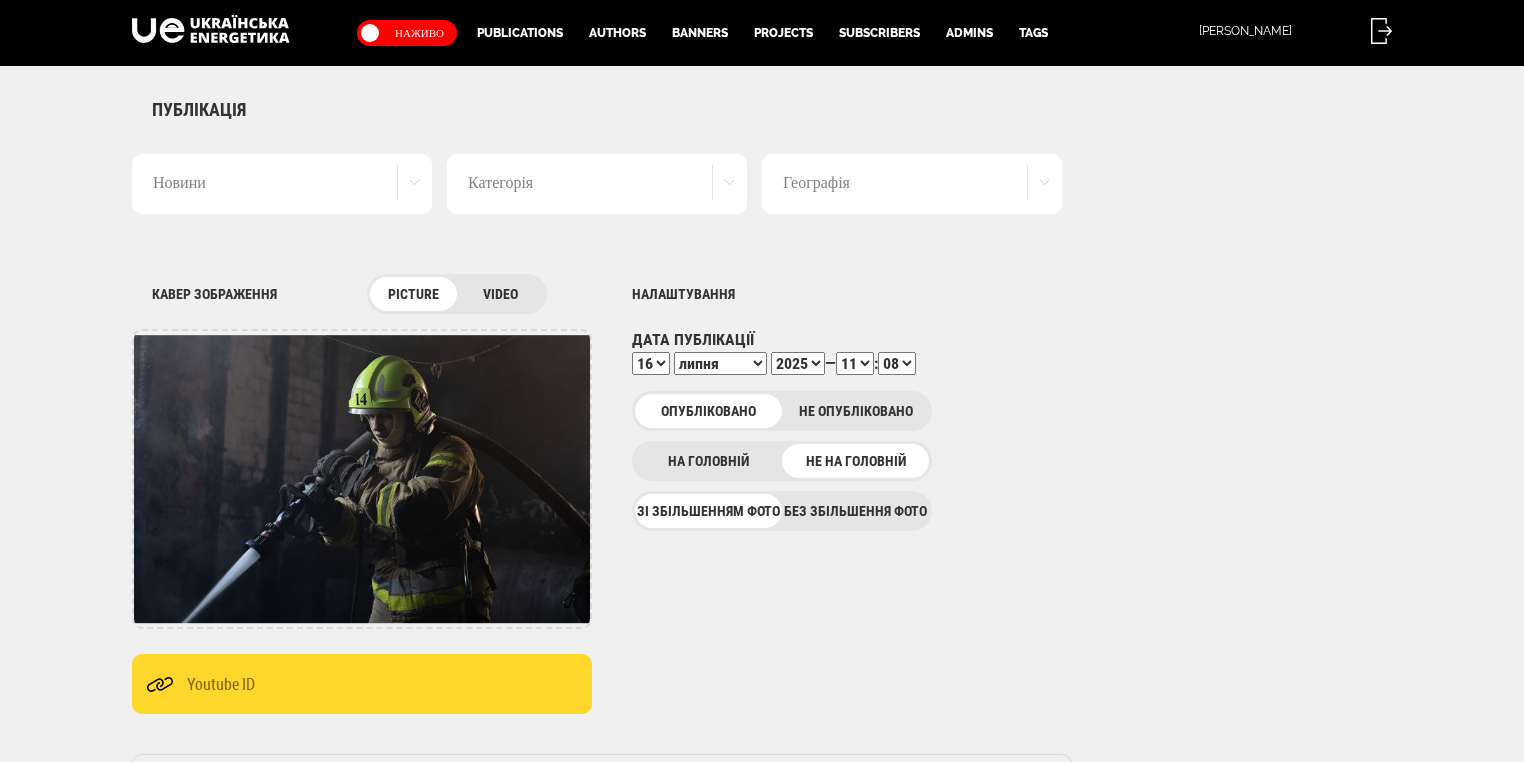click on "00
01
02
03
04
05
06
07
08
09
10
11
12
13
14
15
16
17
18
19
20
21
22
23
24
25
26
27
28
29
30
31
32
33
34
35
36
37
38
39
40
41
42
43
44
45
46
47
48
49
50
51
52
53
54
55
56
57
58
59" at bounding box center [897, 363] 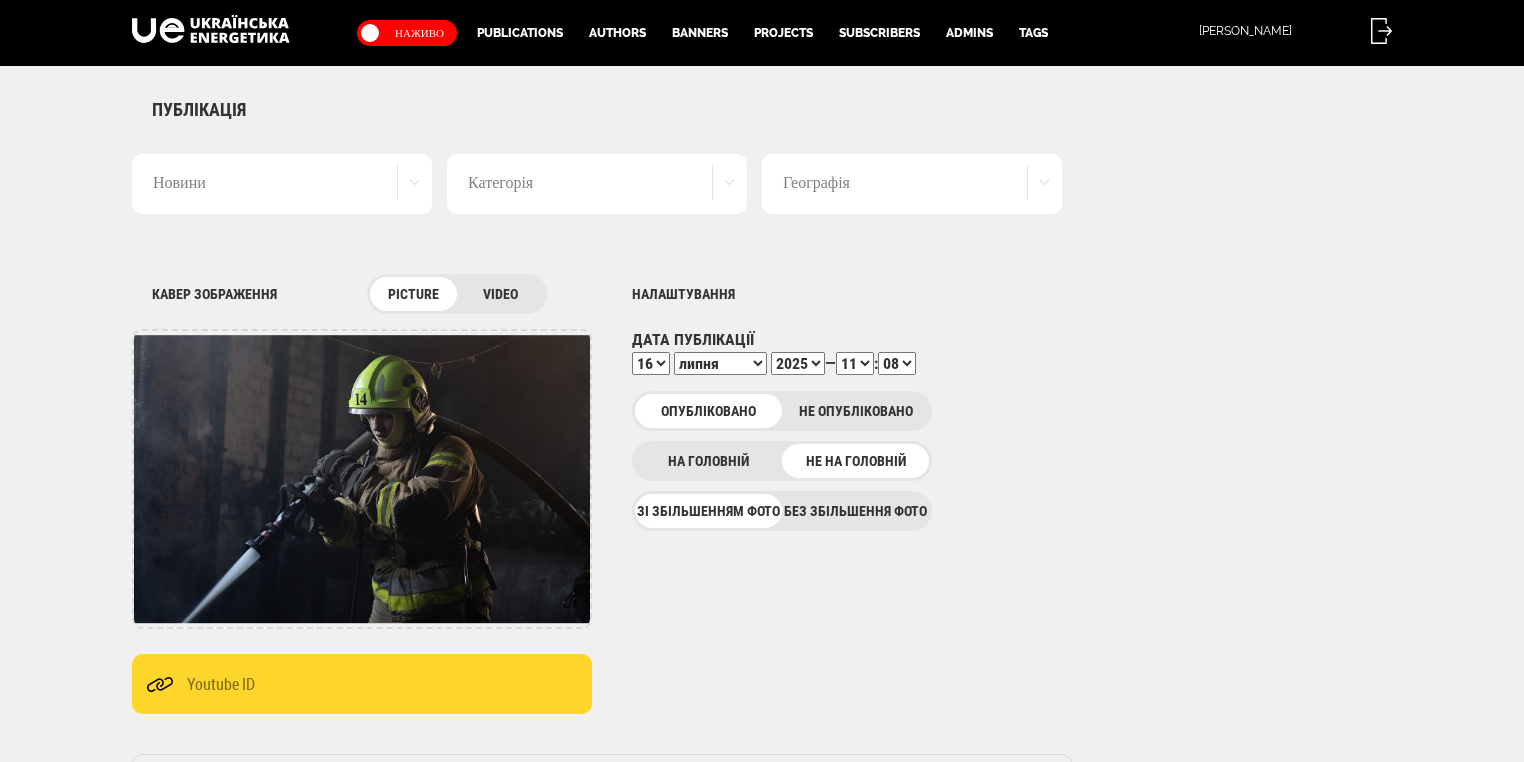 select on "20" 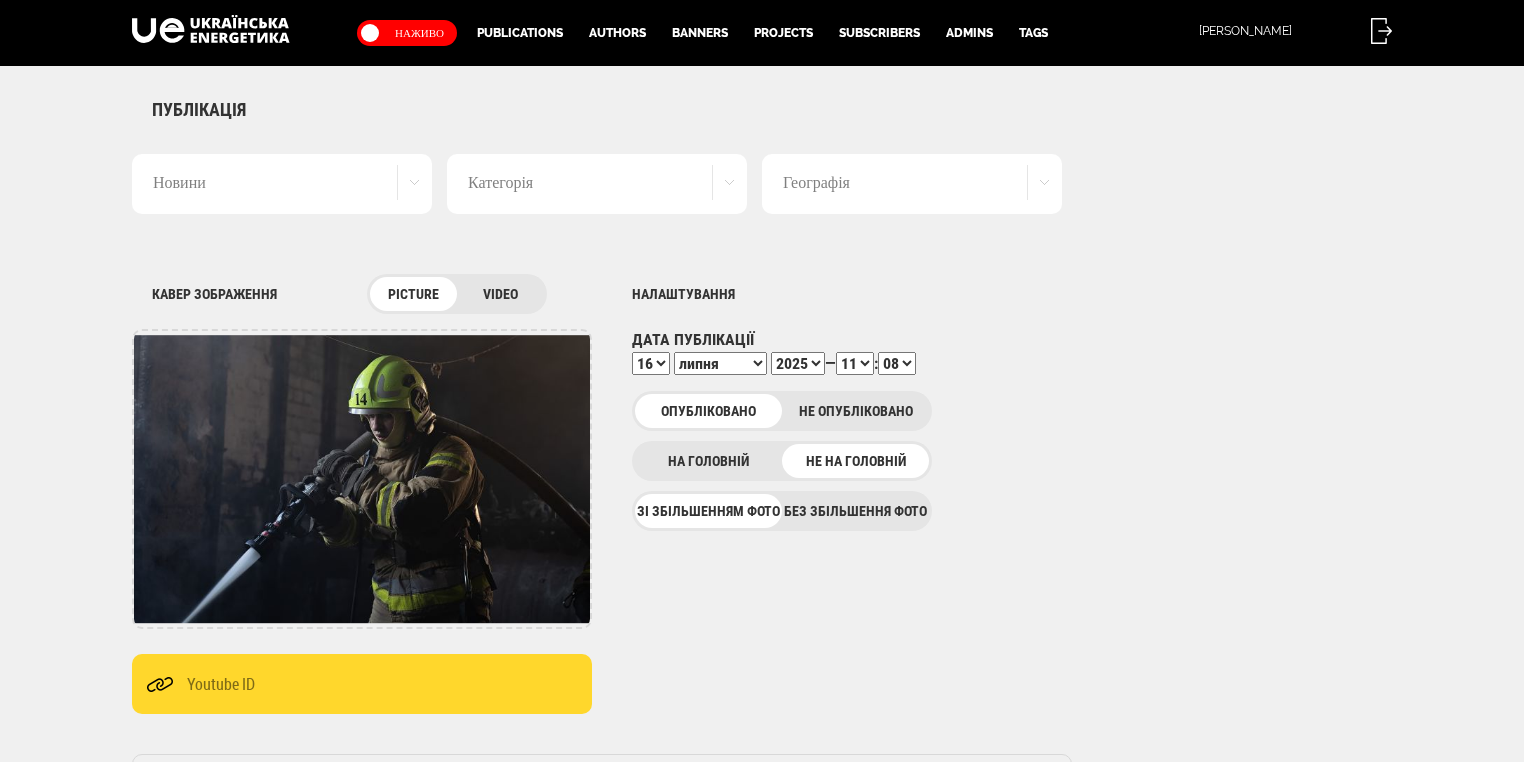 click on "00
01
02
03
04
05
06
07
08
09
10
11
12
13
14
15
16
17
18
19
20
21
22
23
24
25
26
27
28
29
30
31
32
33
34
35
36
37
38
39
40
41
42
43
44
45
46
47
48
49
50
51
52
53
54
55
56
57
58
59" at bounding box center (897, 363) 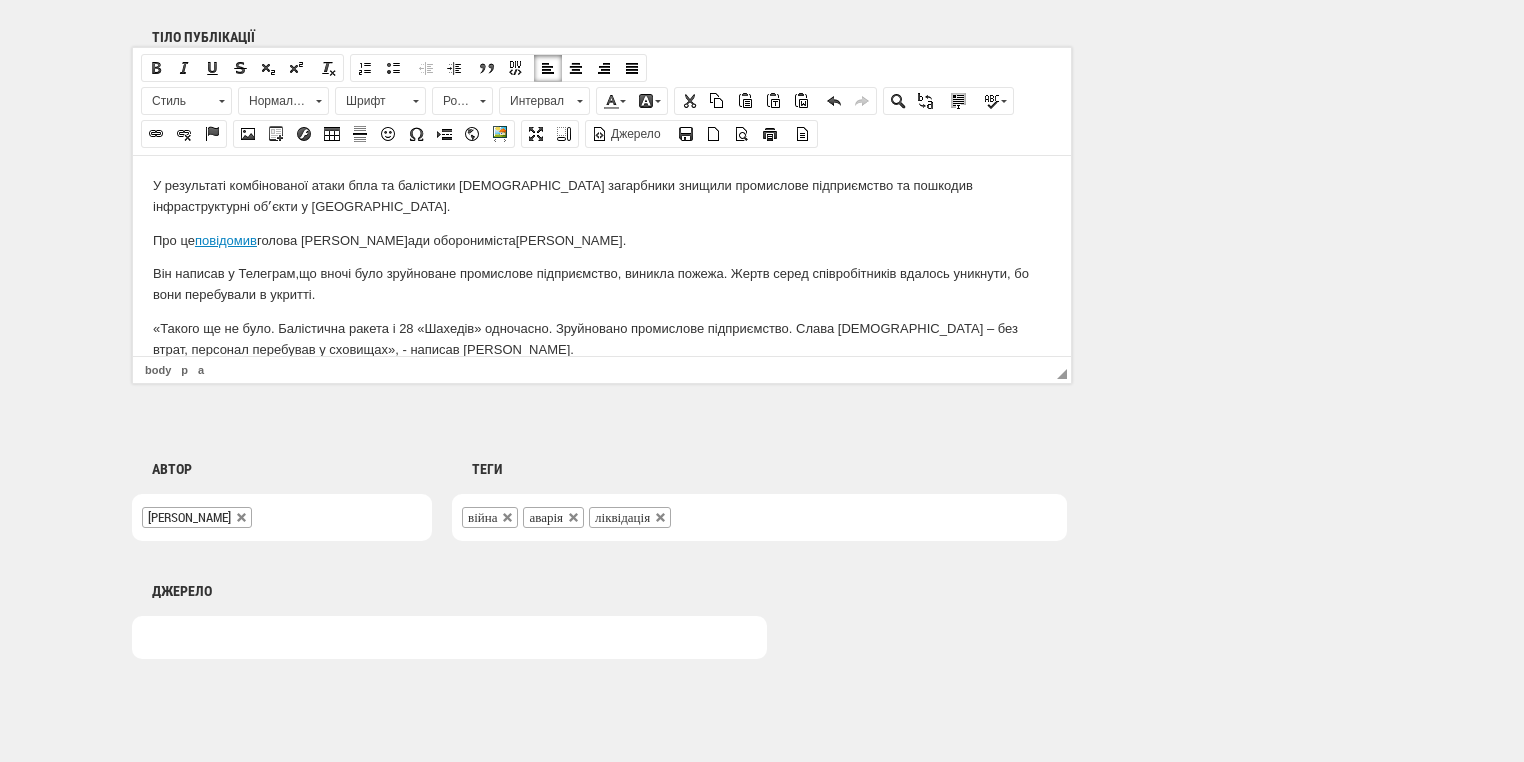scroll, scrollTop: 201, scrollLeft: 0, axis: vertical 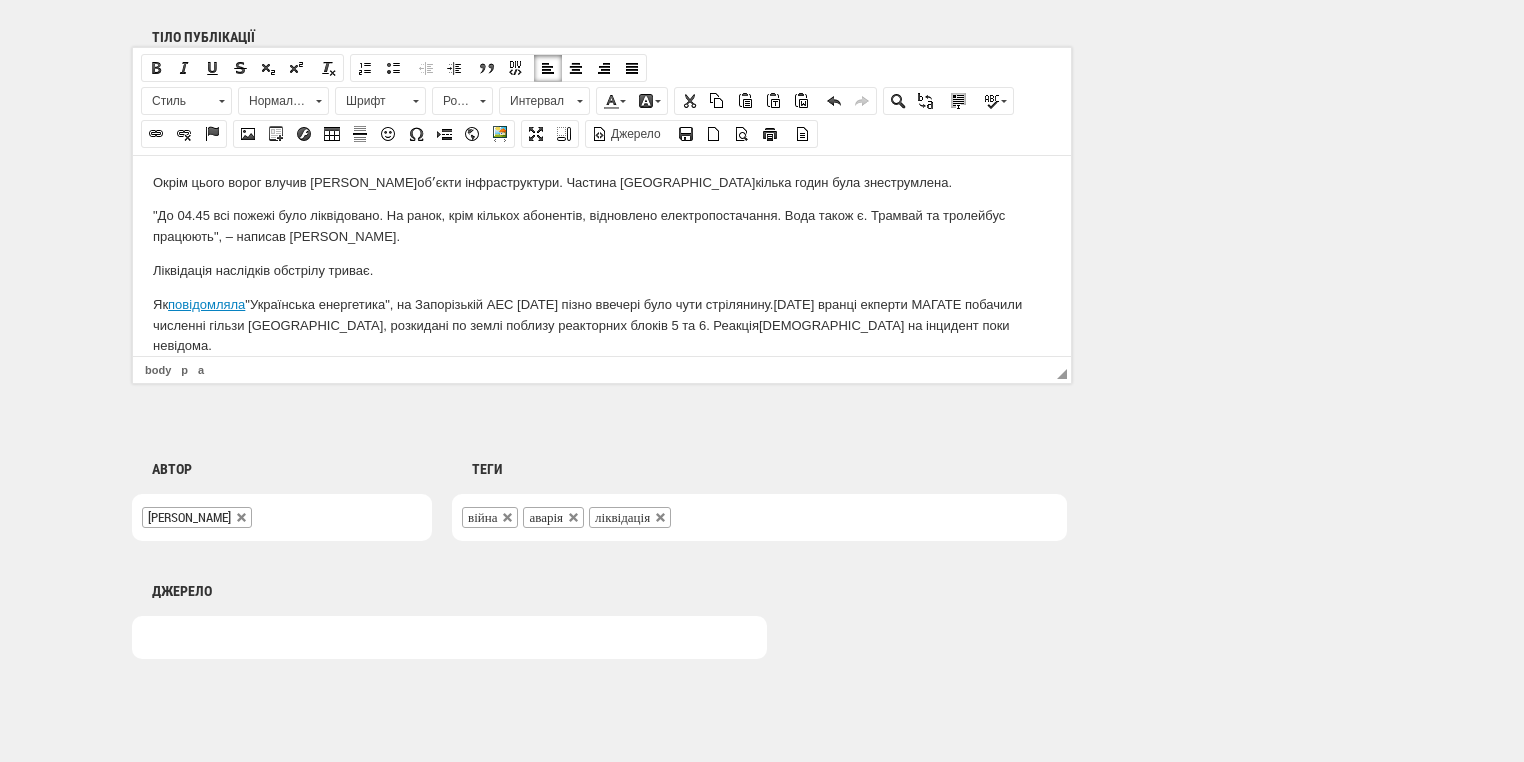 click on "Як  повідомляла  "Українська енергетика", н а Запорізькій АЕС 12 липня пізно ввечері було чути стрілянину.  13 липня вранці екперти МАГАТЕ побачили численні гільзи малого калібру, розкидані по землі поблизу реакторних блоків 5 та 6. Реакція  росіян на інцидент поки невідома." at bounding box center (602, 325) 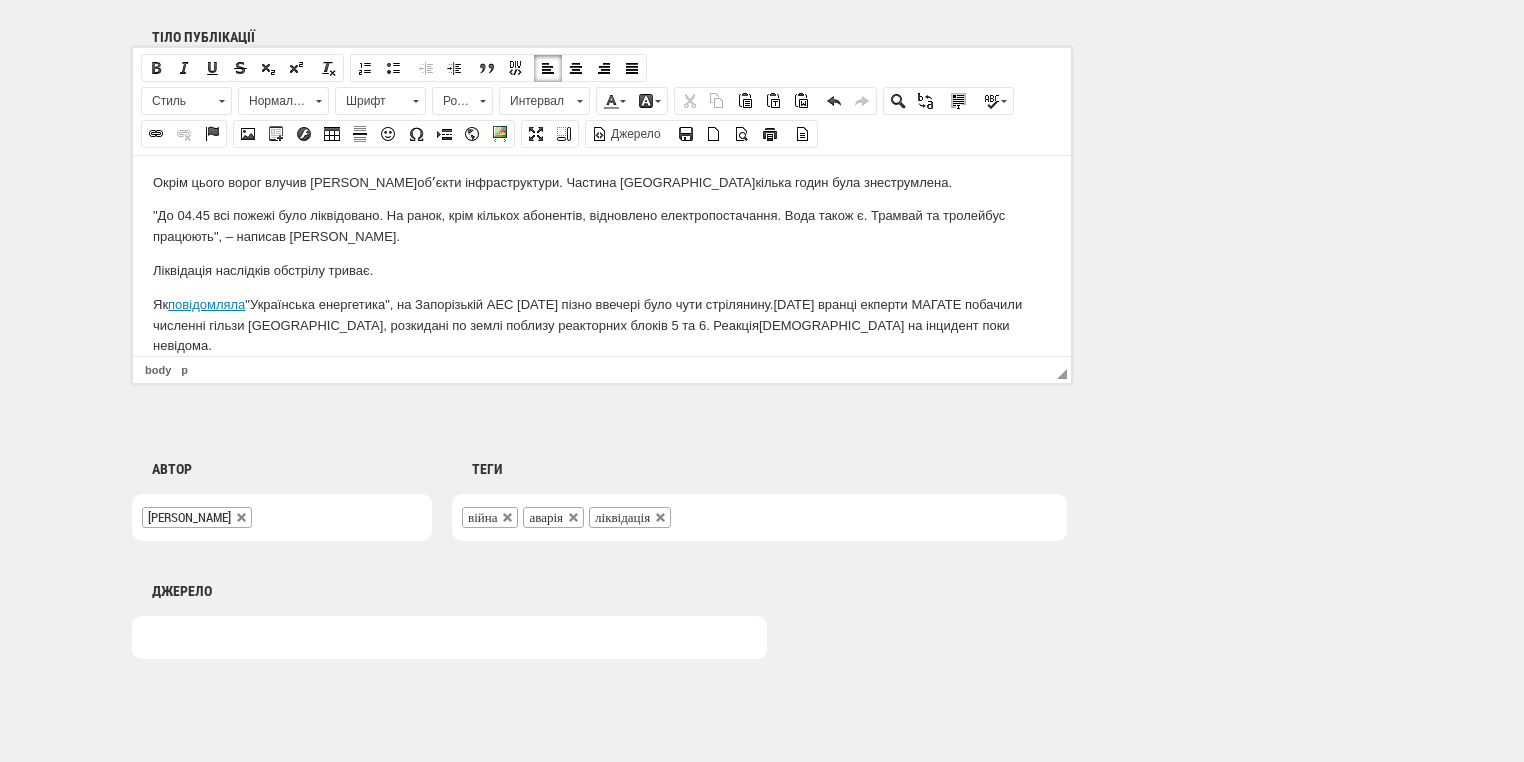 scroll, scrollTop: 212, scrollLeft: 0, axis: vertical 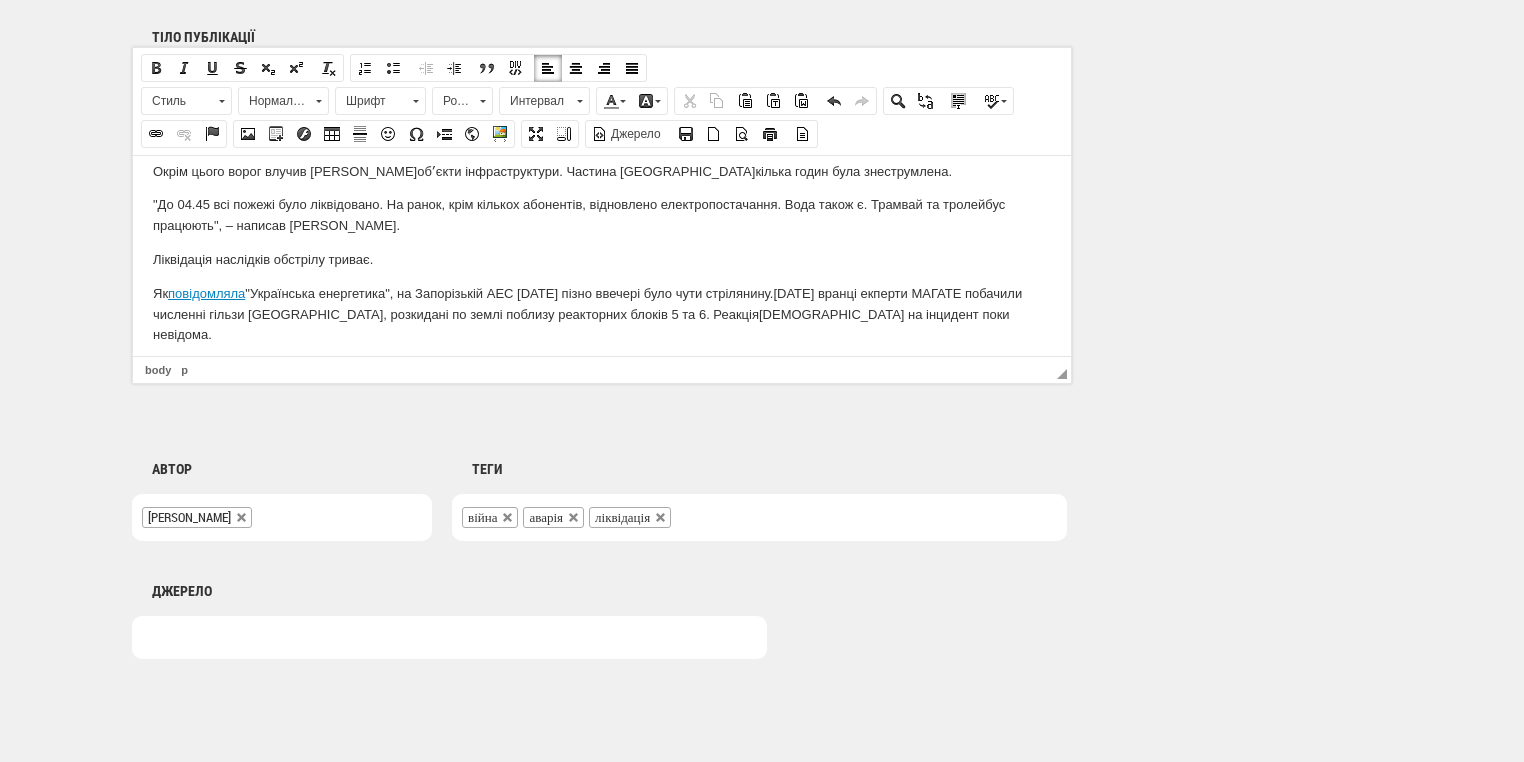 click on "У результаті комбінованої атаки бпла та балістики російські загарбники знищили промислове підприємство та пошкодив інфраструктурні обʼєкти у Кривому Розі. Про це  повідомив  голова Р ади оборони  міста  Олександр Вілкул. Він написав у Т елеграм,  що вночі було зруйноване промислове підприємство, виникла пожежа. Жертв серед співробітників вдалось уникнути, бо  вони перебували в укритті. Окрім цього ворог влучив в  обʼєкти інфраструктури. Частина Кривого Рогу  кілька годин була знеструмлена. Ліквідація наслідків обстрілу триває. Як  повідомляла" at bounding box center [602, 171] 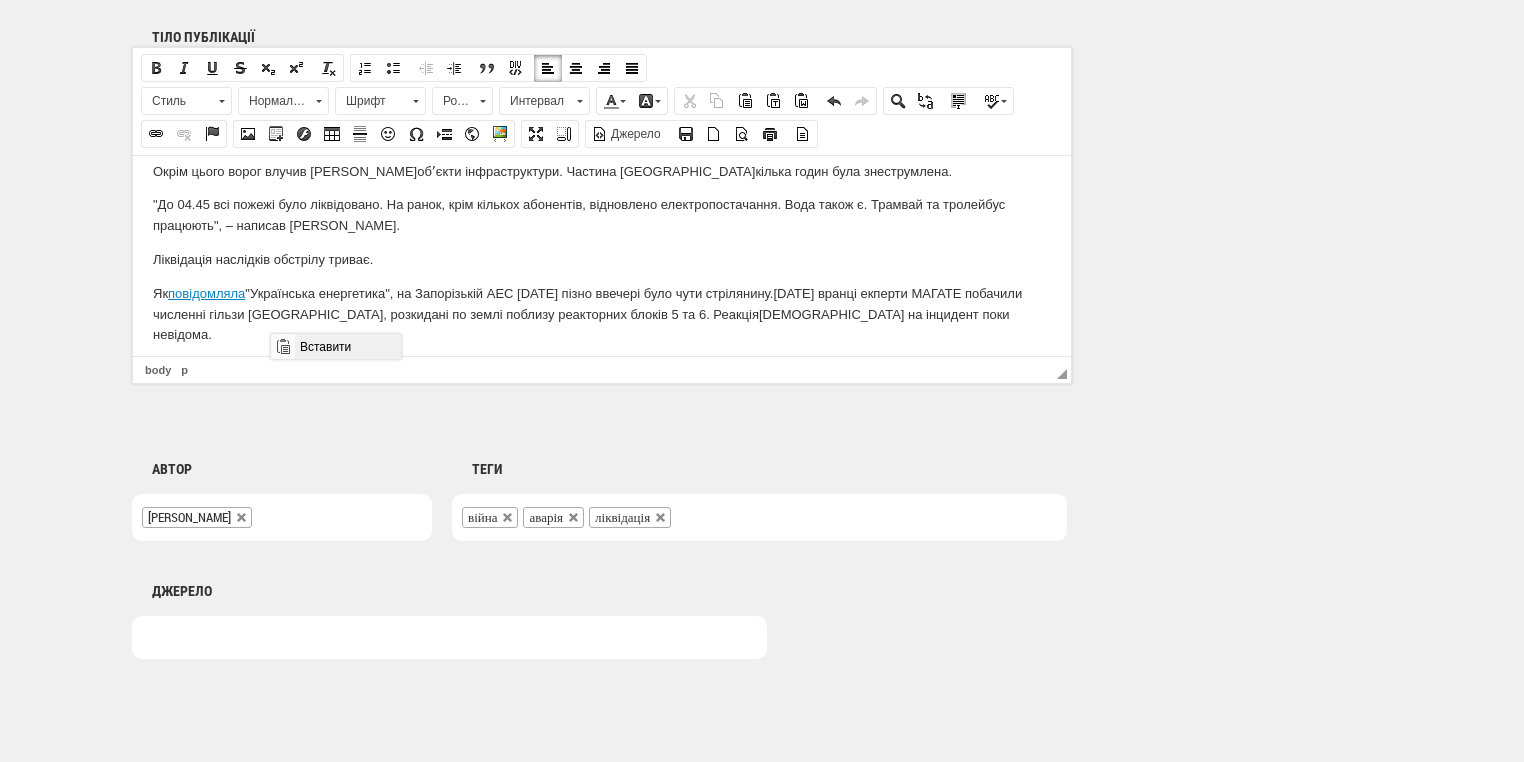 click on "Вставити" at bounding box center [347, 346] 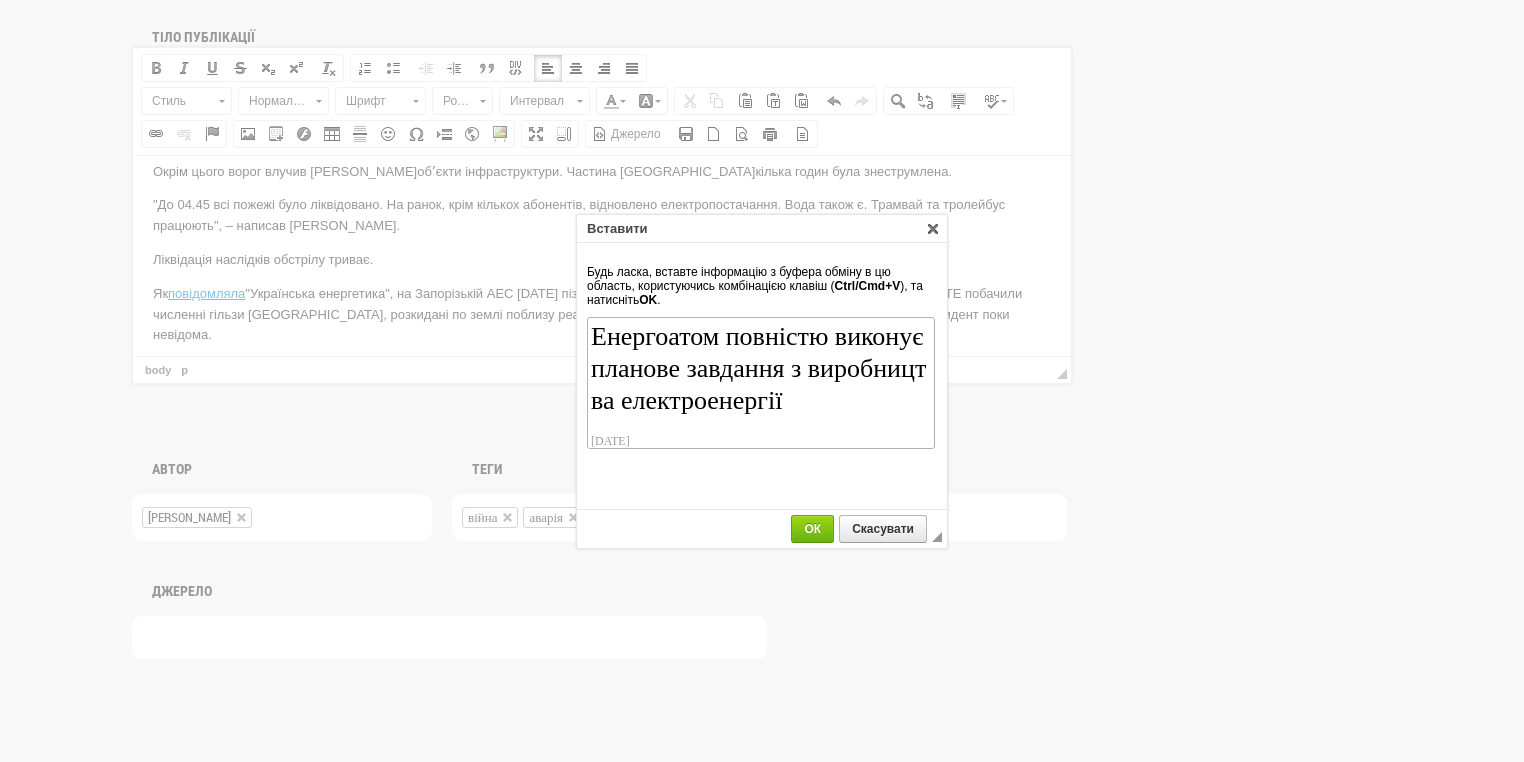 scroll, scrollTop: 102, scrollLeft: 0, axis: vertical 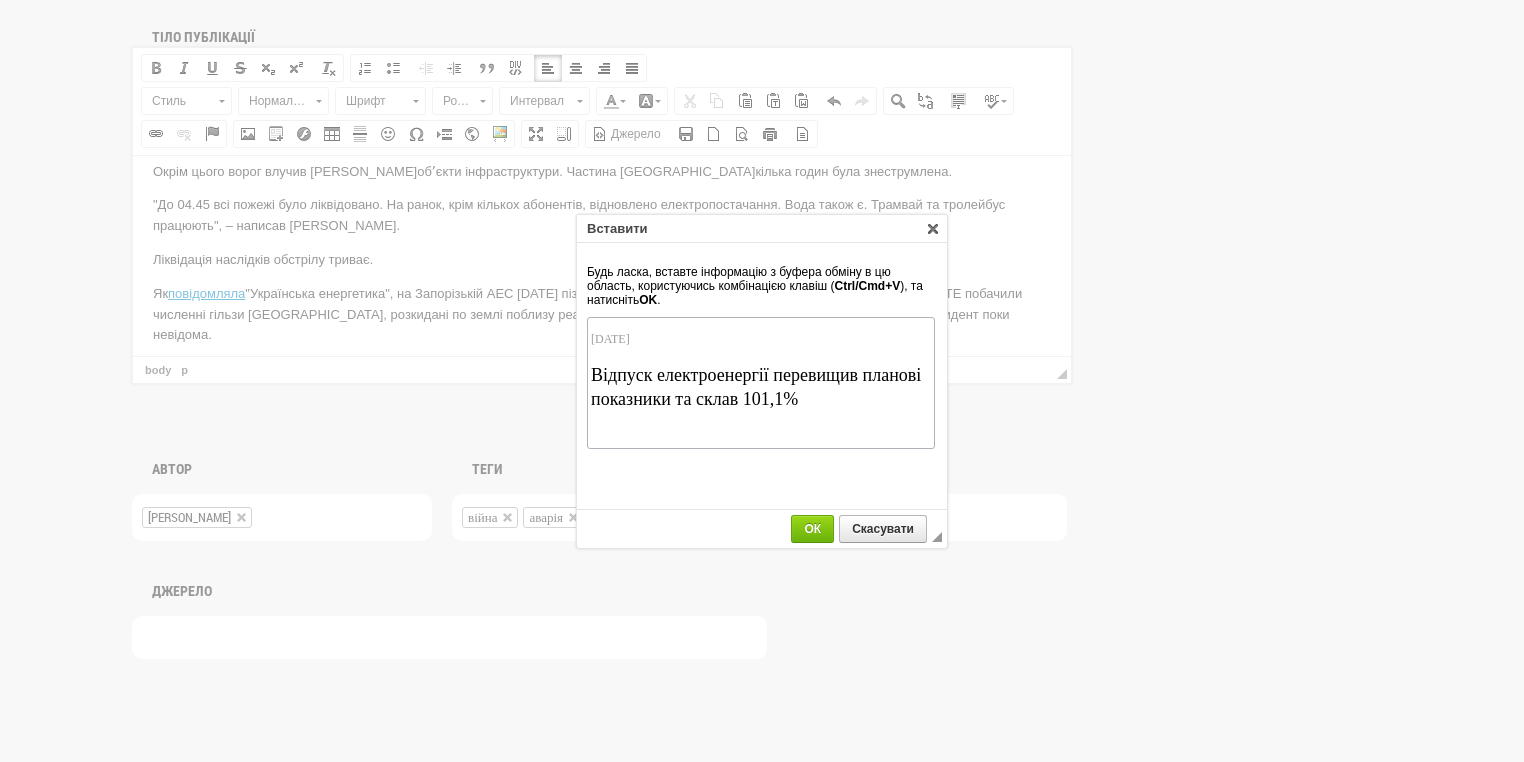 drag, startPoint x: 689, startPoint y: 345, endPoint x: 586, endPoint y: 350, distance: 103.121284 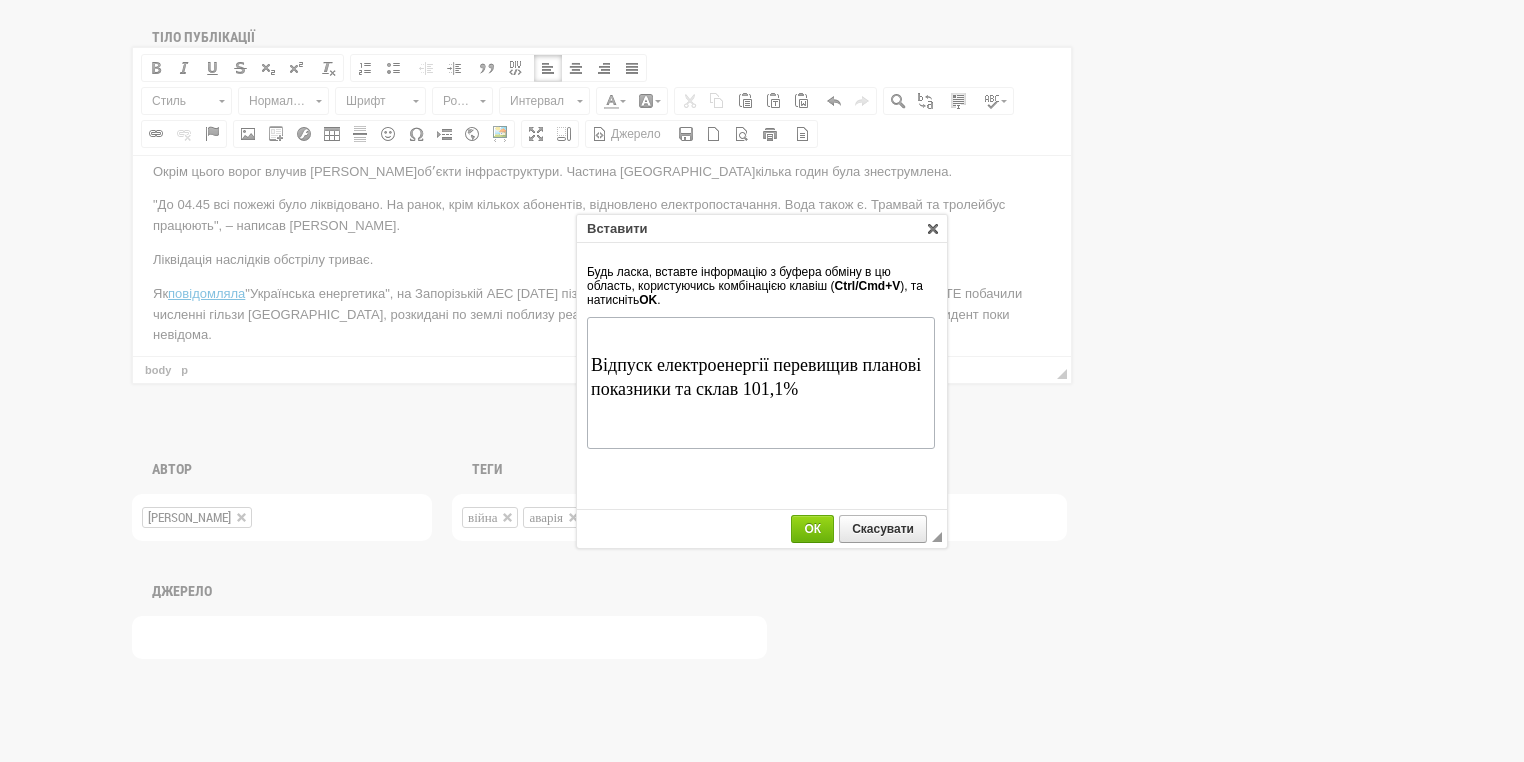 scroll, scrollTop: 1040, scrollLeft: 0, axis: vertical 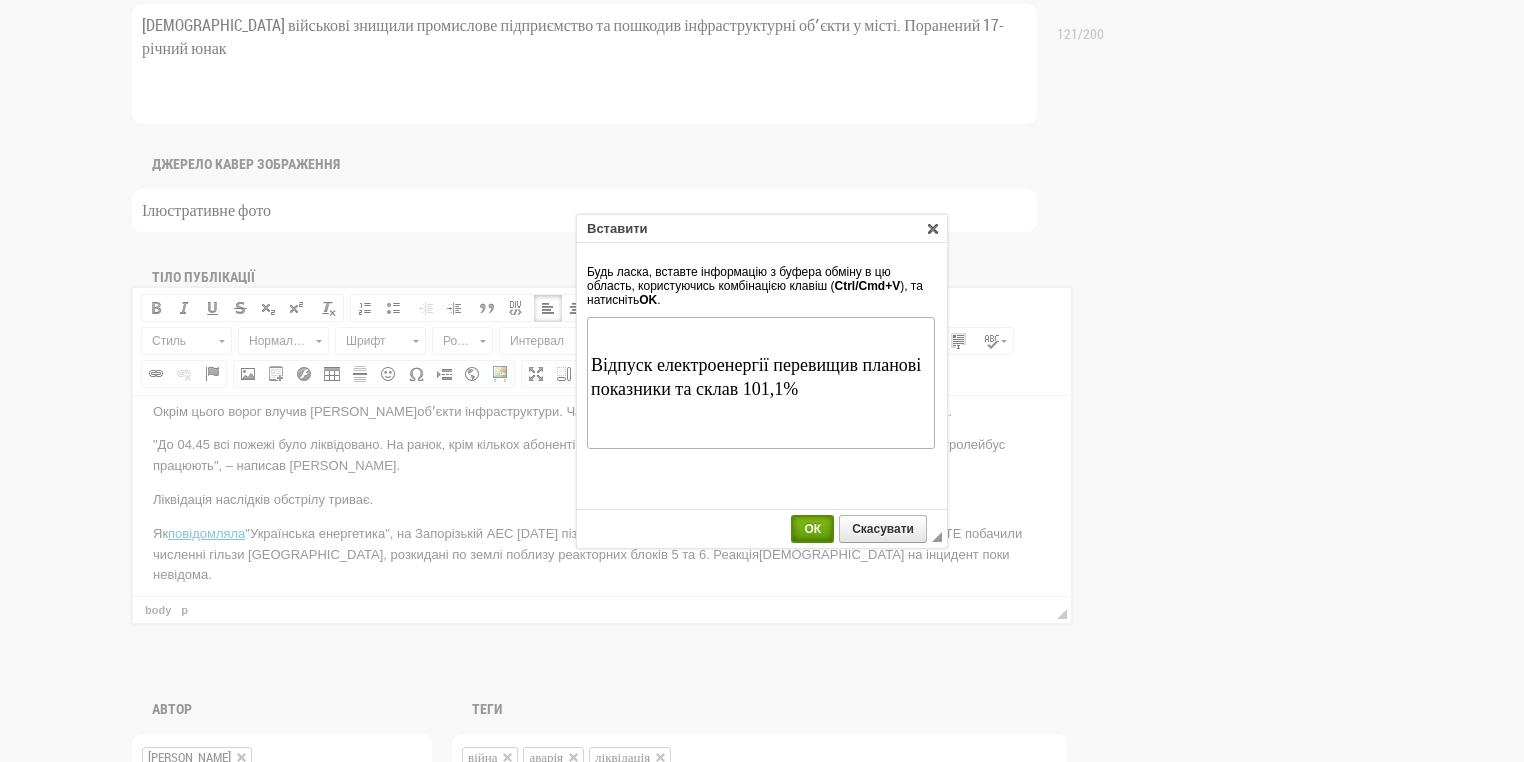 click on "ОК" at bounding box center [812, 529] 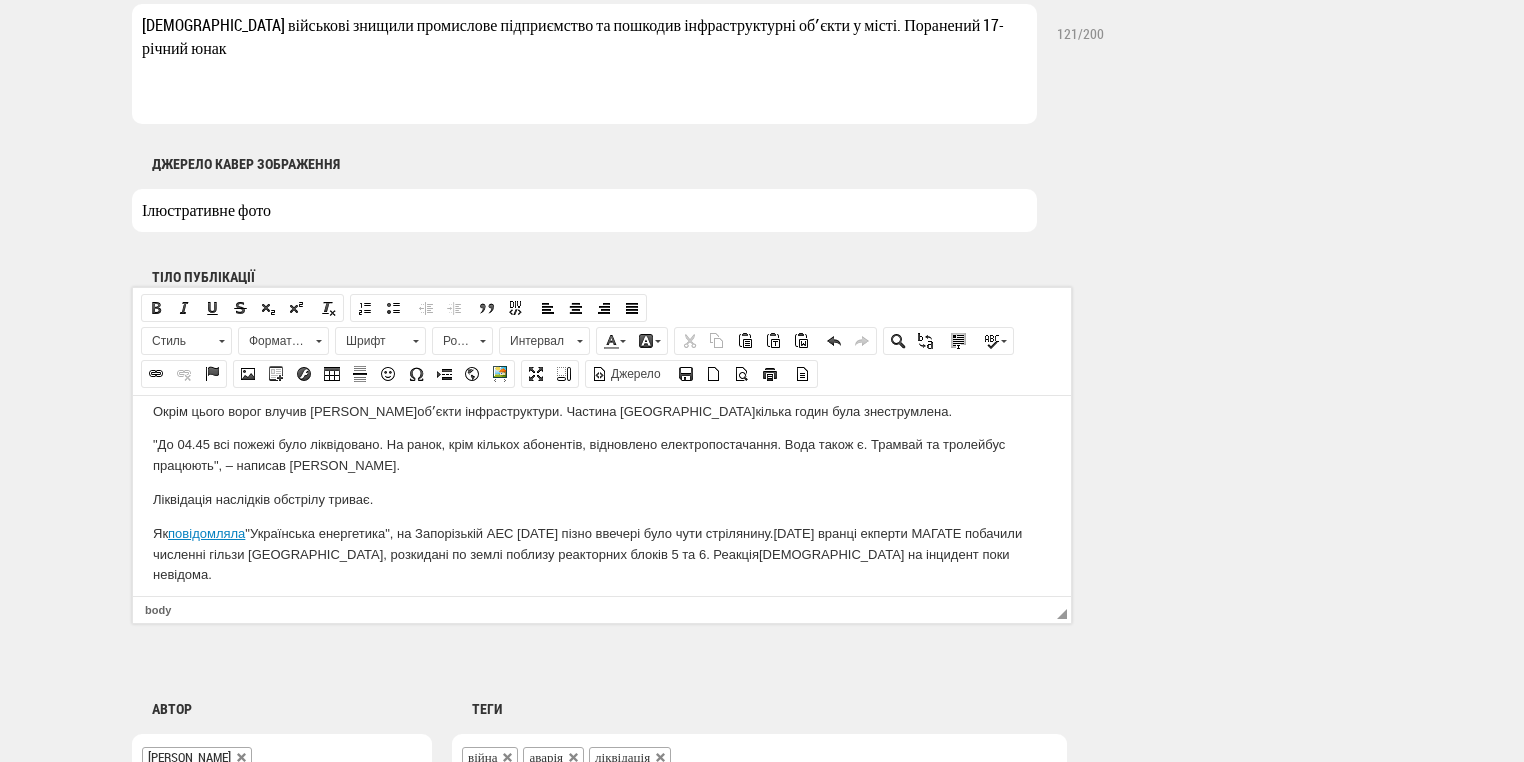 scroll, scrollTop: 298, scrollLeft: 0, axis: vertical 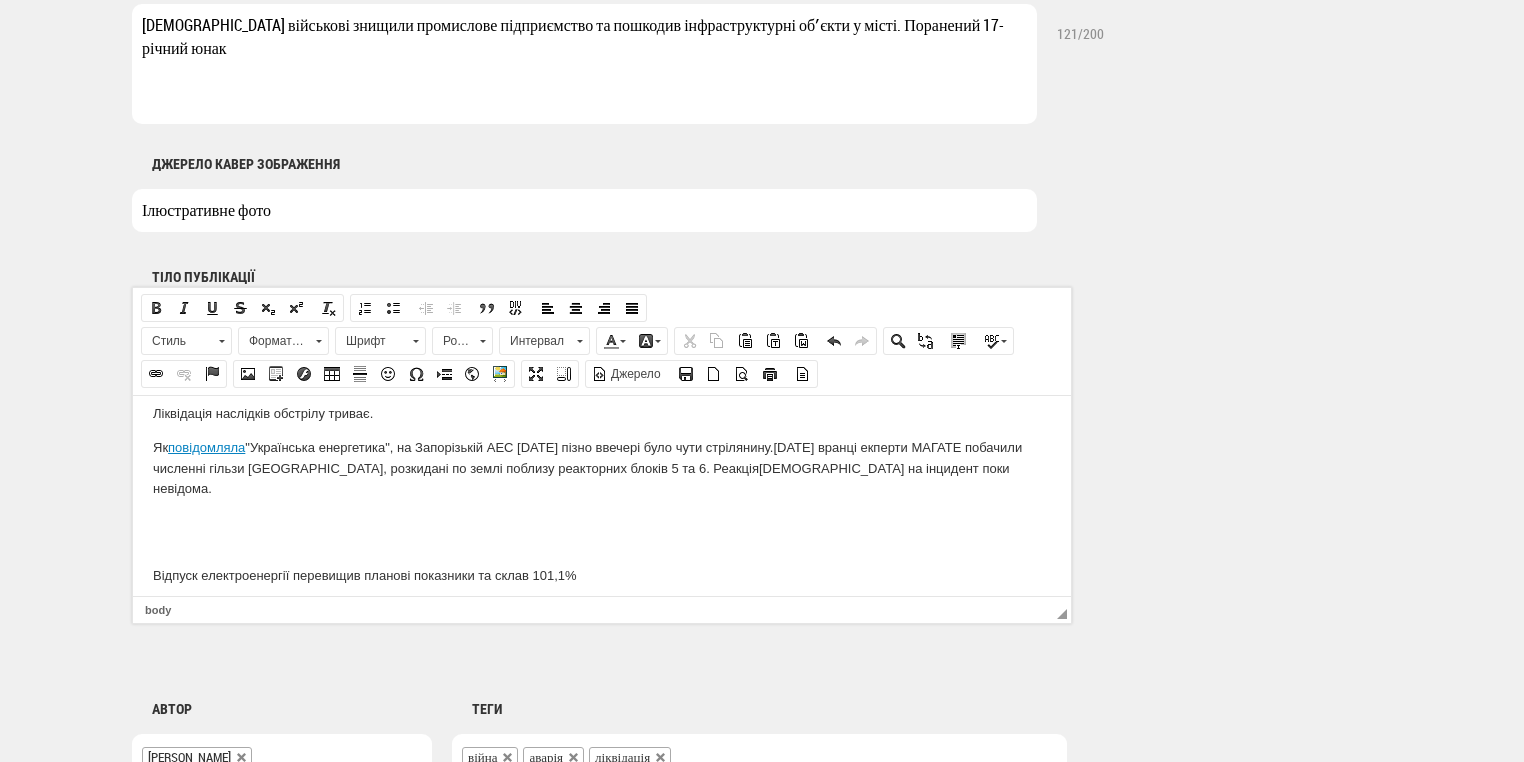 click on "Відпуск електроенергії перевищив планові показники та склав 101,1%" at bounding box center [602, 575] 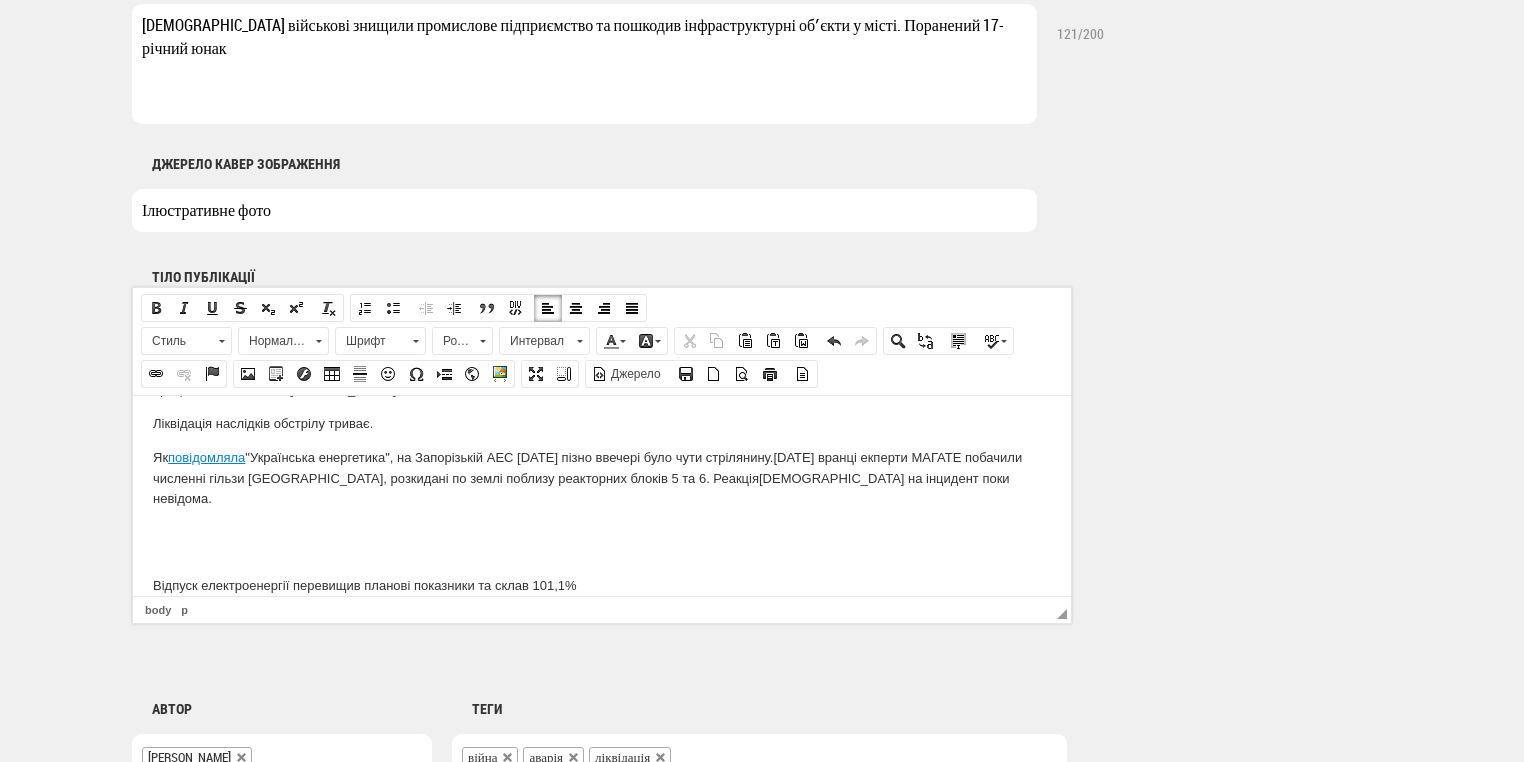 click at bounding box center [602, 542] 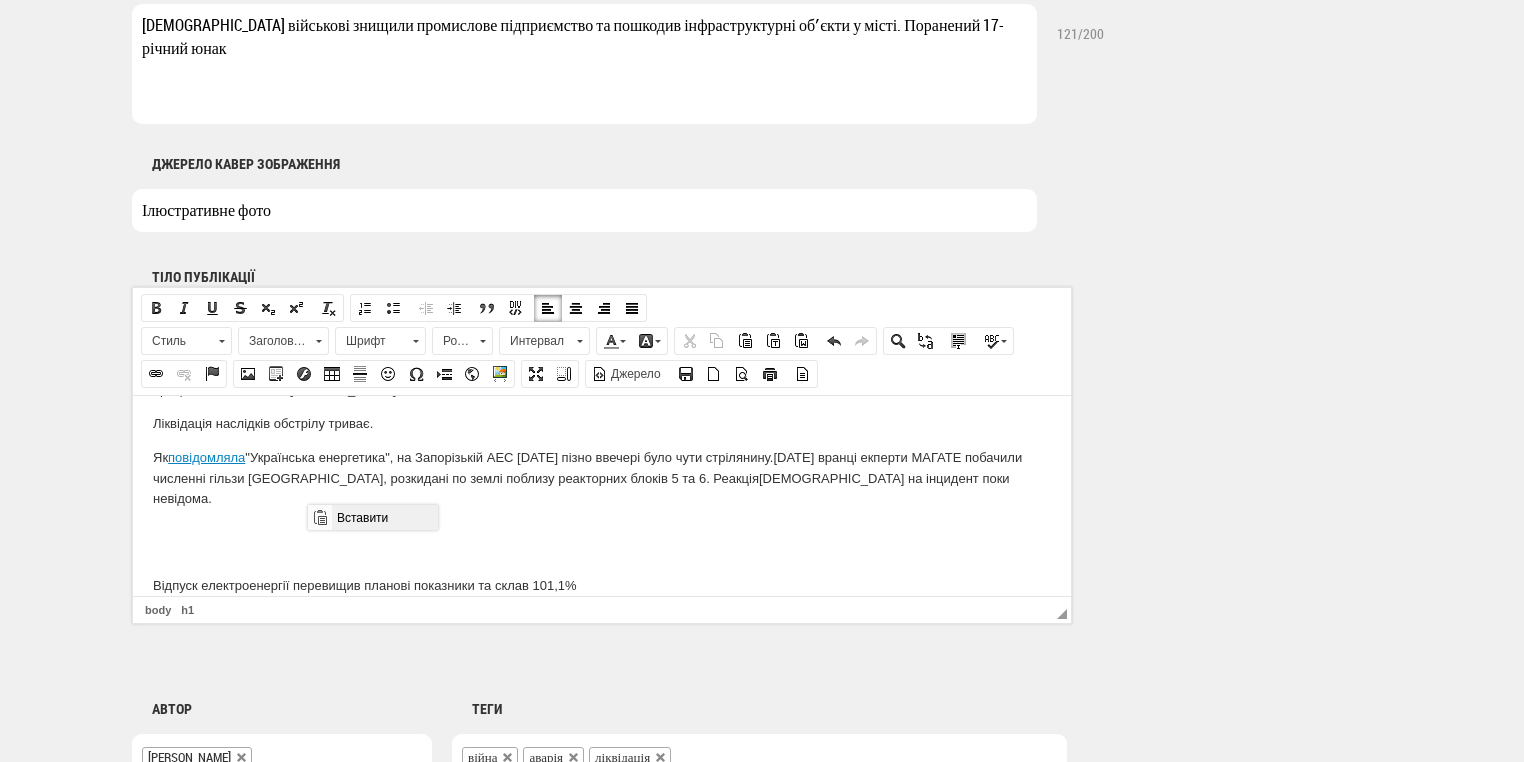drag, startPoint x: 344, startPoint y: 515, endPoint x: 691, endPoint y: 1015, distance: 608.61237 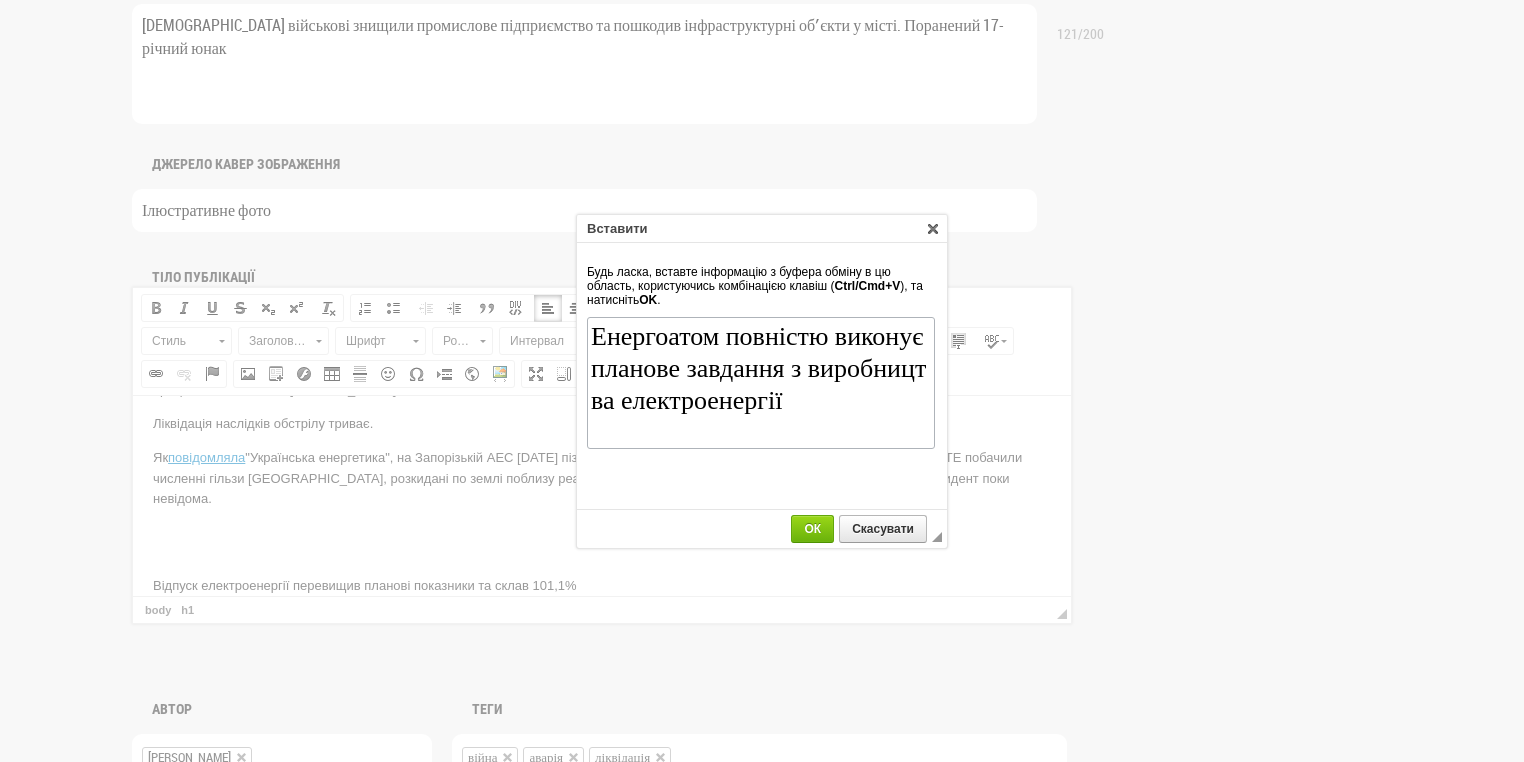 scroll, scrollTop: 0, scrollLeft: 0, axis: both 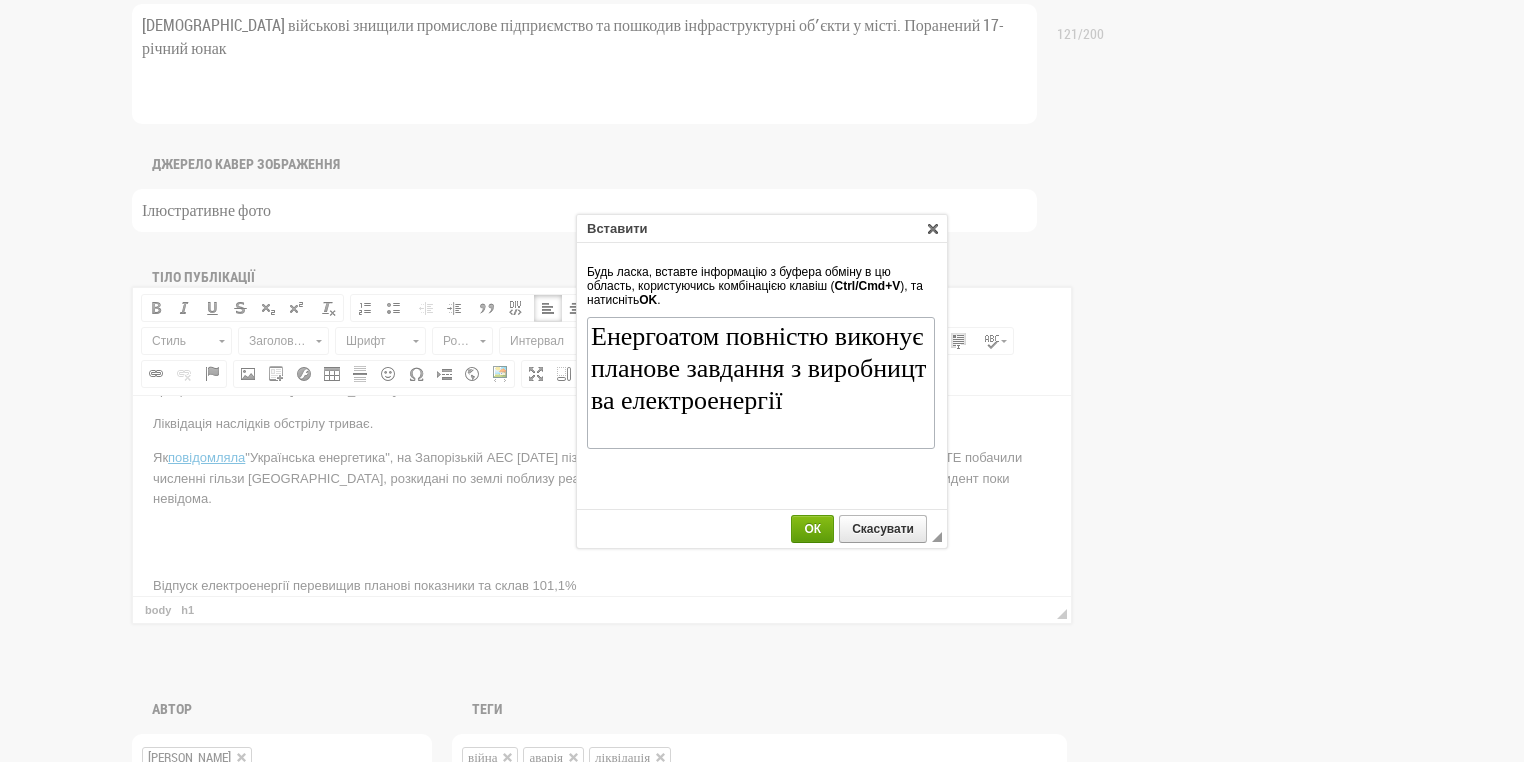 click on "ОК" at bounding box center [812, 529] 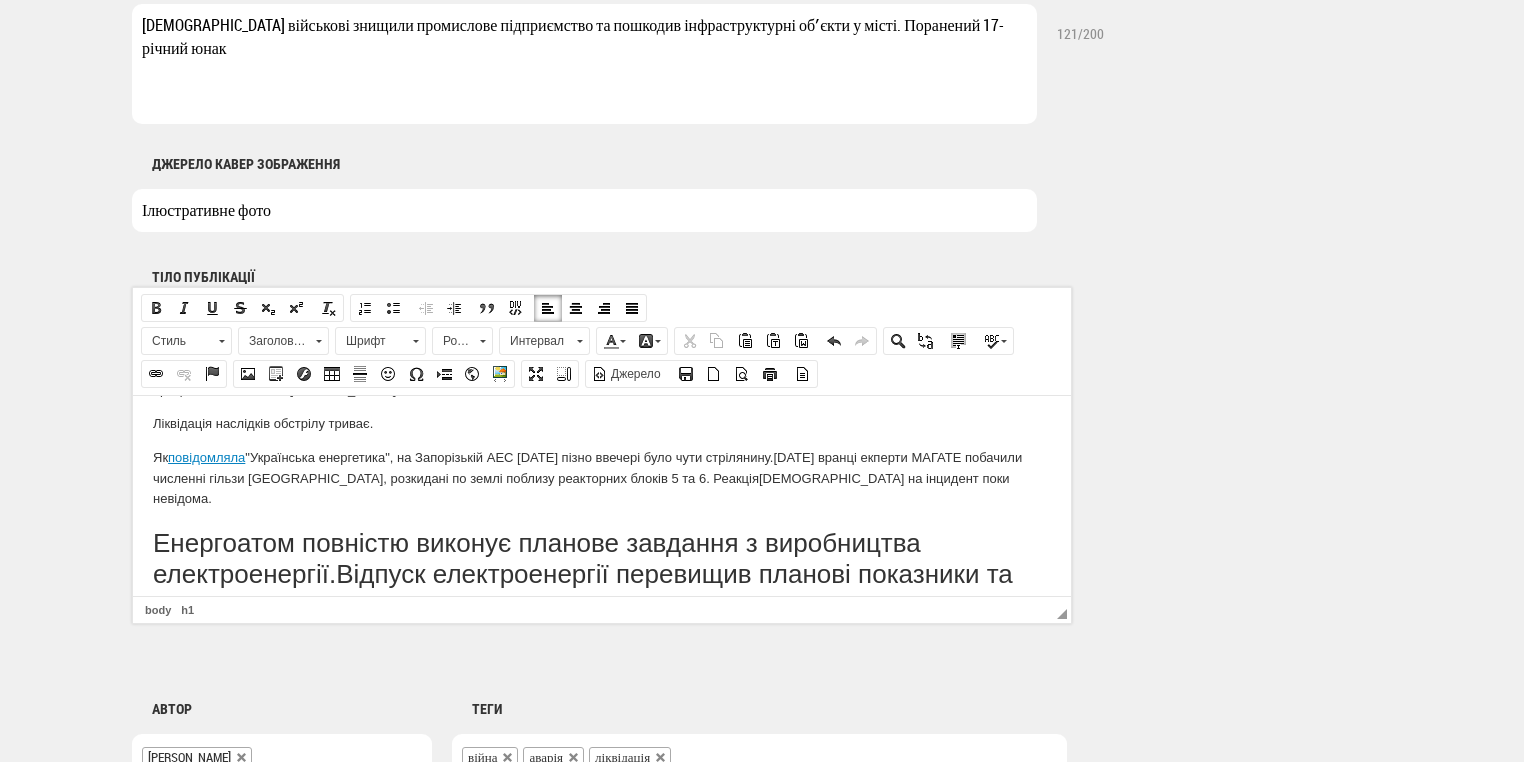 click on "Заголовок 1" at bounding box center [274, 341] 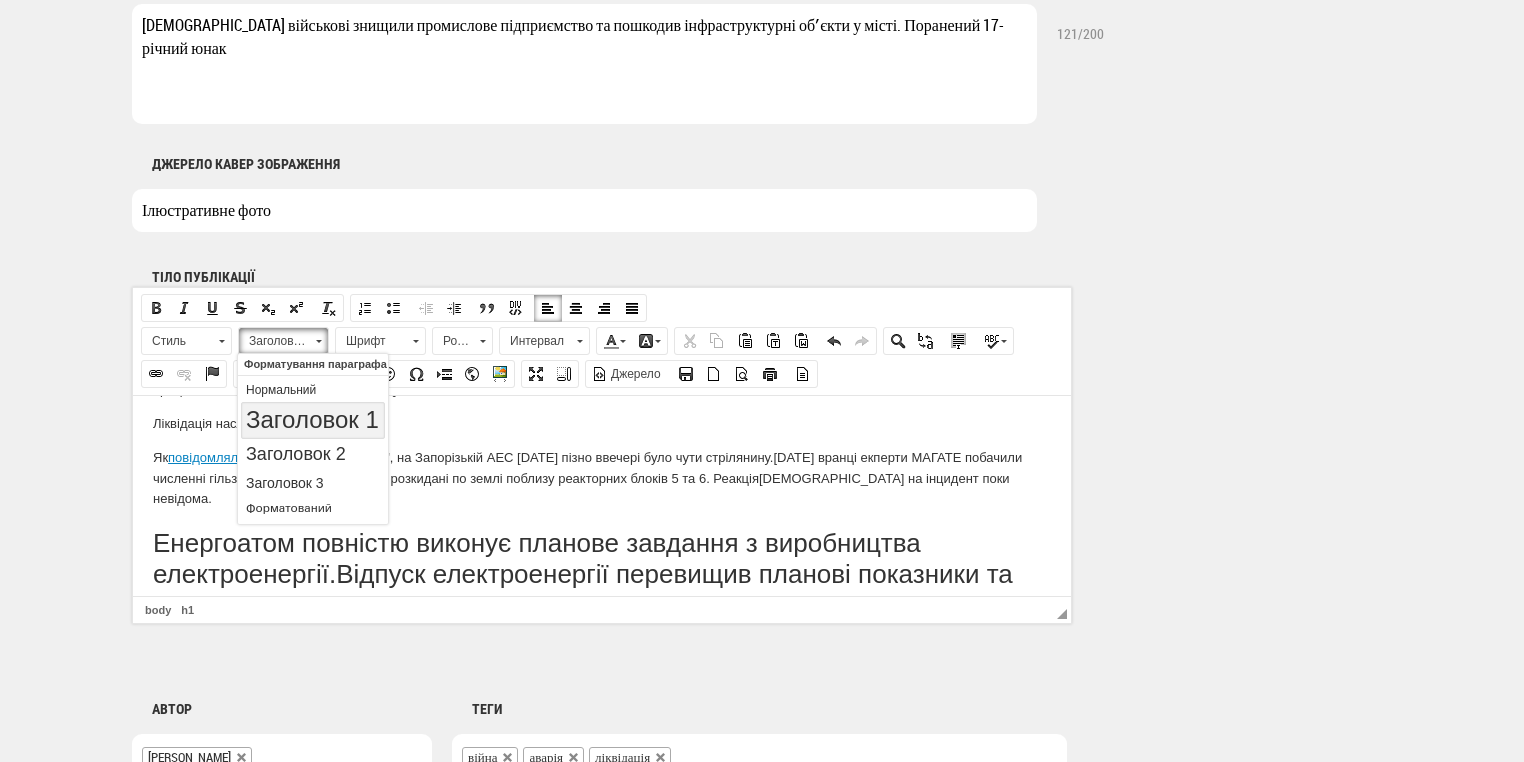 scroll, scrollTop: 0, scrollLeft: 0, axis: both 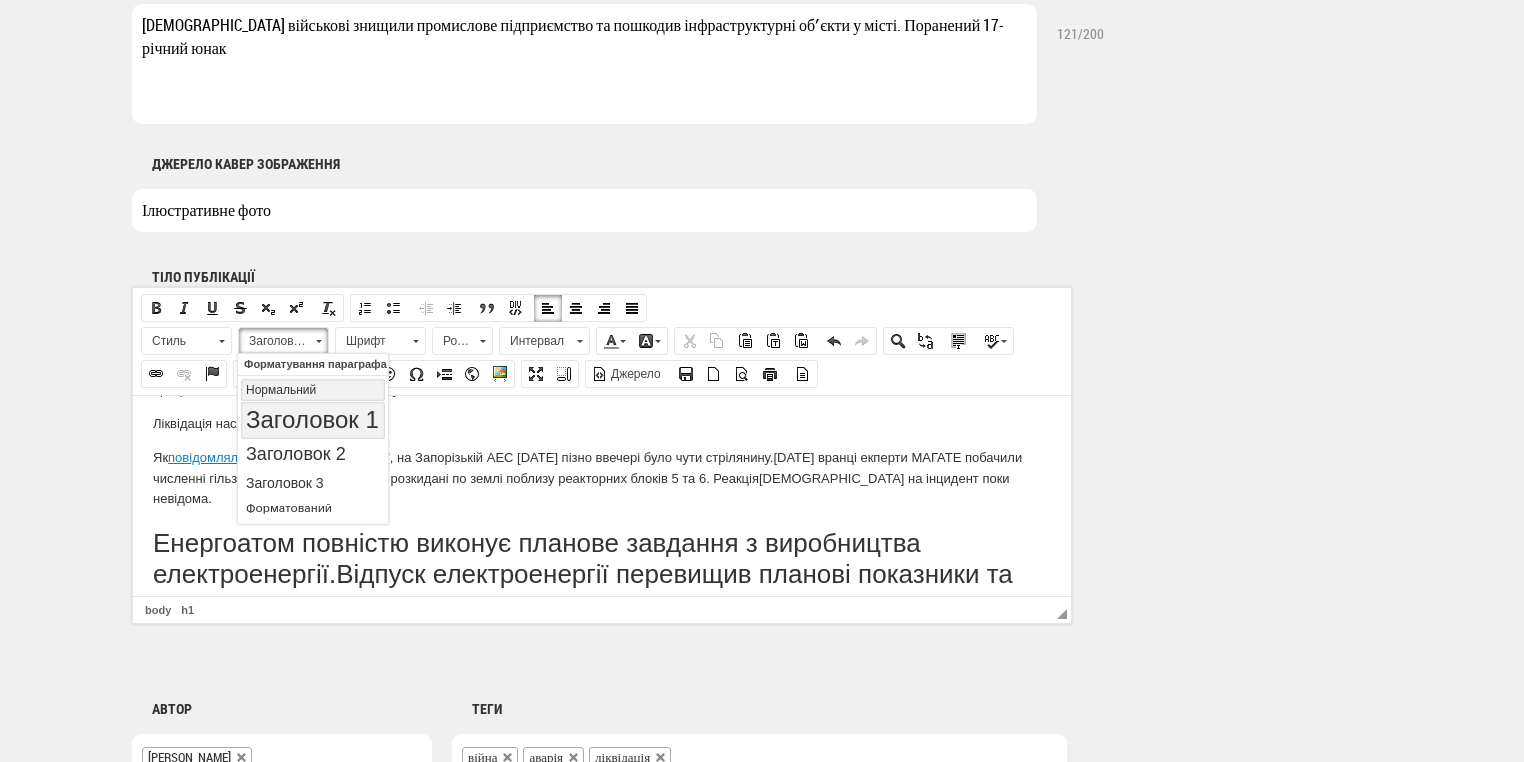 click on "Нормальний" at bounding box center (313, 390) 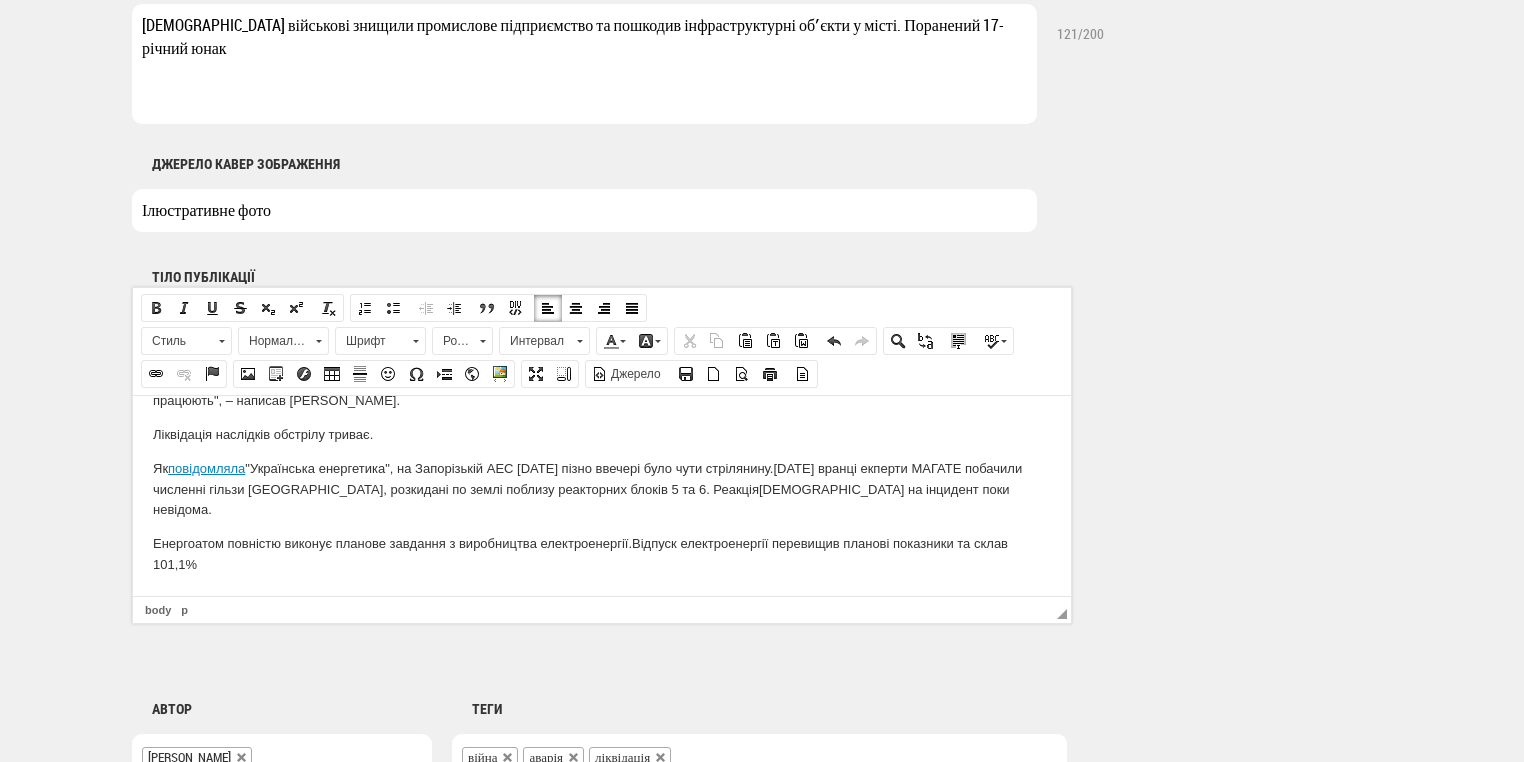 scroll, scrollTop: 256, scrollLeft: 0, axis: vertical 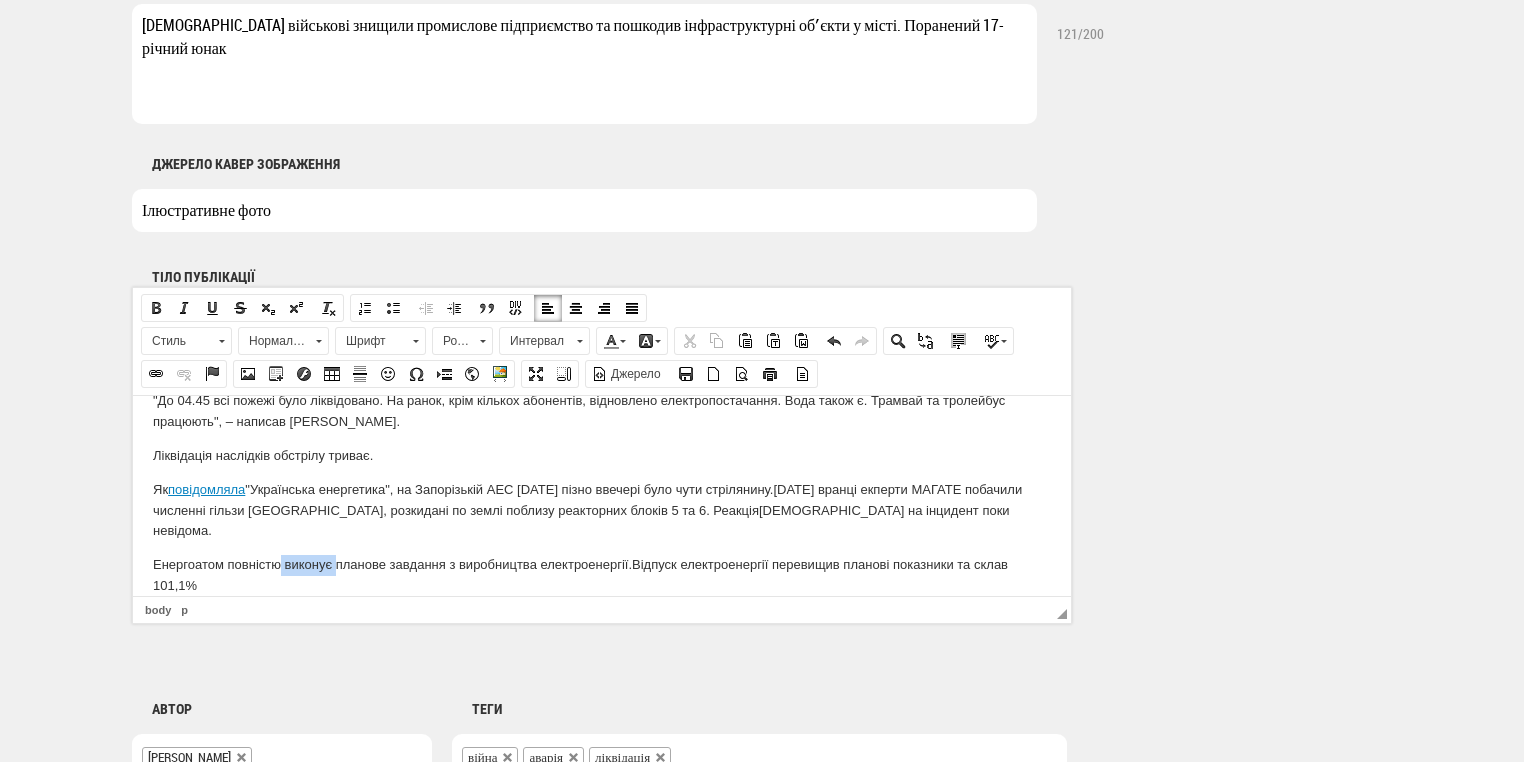 drag, startPoint x: 281, startPoint y: 542, endPoint x: 335, endPoint y: 542, distance: 54 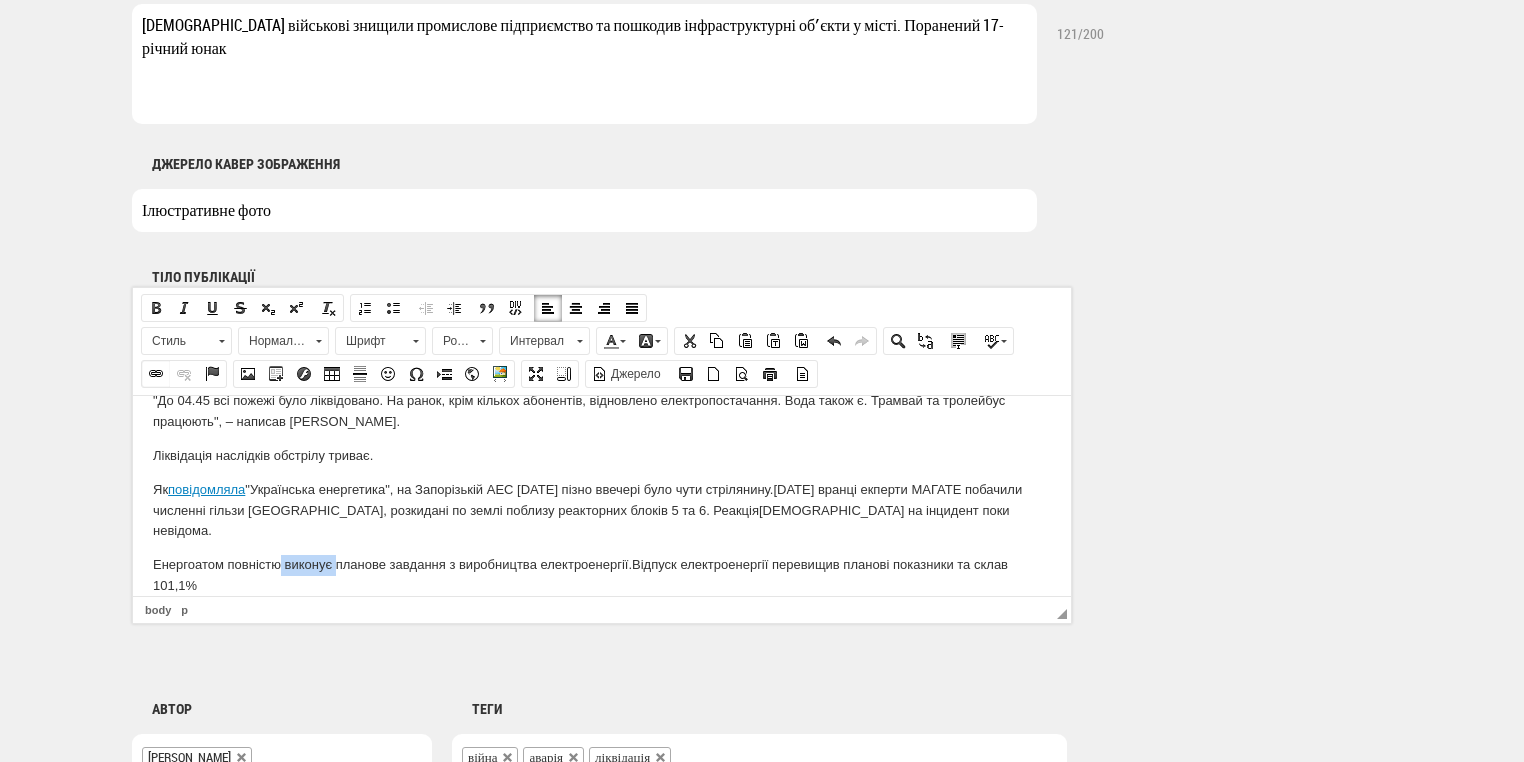 click at bounding box center [156, 374] 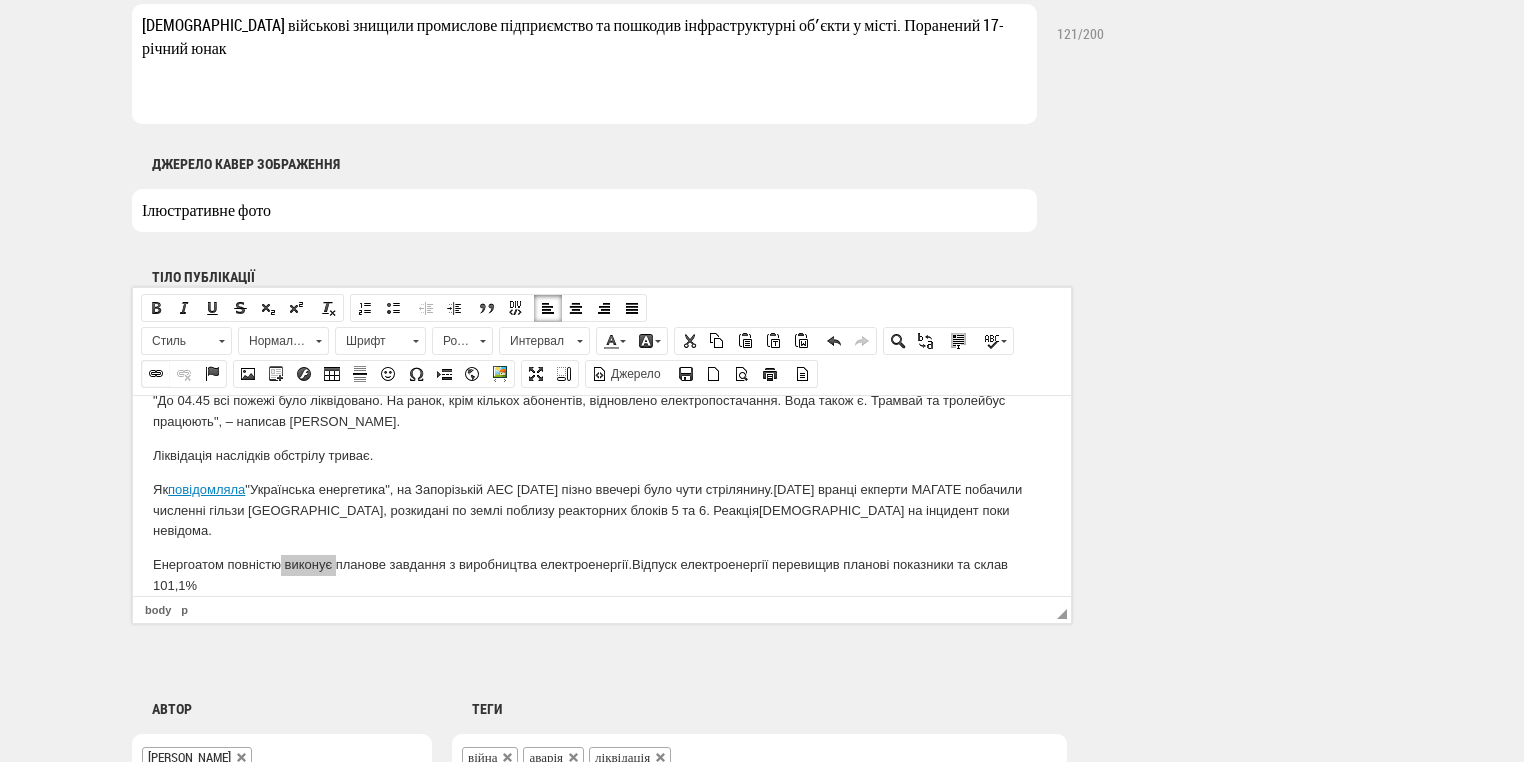 select on "http://" 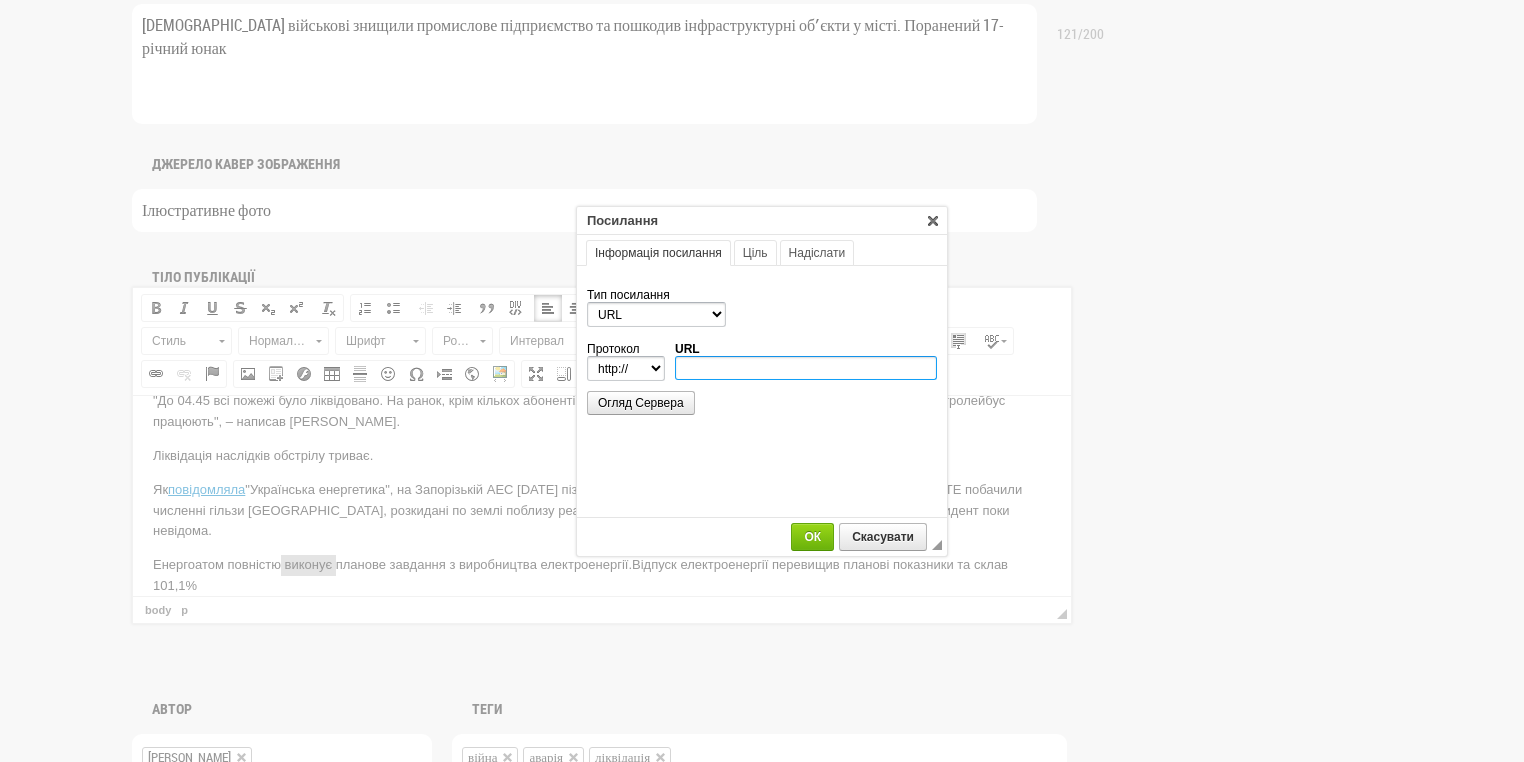 click on "URL" at bounding box center (806, 368) 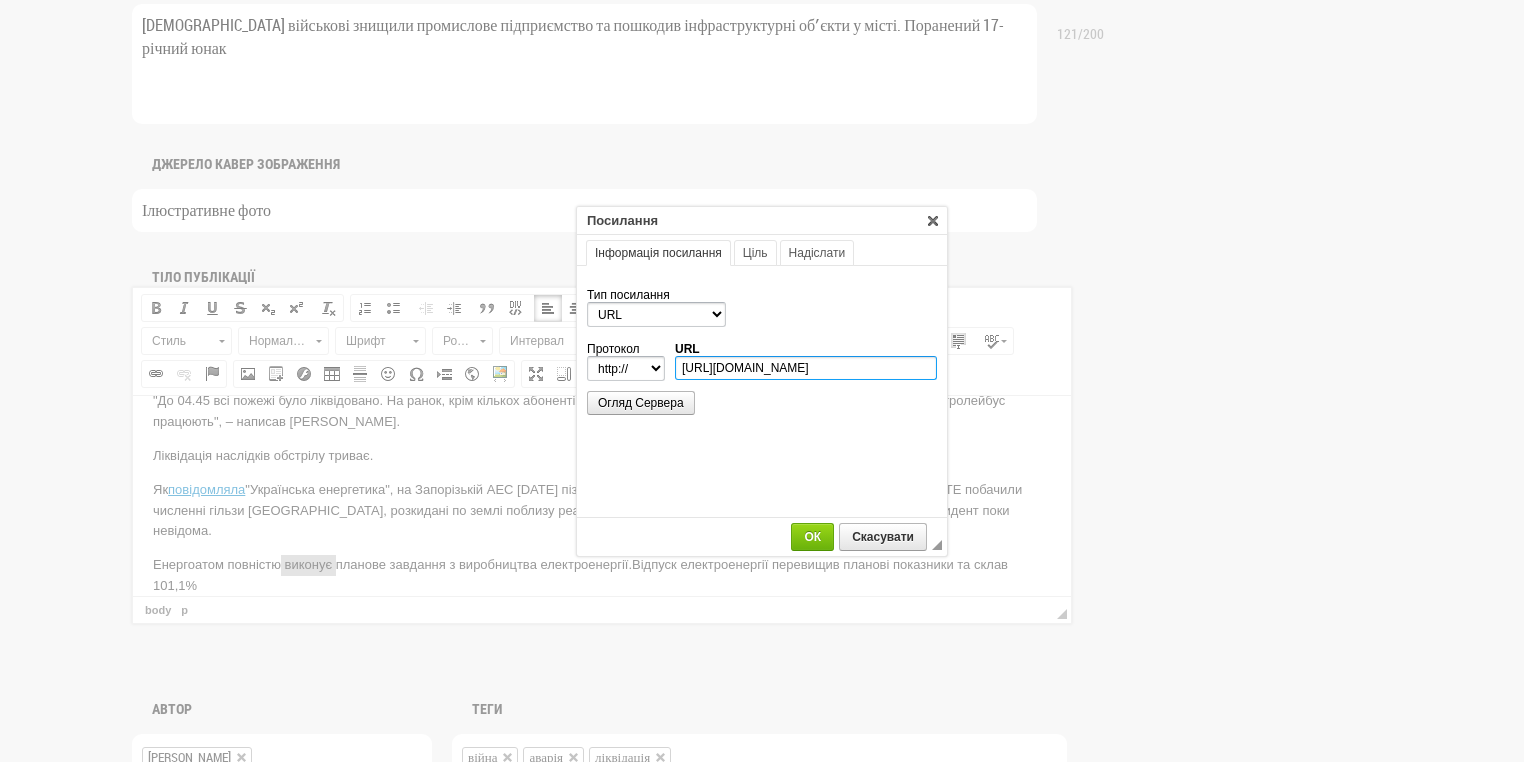 scroll, scrollTop: 0, scrollLeft: 566, axis: horizontal 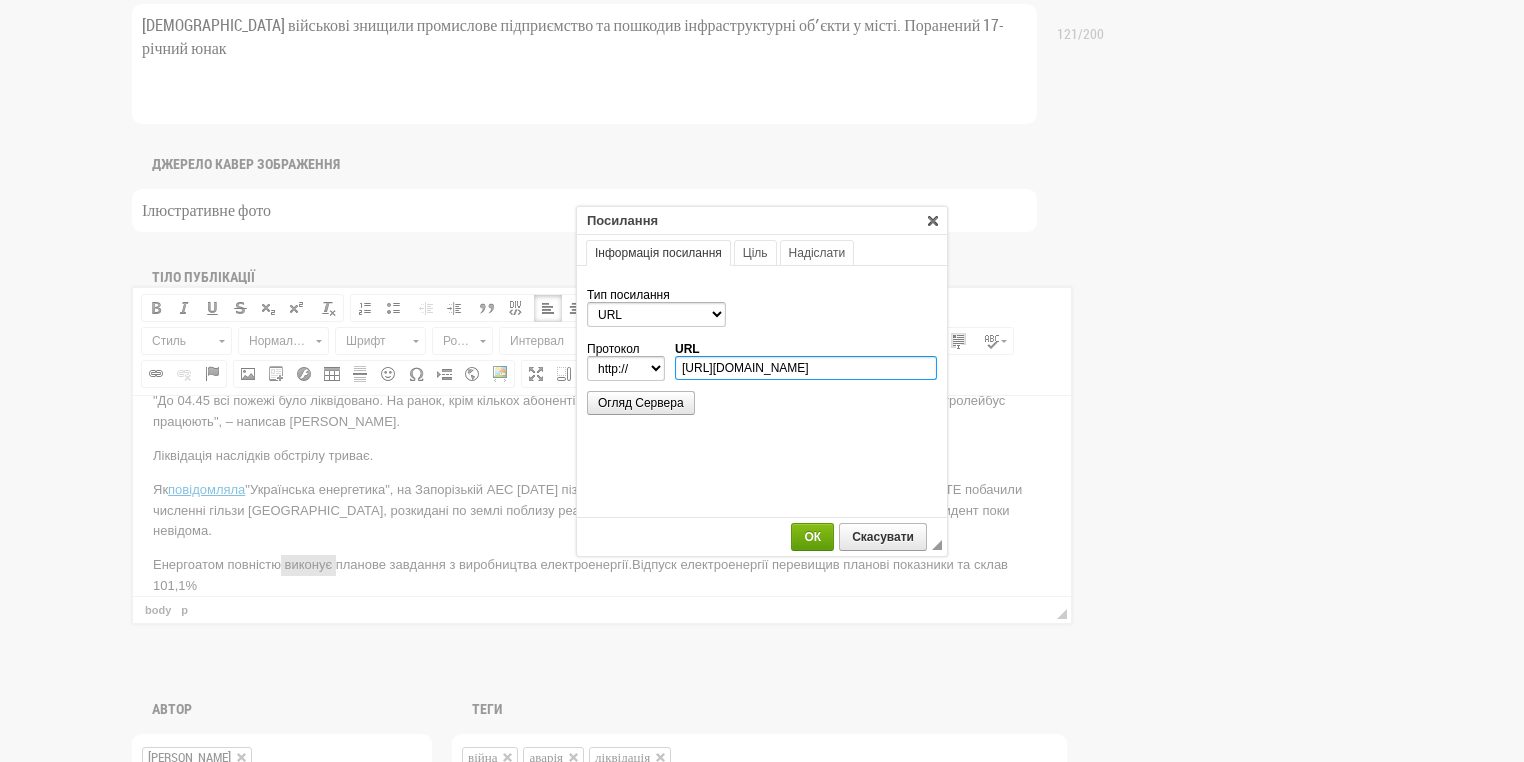 type on "https://ua-energy.org/uk/posts/enerhoatom-povnistiu-vykonuie-planove-zavdannia-z-vyrobnytstva-elektroenerhii-0d952e54-0abc-4b83-9f53-47e3620110df" 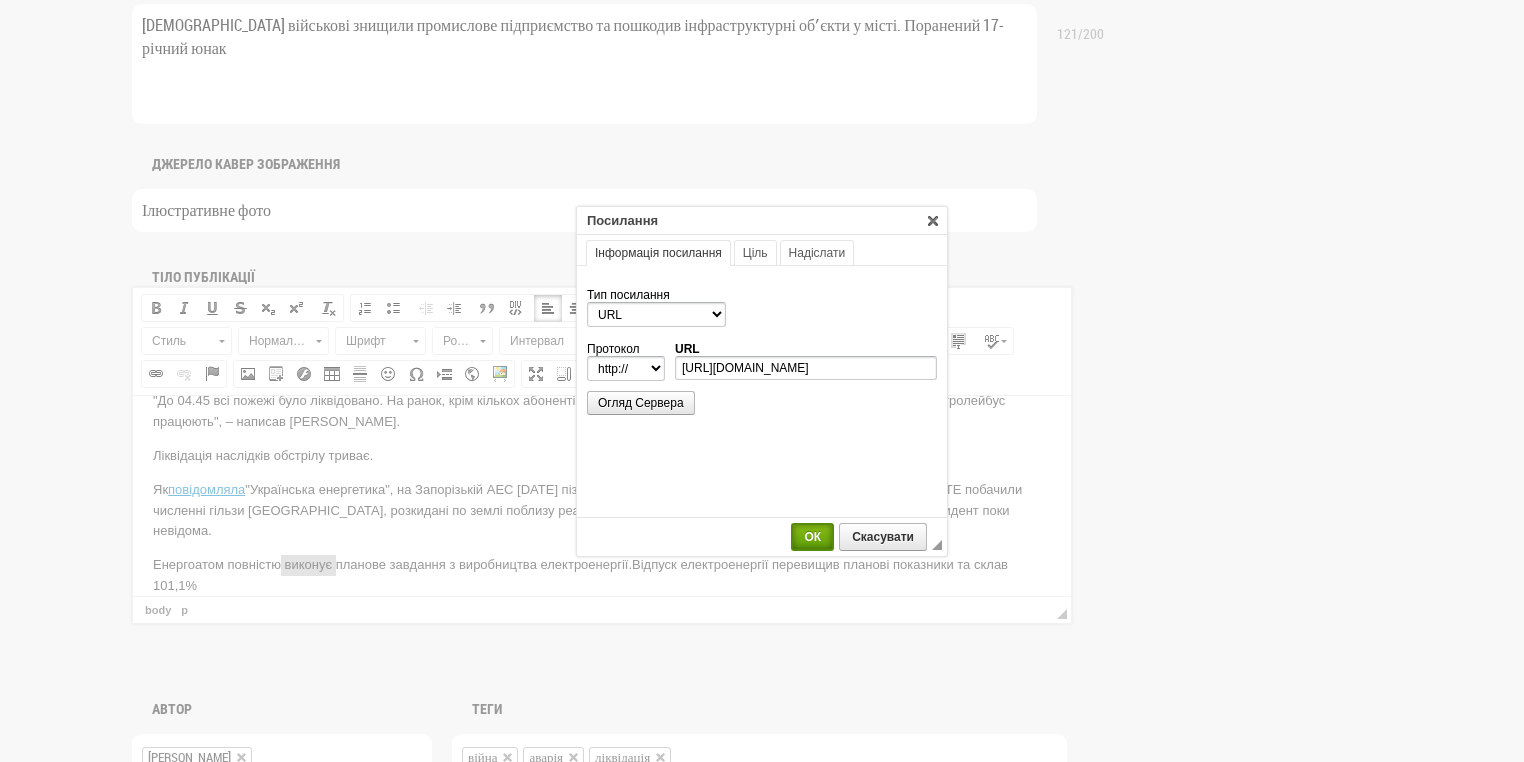 select on "https://" 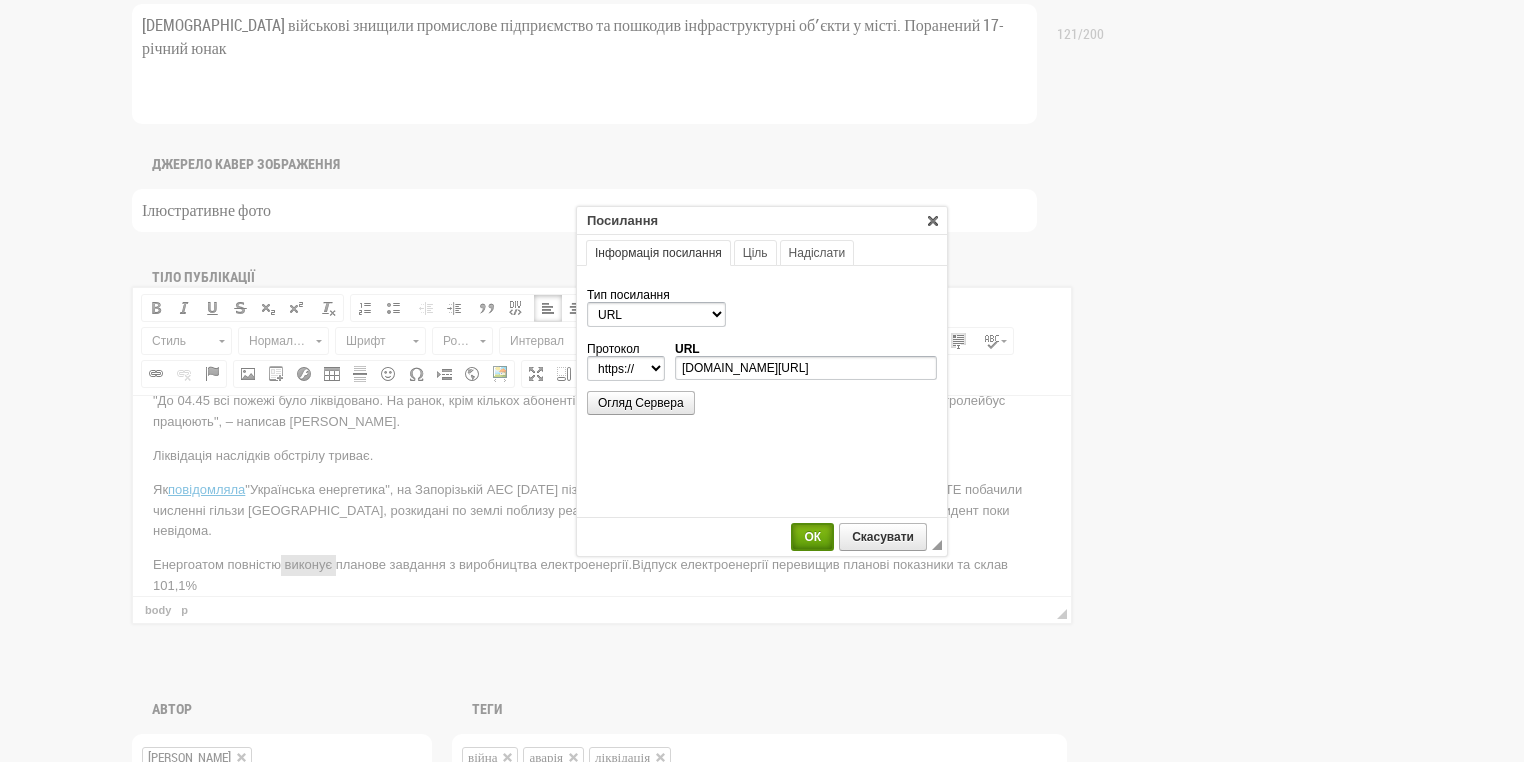 scroll, scrollTop: 0, scrollLeft: 0, axis: both 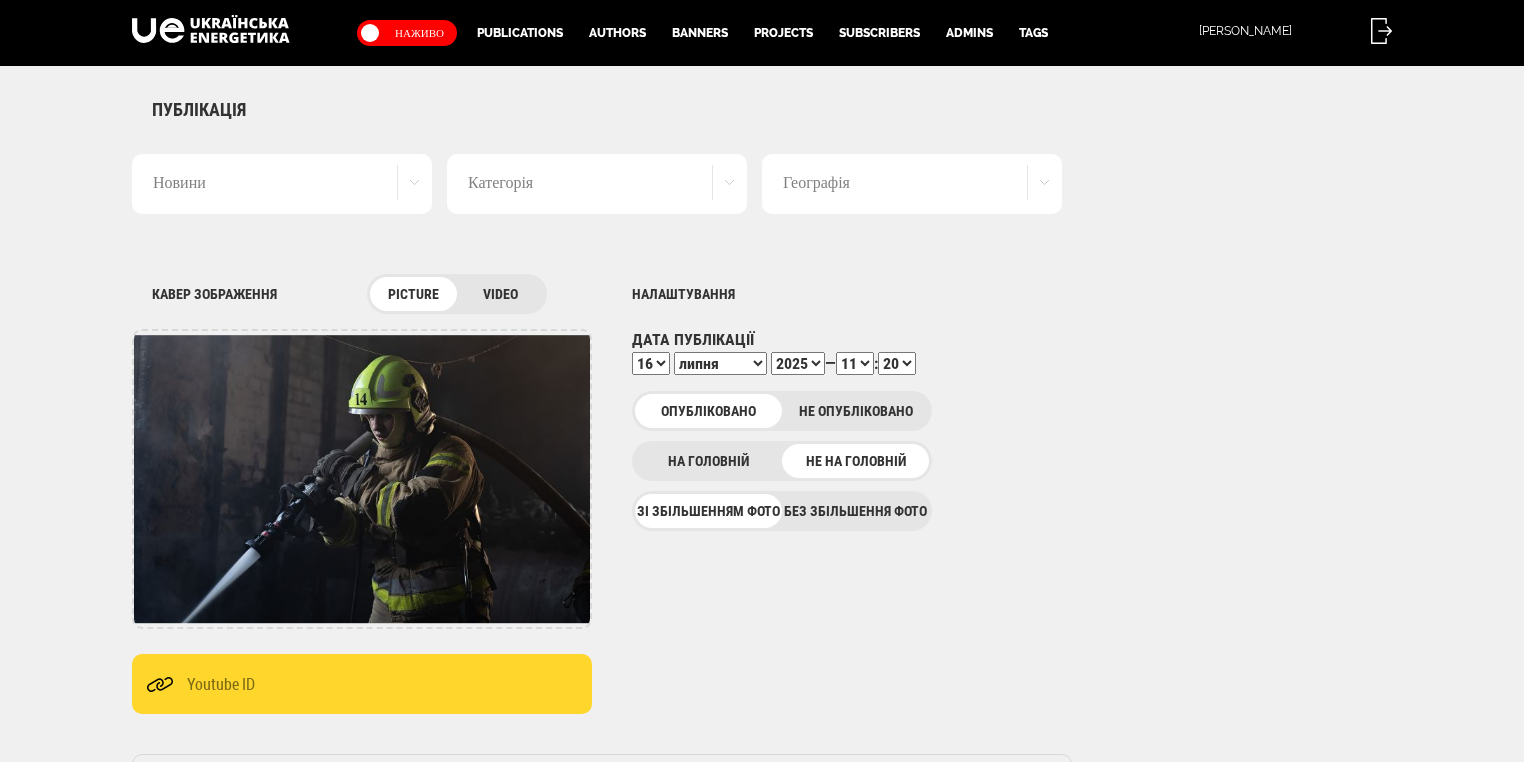 click on "00
01
02
03
04
05
06
07
08
09
10
11
12
13
14
15
16
17
18
19
20
21
22
23
24
25
26
27
28
29
30
31
32
33
34
35
36
37
38
39
40
41
42
43
44
45
46
47
48
49
50
51
52
53
54
55
56
57
58
59" at bounding box center (897, 363) 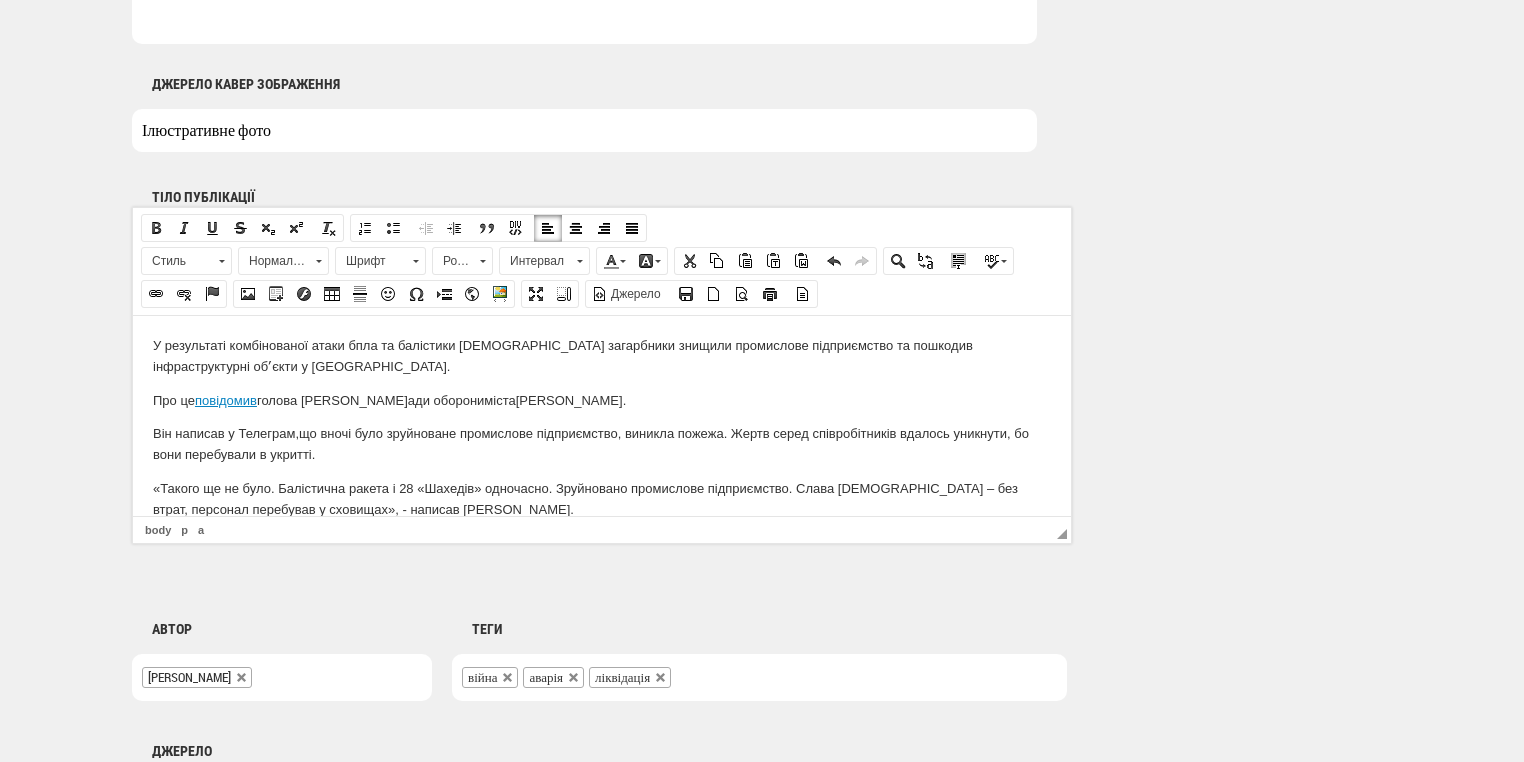 scroll, scrollTop: 1404, scrollLeft: 0, axis: vertical 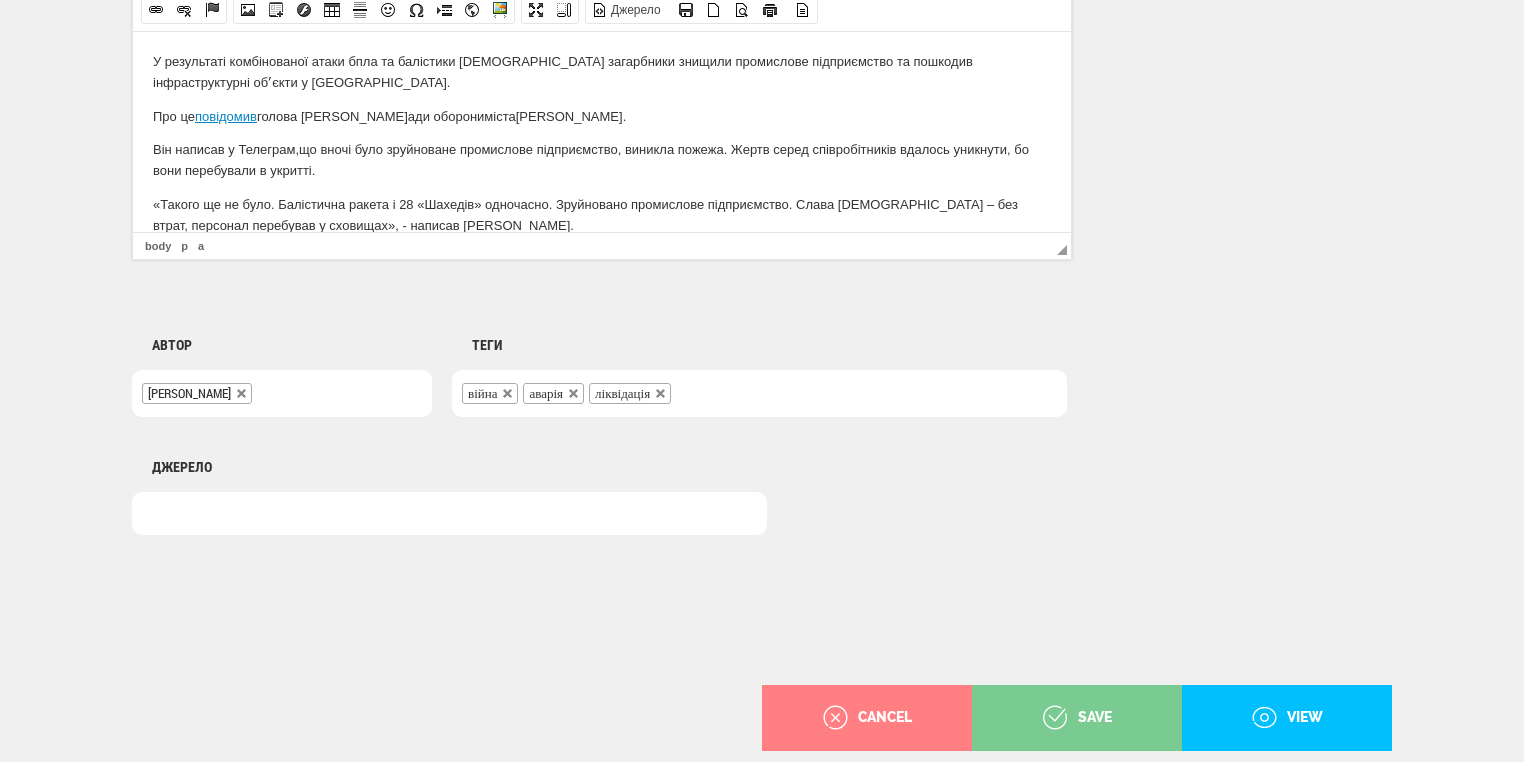 click on "save" at bounding box center [1077, 718] 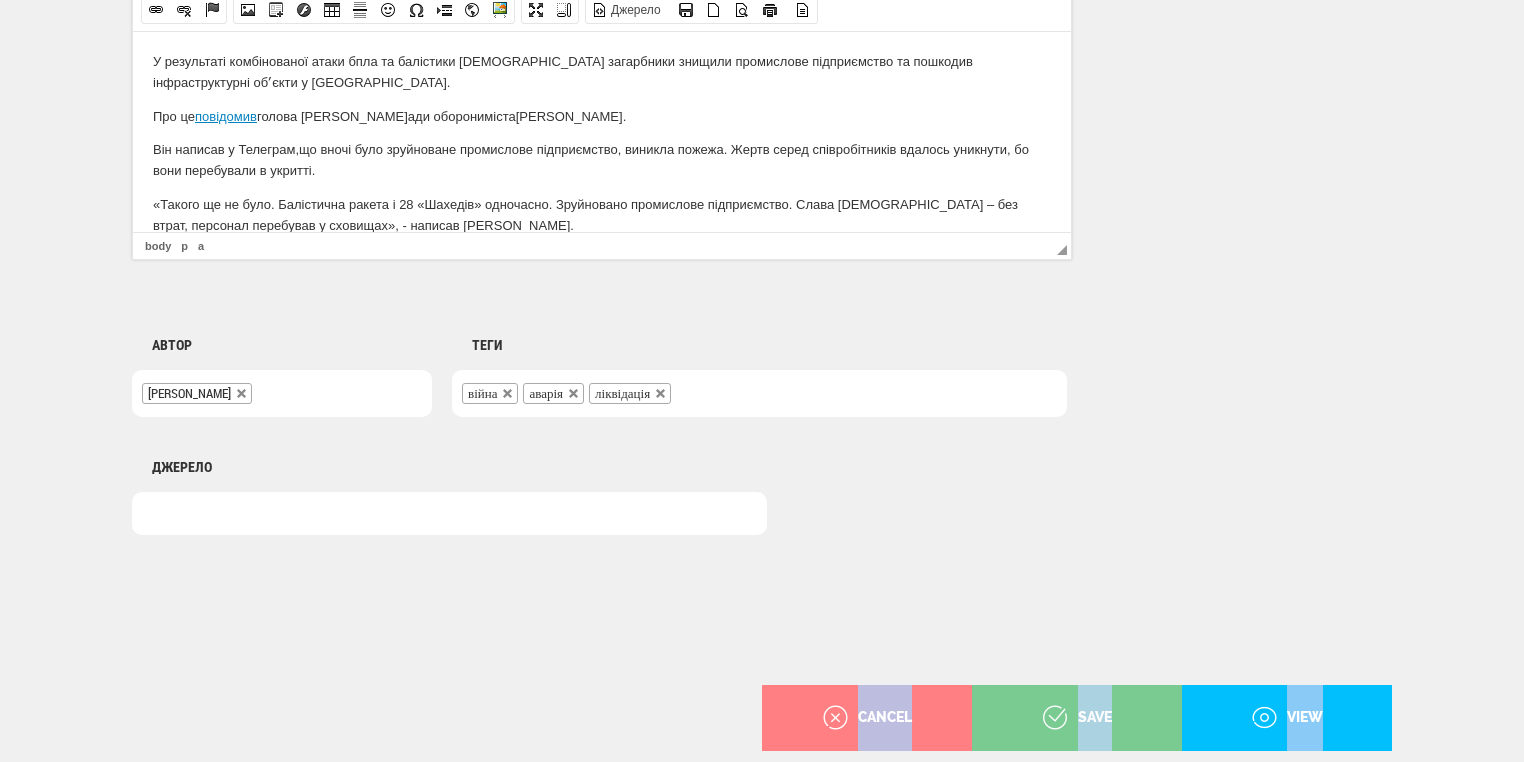 click on "save" at bounding box center [1077, 718] 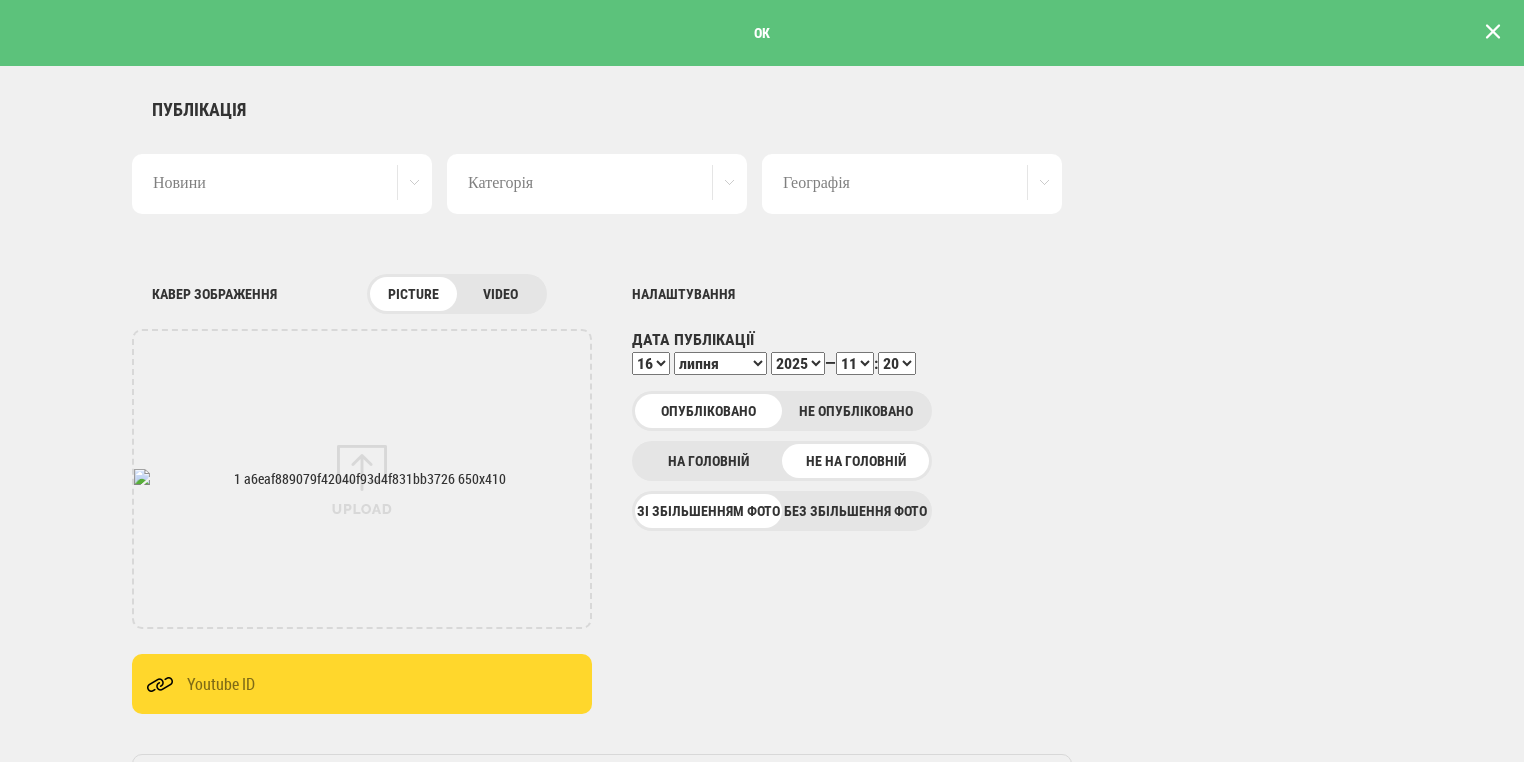 scroll, scrollTop: 0, scrollLeft: 0, axis: both 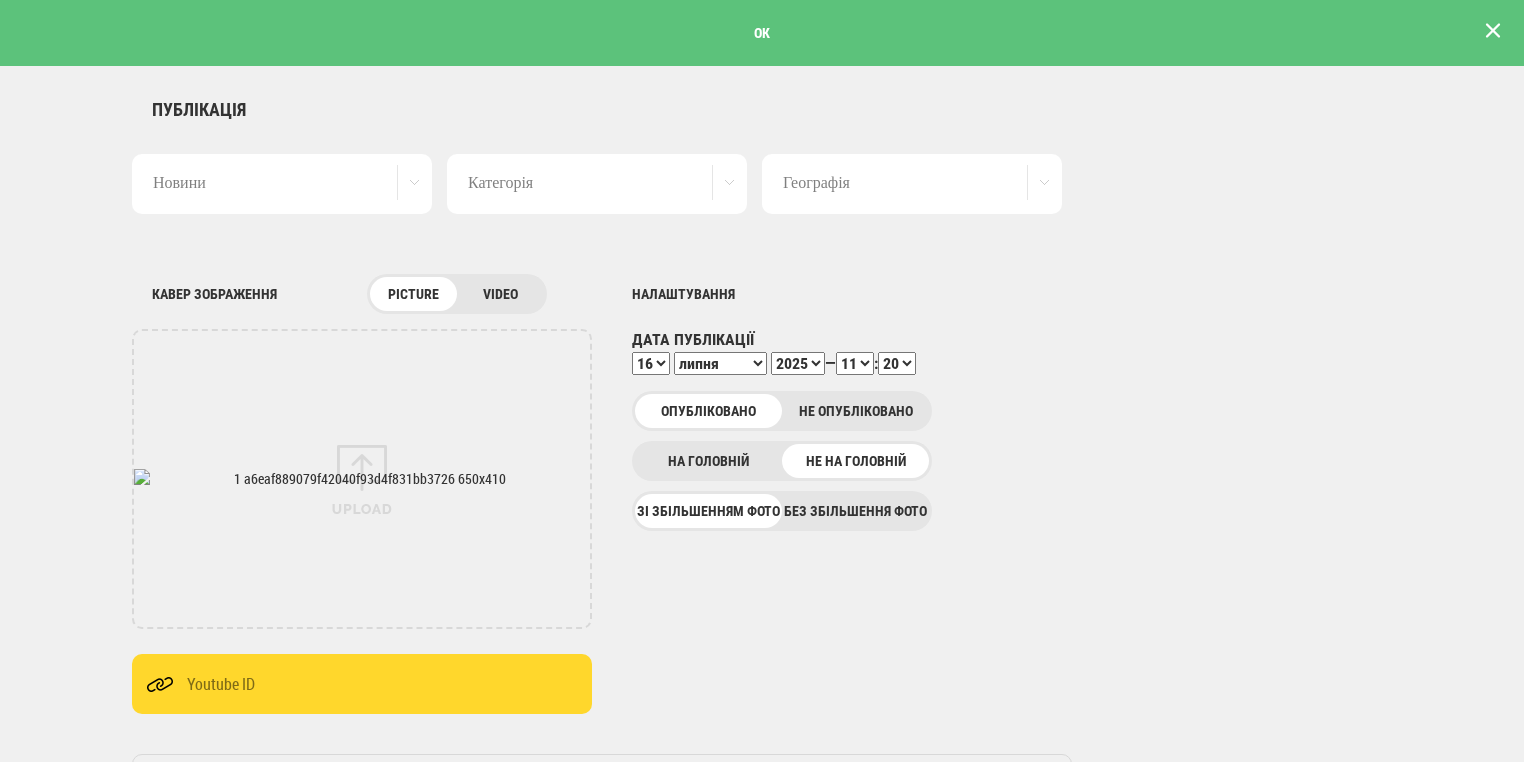 click at bounding box center [1493, 31] 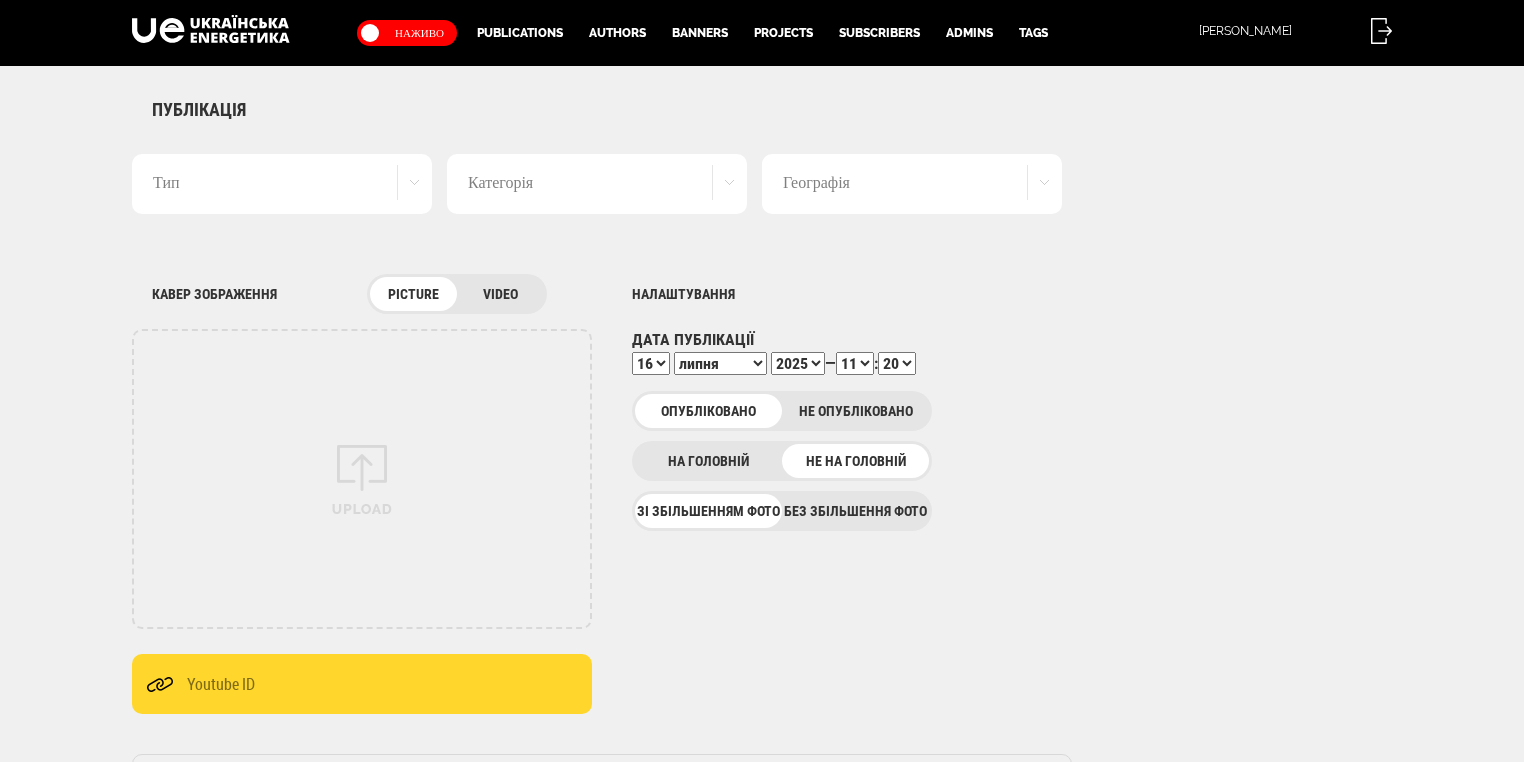 select on "20" 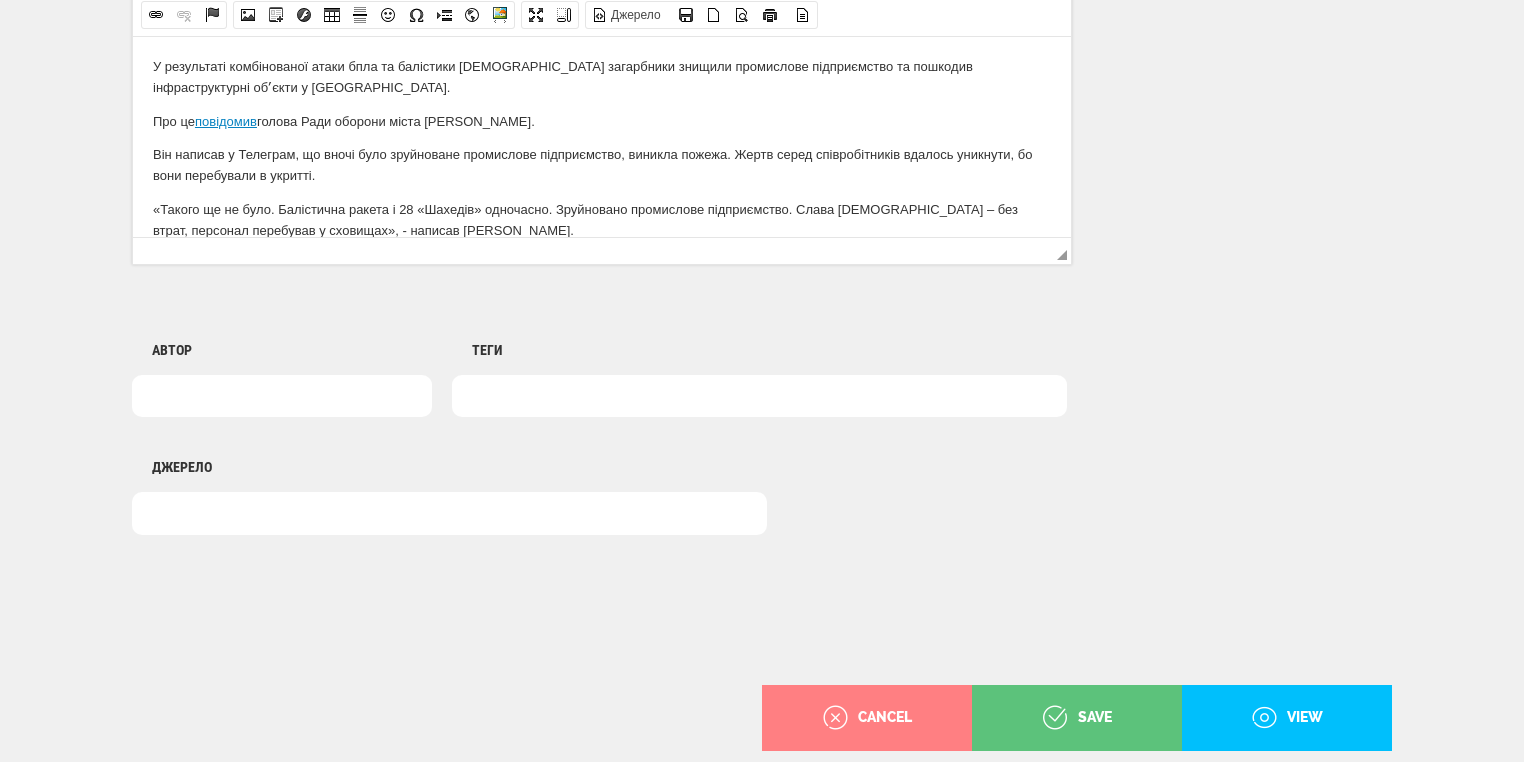 scroll, scrollTop: 0, scrollLeft: 0, axis: both 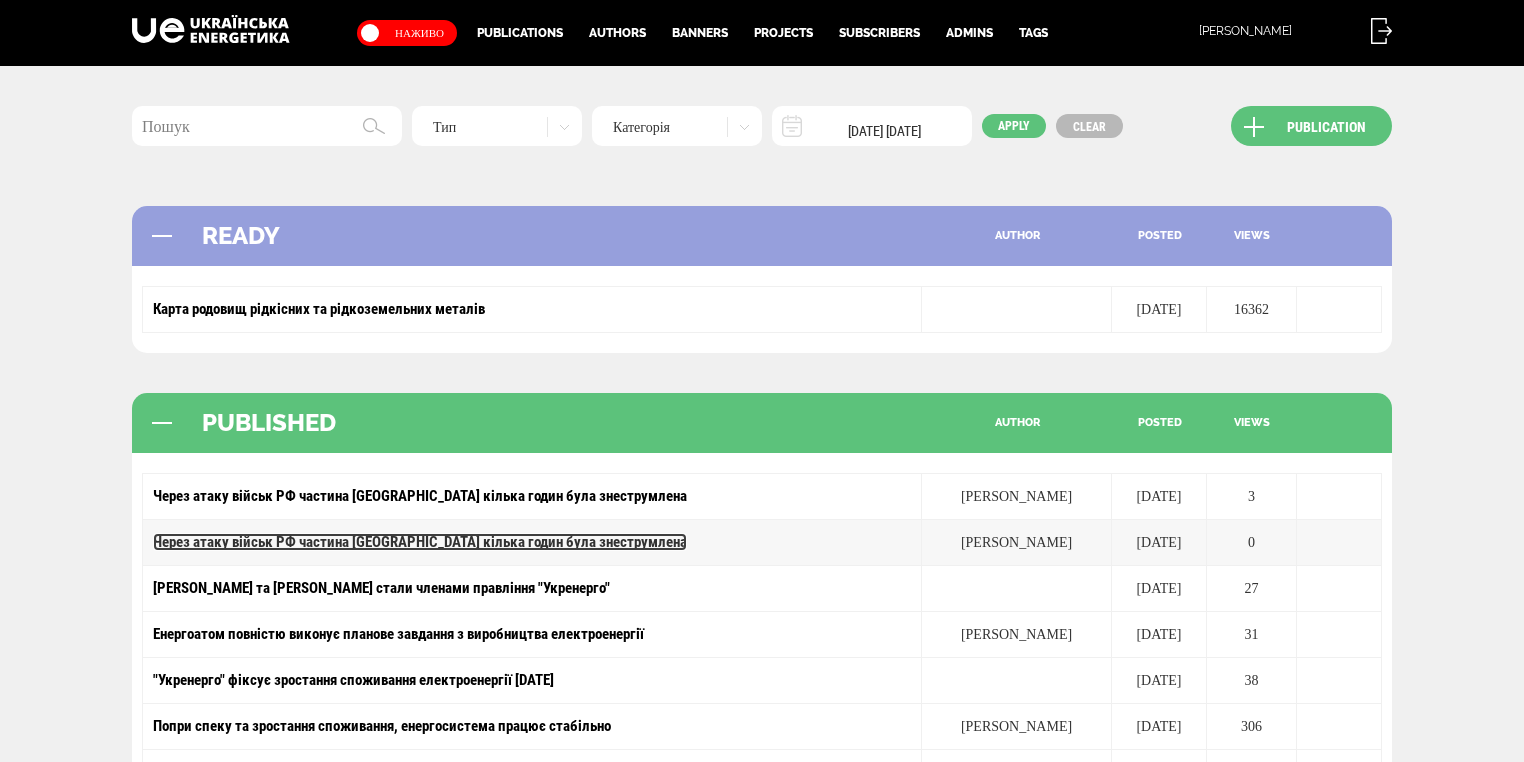 click on "Через атаку військ РФ частина [GEOGRAPHIC_DATA] кілька годин була знеструмлена" at bounding box center [420, 542] 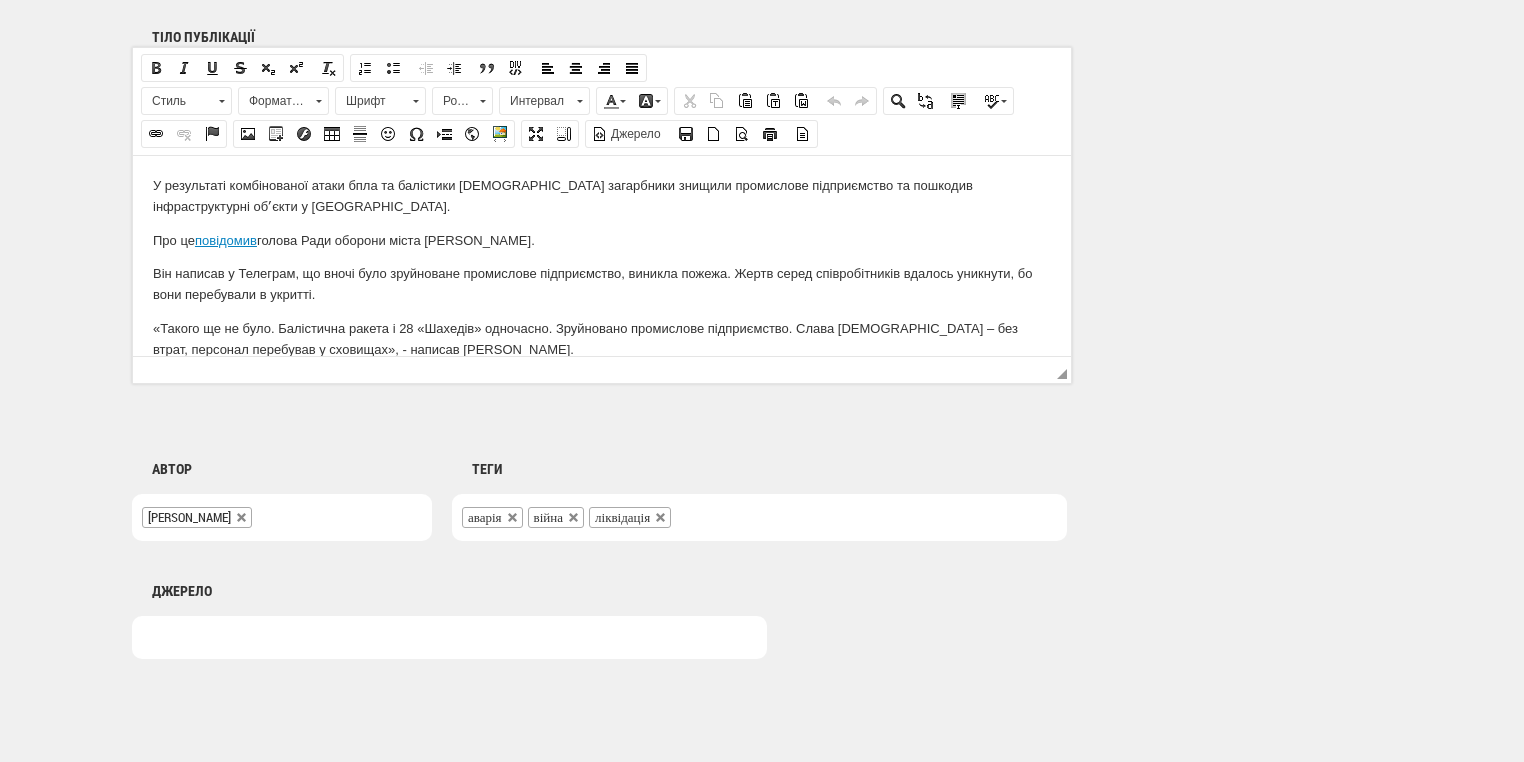 scroll, scrollTop: 1469, scrollLeft: 0, axis: vertical 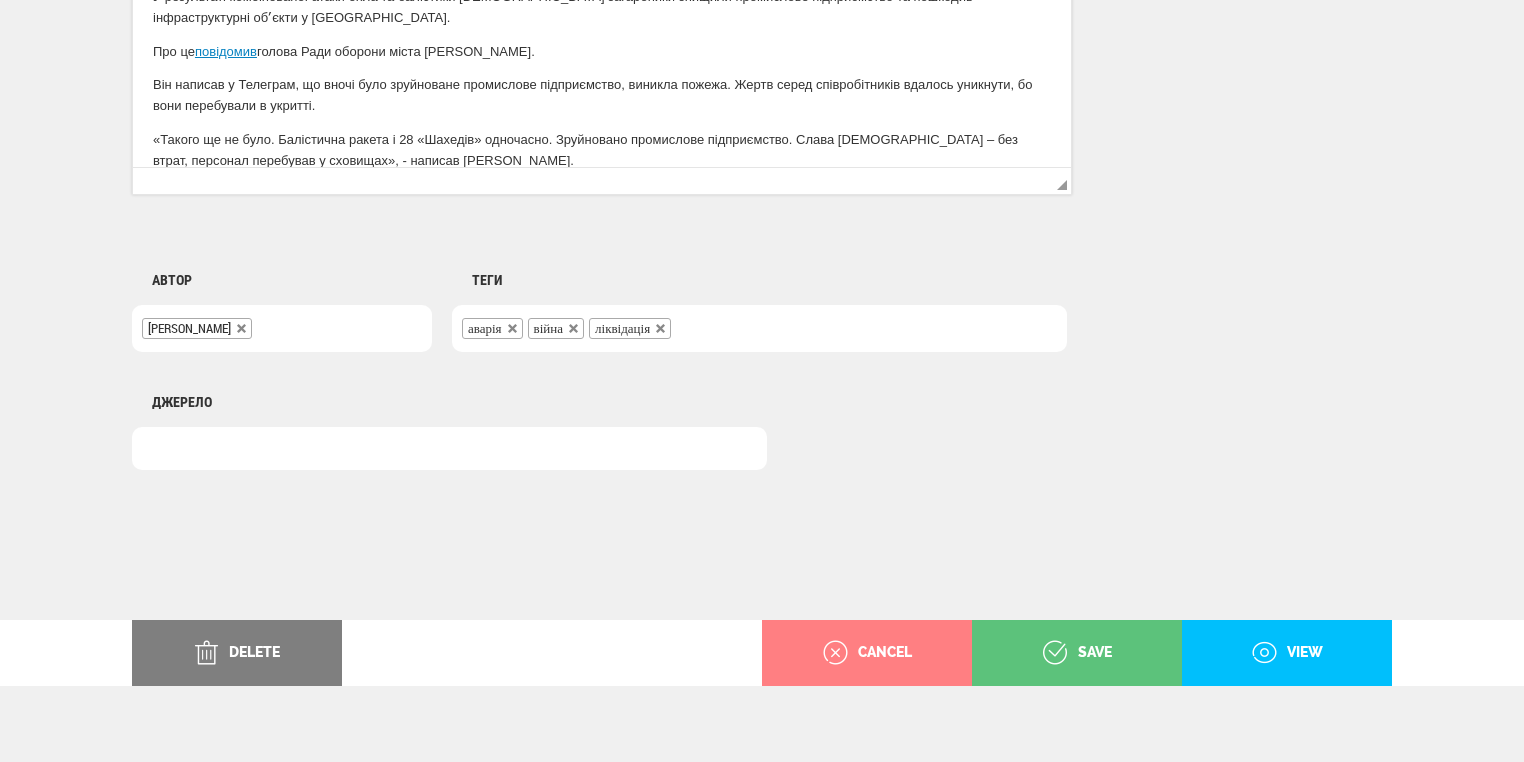 click on "delete" at bounding box center (237, 653) 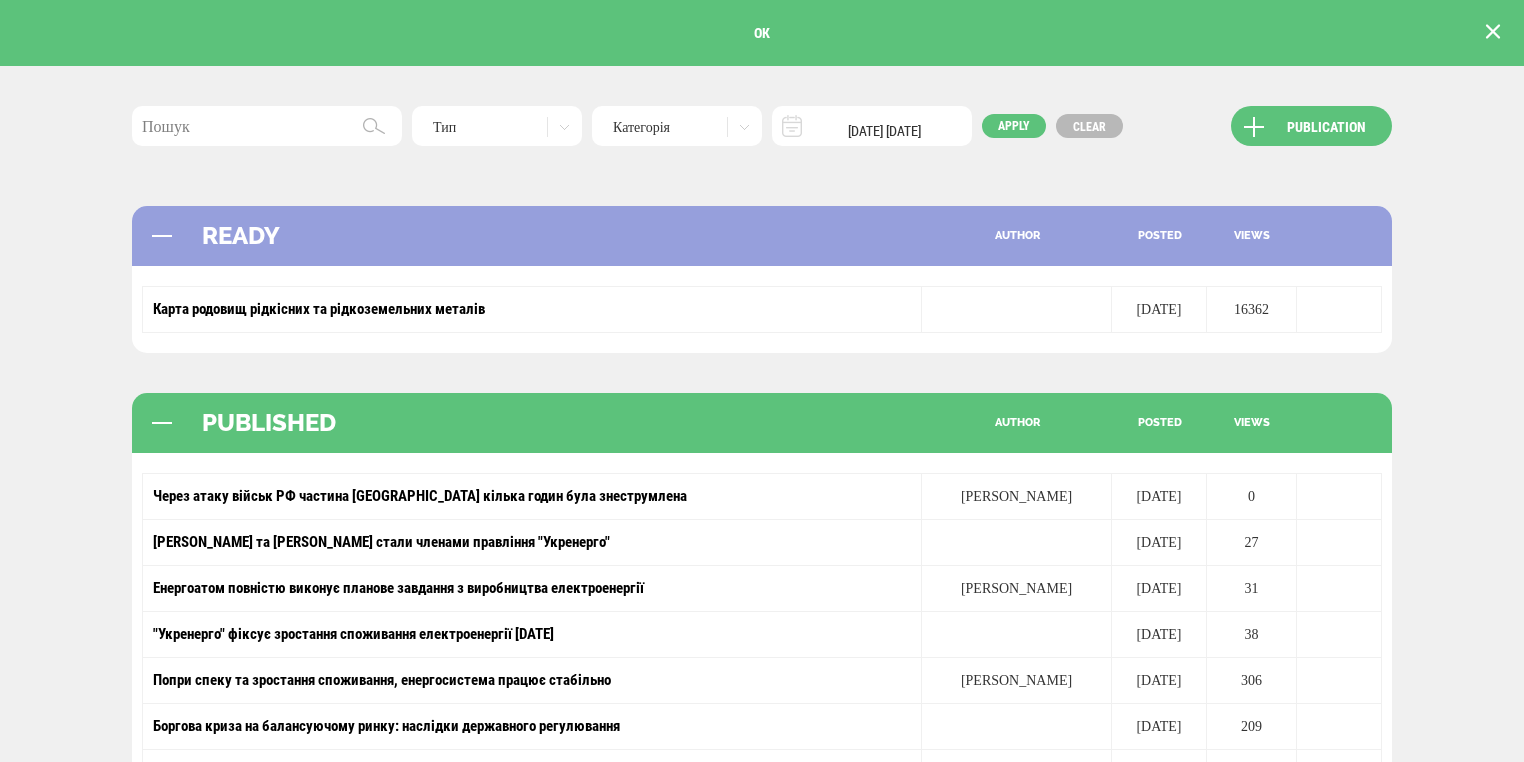 scroll, scrollTop: 0, scrollLeft: 0, axis: both 